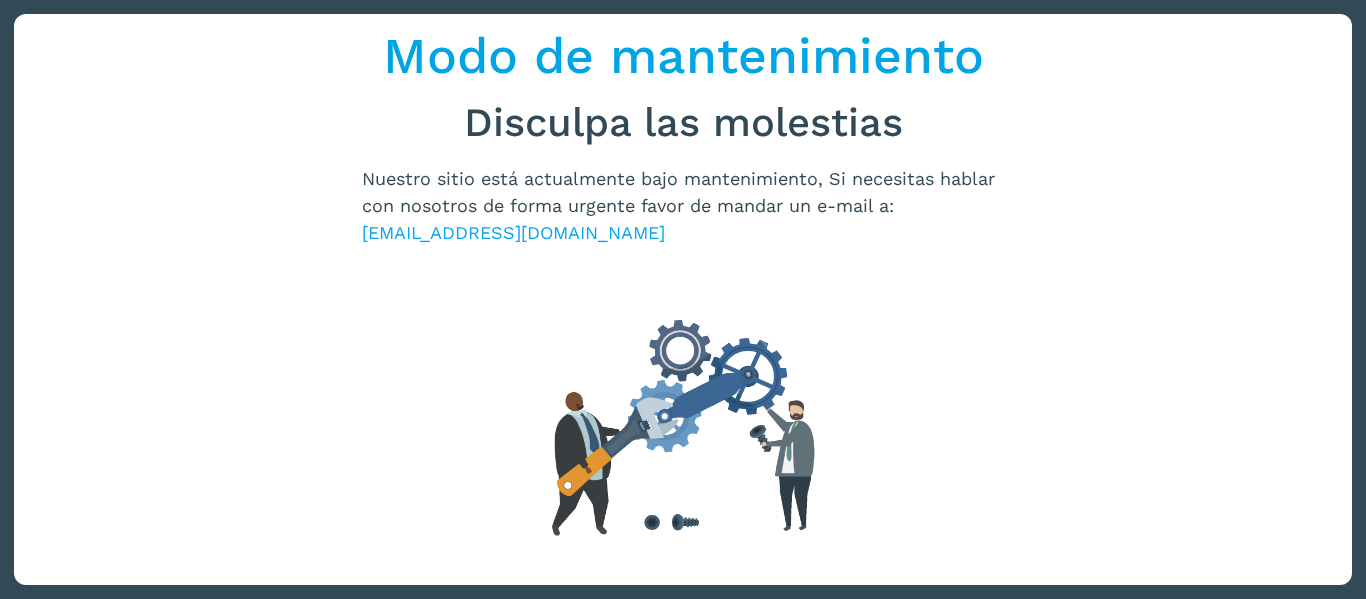 scroll, scrollTop: 0, scrollLeft: 0, axis: both 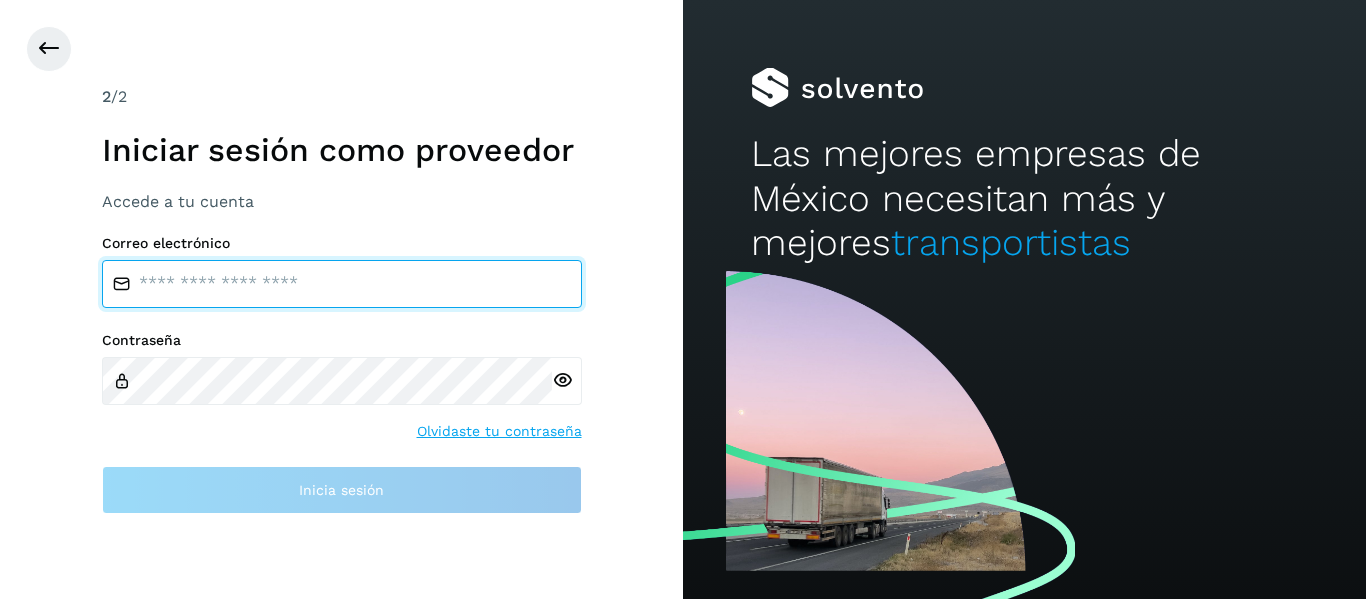 type on "**********" 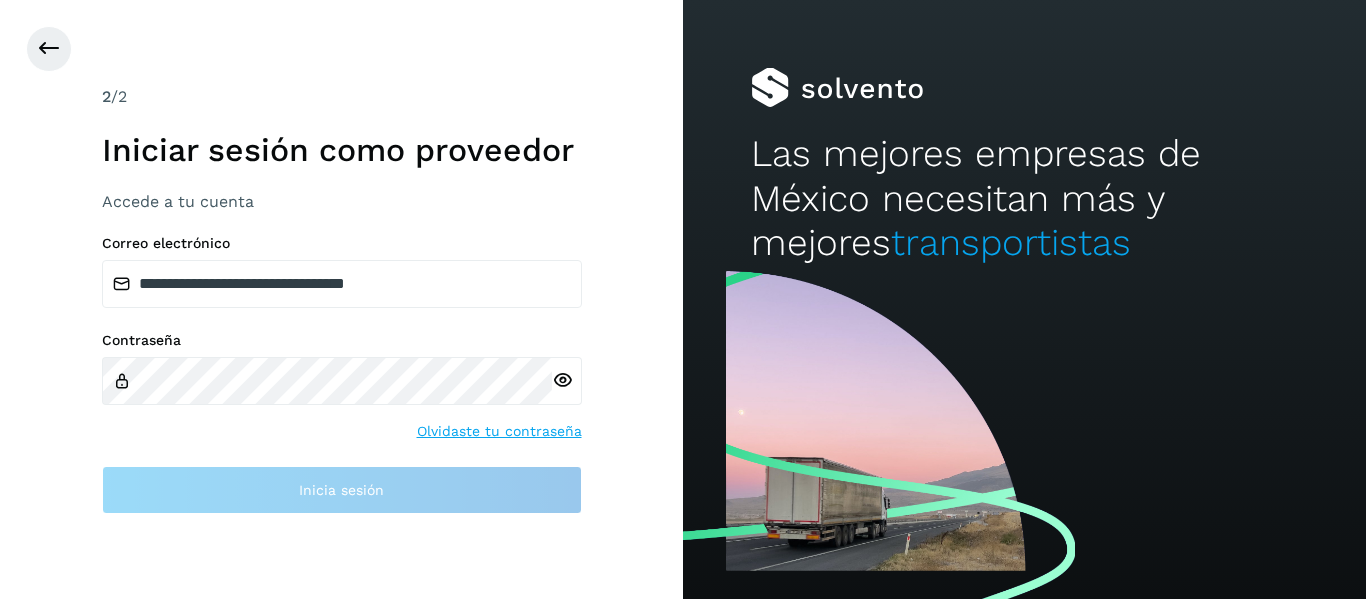 click on "**********" at bounding box center [342, 299] 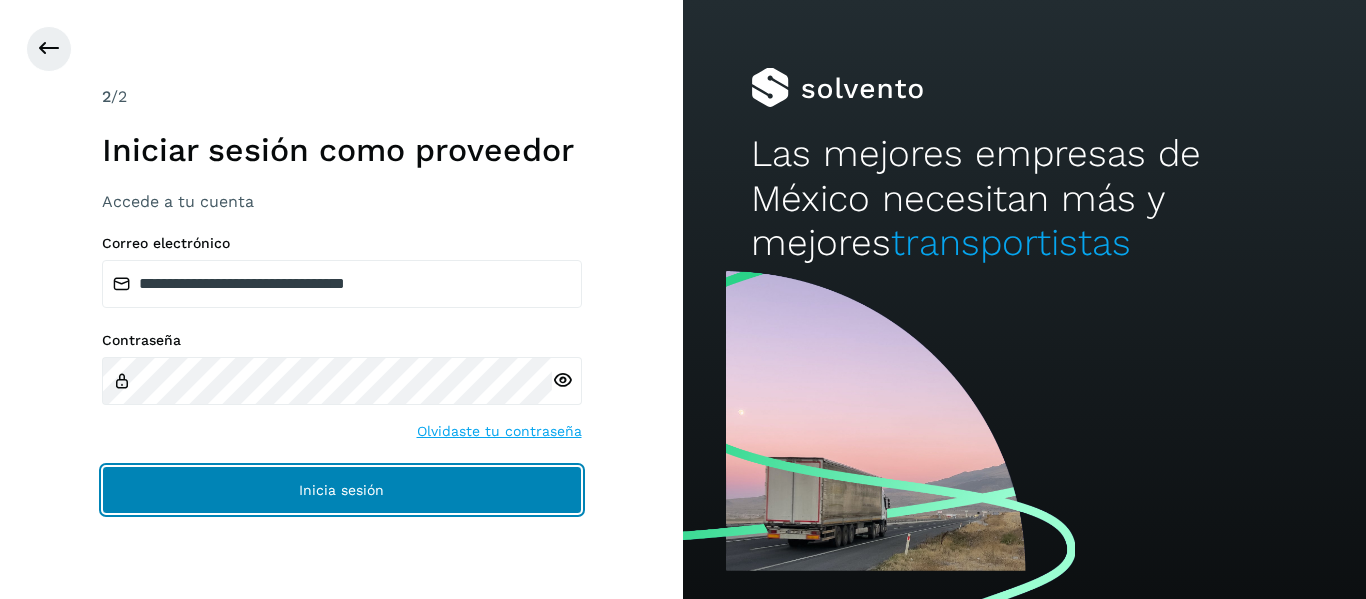 click on "Inicia sesión" at bounding box center [342, 490] 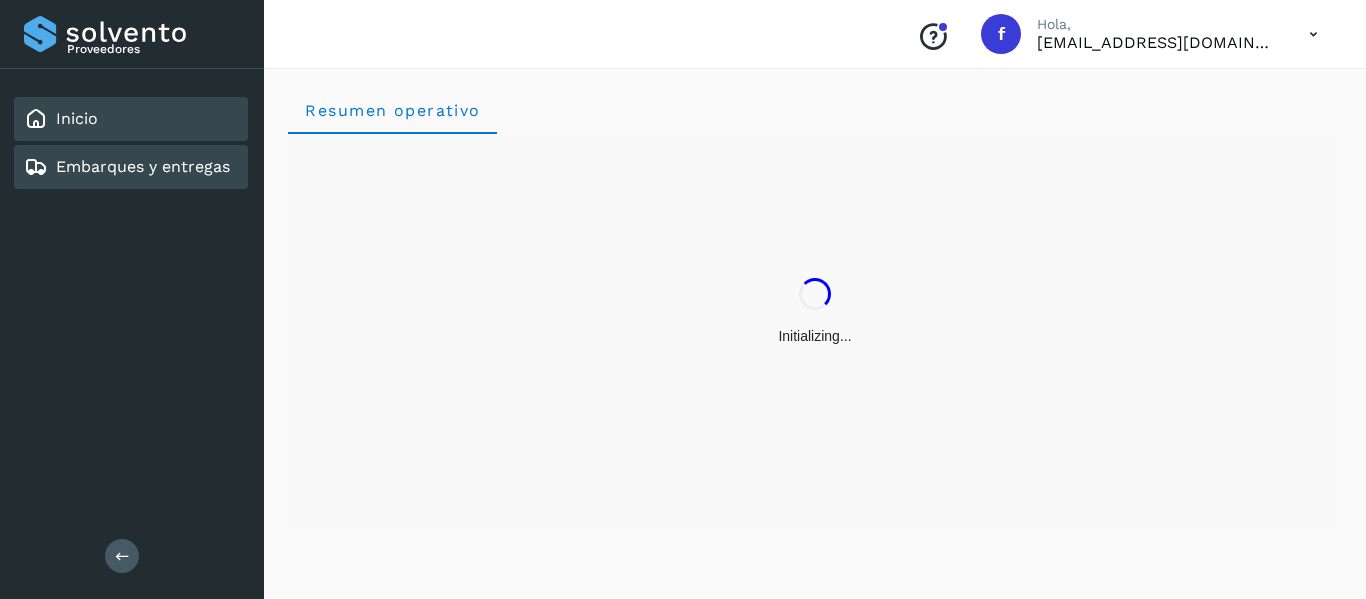 click on "Embarques y entregas" at bounding box center [143, 166] 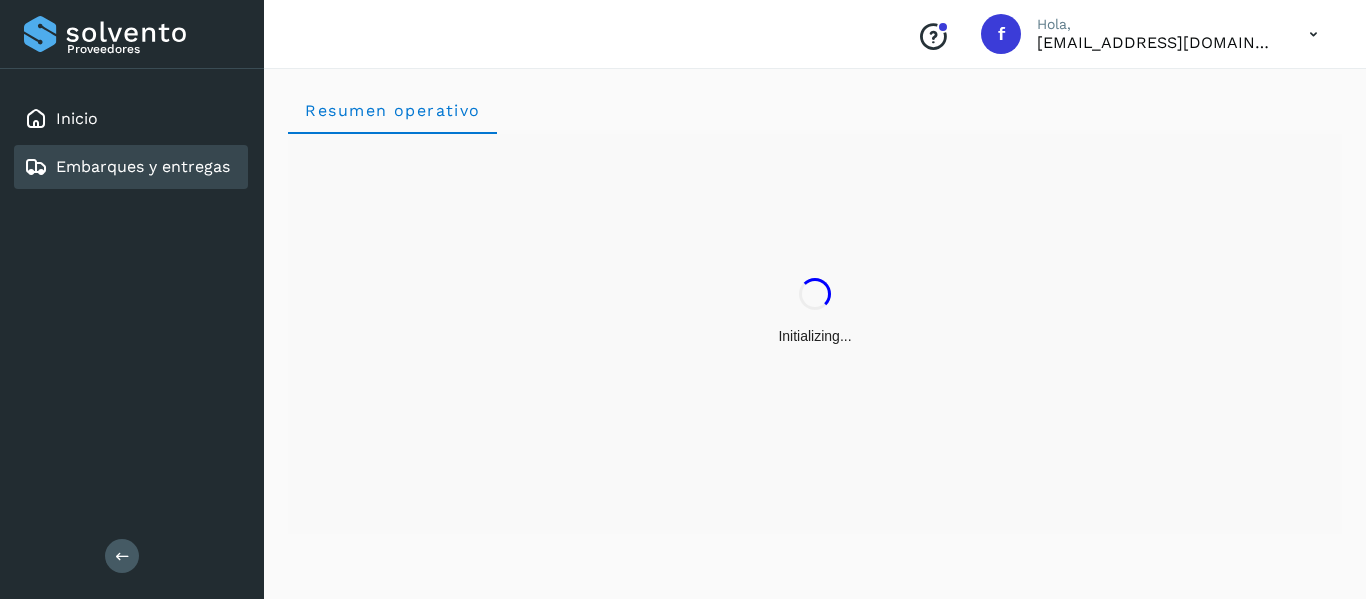 click on "Embarques y entregas" at bounding box center [143, 166] 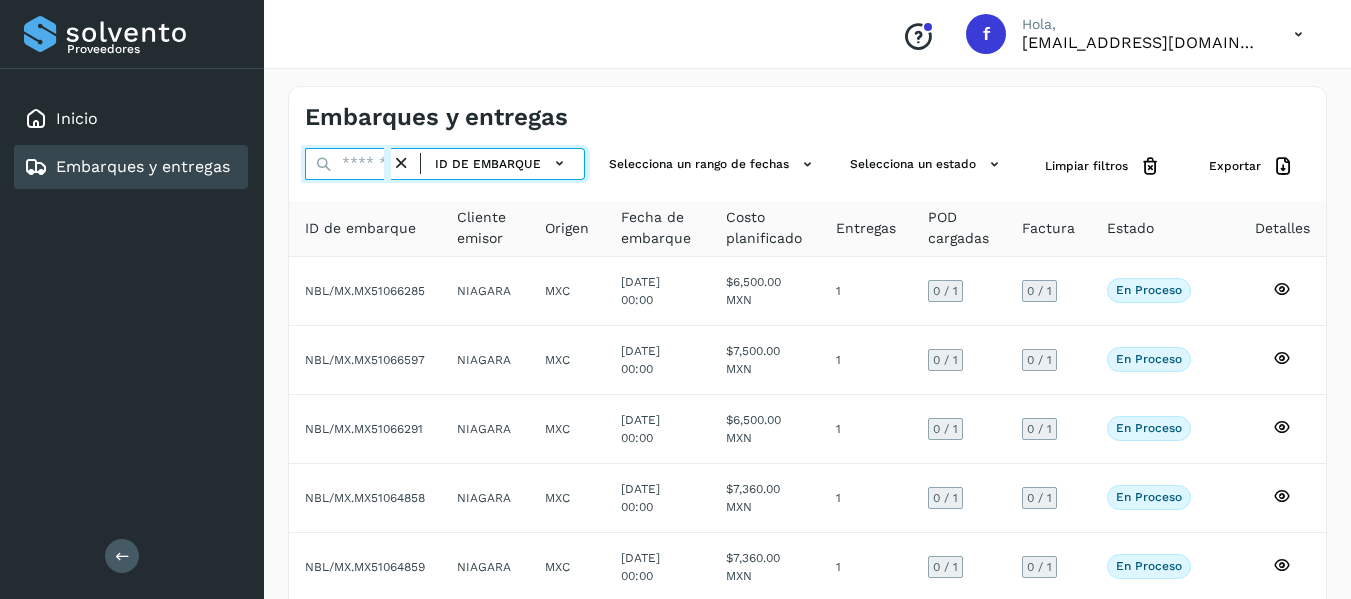 click at bounding box center (348, 164) 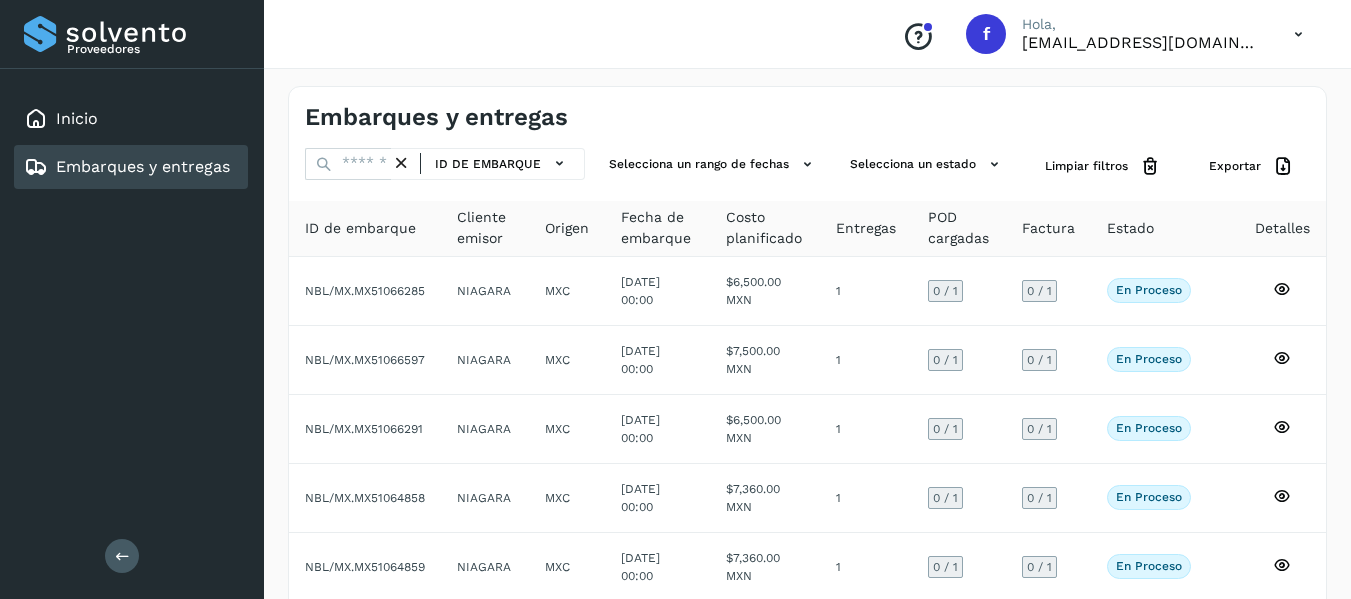 click on "Embarques y entregas ID de embarque Selecciona un rango de fechas  Selecciona un estado Limpiar filtros Exportar ID de embarque Cliente emisor Origen Fecha de embarque Costo planificado Entregas POD cargadas Factura Estado Detalles NBL/MX.MX51066285 NIAGARA MXC [DATE] 00:00  $6,500.00 MXN  1 0  / 1 0 / 1 En proceso
Verifica el estado de la factura o entregas asociadas a este embarque
NBL/MX.MX51066597 NIAGARA MXC [DATE] 00:00  $7,500.00 MXN  1 0  / 1 0 / 1 En proceso
Verifica el estado de la factura o entregas asociadas a este embarque
NBL/MX.MX51066291 NIAGARA MXC [DATE] 00:00  $6,500.00 MXN  1 0  / 1 0 / 1 En proceso
Verifica el estado de la factura o entregas asociadas a este embarque
NBL/MX.MX51064858 NIAGARA MXC [DATE] 00:00  $7,360.00 MXN  1 0  / 1 0 / 1 En proceso
NIAGARA MXC 1" at bounding box center [807, 552] 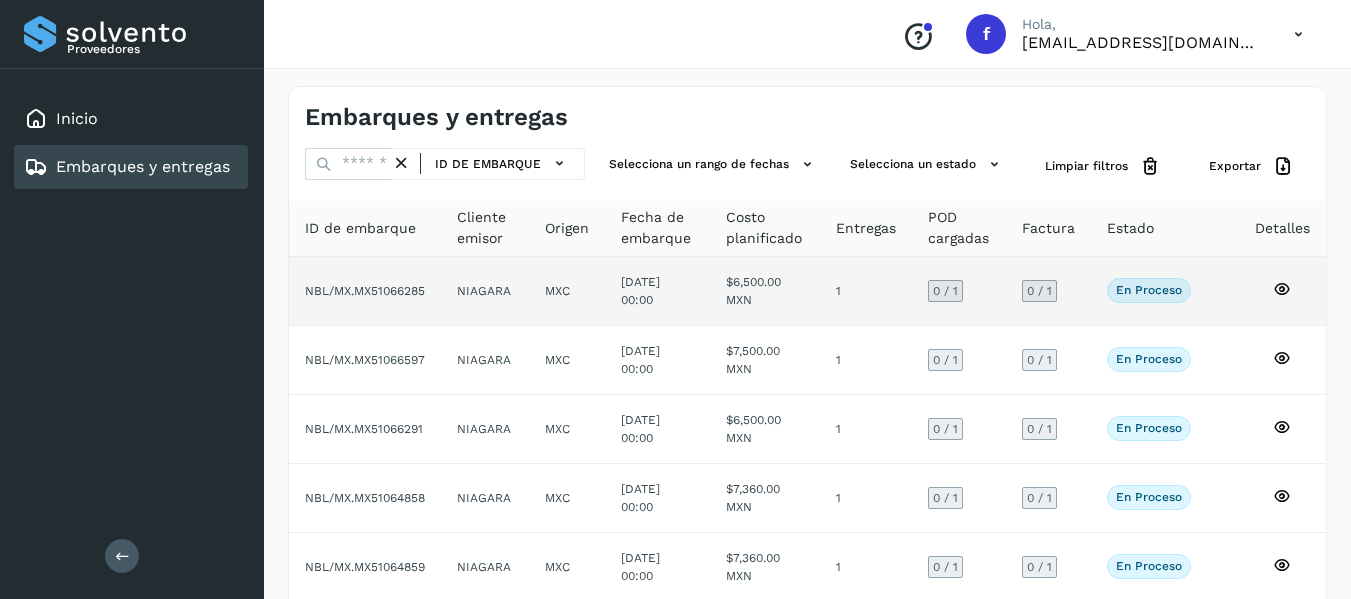 click 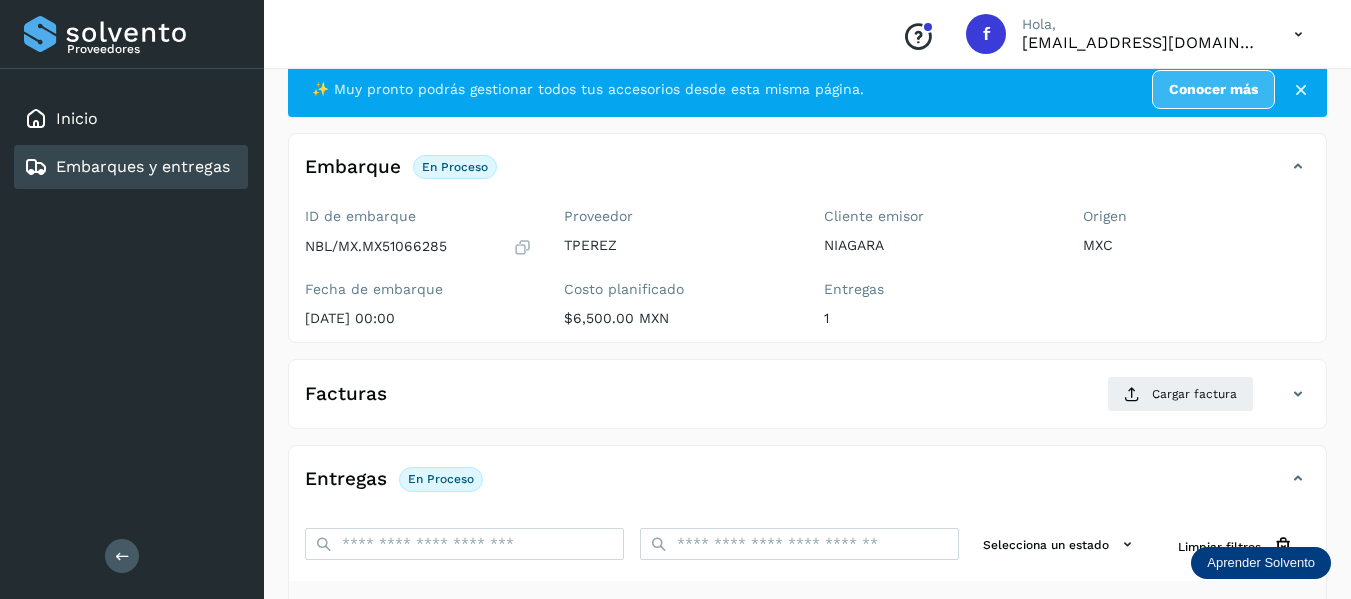 scroll, scrollTop: 0, scrollLeft: 0, axis: both 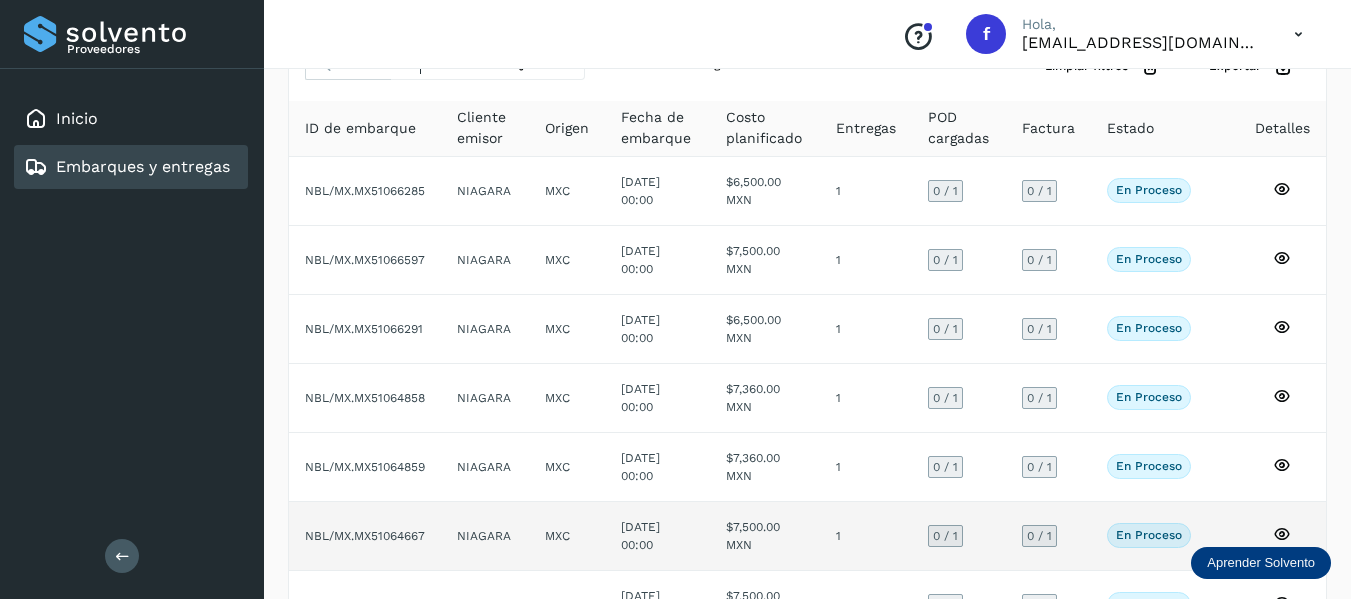 click 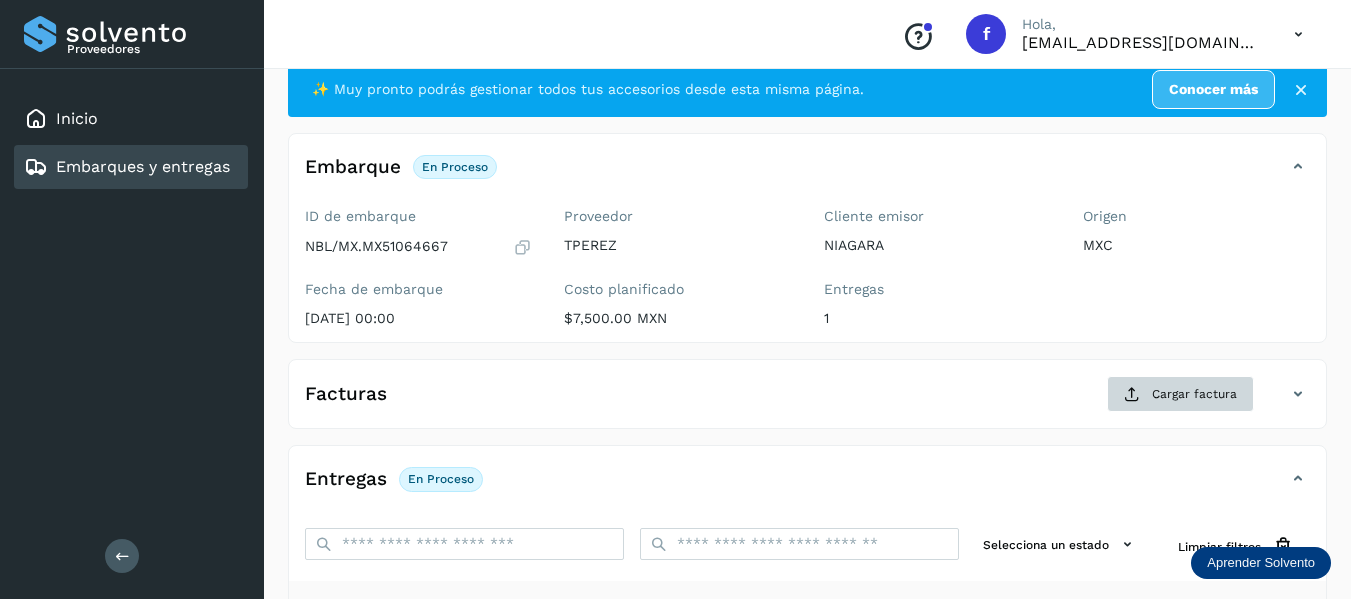 scroll, scrollTop: 0, scrollLeft: 0, axis: both 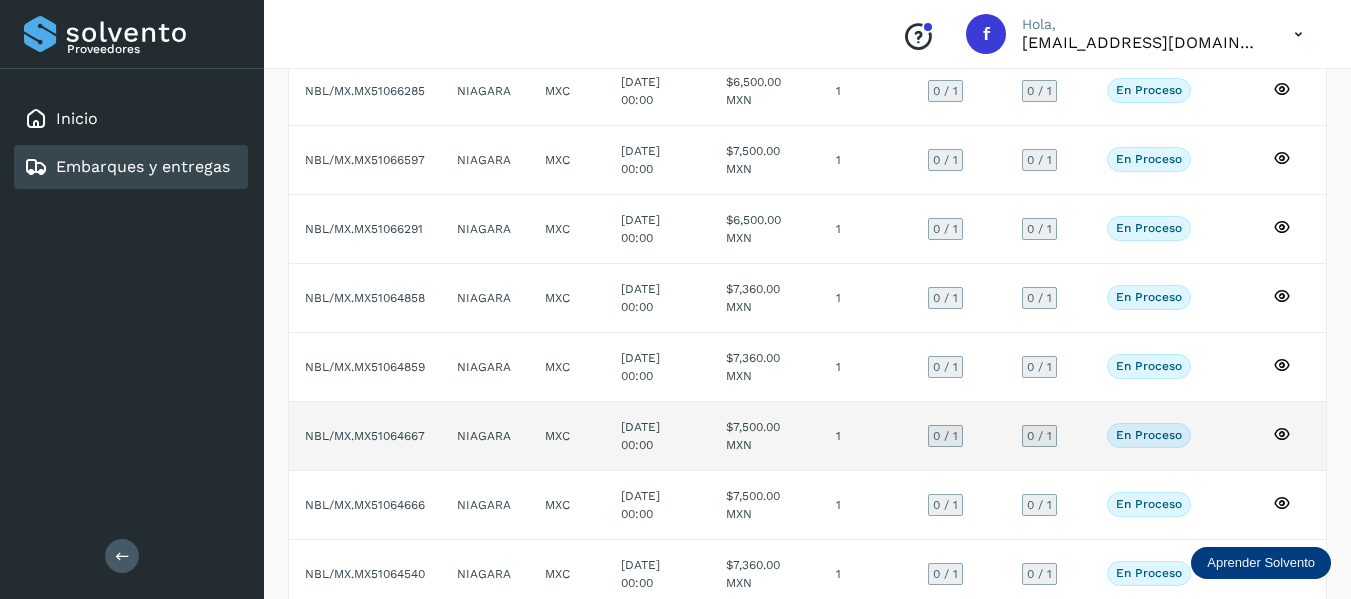 click on "En proceso
Verifica el estado de la factura o entregas asociadas a este embarque" 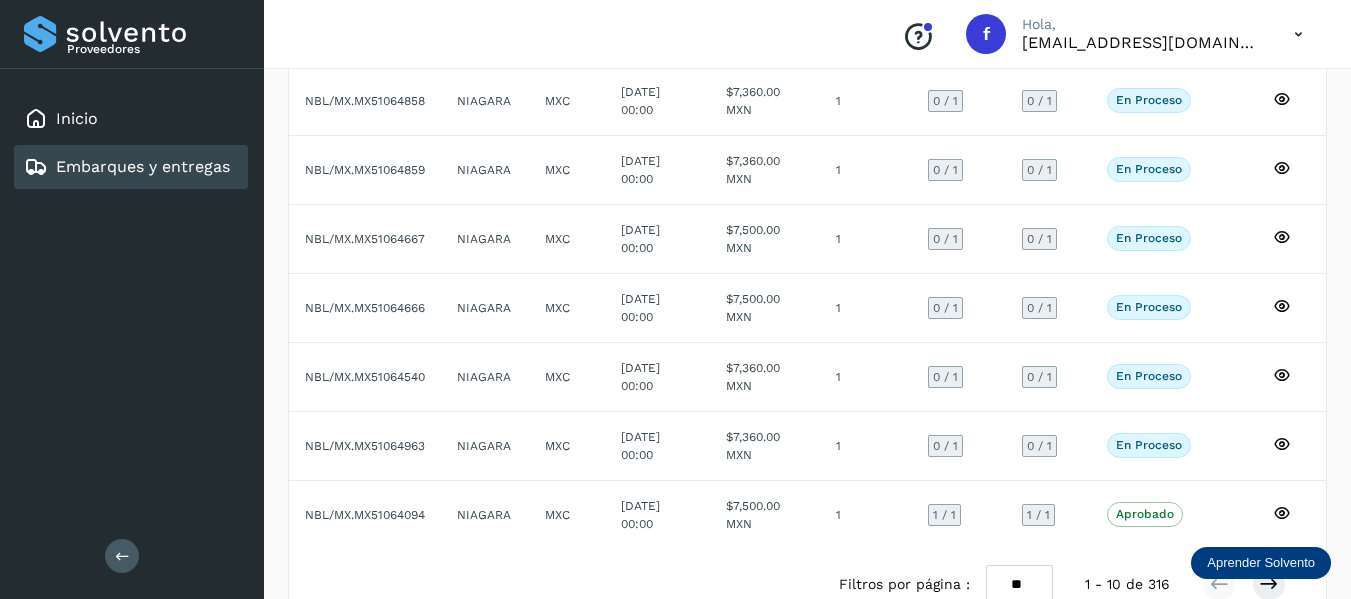 scroll, scrollTop: 443, scrollLeft: 0, axis: vertical 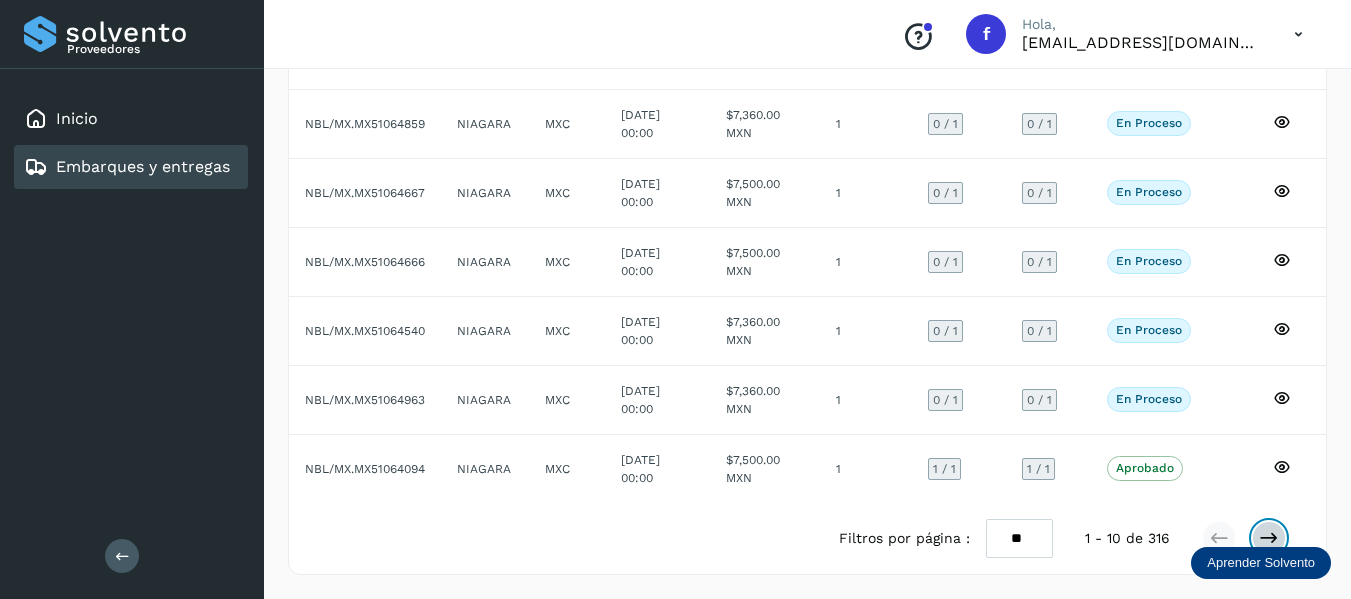 click at bounding box center [1269, 538] 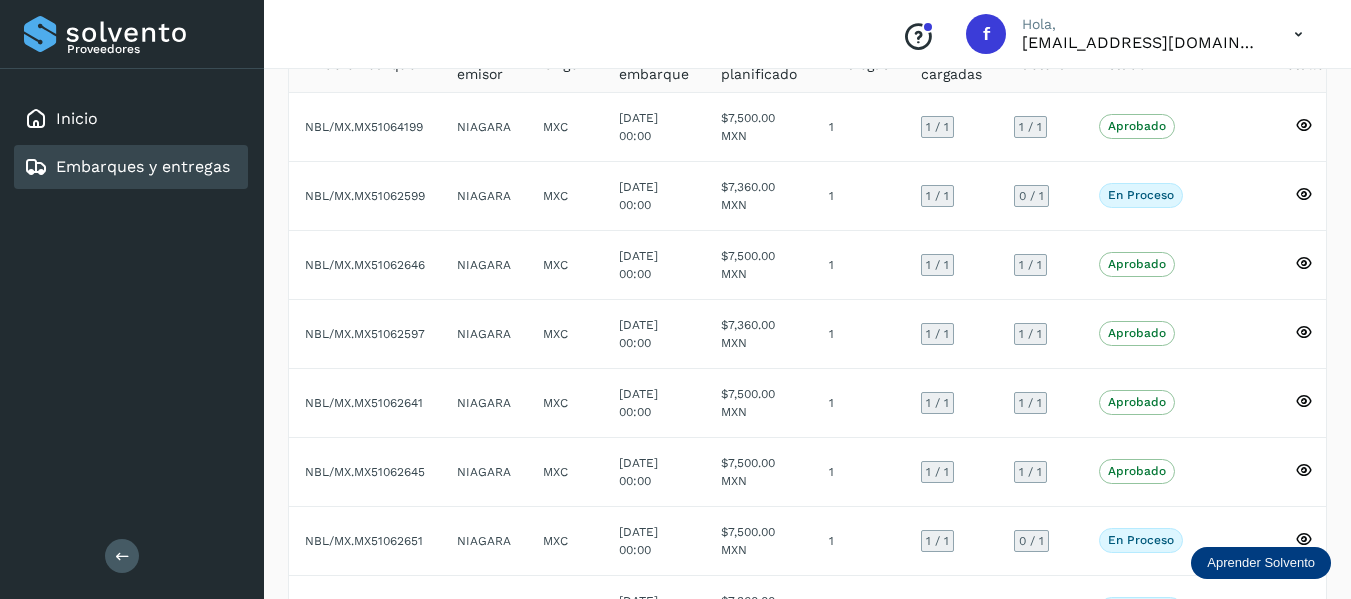 scroll, scrollTop: 43, scrollLeft: 0, axis: vertical 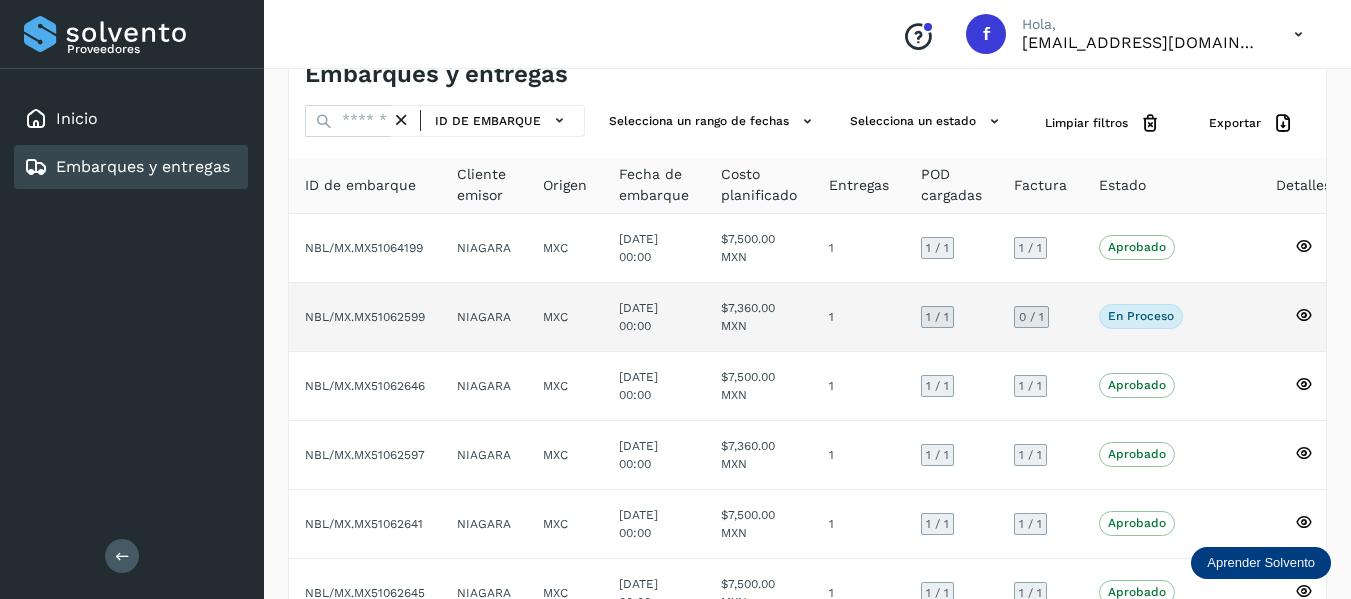 click 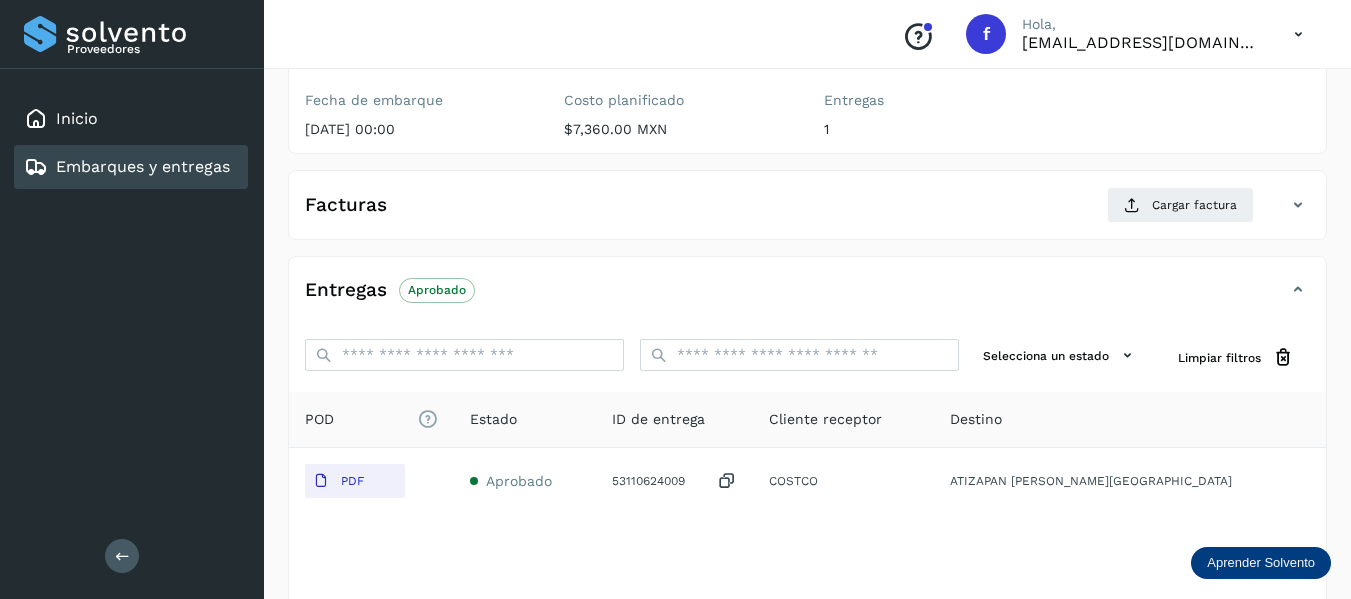 scroll, scrollTop: 243, scrollLeft: 0, axis: vertical 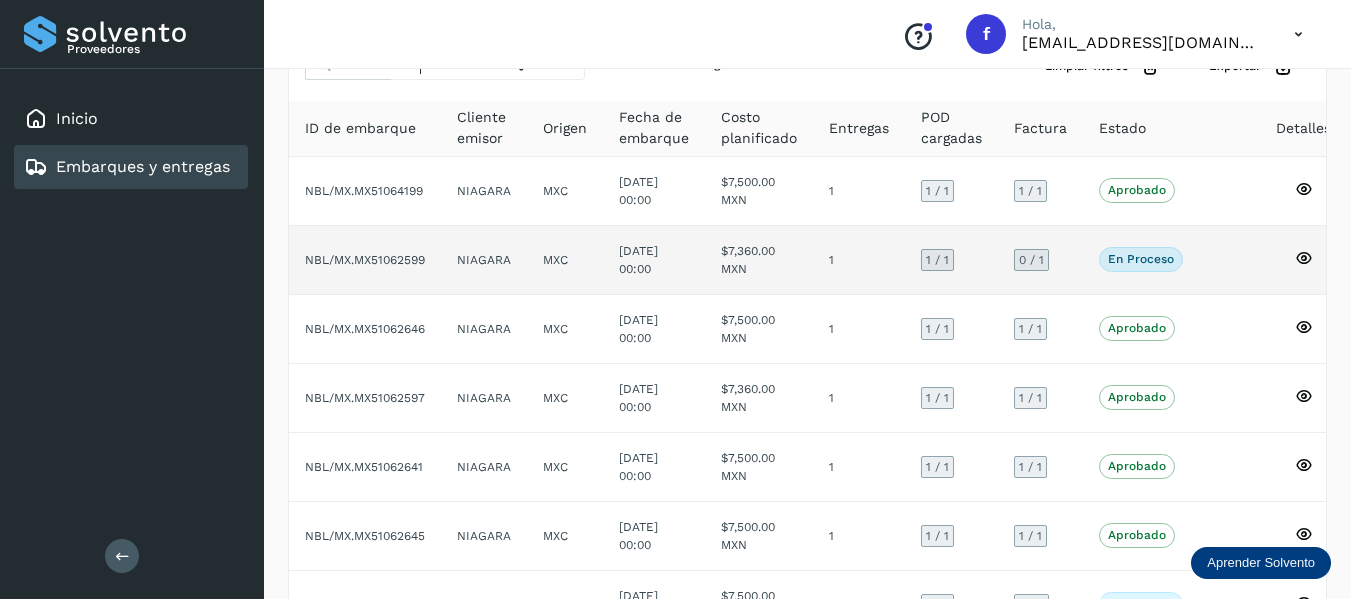 click 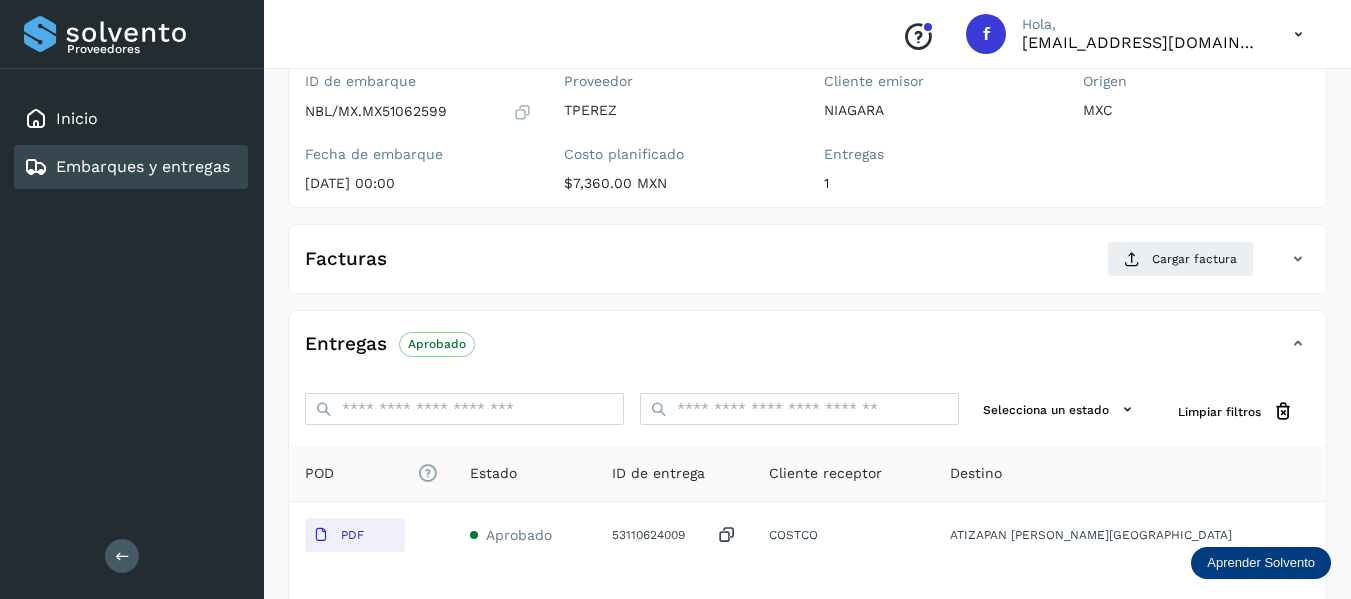 scroll, scrollTop: 300, scrollLeft: 0, axis: vertical 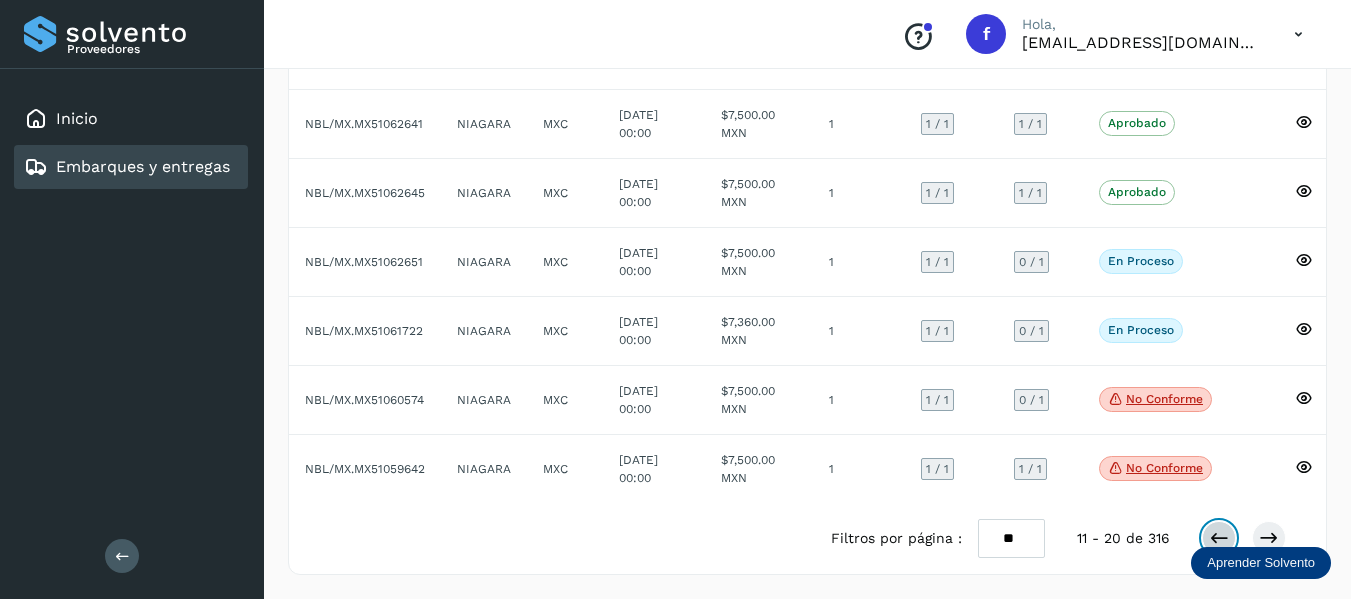 click at bounding box center [1219, 538] 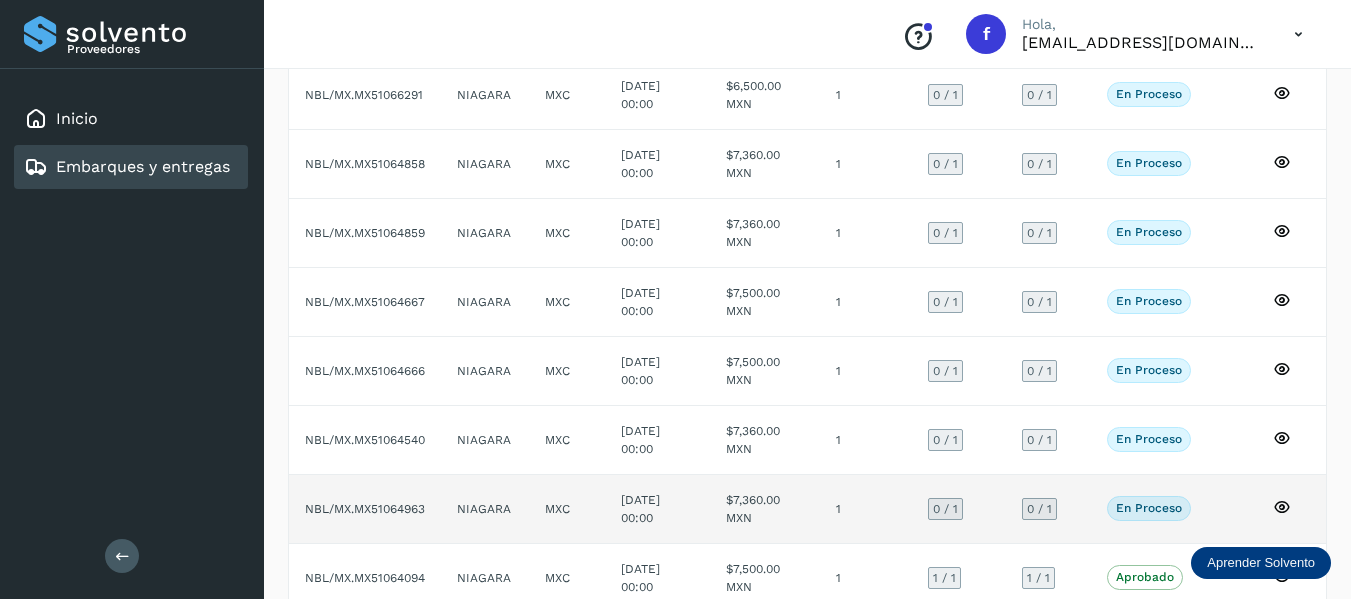 scroll, scrollTop: 343, scrollLeft: 0, axis: vertical 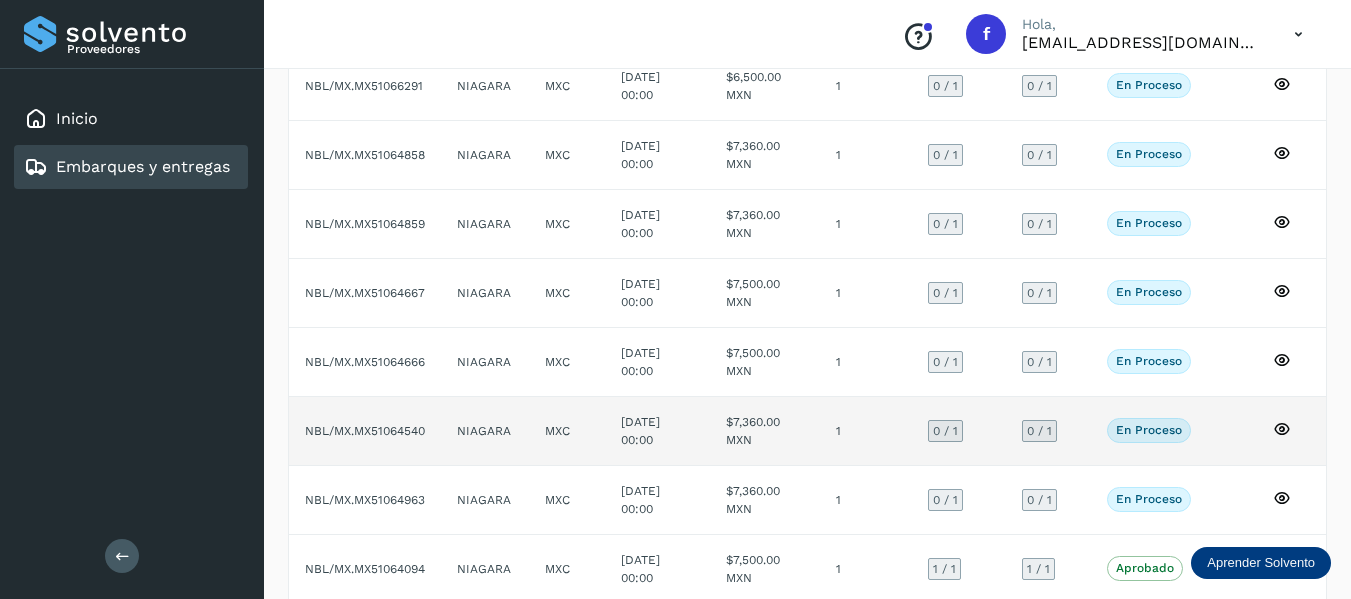 click 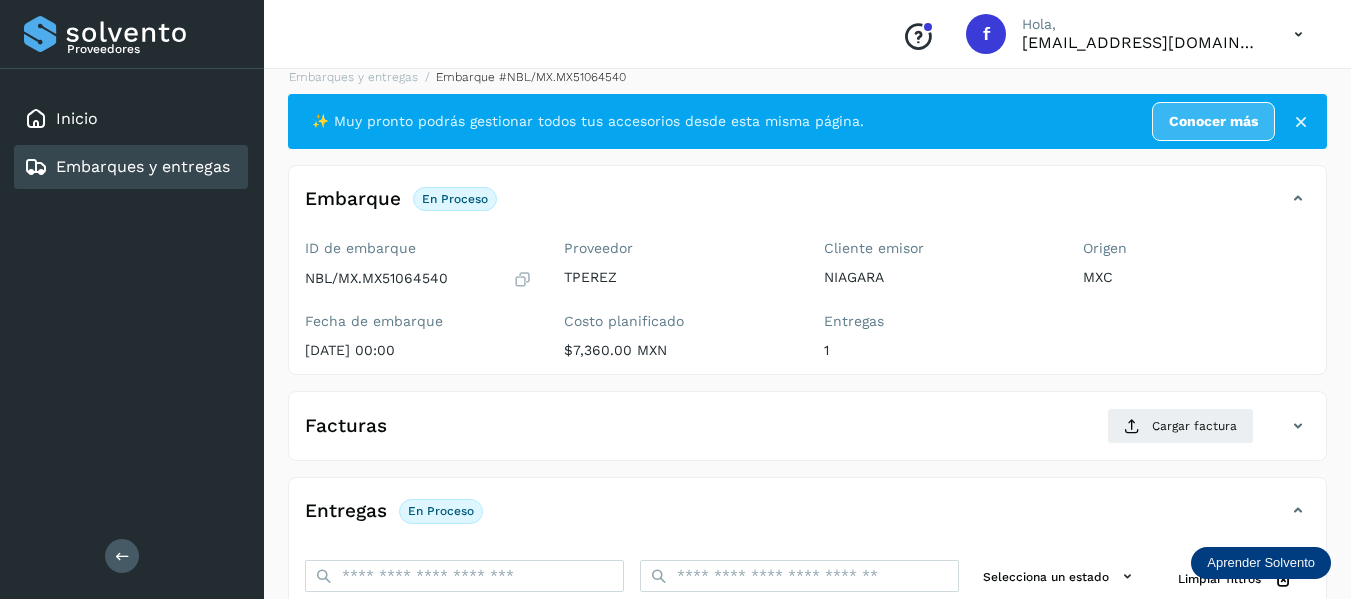 scroll, scrollTop: 0, scrollLeft: 0, axis: both 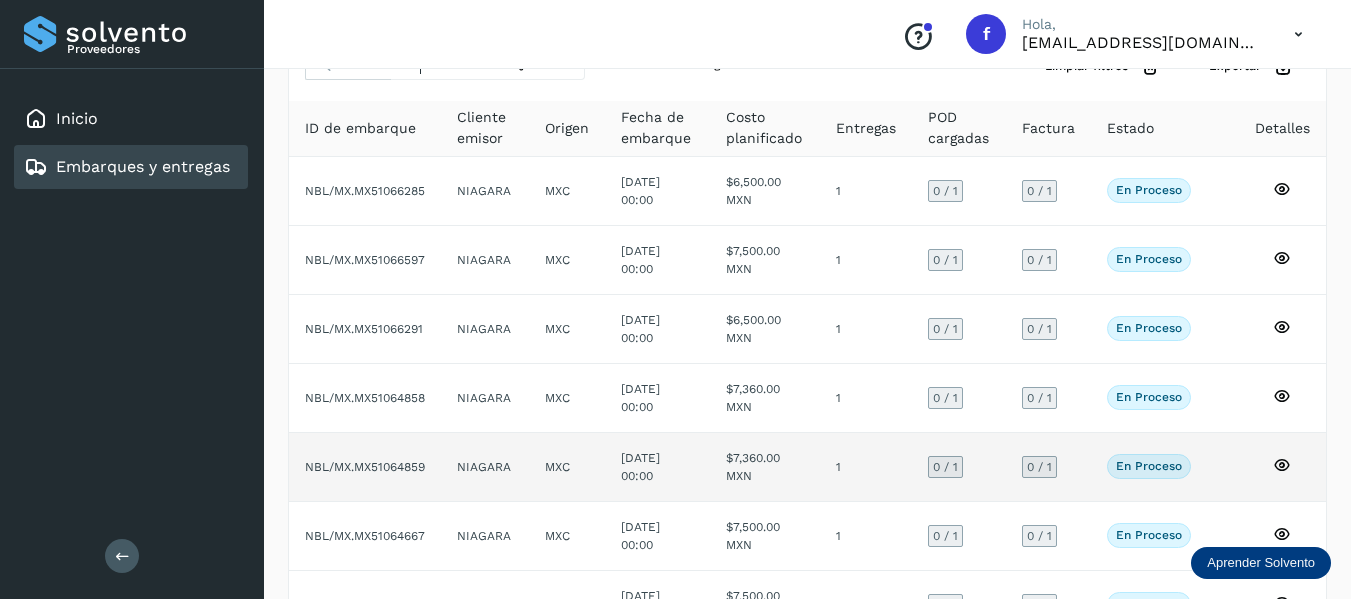 click 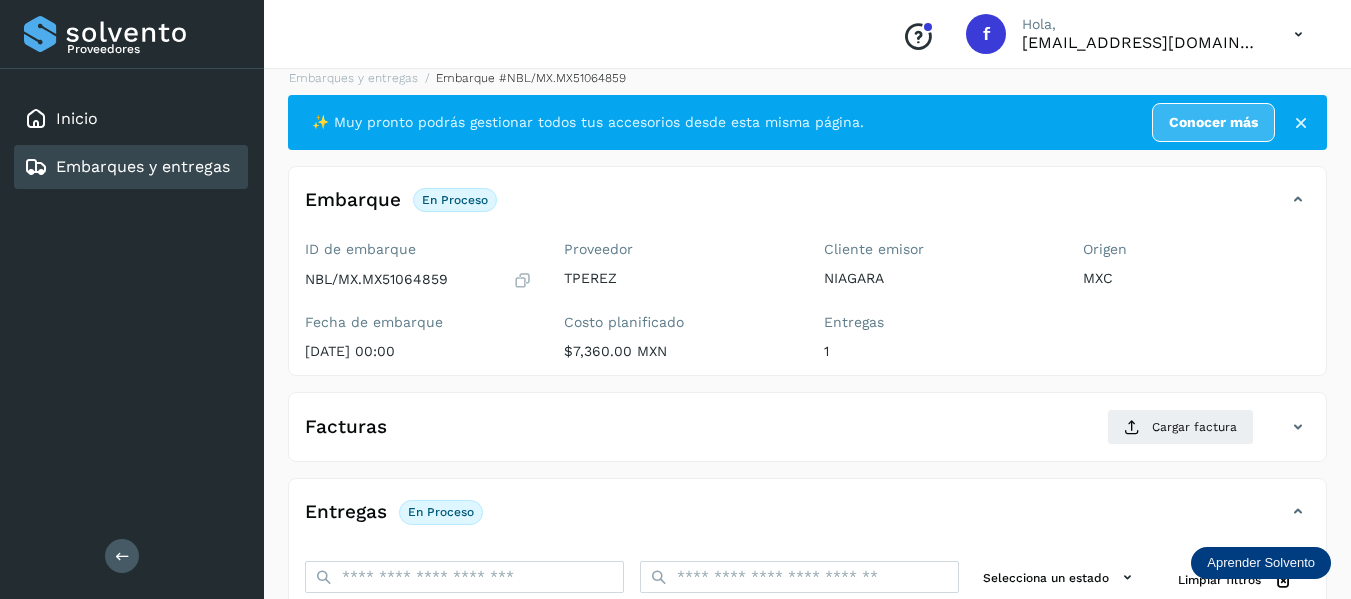 scroll, scrollTop: 0, scrollLeft: 0, axis: both 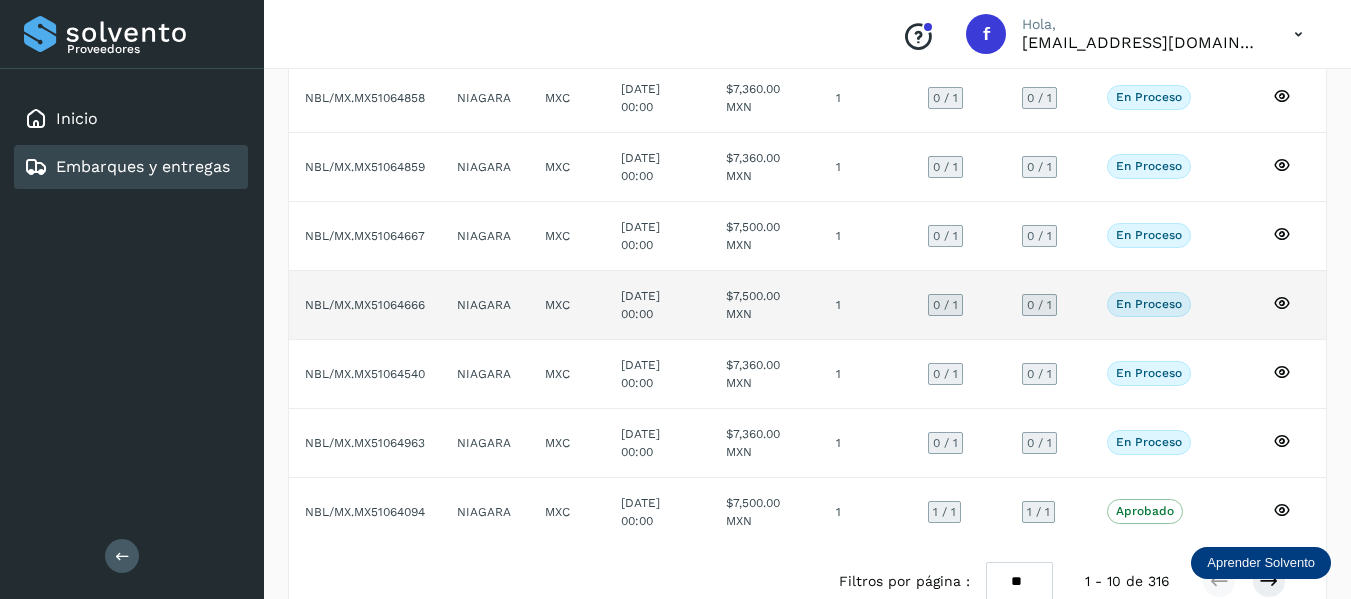 click 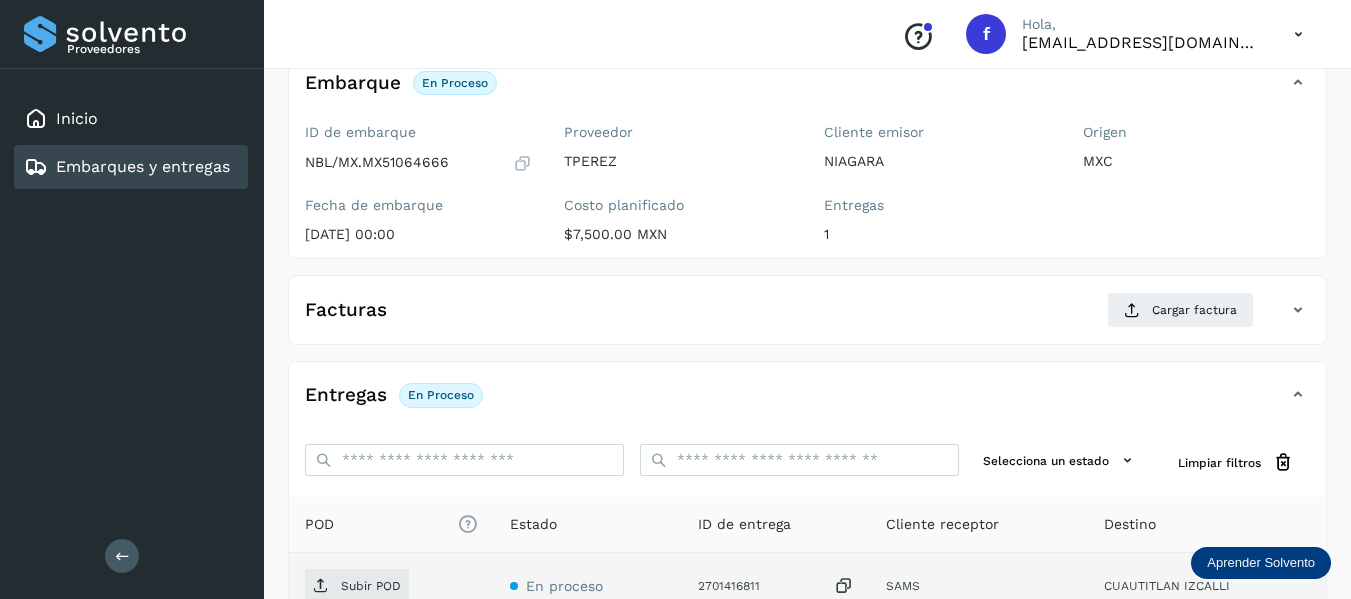 scroll, scrollTop: 50, scrollLeft: 0, axis: vertical 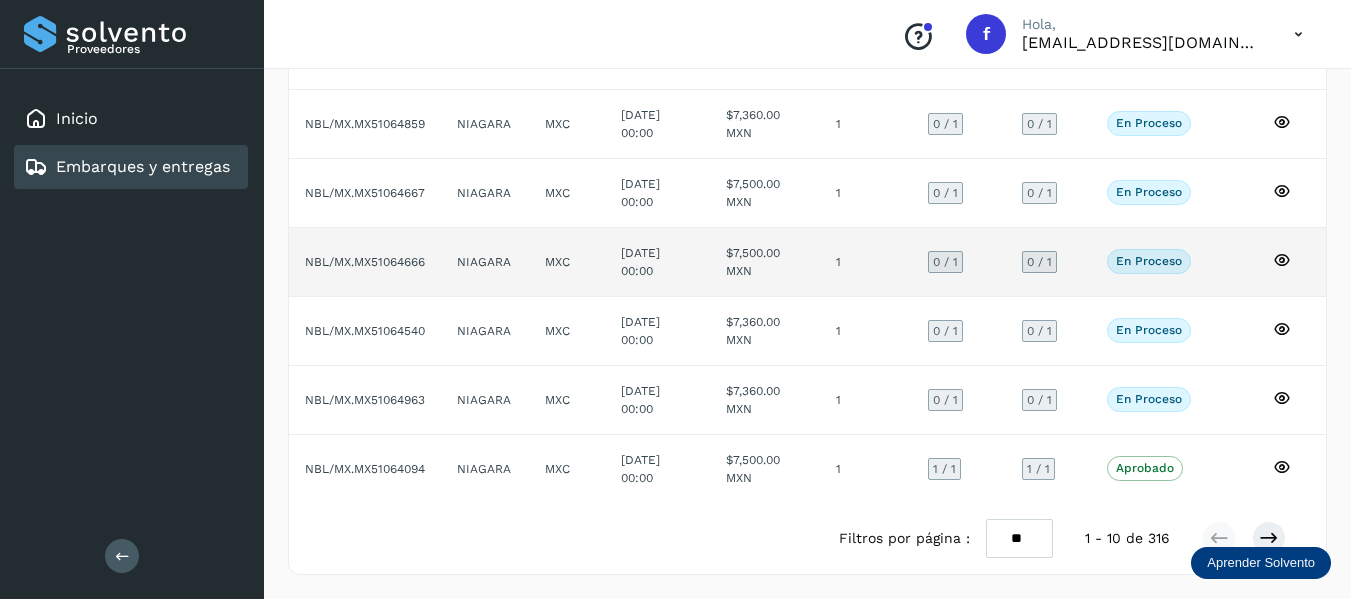 click 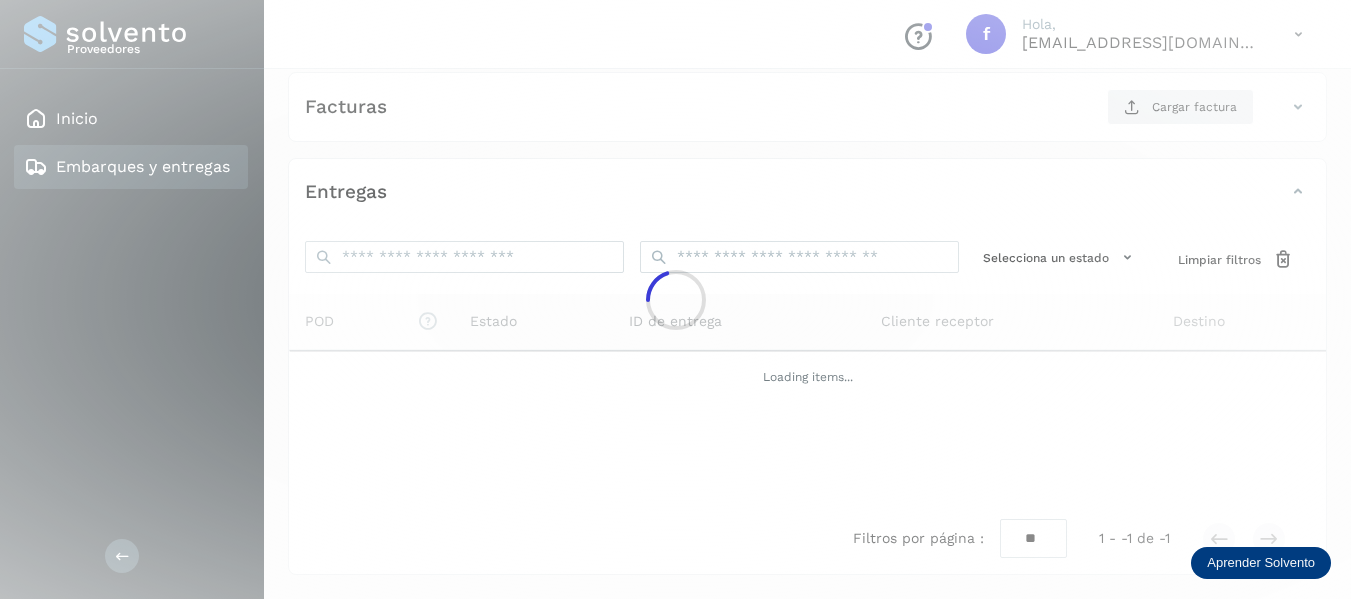 scroll, scrollTop: 350, scrollLeft: 0, axis: vertical 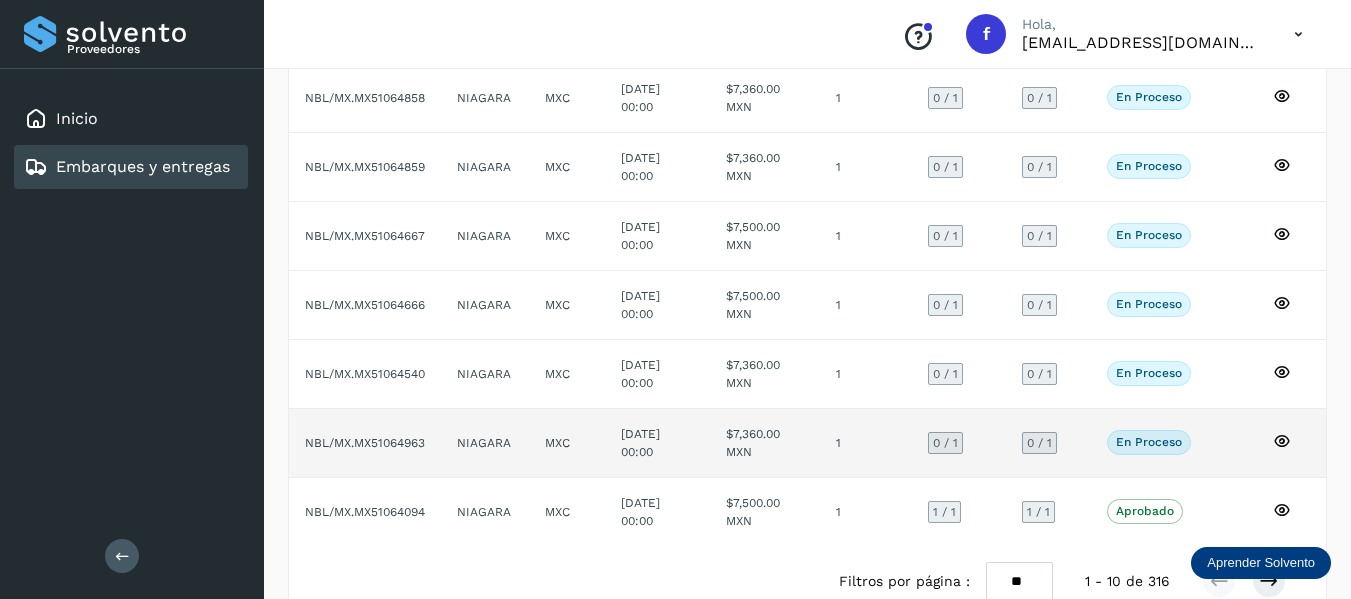 click 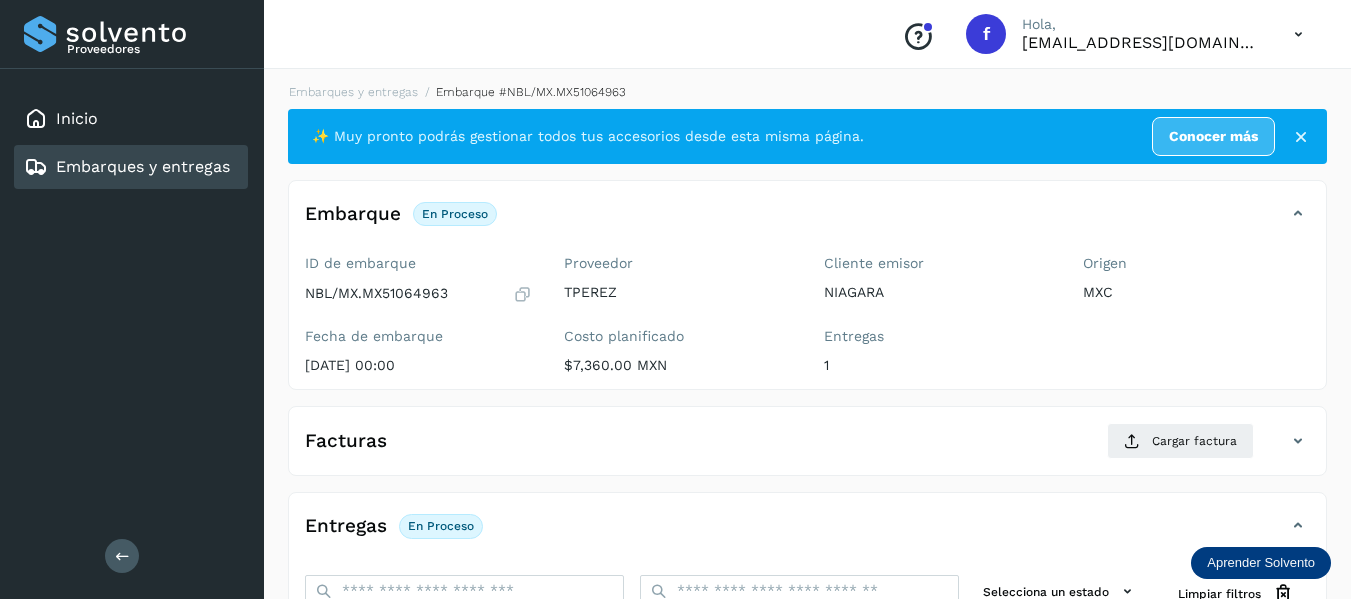 scroll, scrollTop: 0, scrollLeft: 0, axis: both 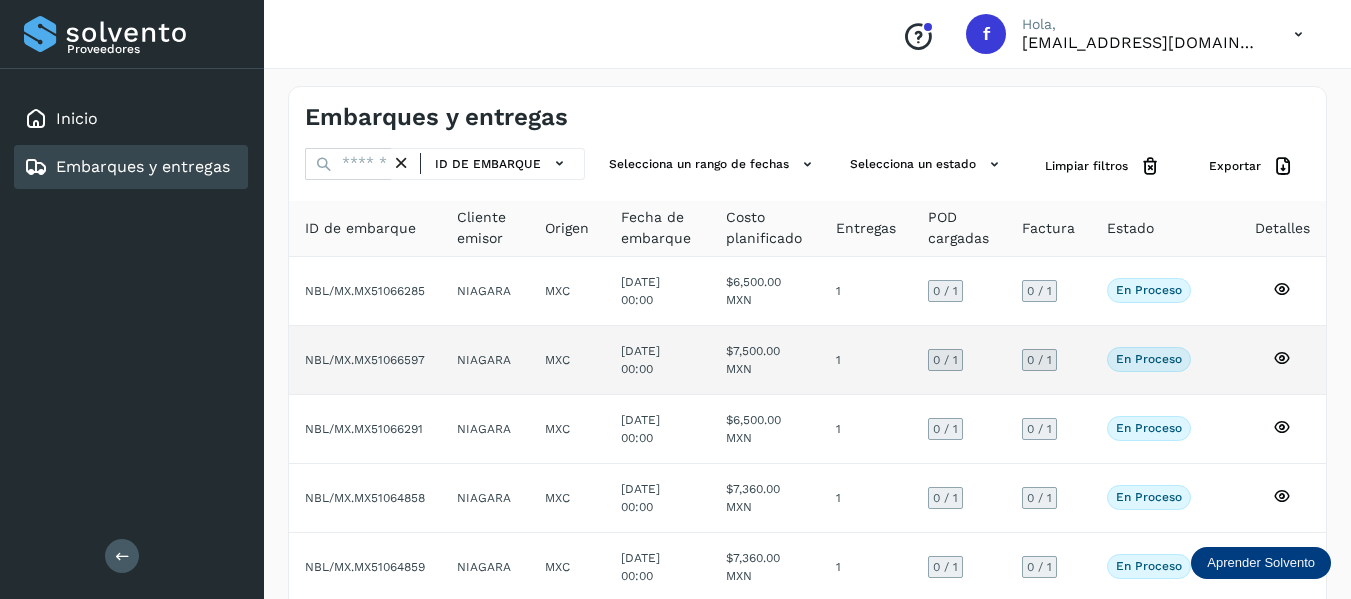 click 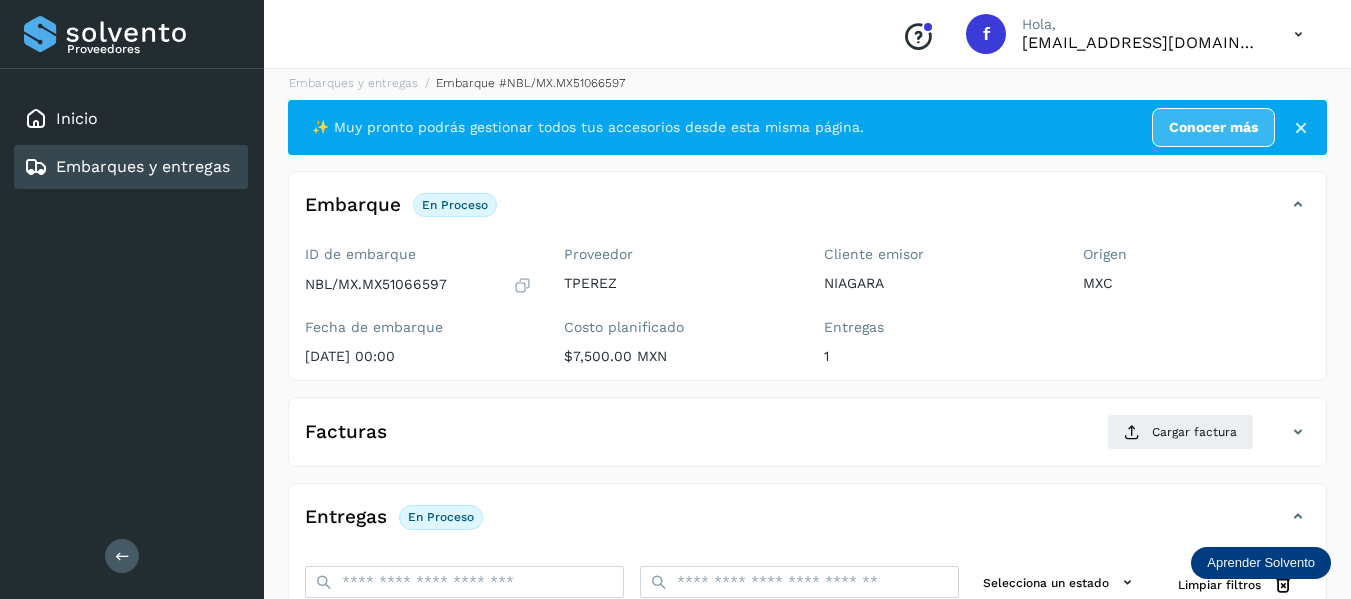 scroll, scrollTop: 0, scrollLeft: 0, axis: both 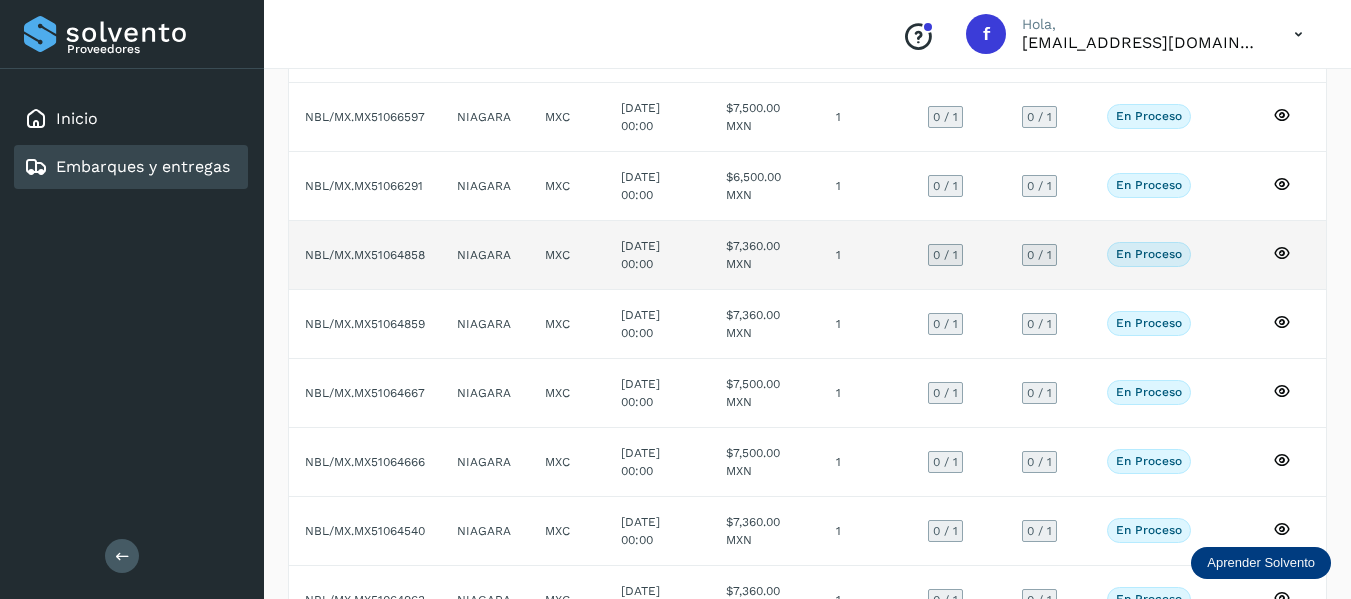 click 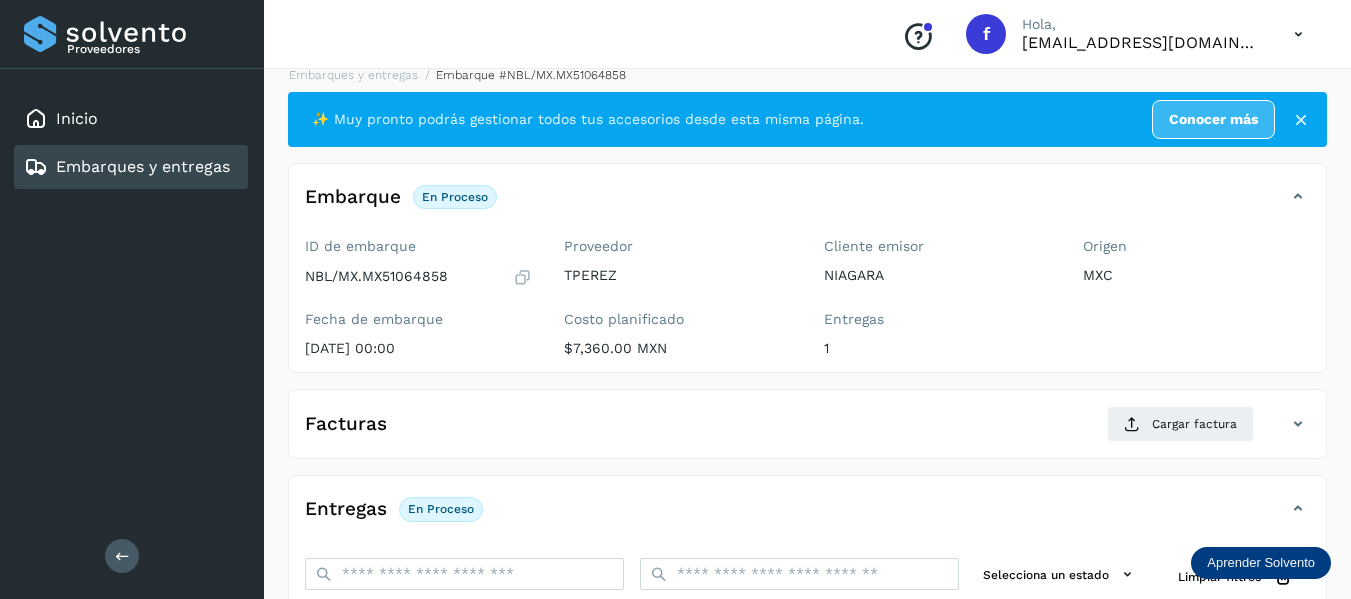 scroll, scrollTop: 15, scrollLeft: 0, axis: vertical 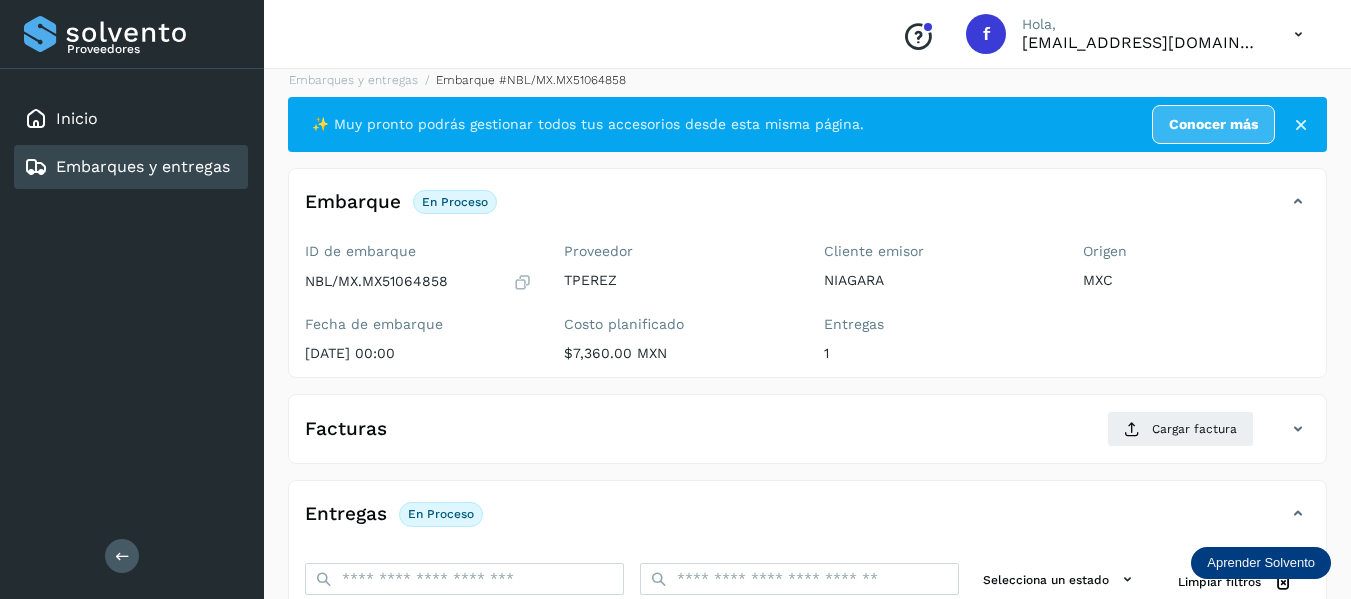 drag, startPoint x: 1041, startPoint y: 320, endPoint x: 1336, endPoint y: 236, distance: 306.72626 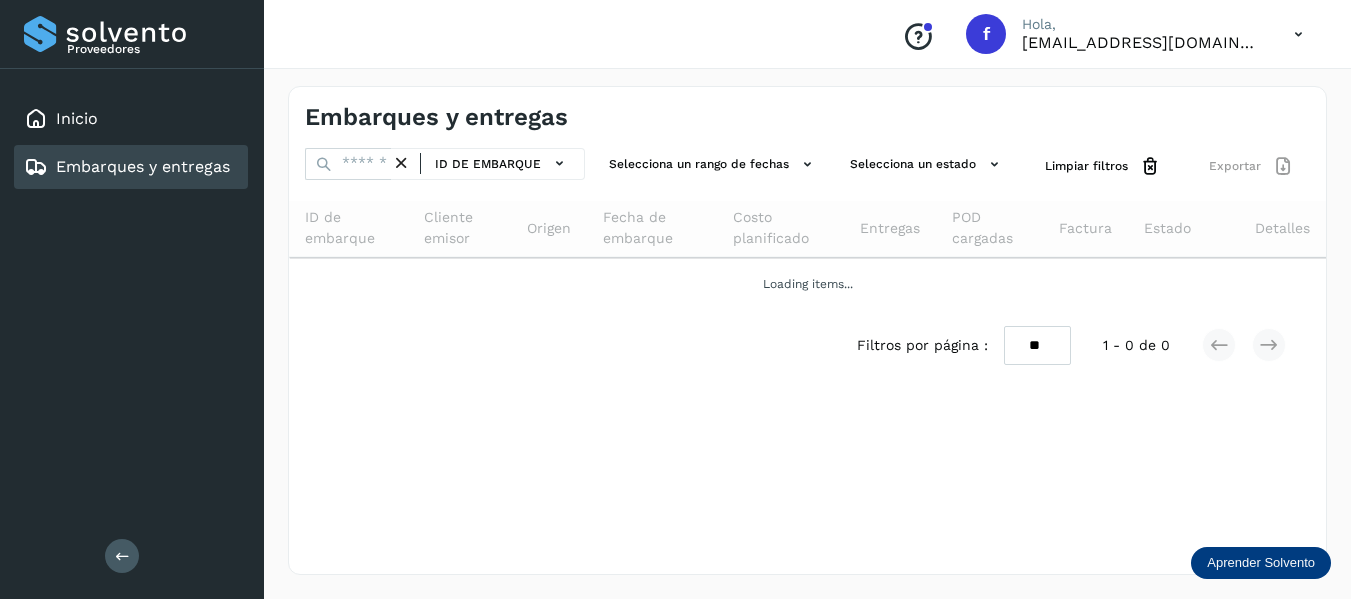 scroll, scrollTop: 0, scrollLeft: 0, axis: both 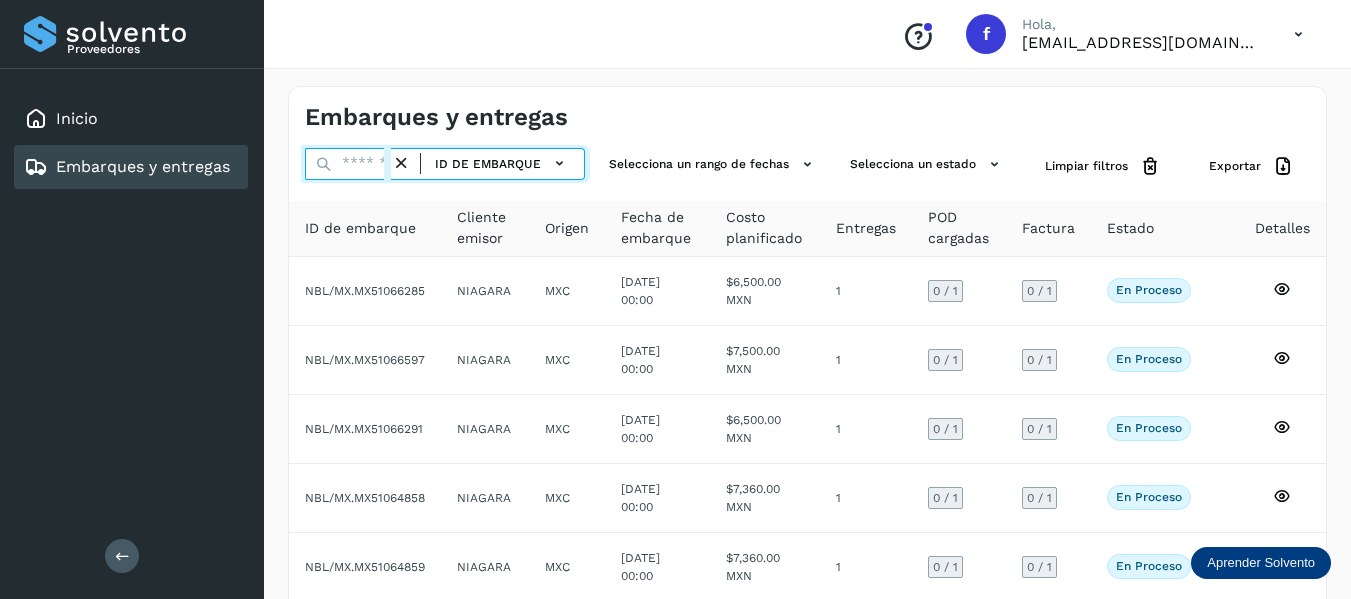 click at bounding box center [348, 164] 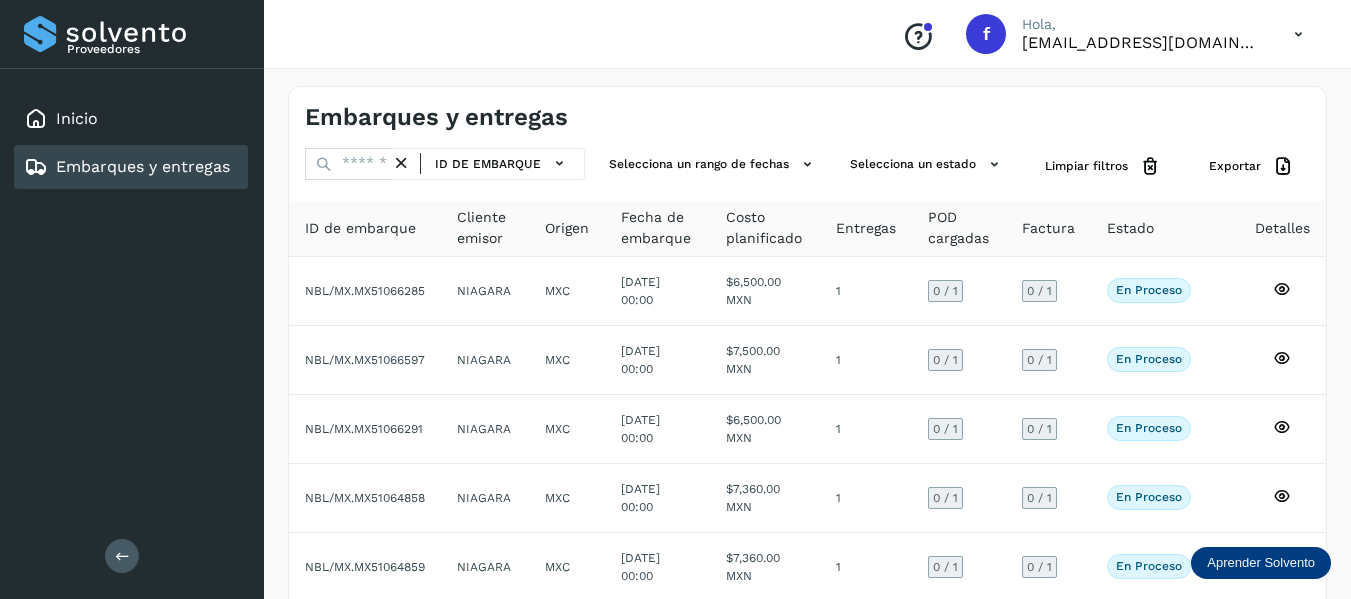 click on "Embarques y entregas ID de embarque Selecciona un rango de fechas  Selecciona un estado Limpiar filtros Exportar ID de embarque Cliente emisor Origen Fecha de embarque Costo planificado Entregas POD cargadas Factura Estado Detalles NBL/MX.MX51066285 NIAGARA MXC [DATE] 00:00  $6,500.00 MXN  1 0  / 1 0 / 1 En proceso
Verifica el estado de la factura o entregas asociadas a este embarque
NBL/MX.MX51066597 NIAGARA MXC [DATE] 00:00  $7,500.00 MXN  1 0  / 1 0 / 1 En proceso
Verifica el estado de la factura o entregas asociadas a este embarque
NBL/MX.MX51066291 NIAGARA MXC [DATE] 00:00  $6,500.00 MXN  1 0  / 1 0 / 1 En proceso
Verifica el estado de la factura o entregas asociadas a este embarque
NBL/MX.MX51064858 NIAGARA MXC [DATE] 00:00  $7,360.00 MXN  1 0  / 1 0 / 1 En proceso
NIAGARA MXC 1" at bounding box center (807, 552) 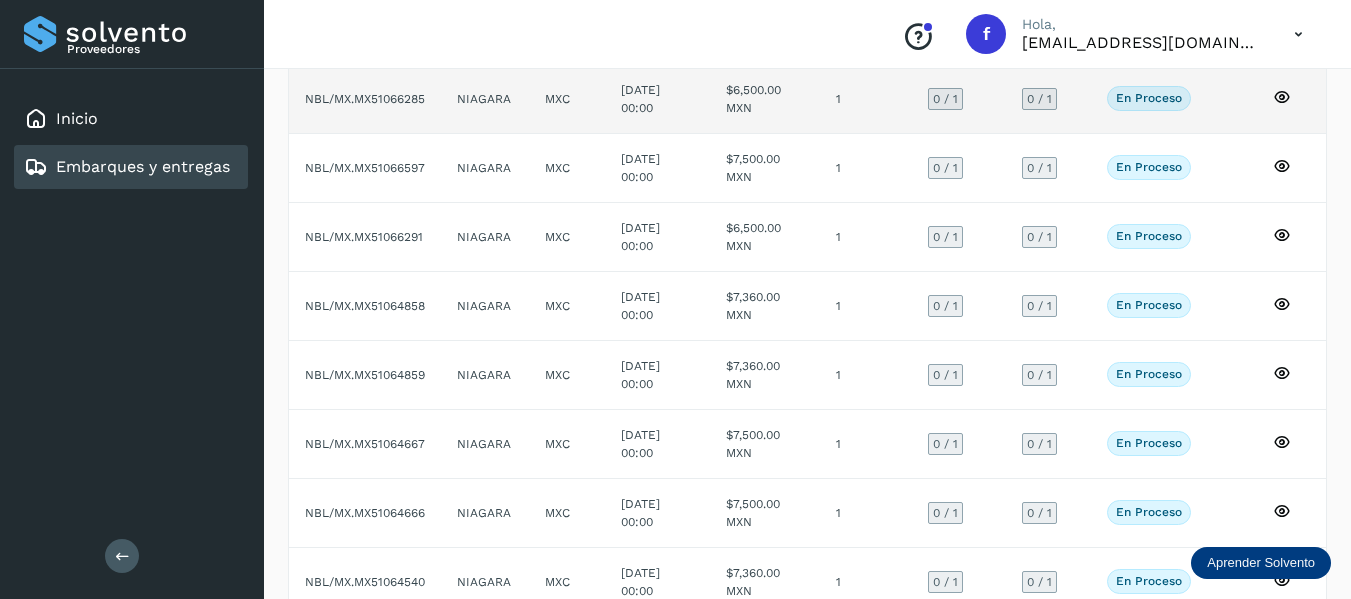 scroll, scrollTop: 200, scrollLeft: 0, axis: vertical 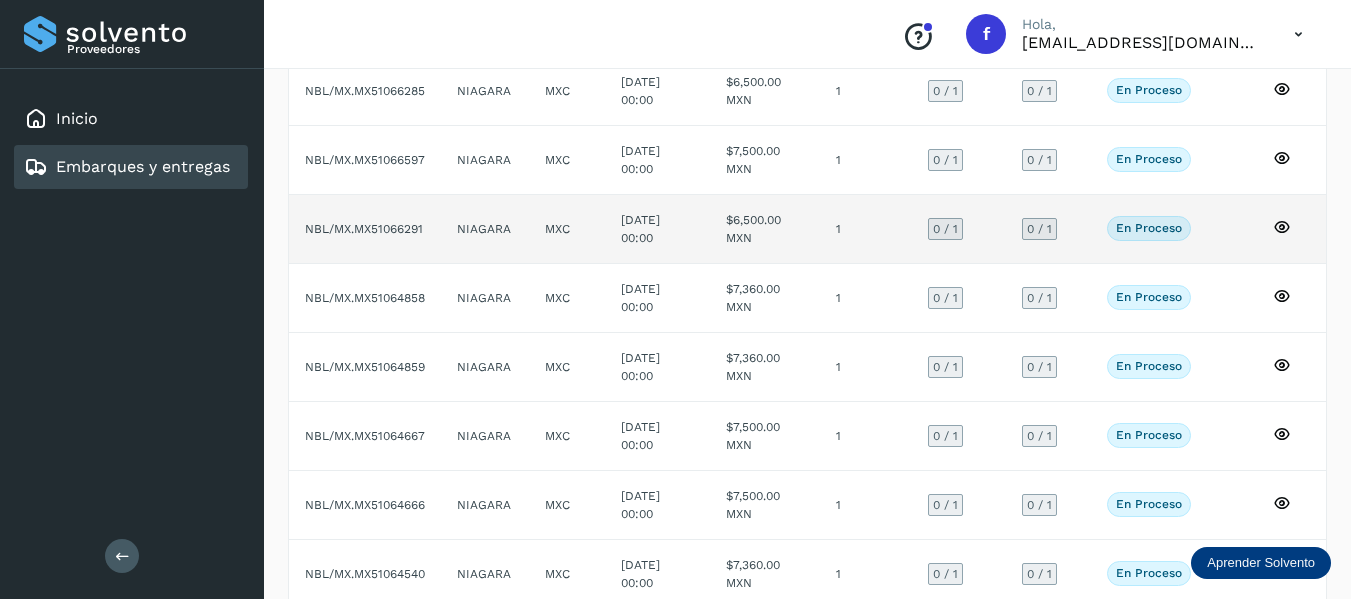 click on "En proceso
Verifica el estado de la factura o entregas asociadas a este embarque" 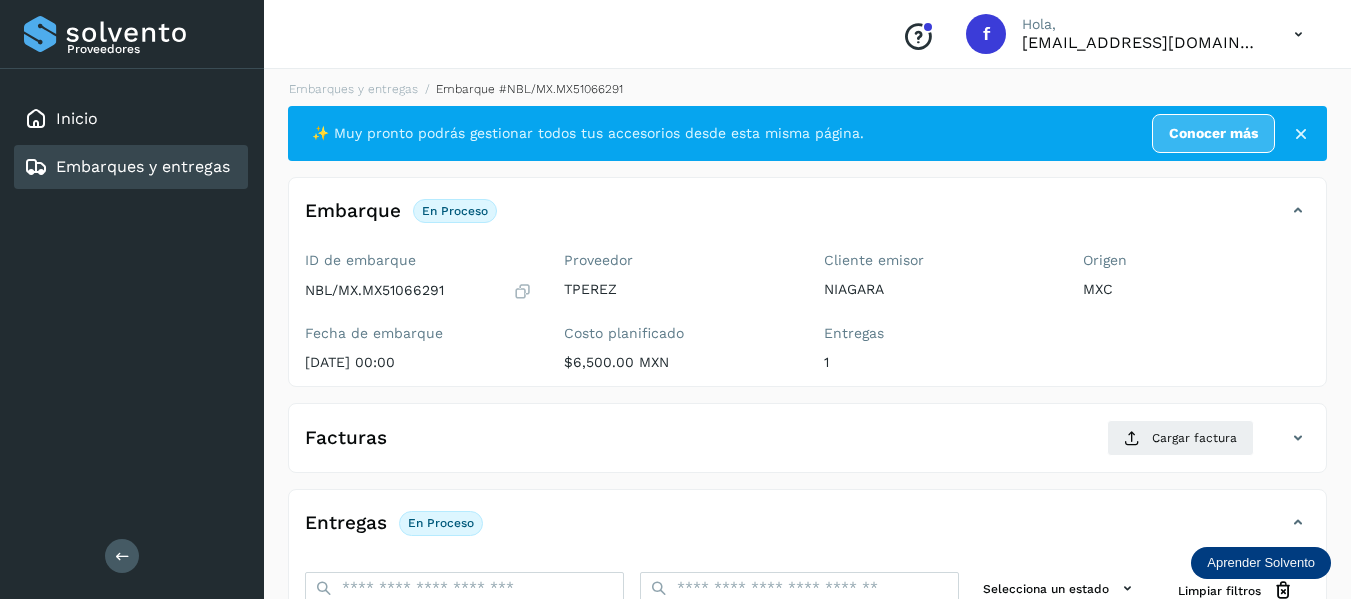 scroll, scrollTop: 0, scrollLeft: 0, axis: both 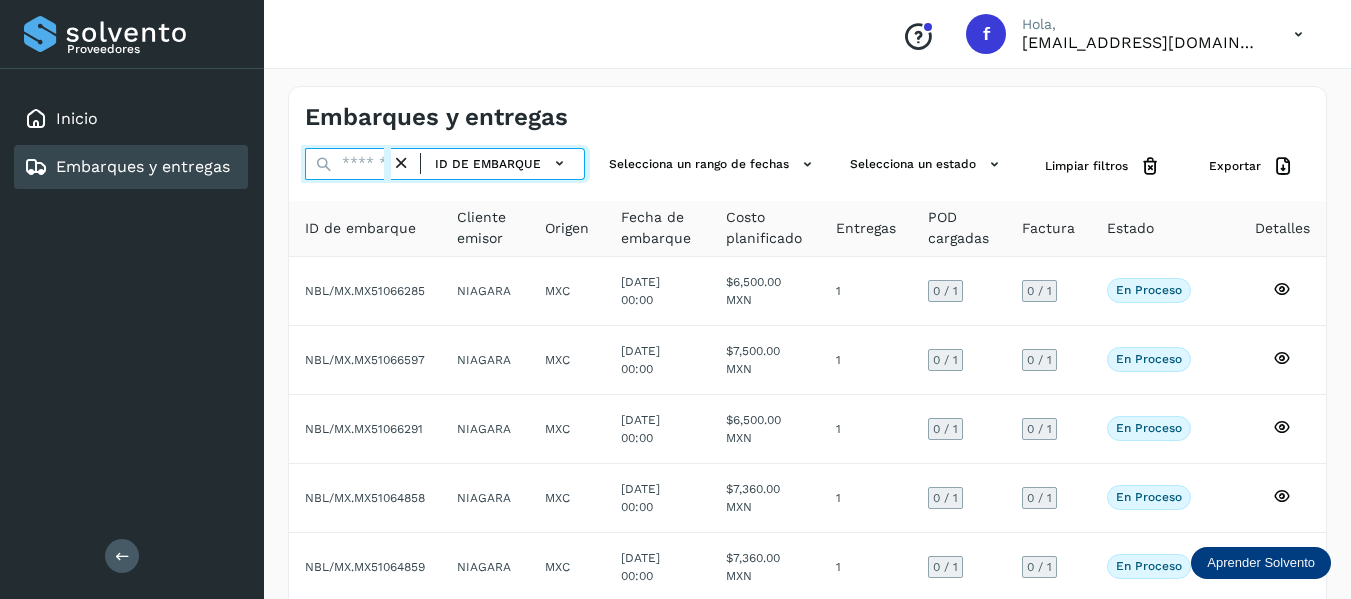 click at bounding box center [348, 164] 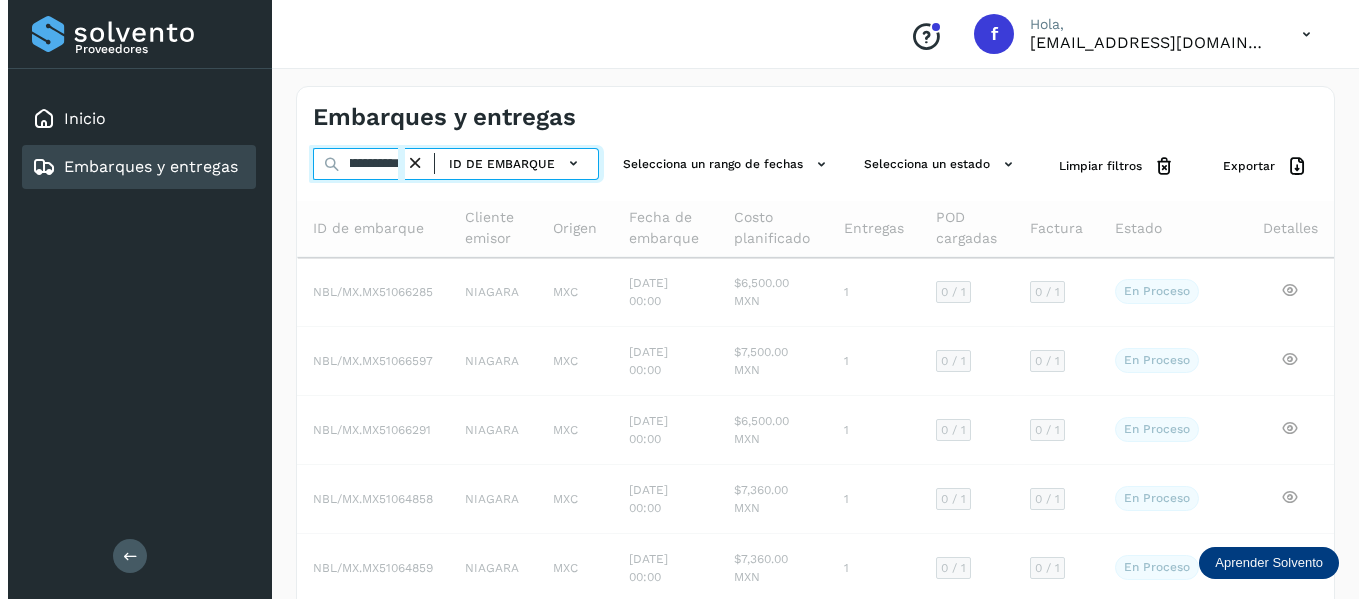 scroll, scrollTop: 0, scrollLeft: 71, axis: horizontal 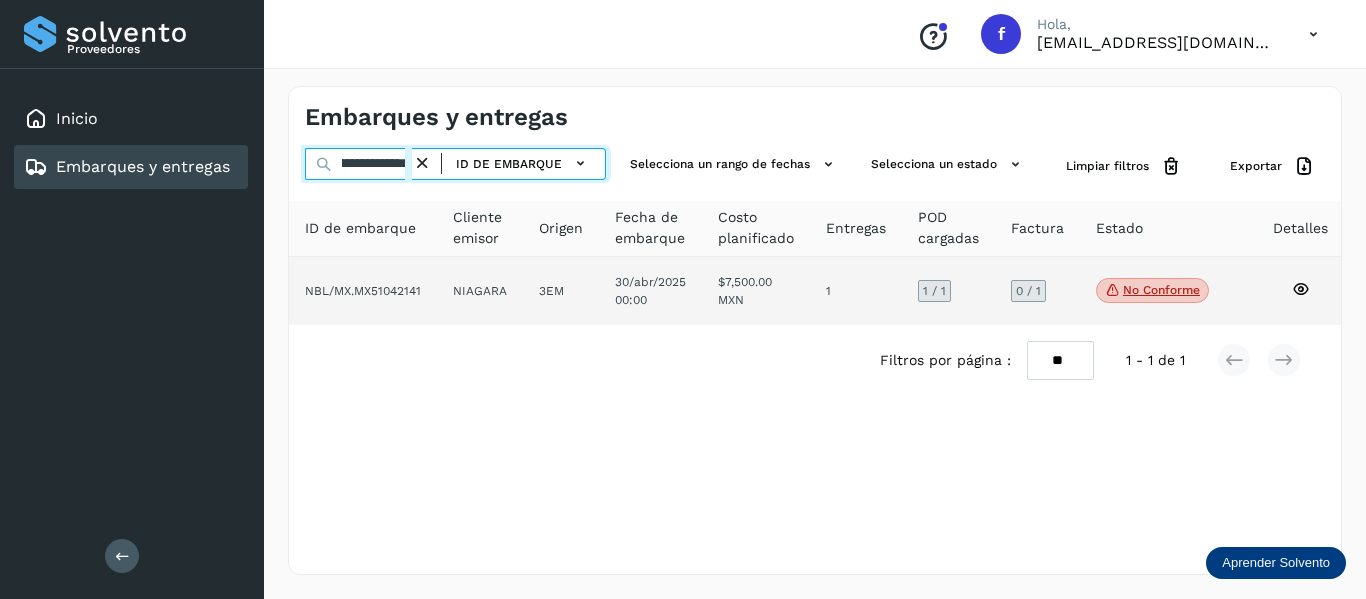 type on "**********" 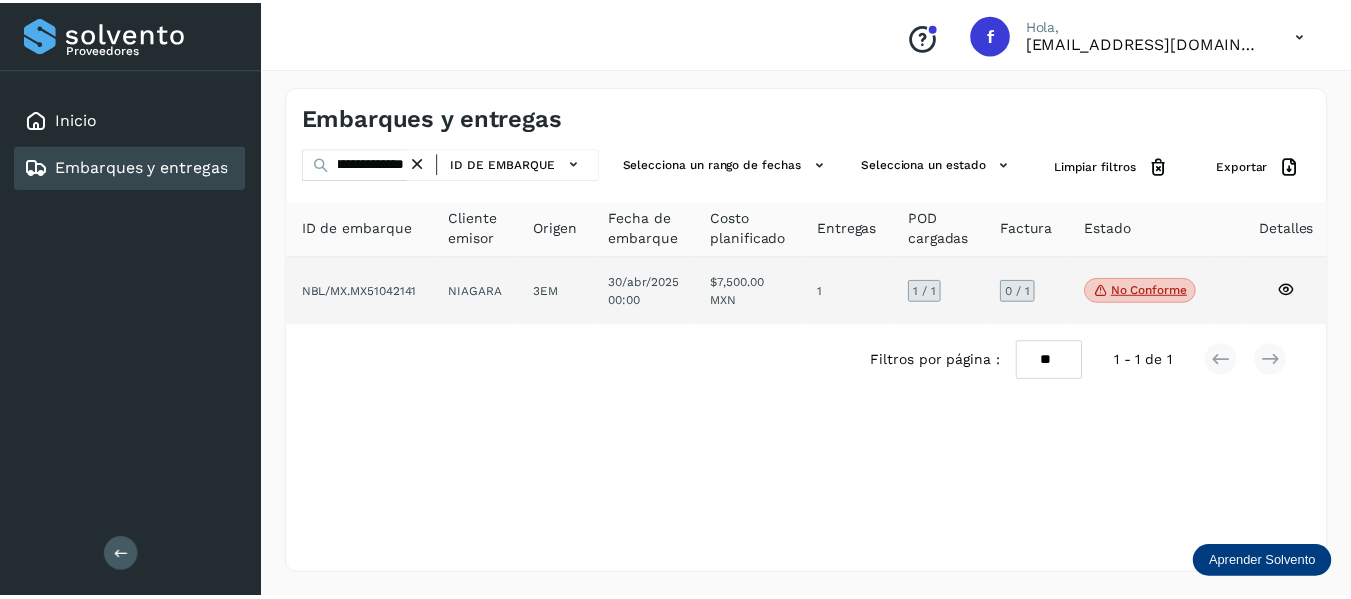 scroll, scrollTop: 0, scrollLeft: 0, axis: both 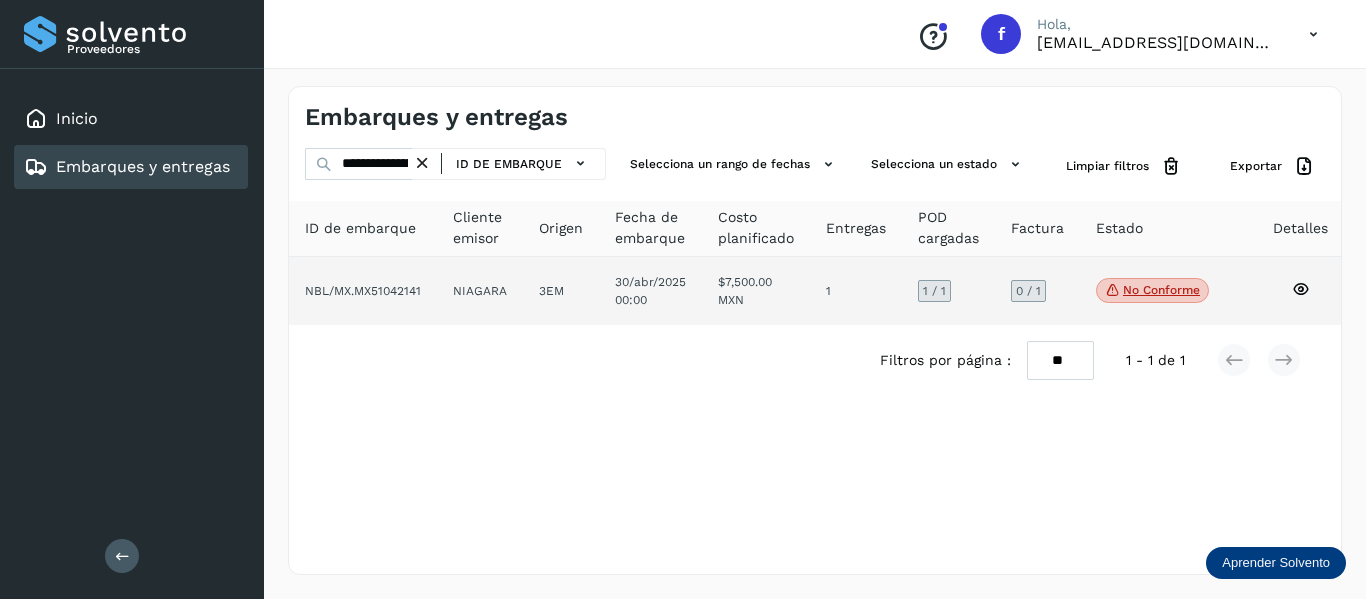 click 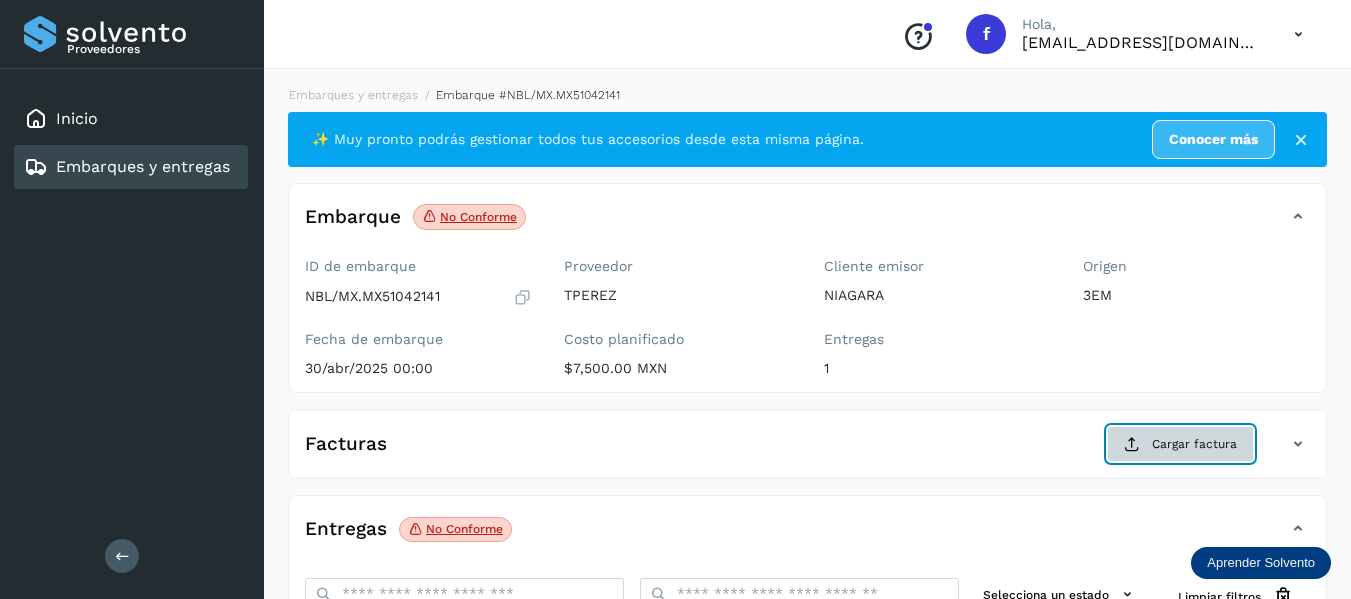 click at bounding box center [1132, 444] 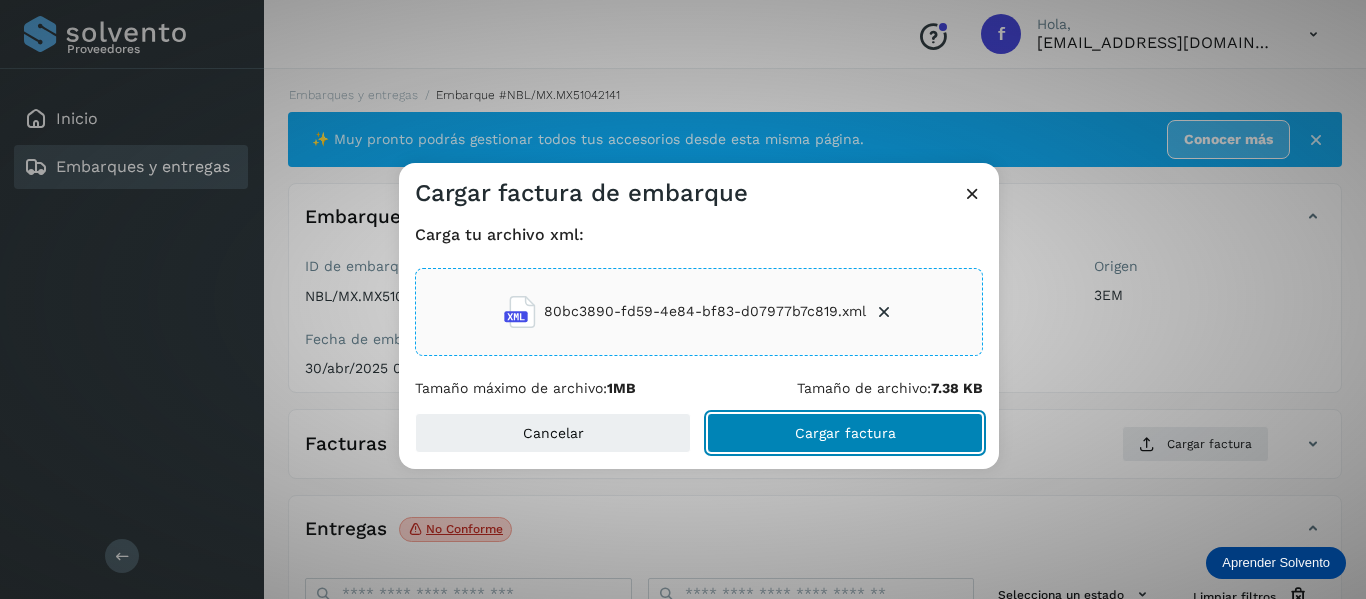 click on "Cargar factura" 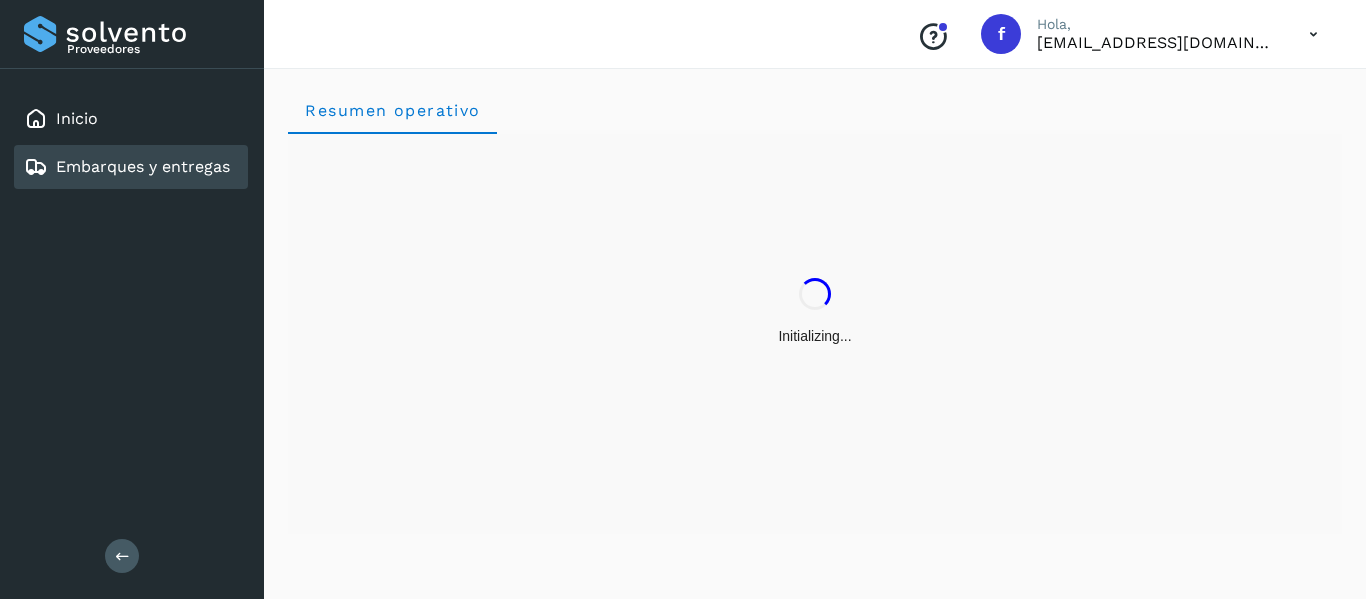 click on "Embarques y entregas" 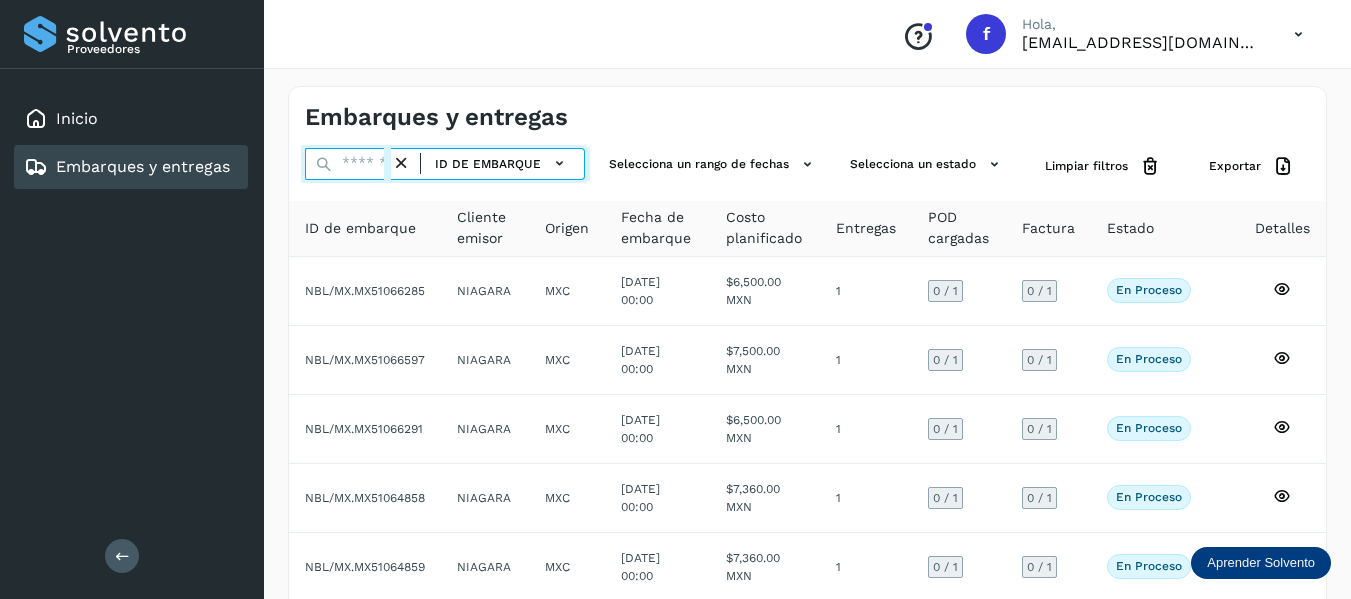 click at bounding box center (348, 164) 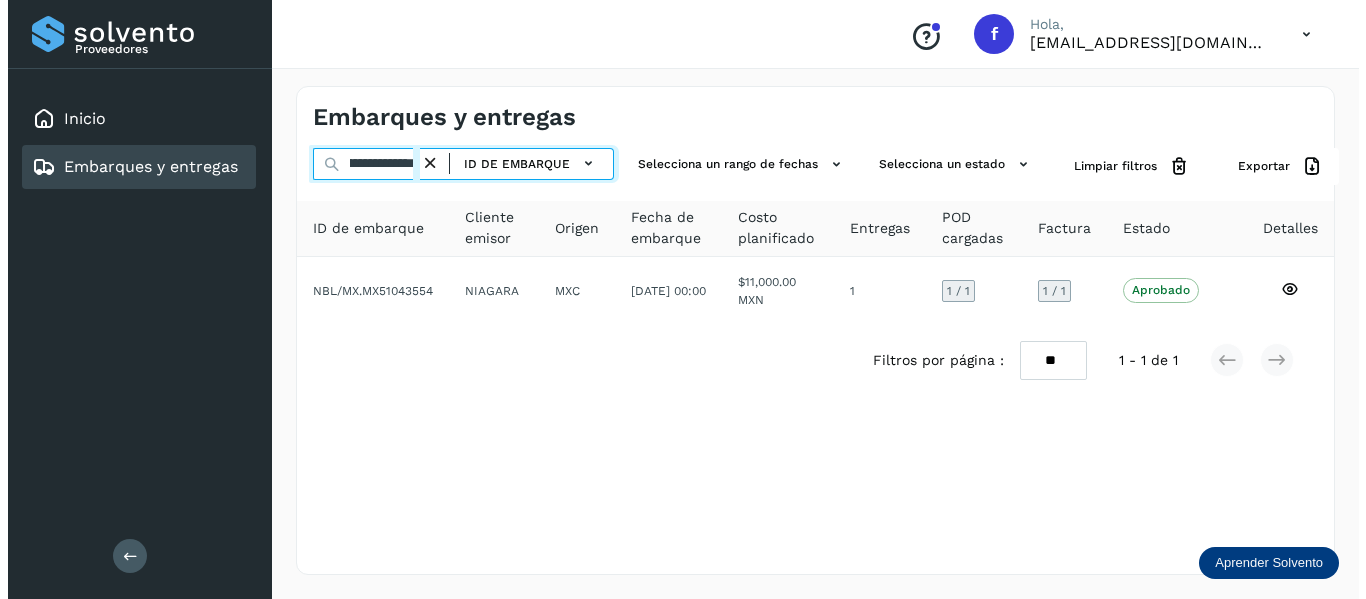 scroll, scrollTop: 0, scrollLeft: 76, axis: horizontal 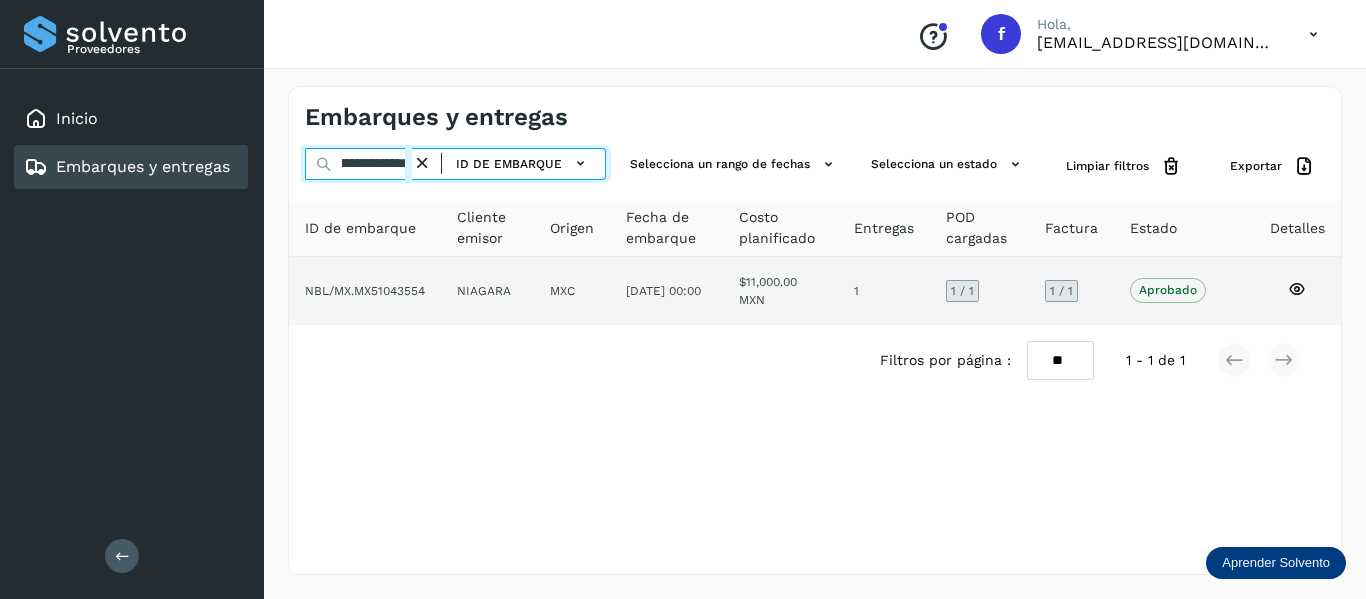 type on "**********" 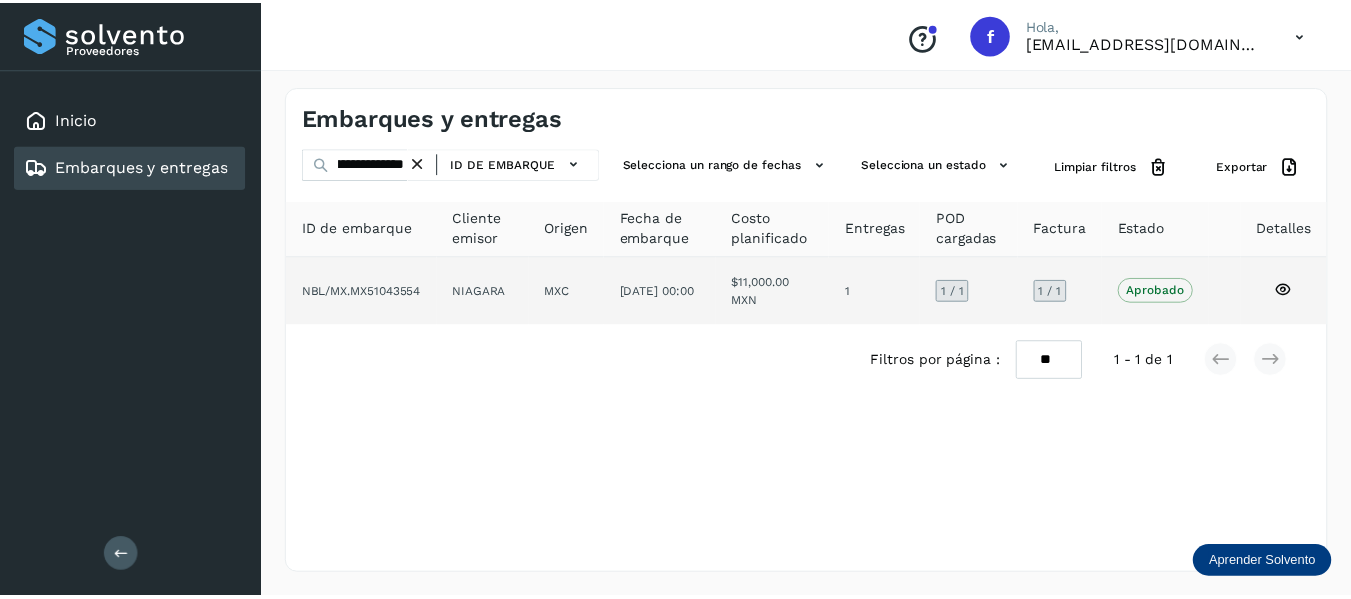 scroll, scrollTop: 0, scrollLeft: 0, axis: both 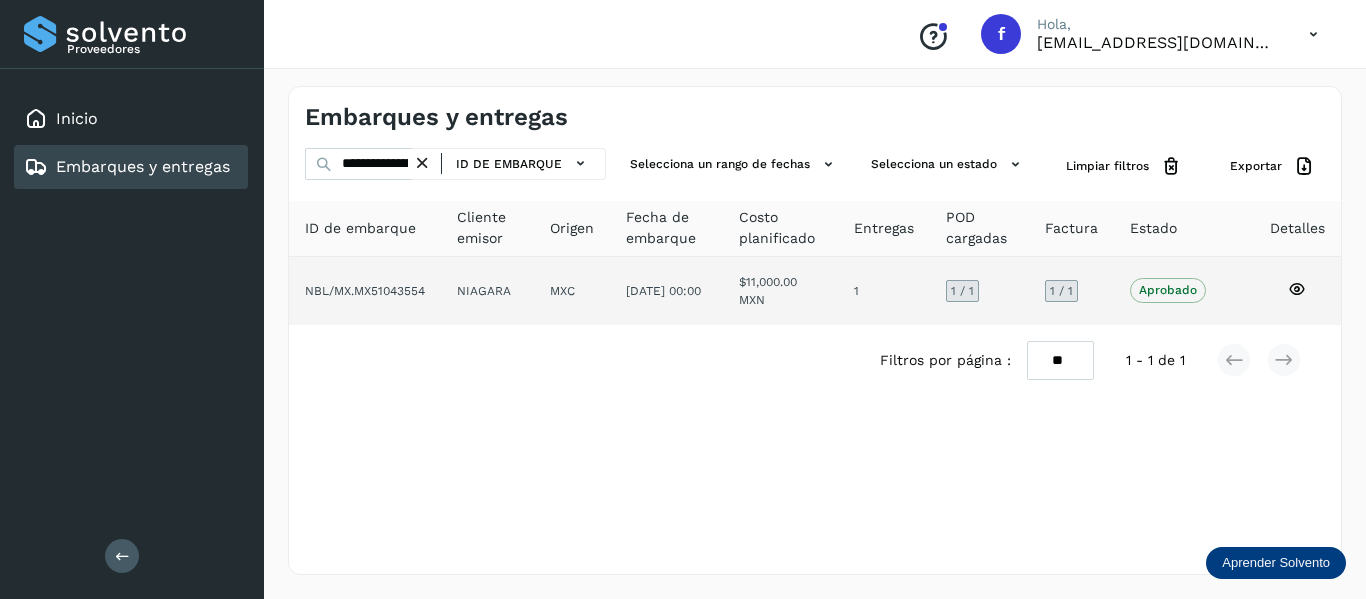 click 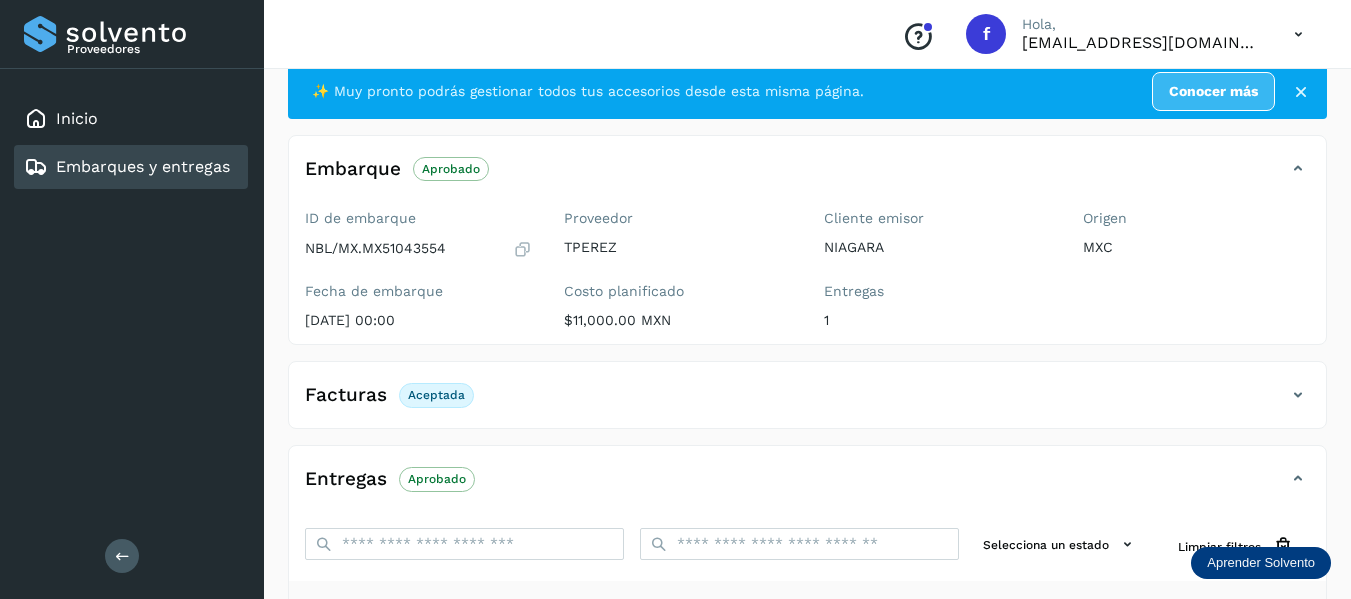 scroll, scrollTop: 0, scrollLeft: 0, axis: both 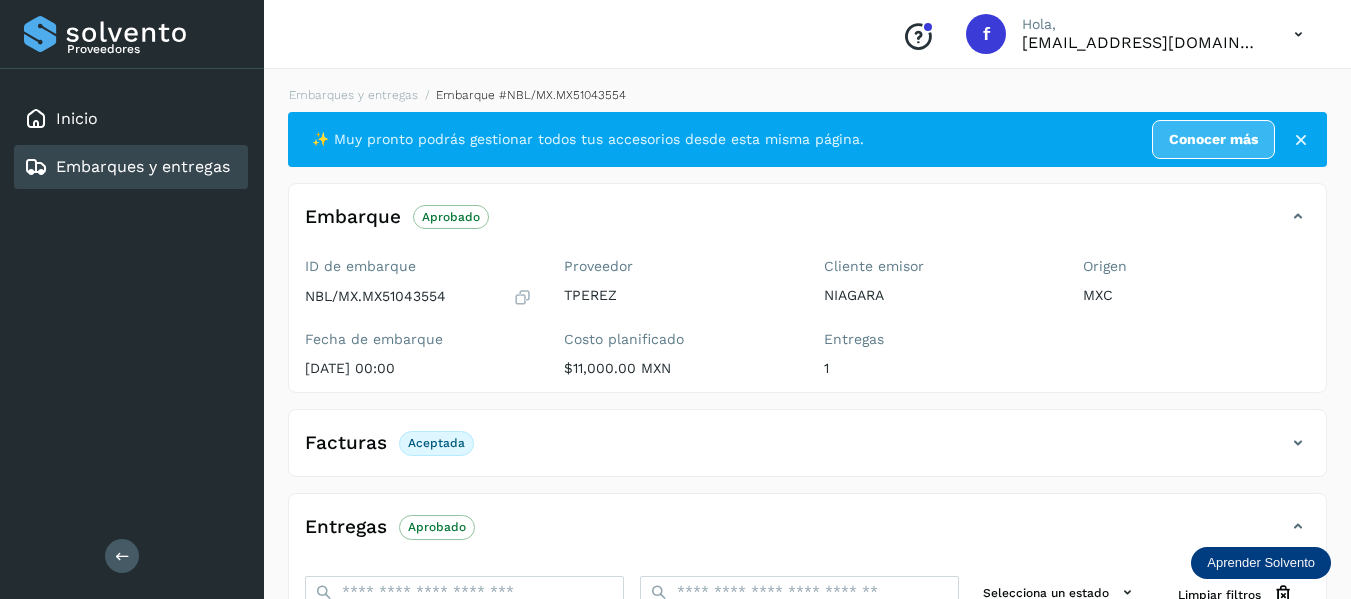 click at bounding box center [1298, 443] 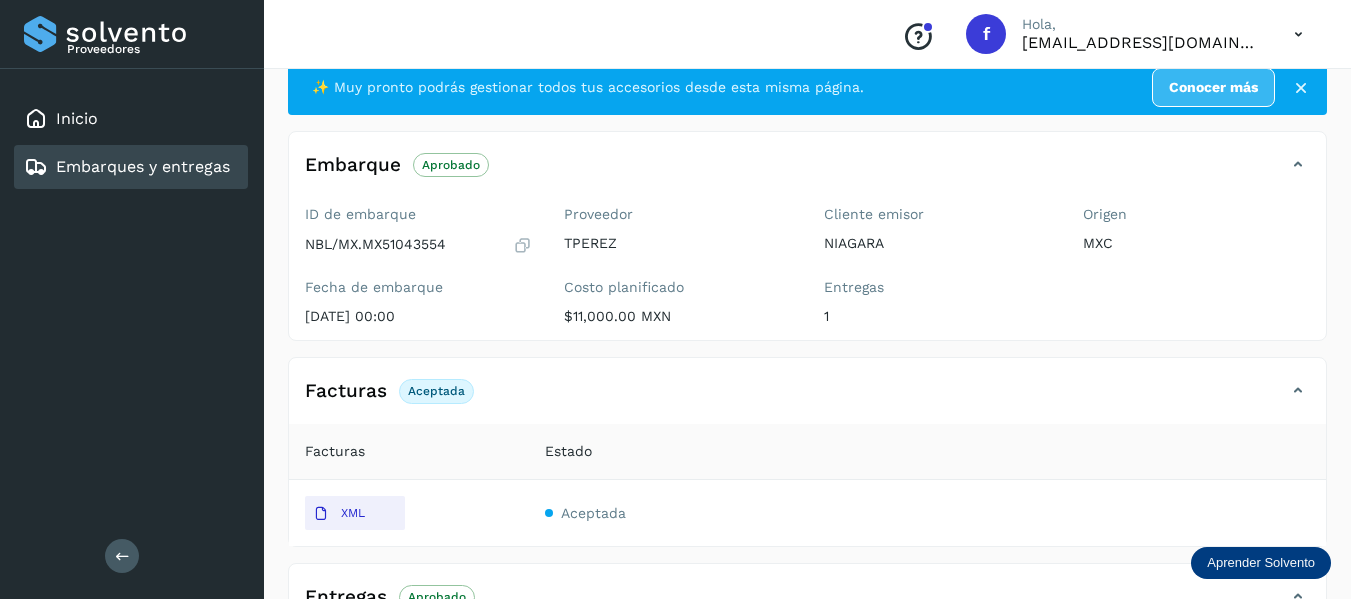 scroll, scrollTop: 100, scrollLeft: 0, axis: vertical 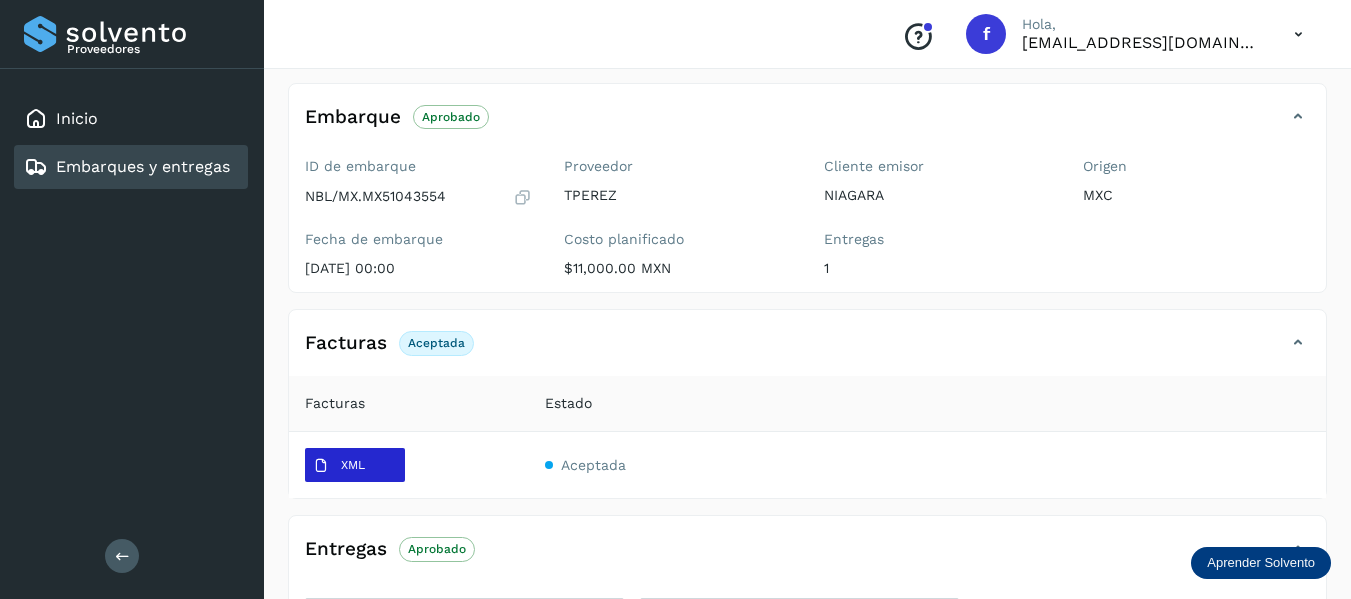click on "XML" at bounding box center (339, 466) 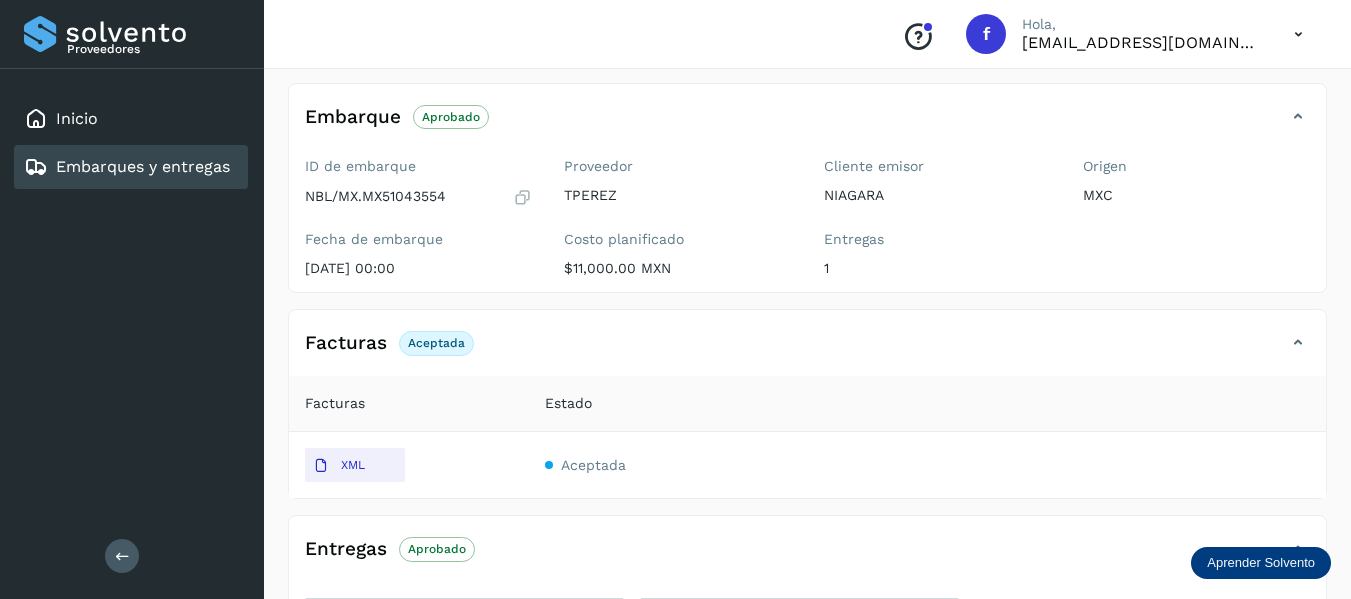 type 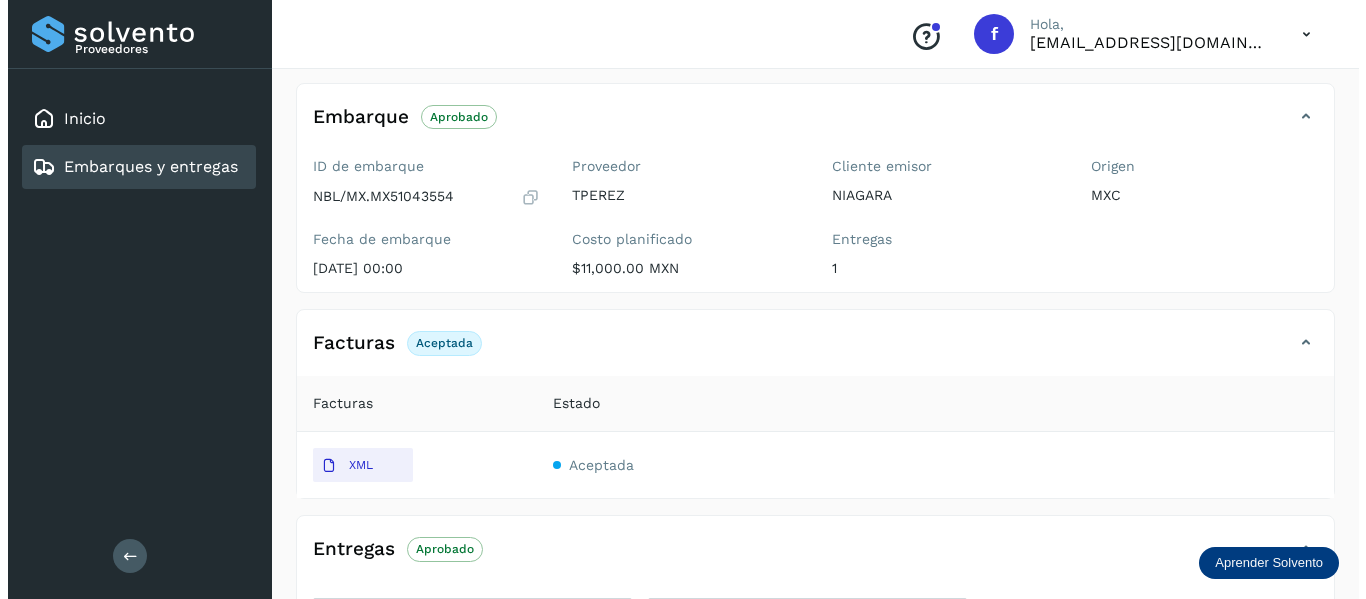 scroll, scrollTop: 0, scrollLeft: 0, axis: both 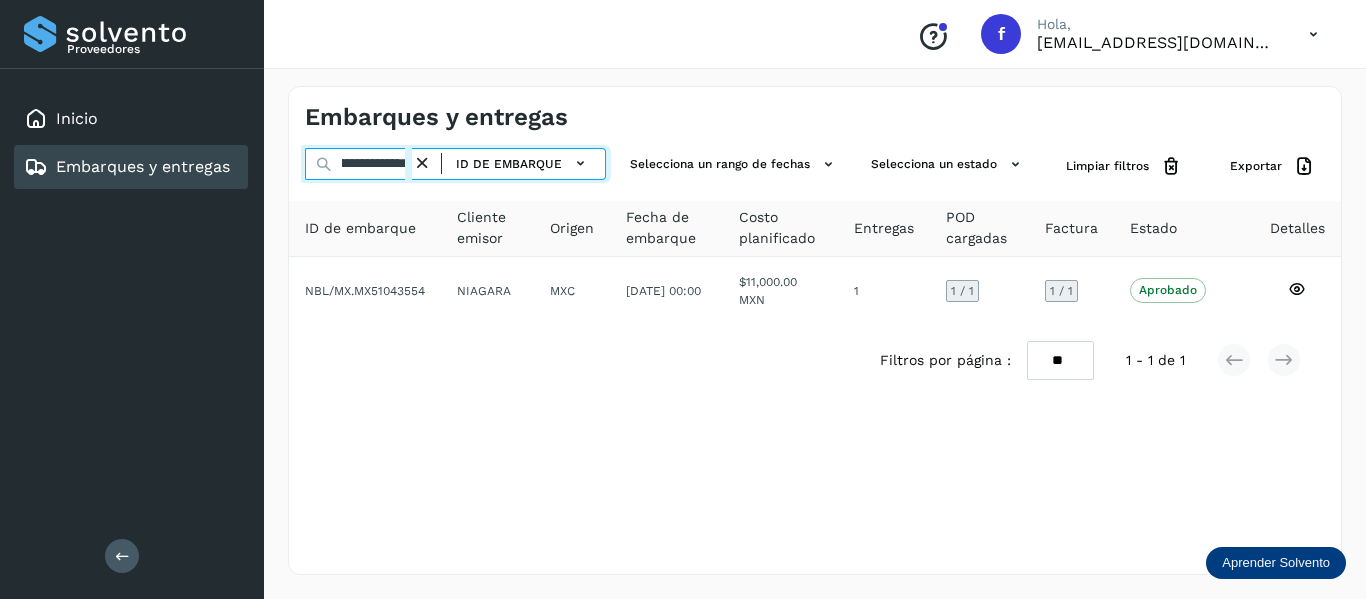 drag, startPoint x: 339, startPoint y: 164, endPoint x: 670, endPoint y: 144, distance: 331.60367 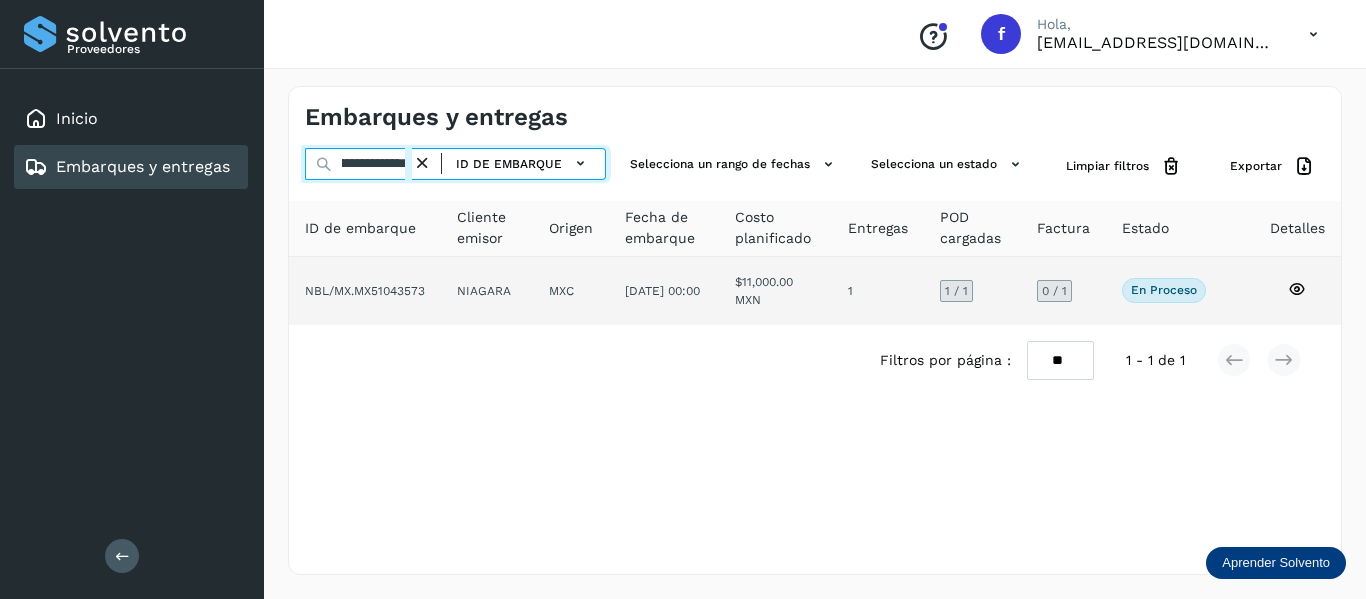 type on "**********" 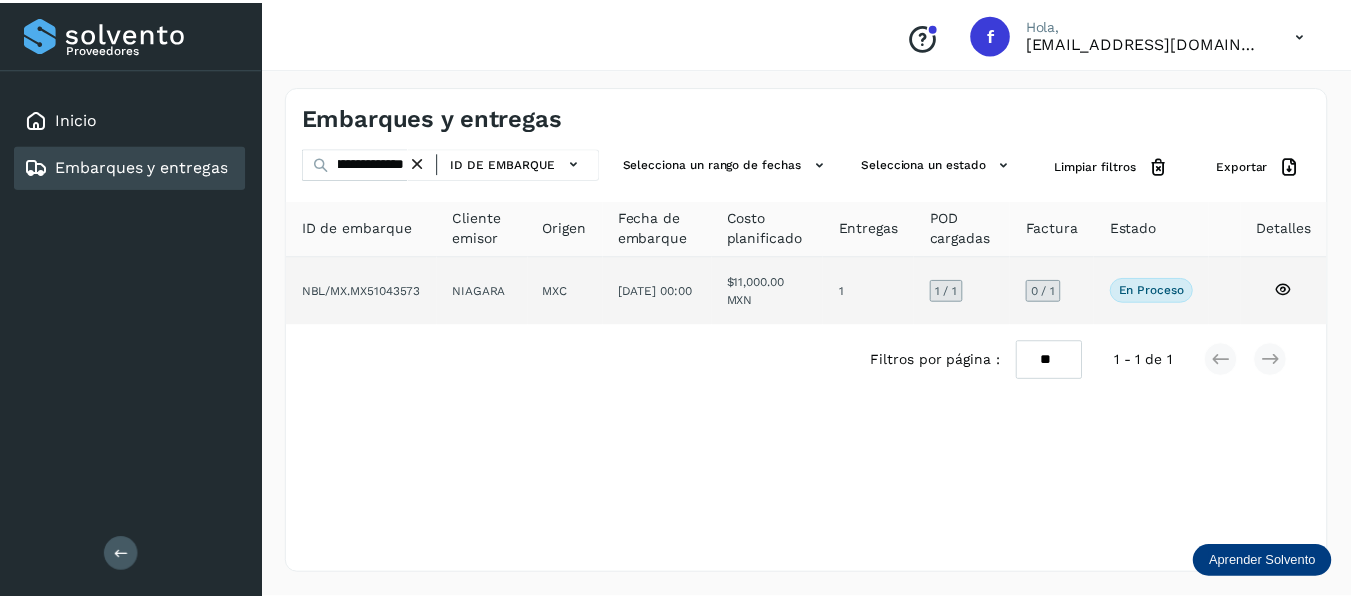 scroll, scrollTop: 0, scrollLeft: 0, axis: both 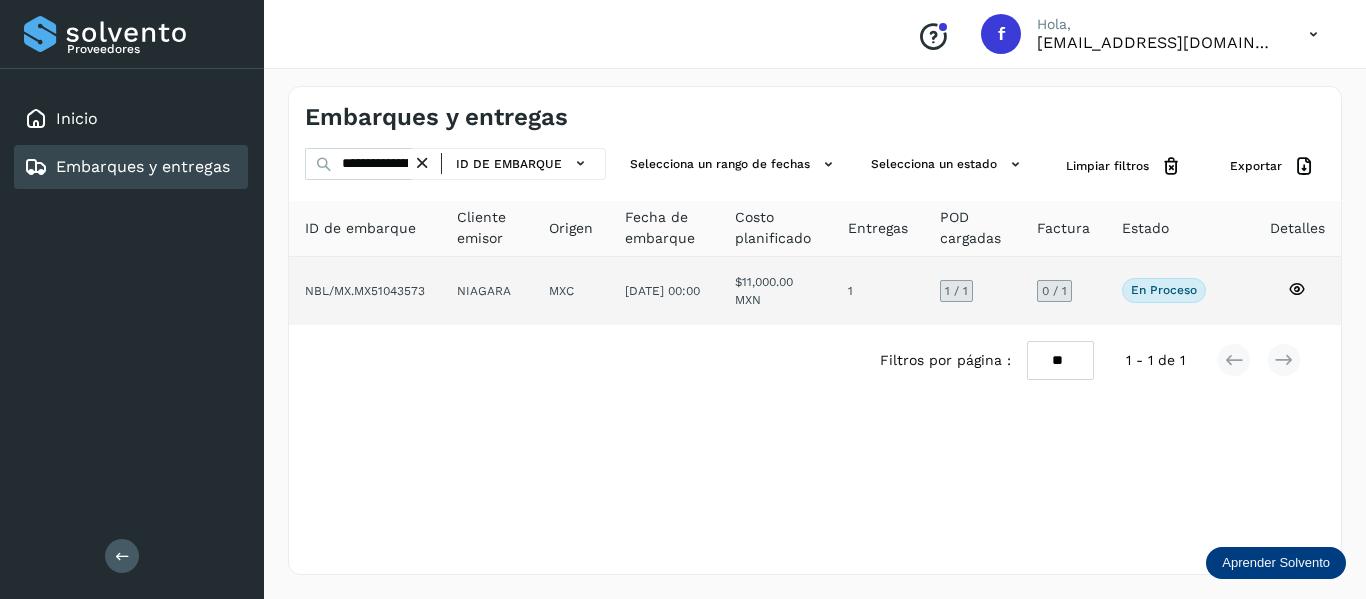 click 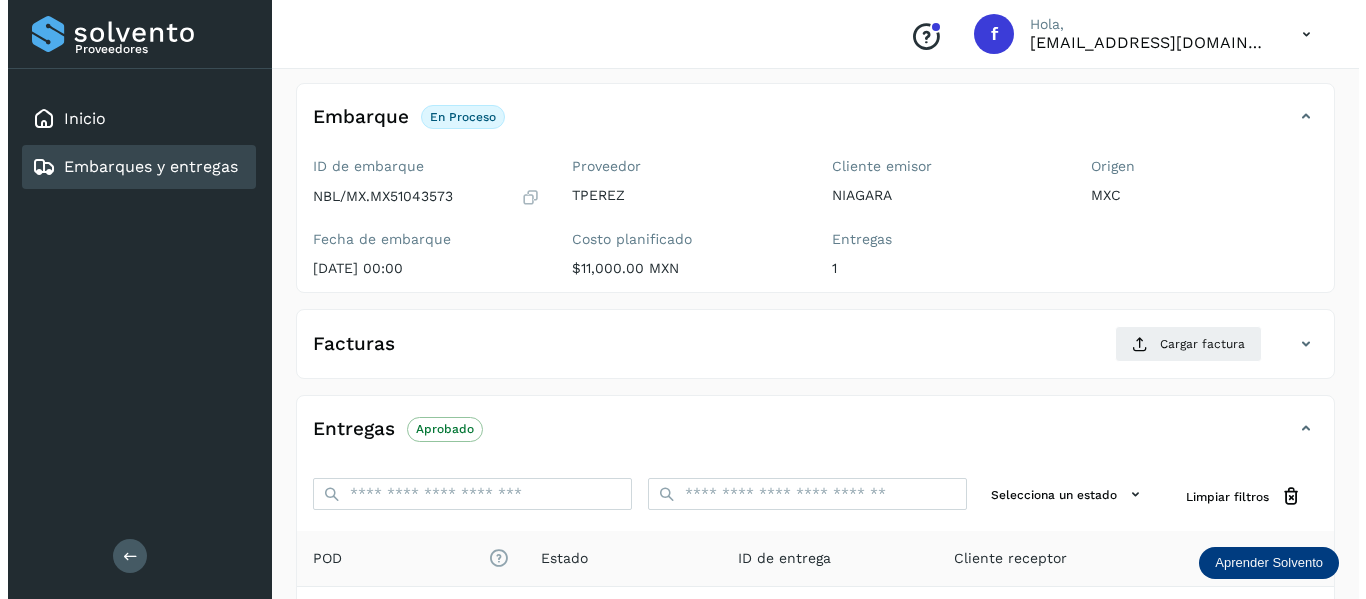 scroll, scrollTop: 0, scrollLeft: 0, axis: both 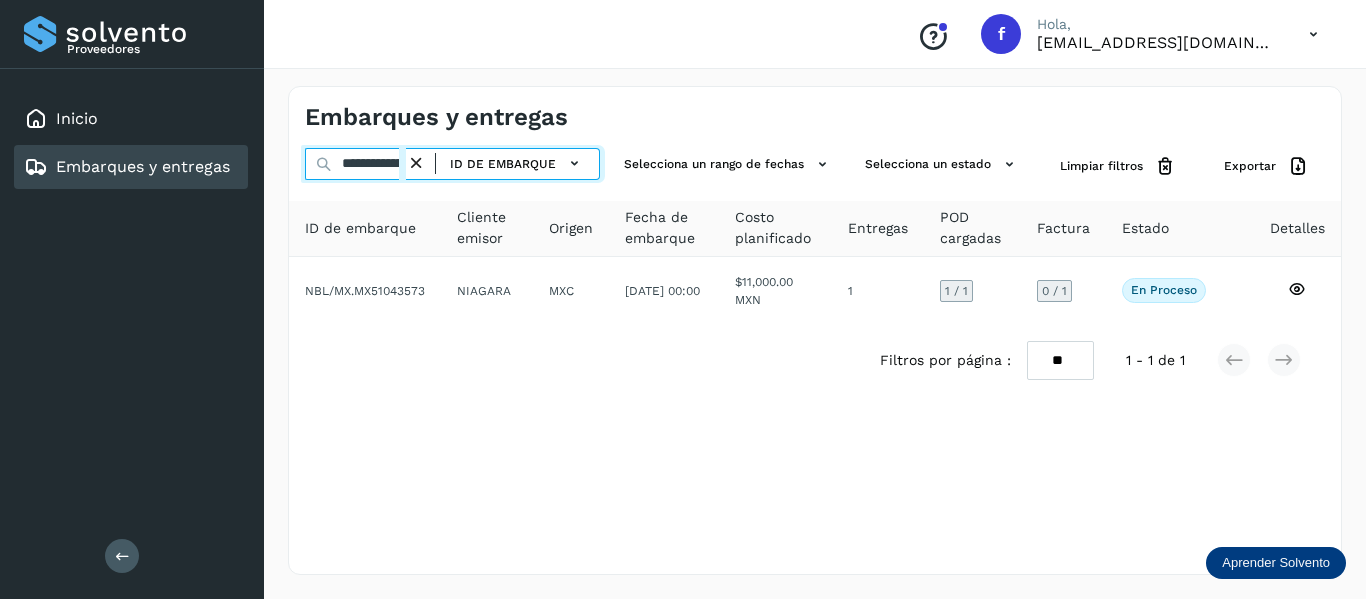 drag, startPoint x: 336, startPoint y: 164, endPoint x: 521, endPoint y: 183, distance: 185.97311 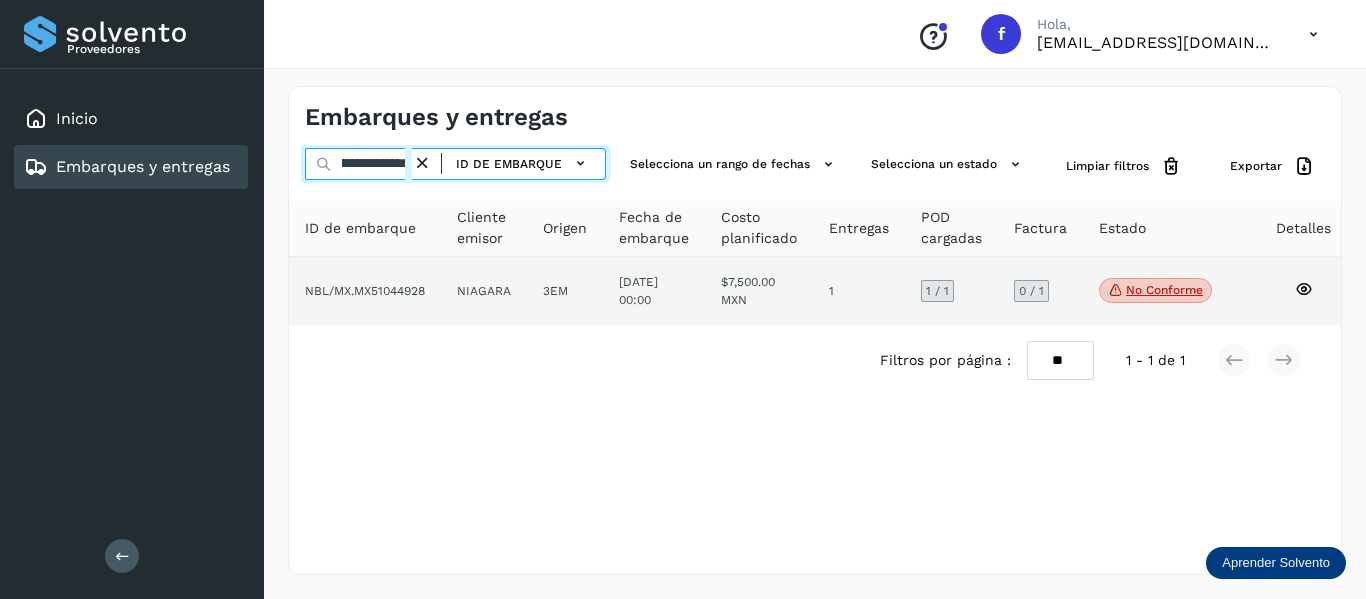 type on "**********" 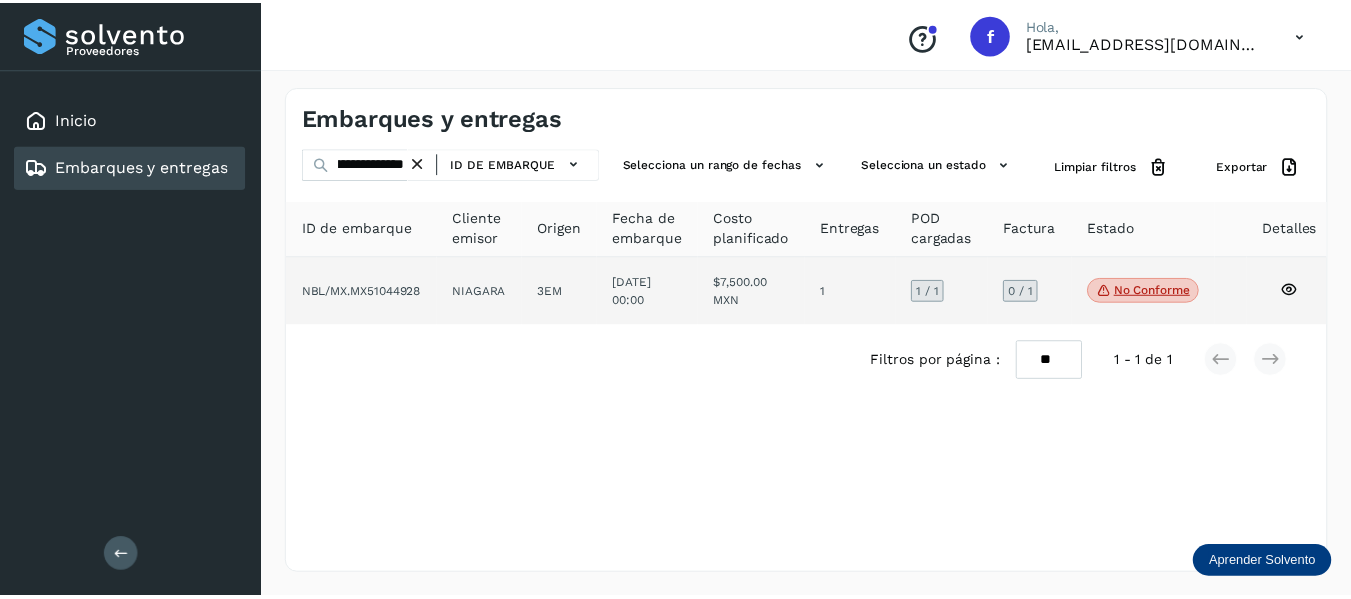 scroll, scrollTop: 0, scrollLeft: 0, axis: both 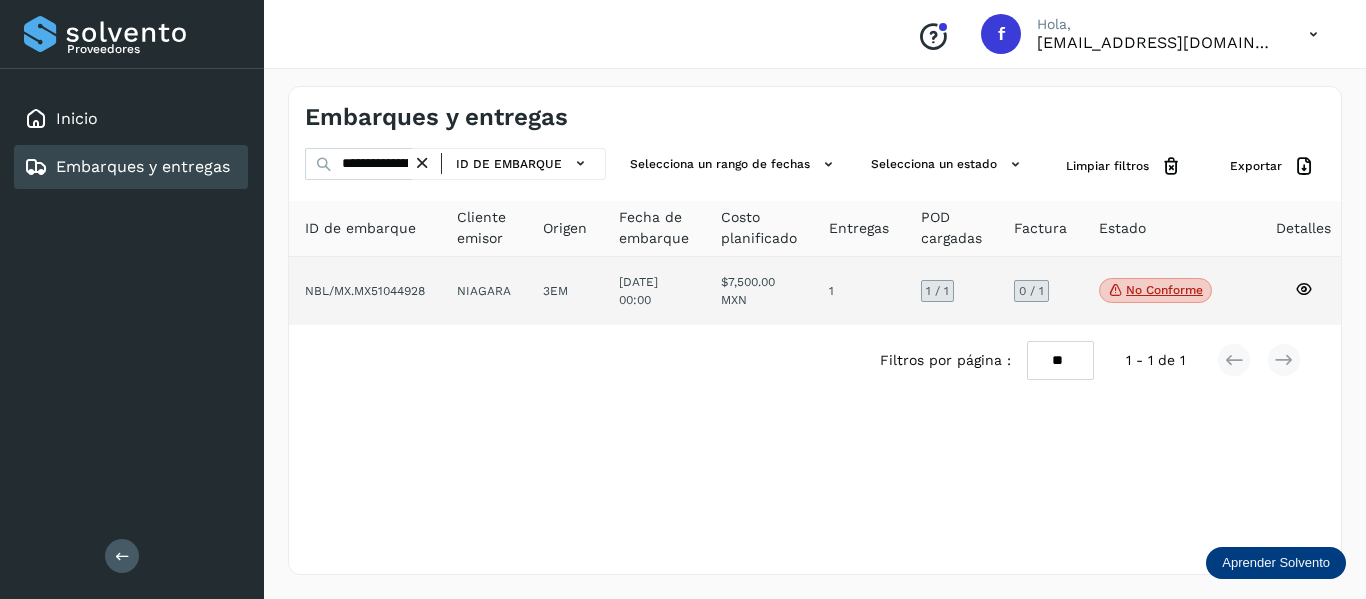 click 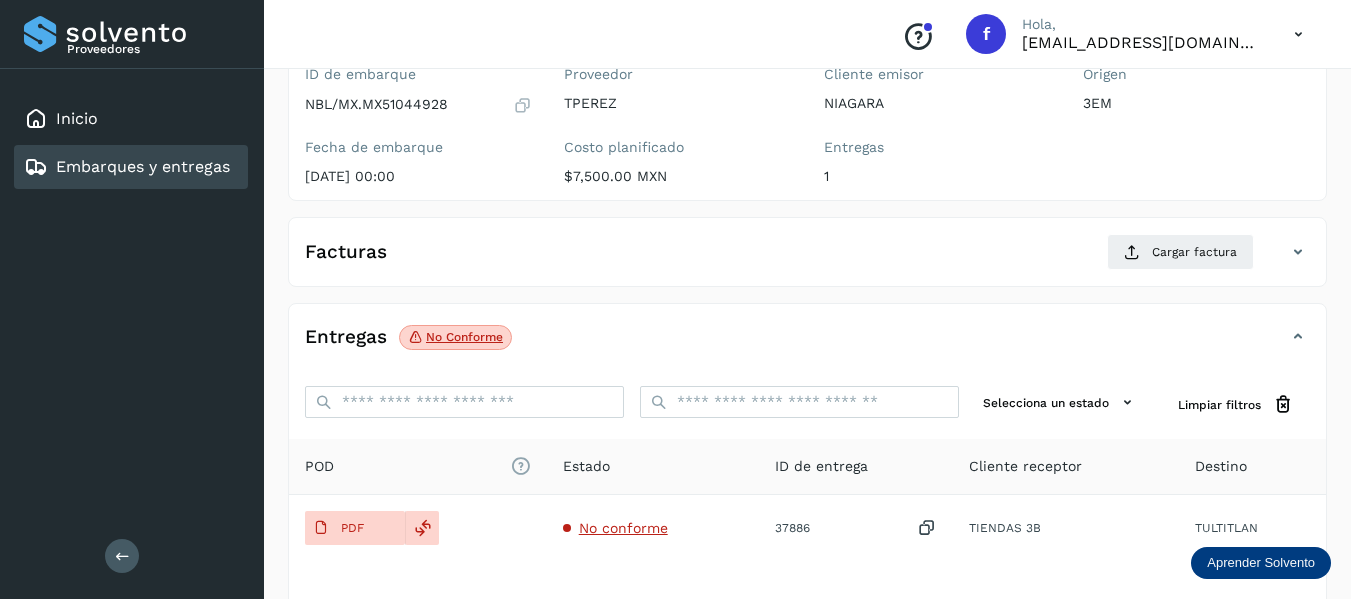 scroll, scrollTop: 200, scrollLeft: 0, axis: vertical 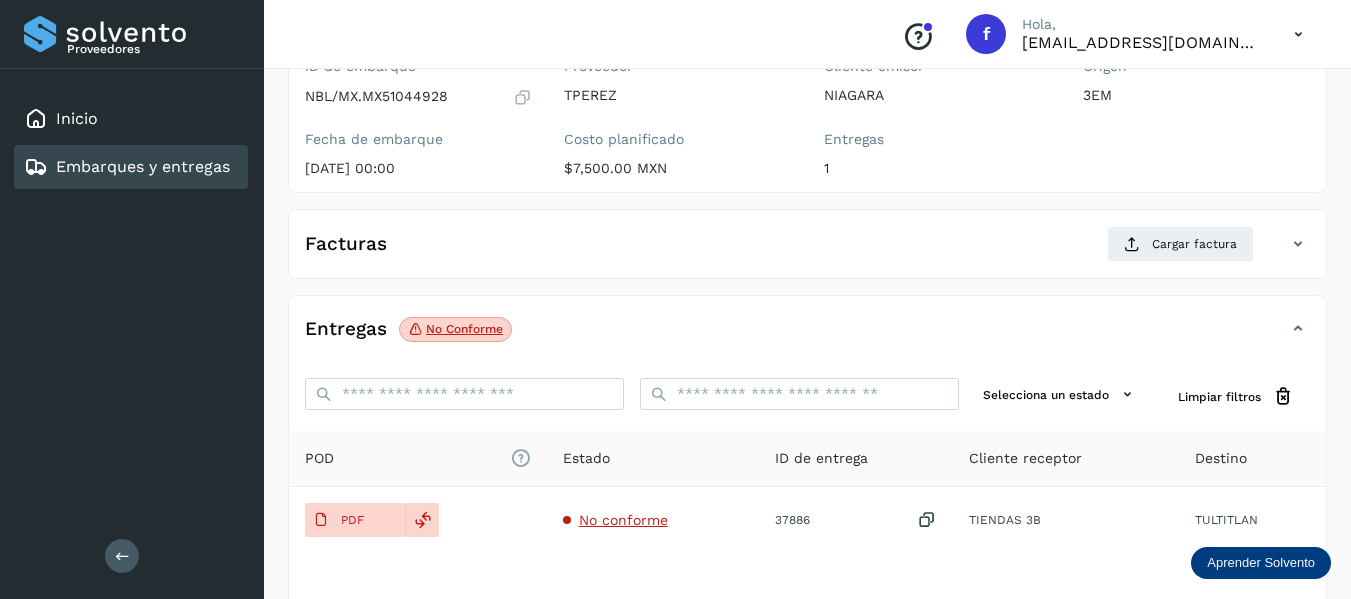 click on "Embarques y entregas" at bounding box center [143, 166] 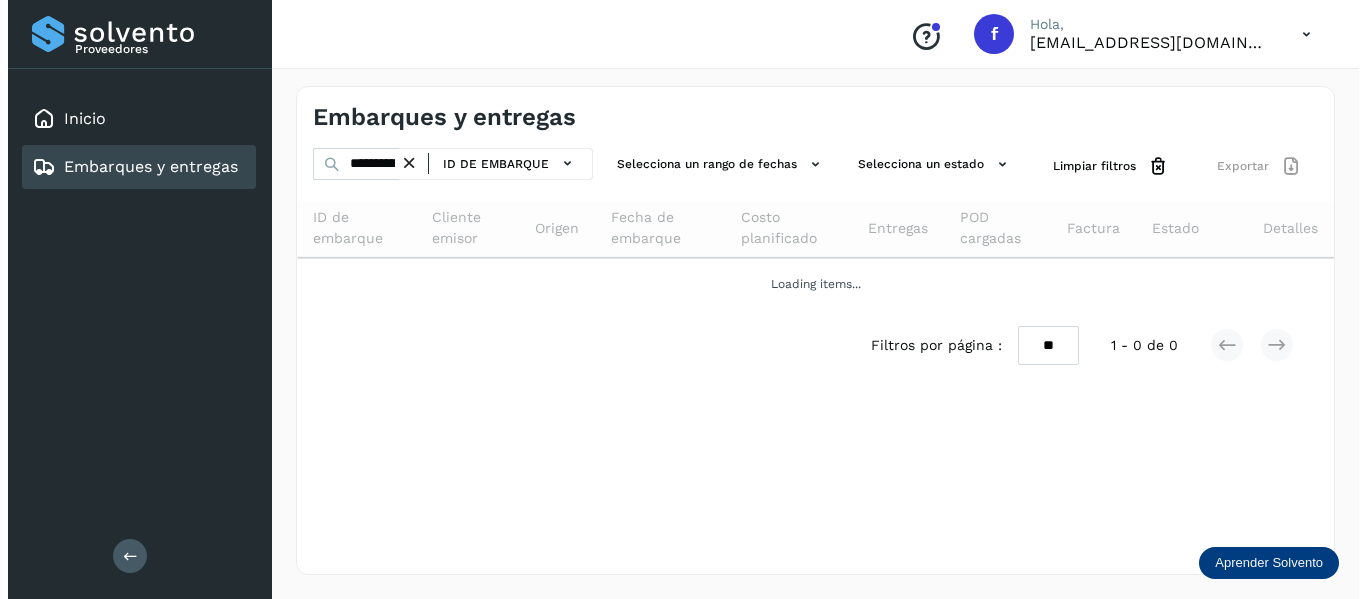 scroll, scrollTop: 0, scrollLeft: 0, axis: both 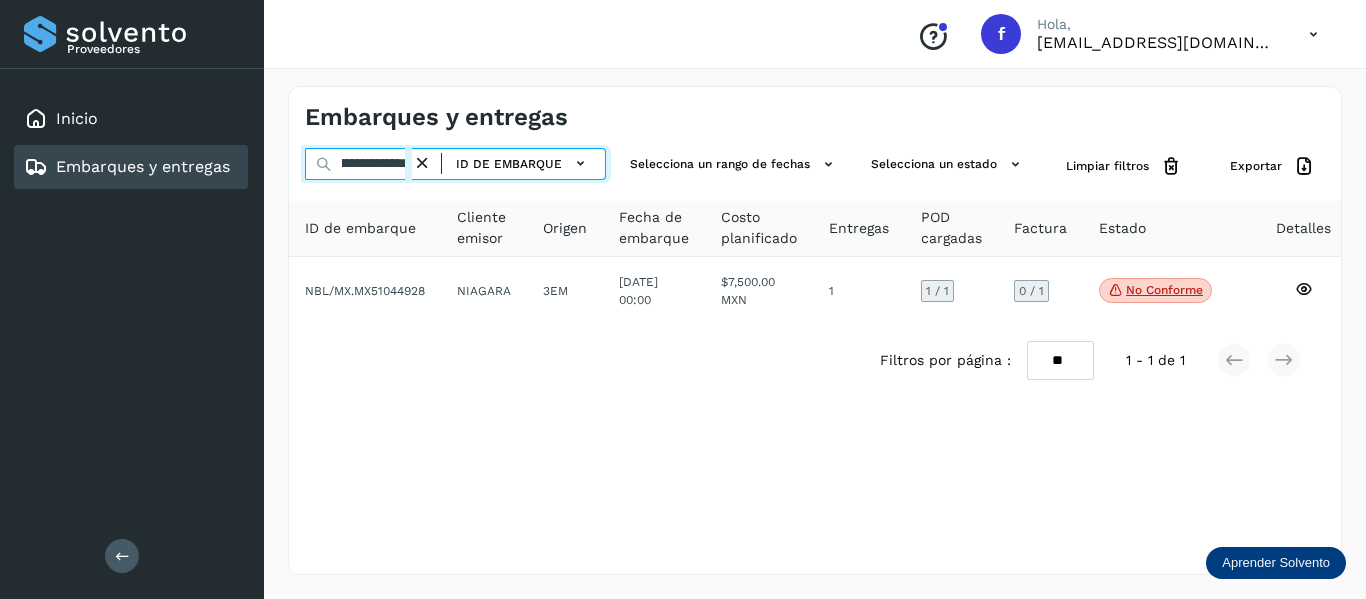 drag, startPoint x: 339, startPoint y: 163, endPoint x: 571, endPoint y: 180, distance: 232.62201 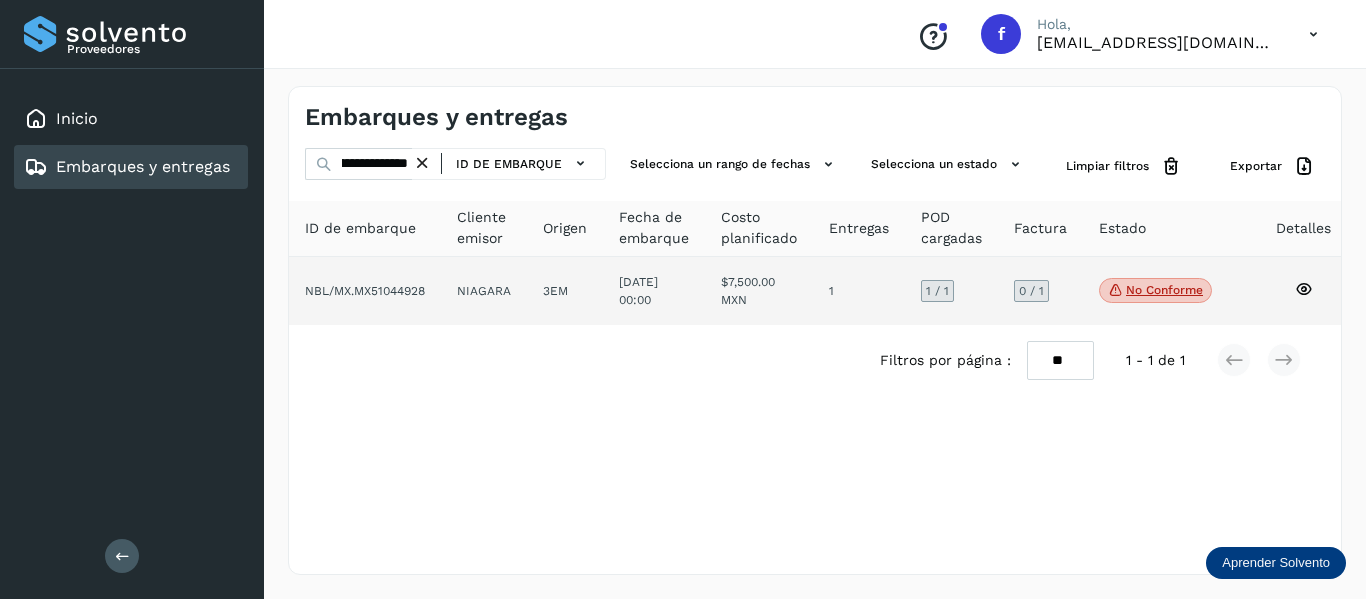 scroll, scrollTop: 0, scrollLeft: 0, axis: both 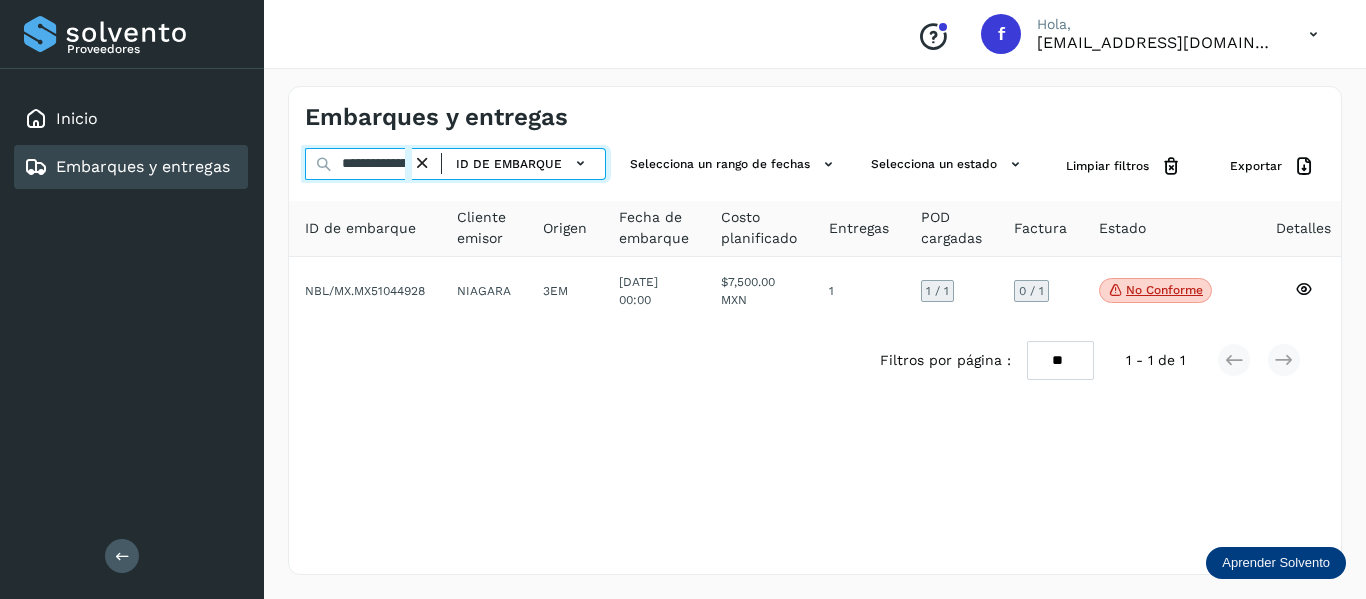 paste 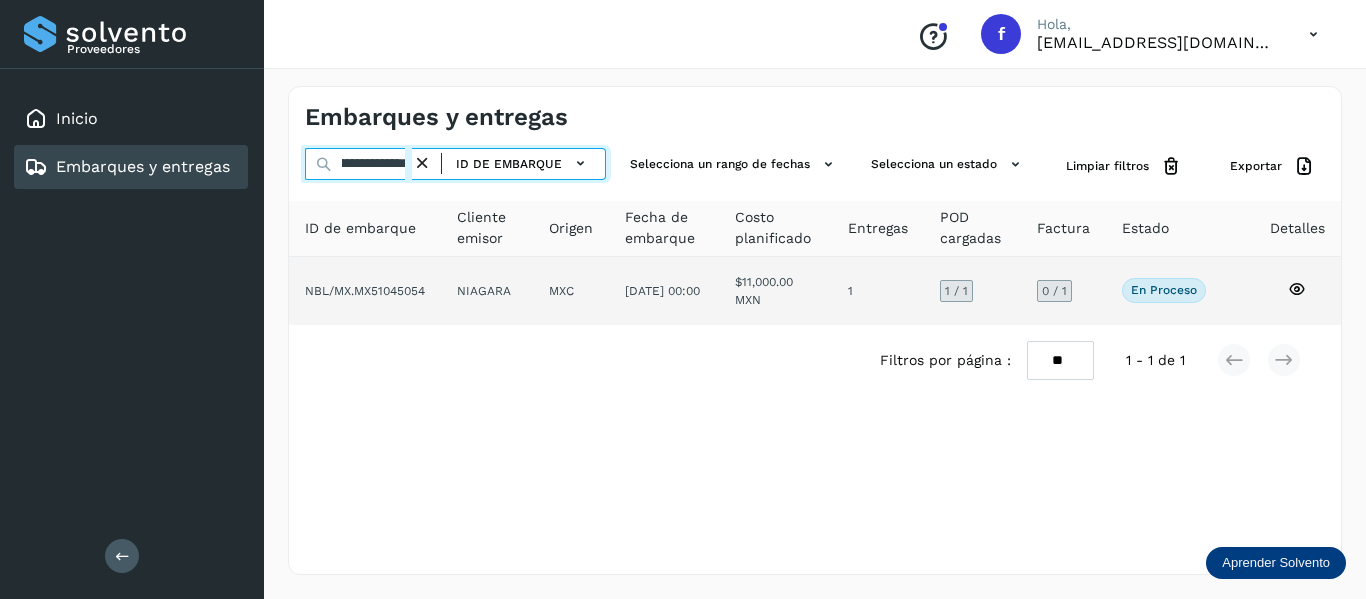 type on "**********" 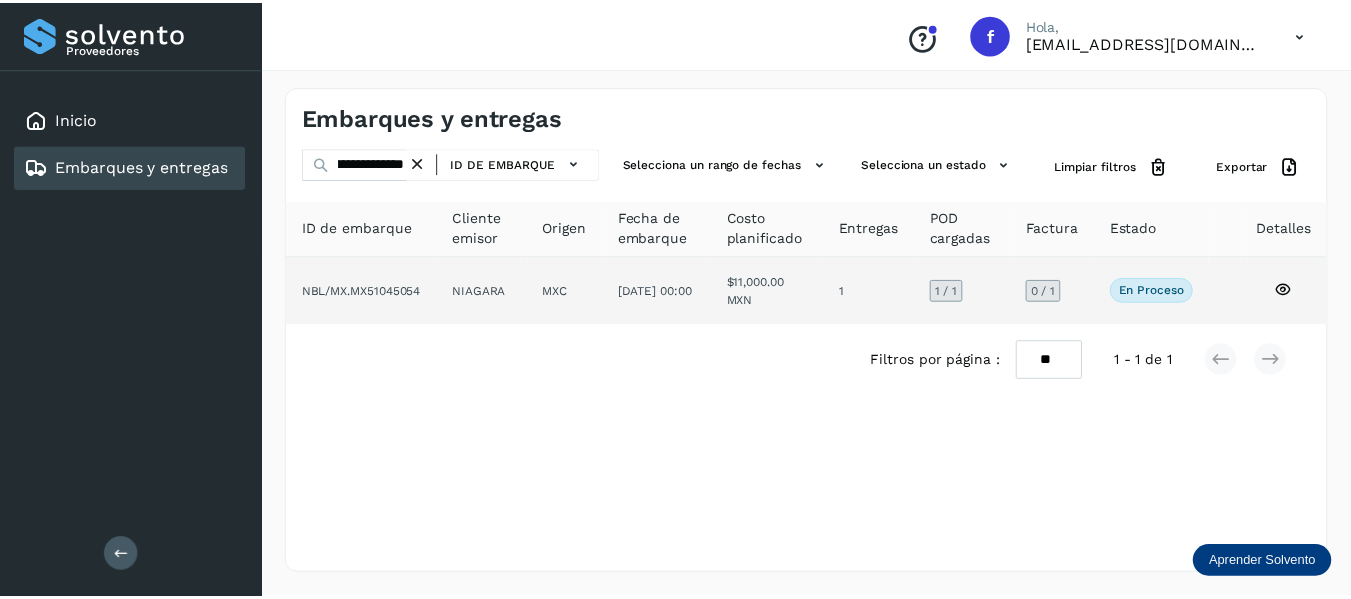 scroll, scrollTop: 0, scrollLeft: 0, axis: both 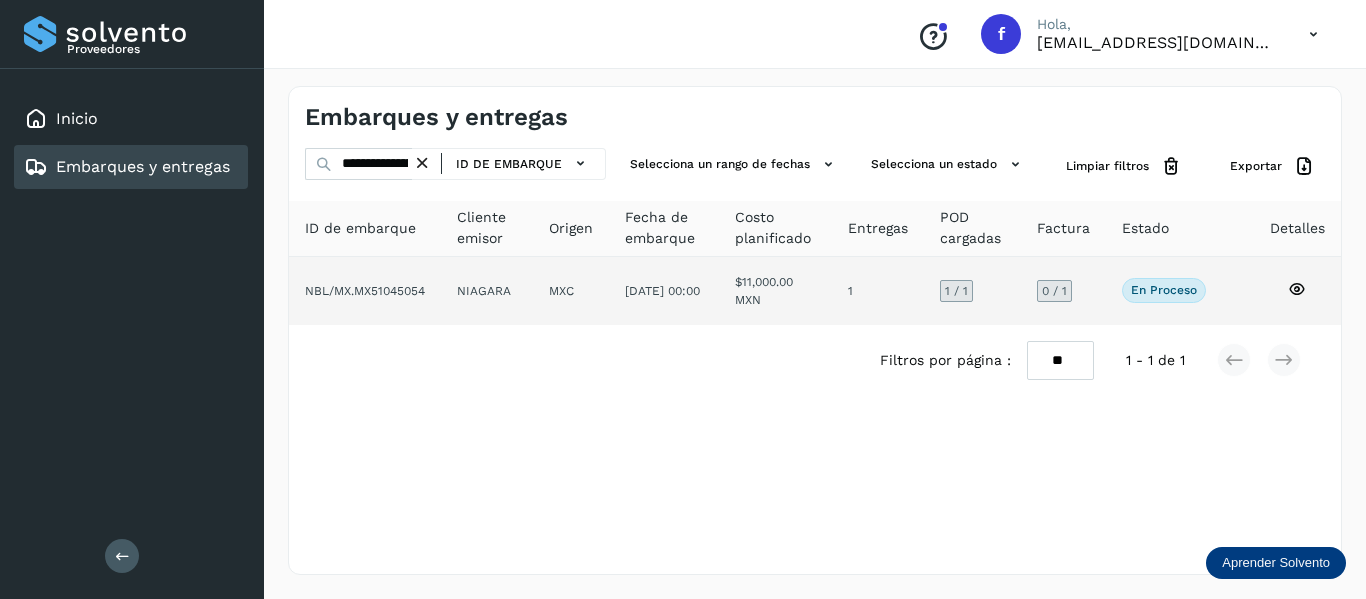 click 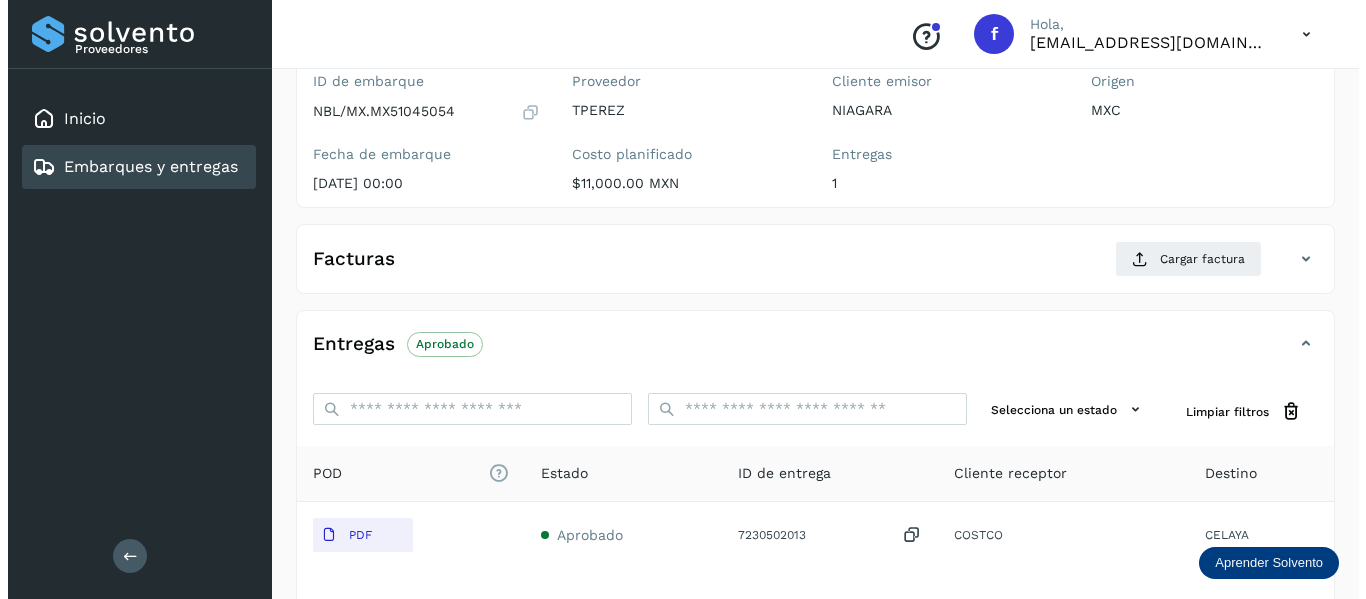 scroll, scrollTop: 0, scrollLeft: 0, axis: both 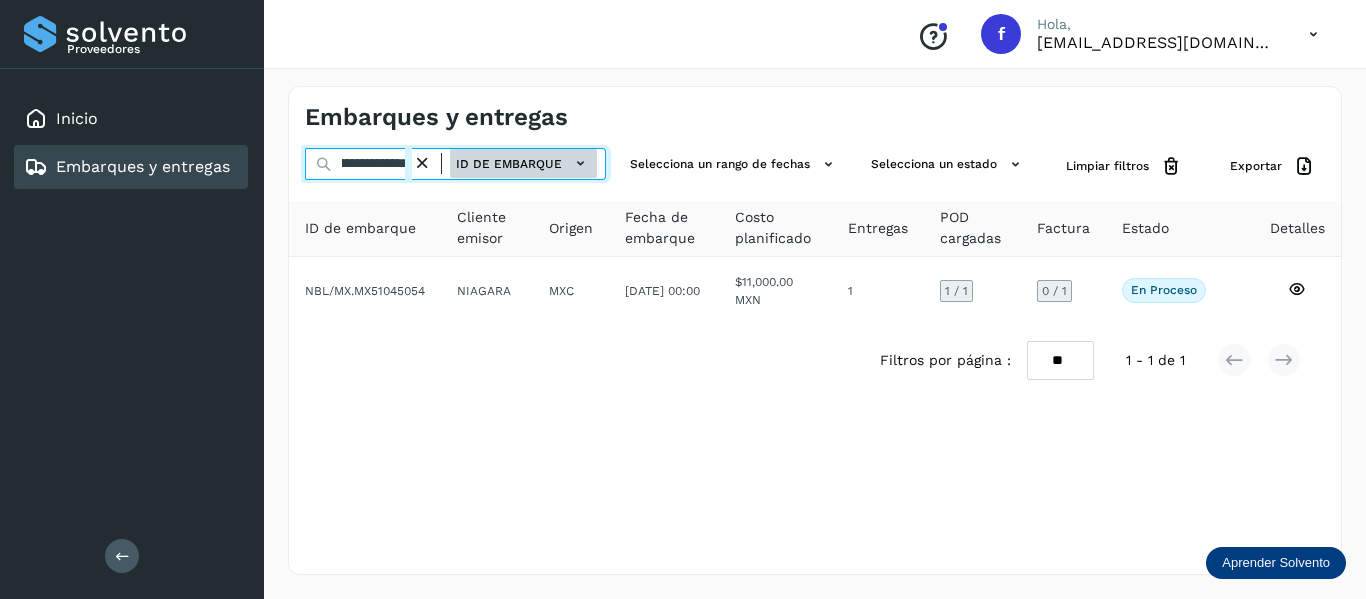 drag, startPoint x: 334, startPoint y: 166, endPoint x: 538, endPoint y: 167, distance: 204.00246 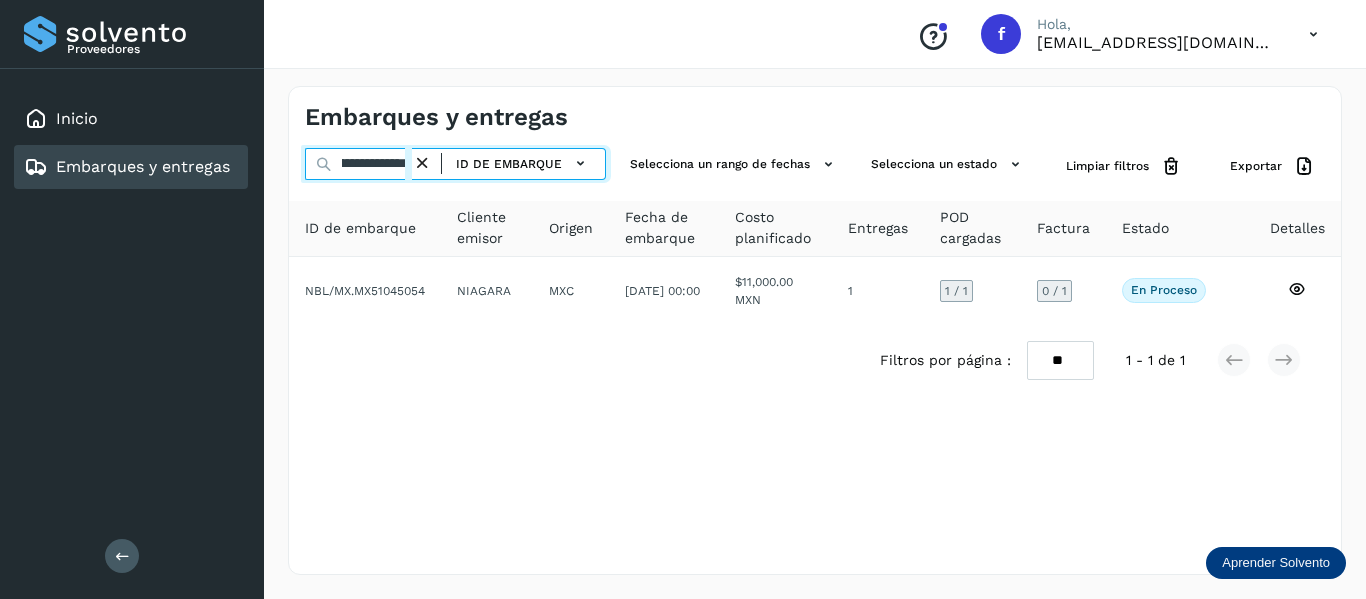 paste 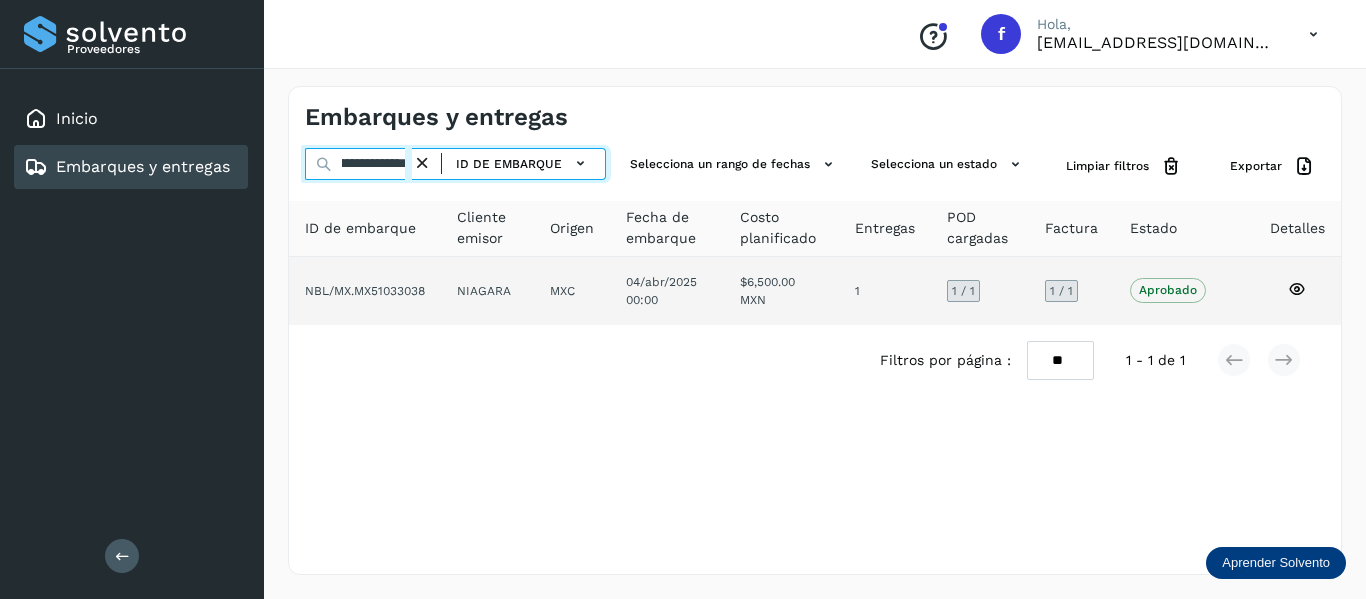 type on "**********" 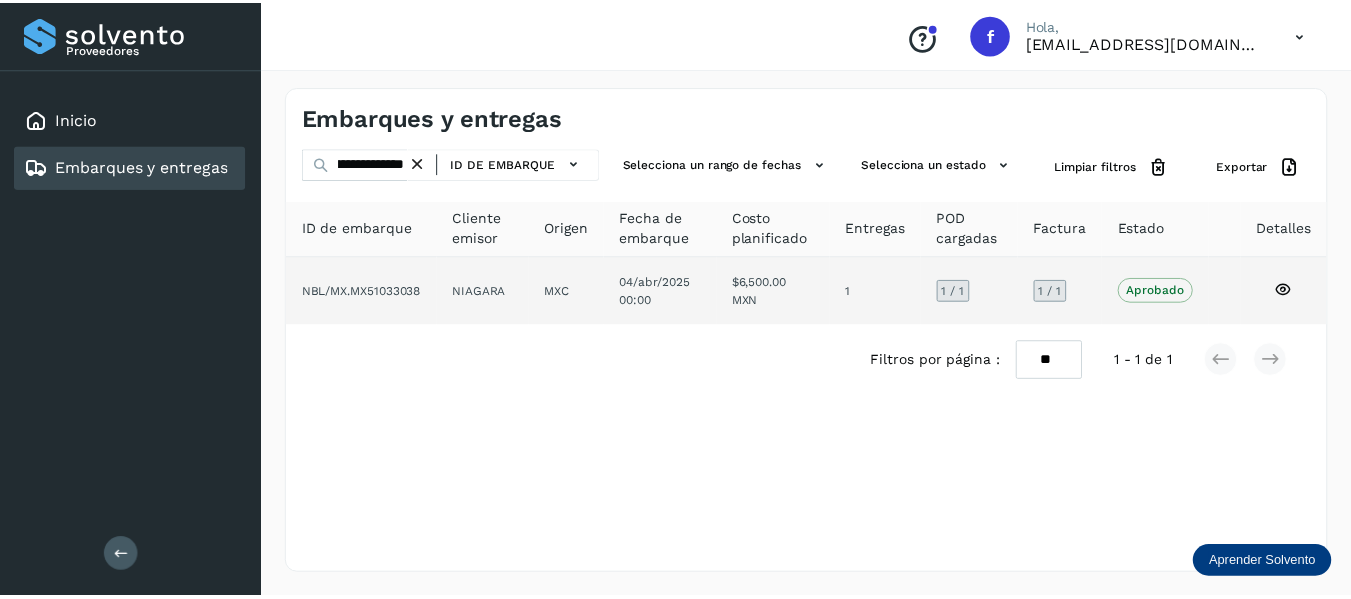 scroll, scrollTop: 0, scrollLeft: 0, axis: both 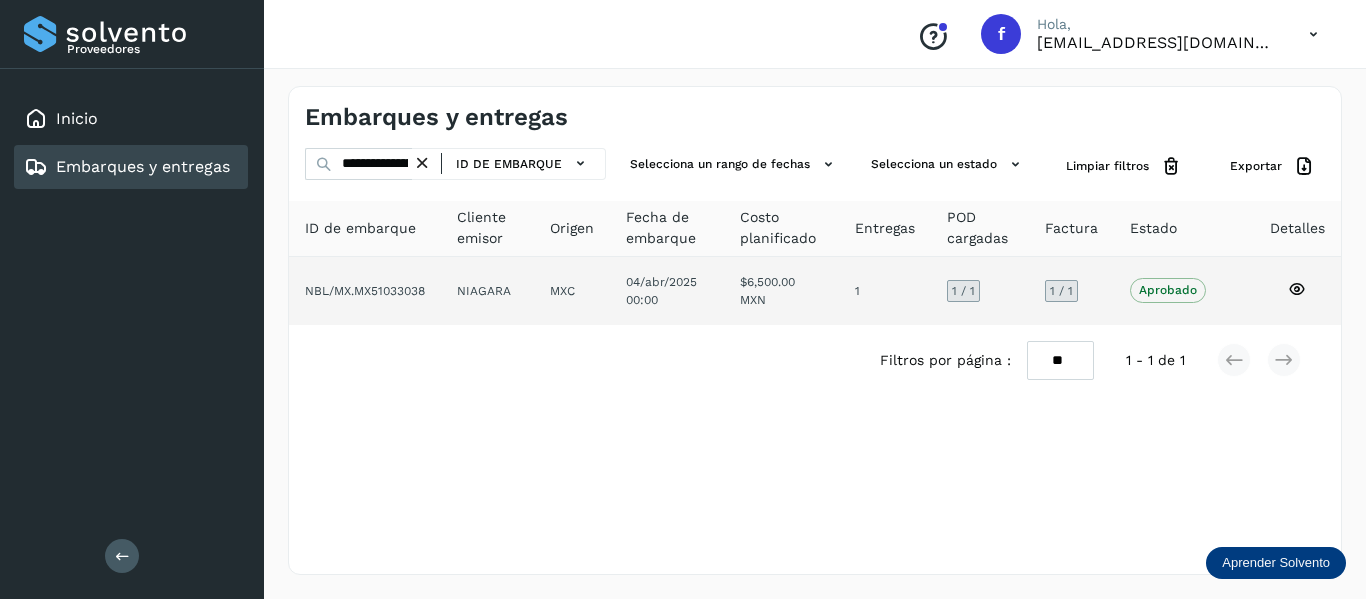 click 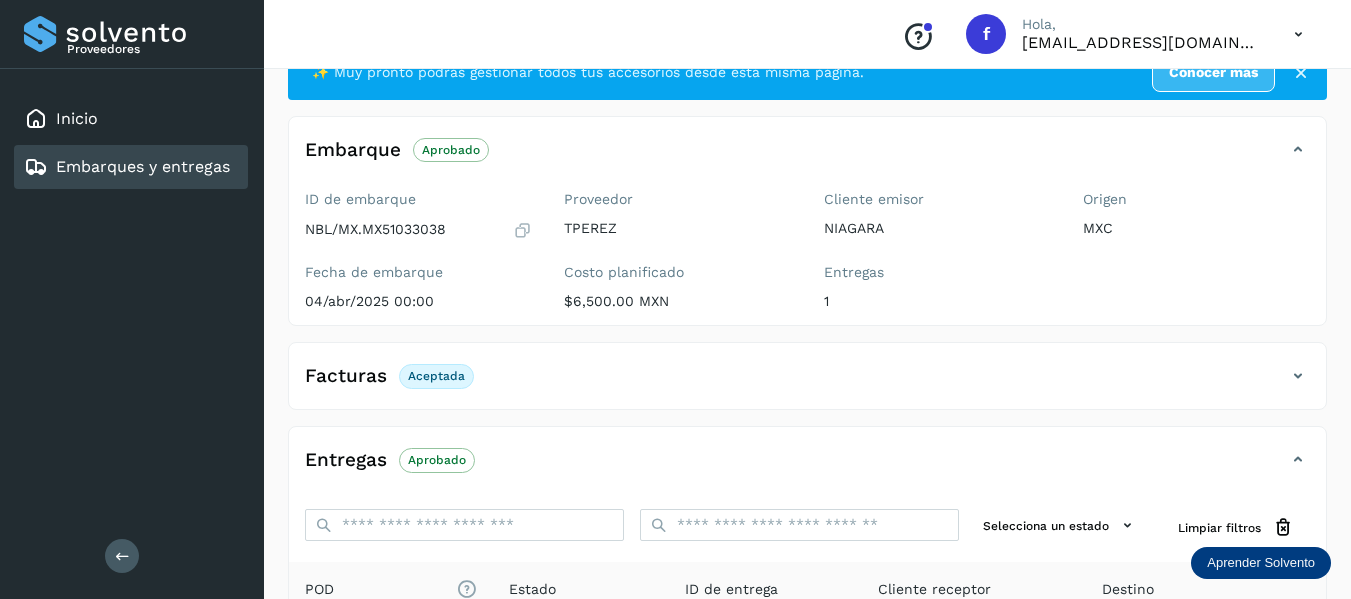 scroll, scrollTop: 100, scrollLeft: 0, axis: vertical 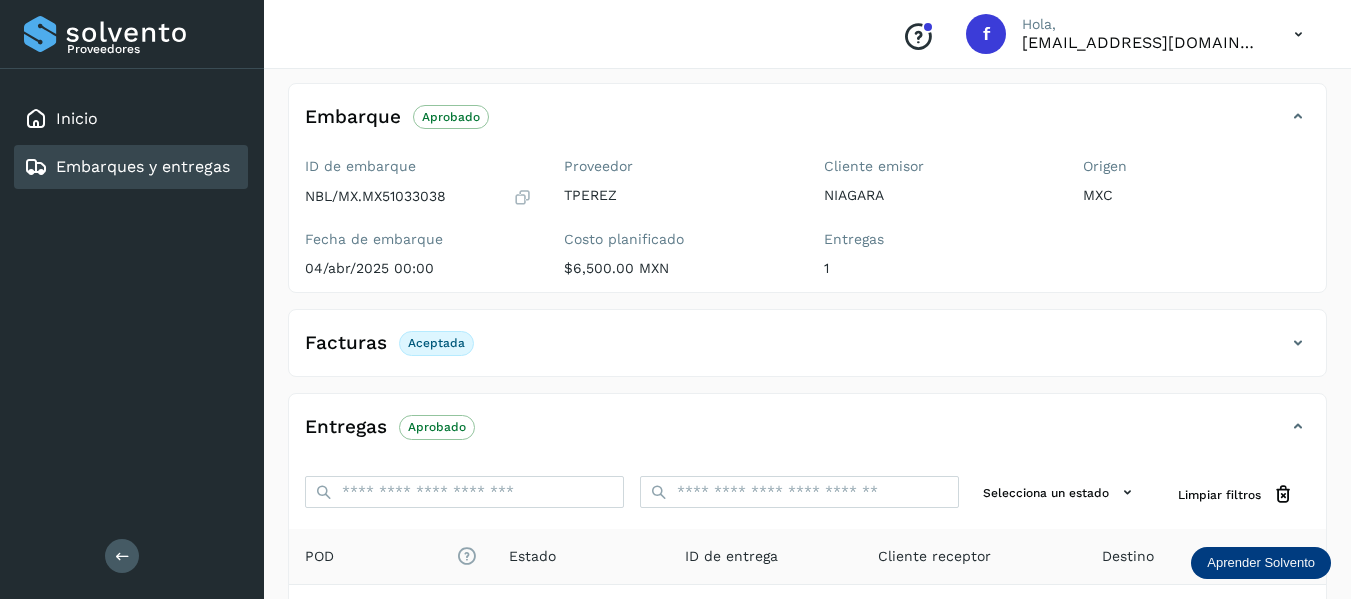 click at bounding box center [1298, 343] 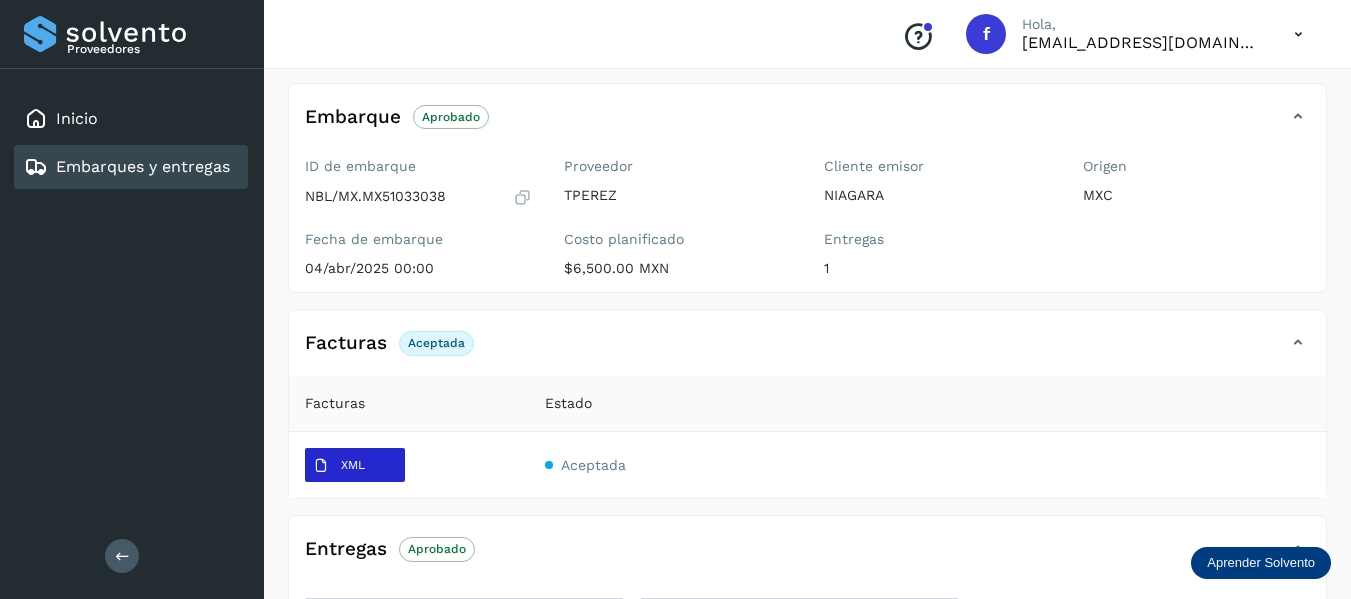 click on "XML" at bounding box center [339, 466] 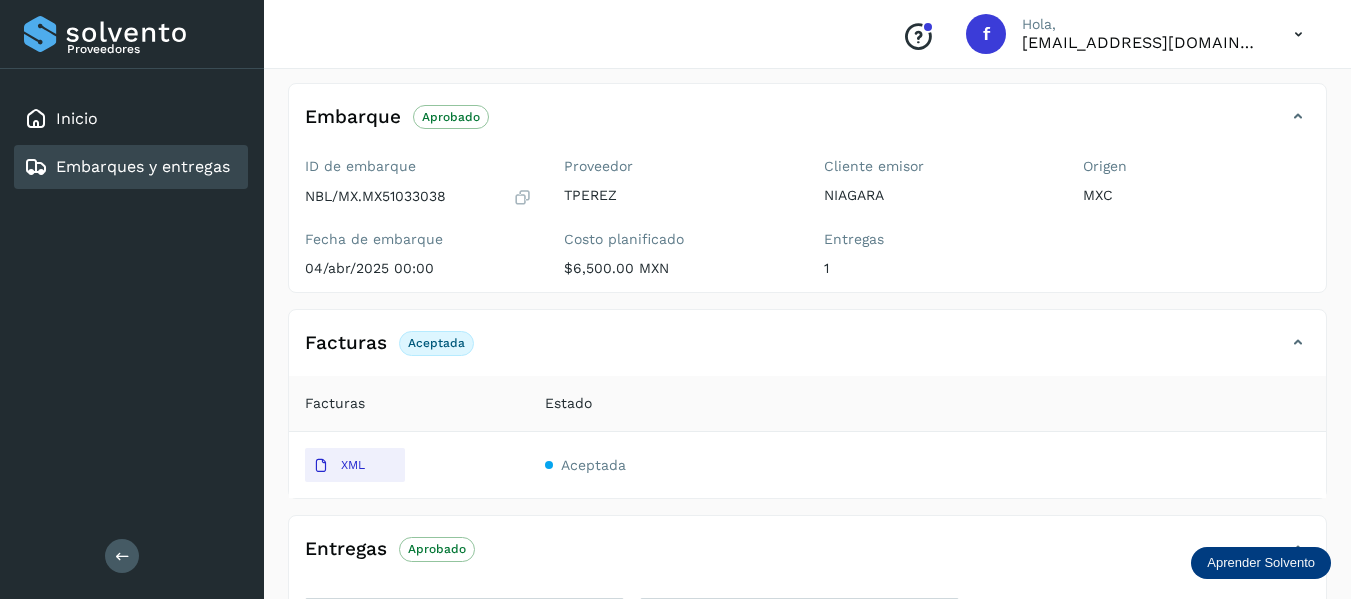 type 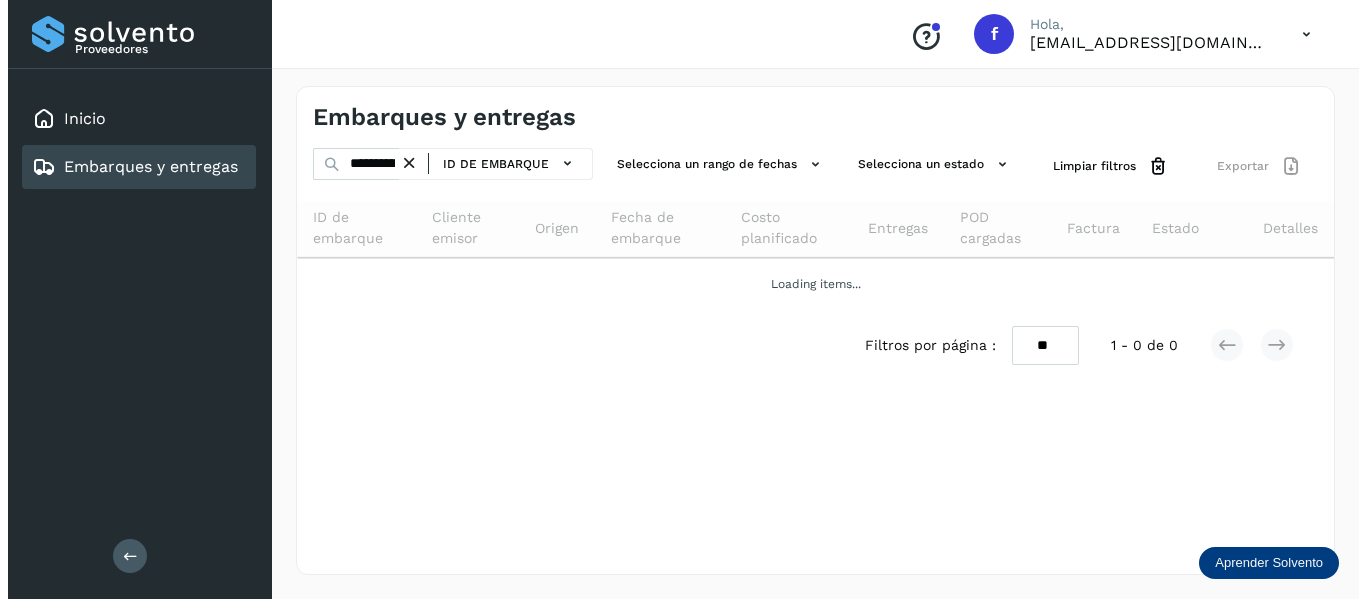 scroll, scrollTop: 0, scrollLeft: 0, axis: both 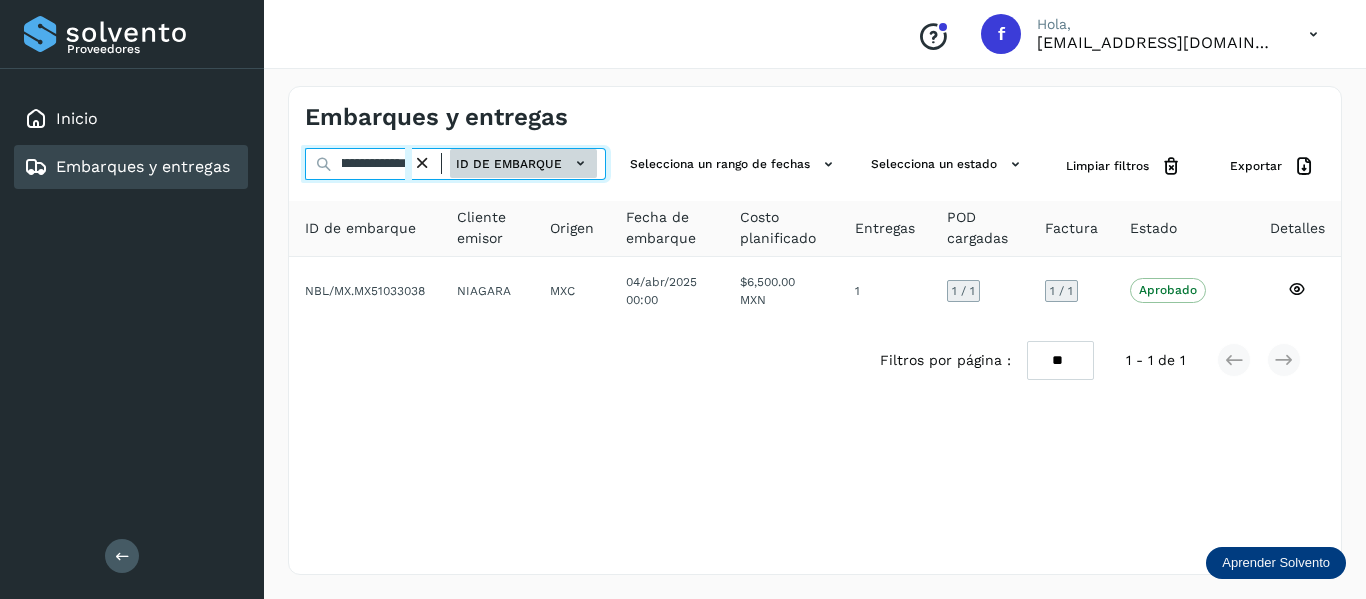 drag, startPoint x: 342, startPoint y: 162, endPoint x: 565, endPoint y: 176, distance: 223.43903 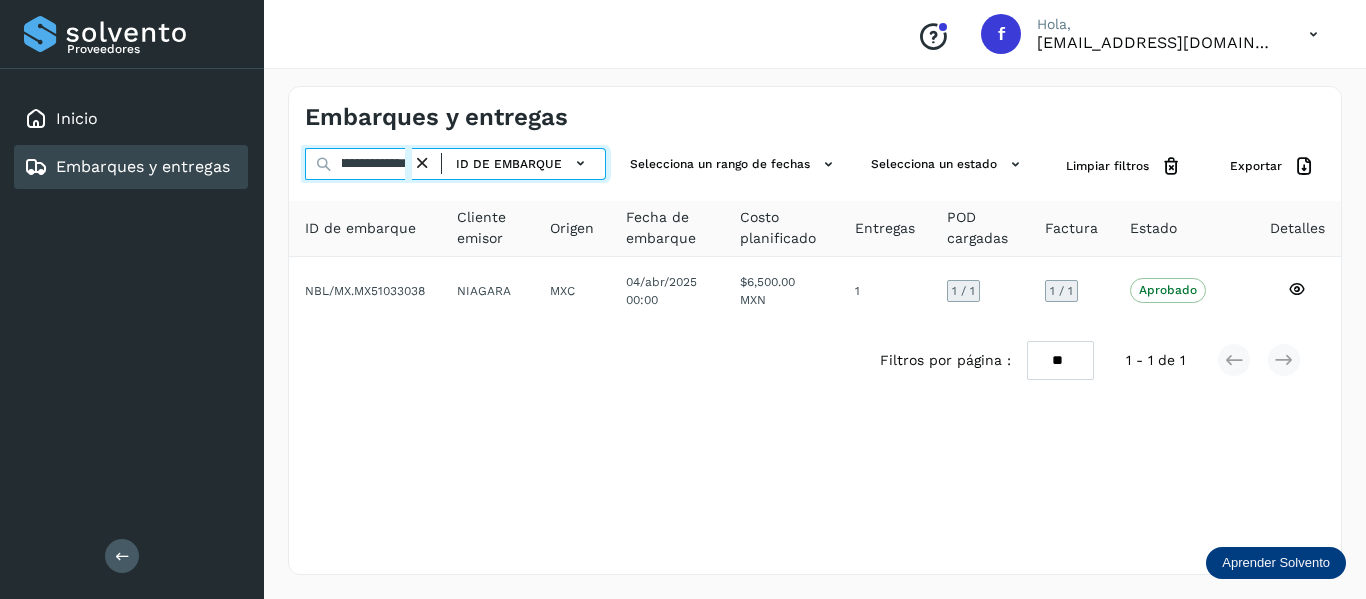 paste 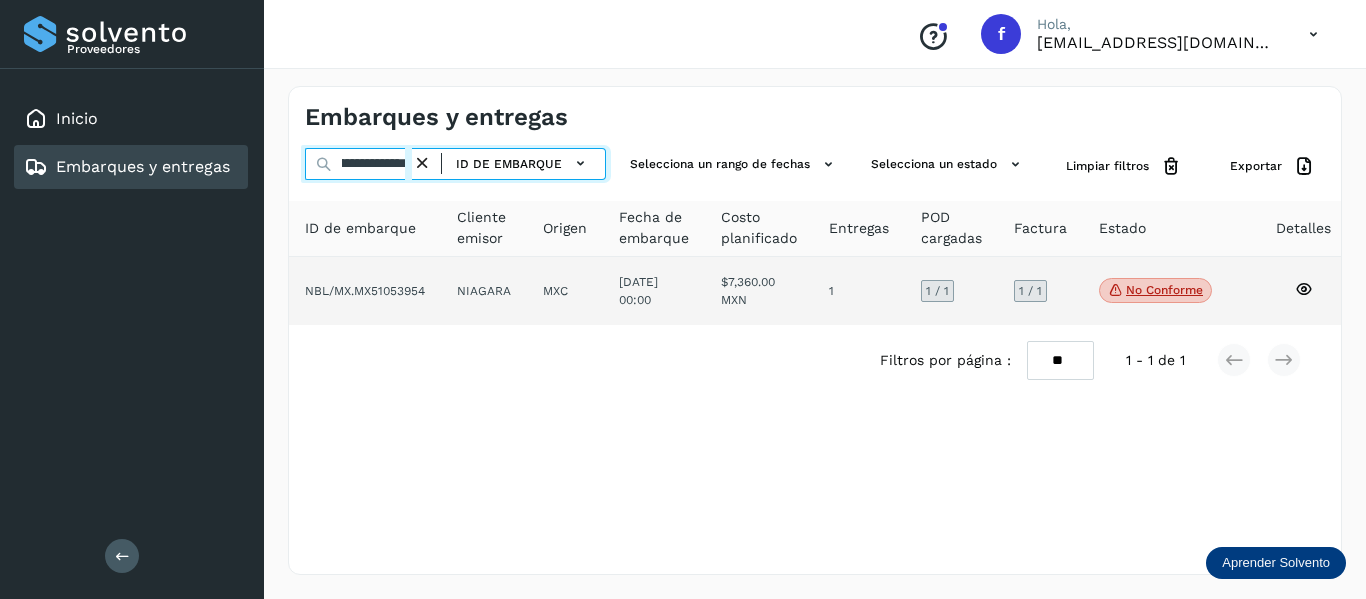 type on "**********" 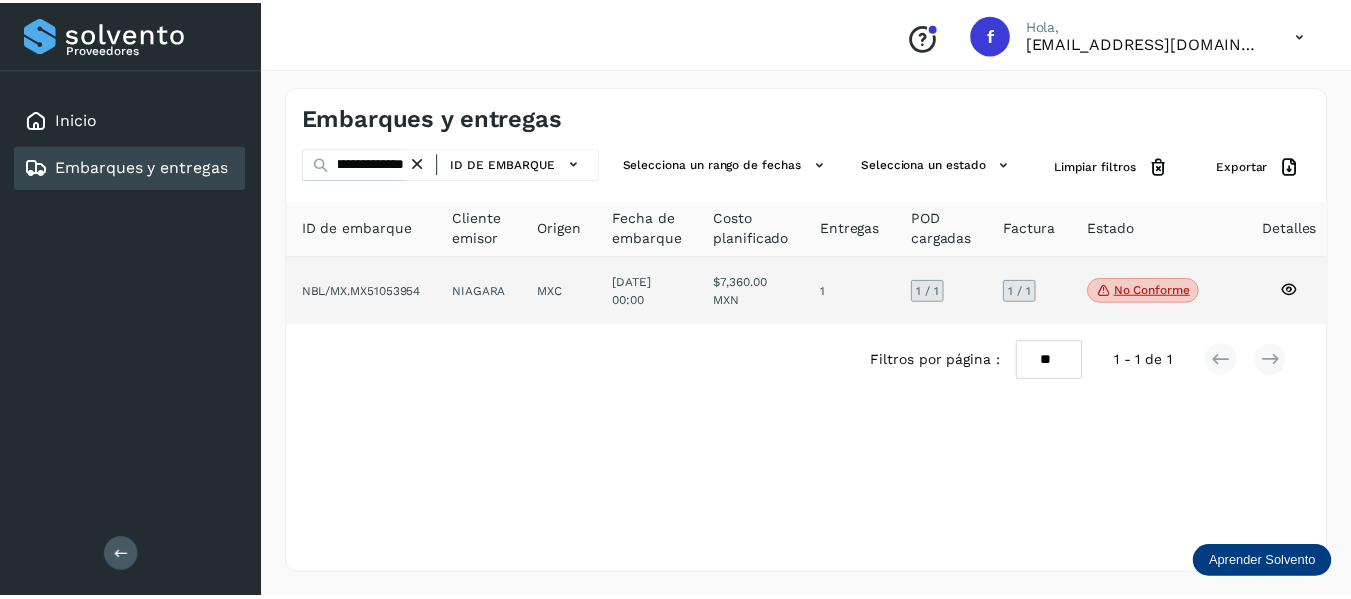 scroll, scrollTop: 0, scrollLeft: 0, axis: both 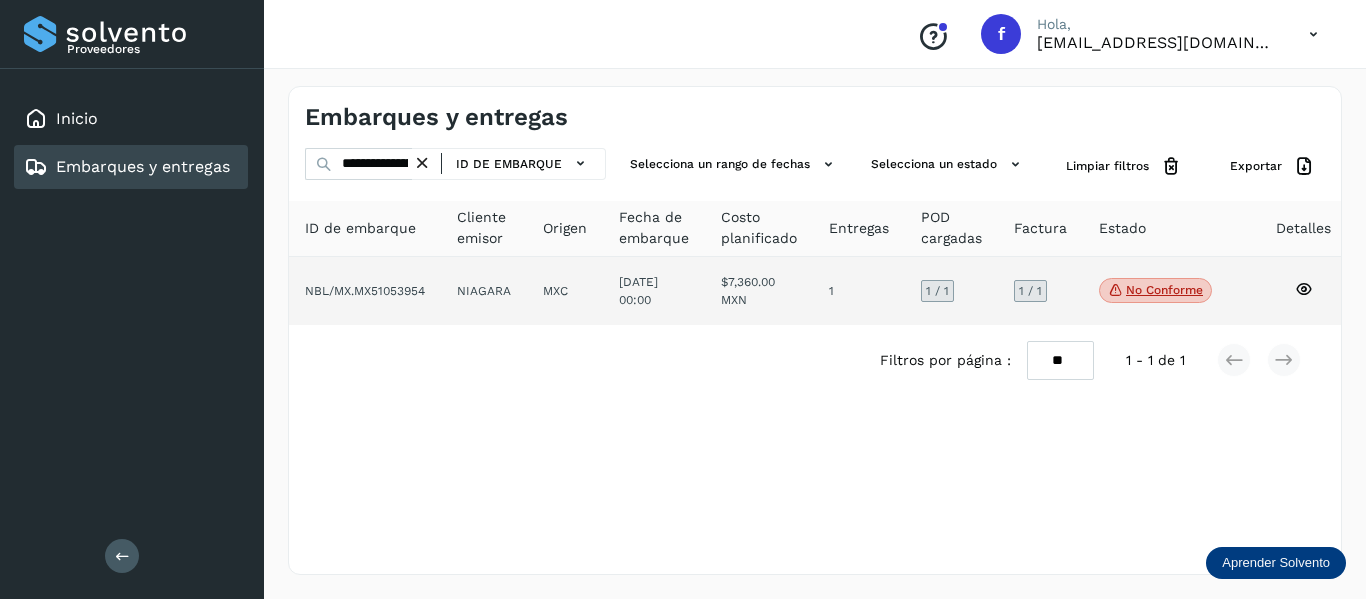 click 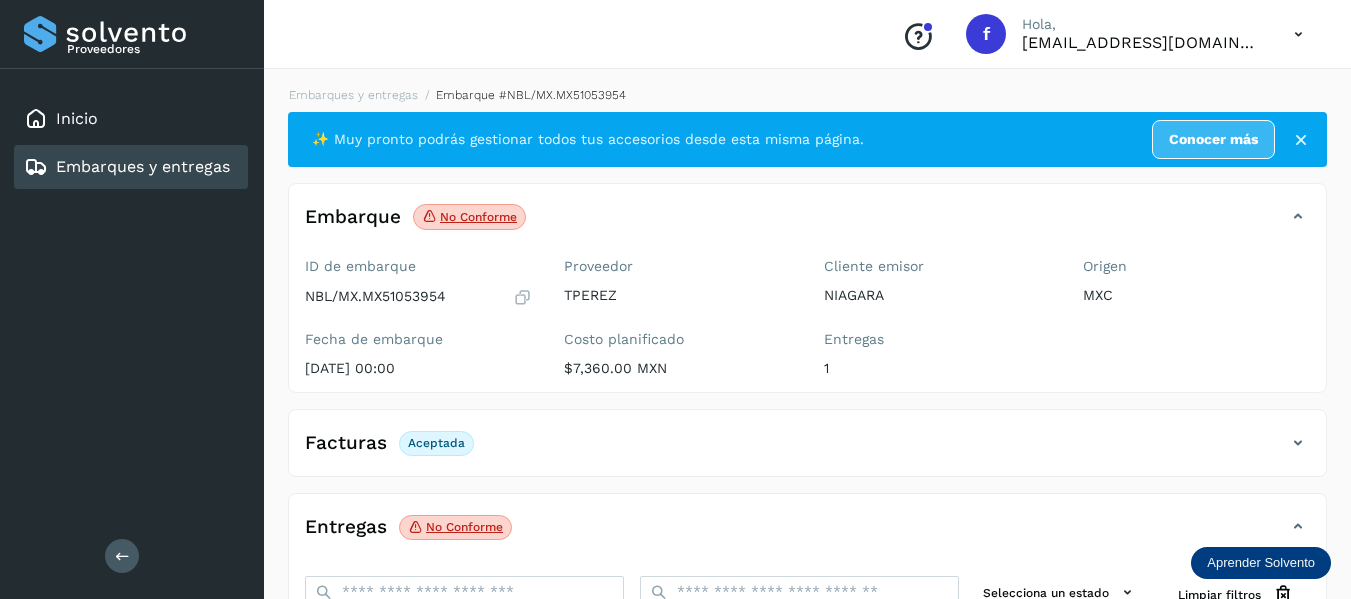 scroll, scrollTop: 200, scrollLeft: 0, axis: vertical 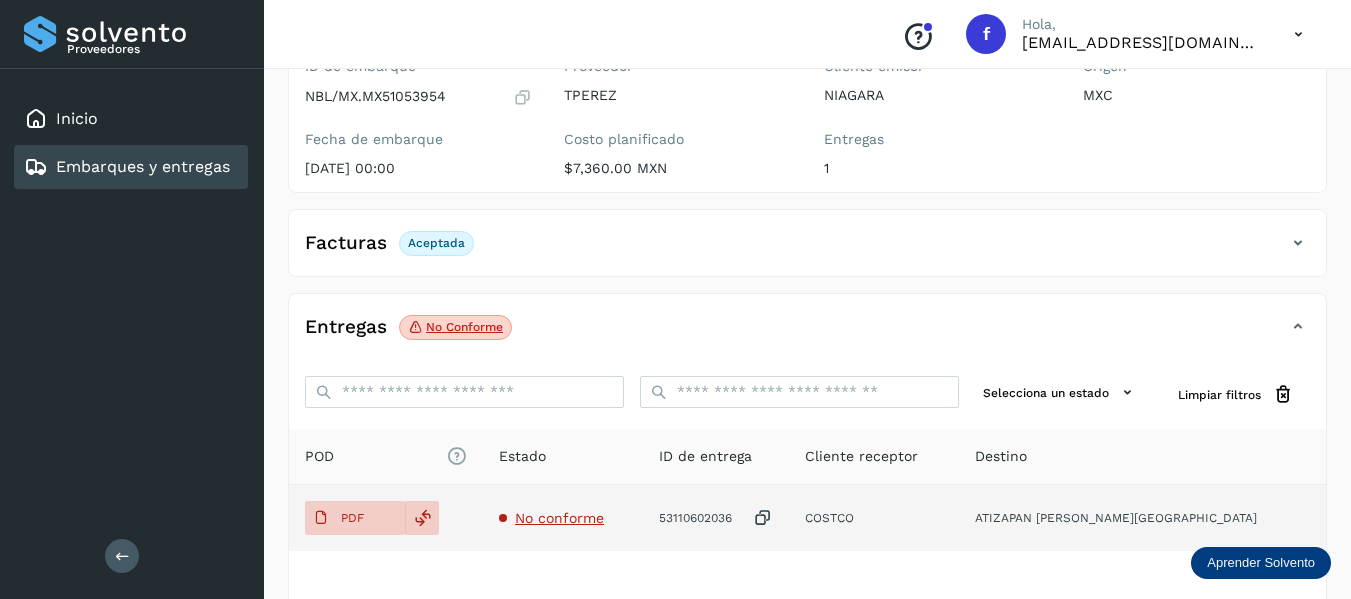 click on "No conforme" at bounding box center [559, 518] 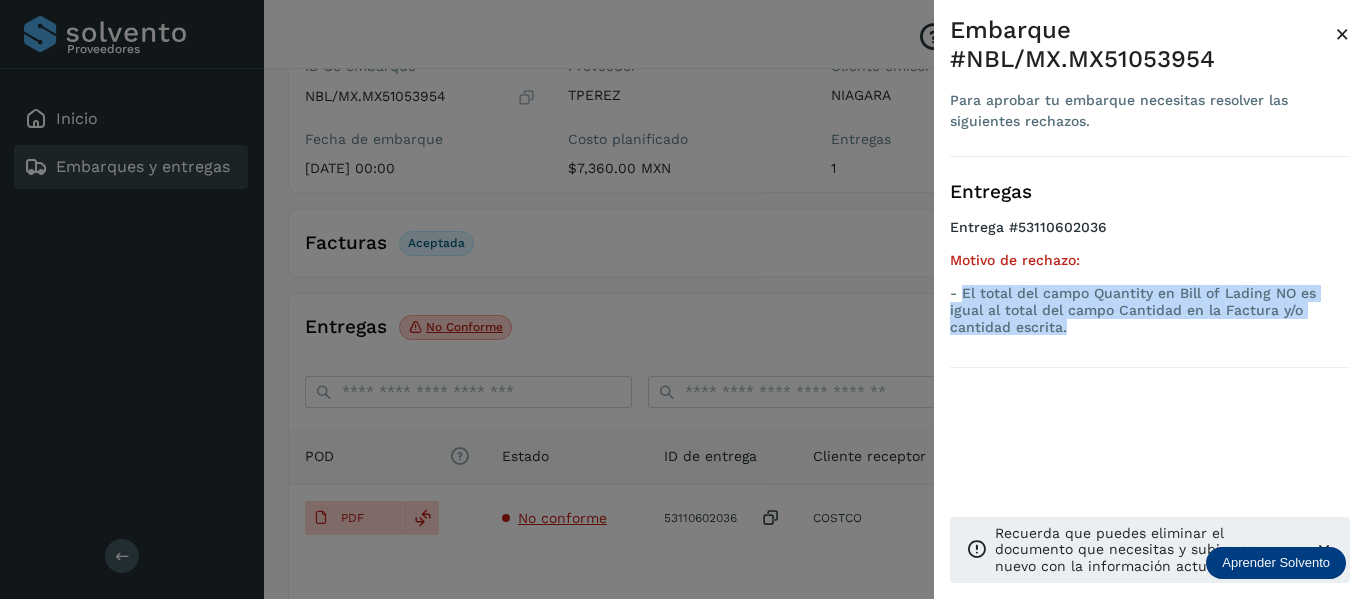 drag, startPoint x: 962, startPoint y: 299, endPoint x: 1027, endPoint y: 349, distance: 82.006096 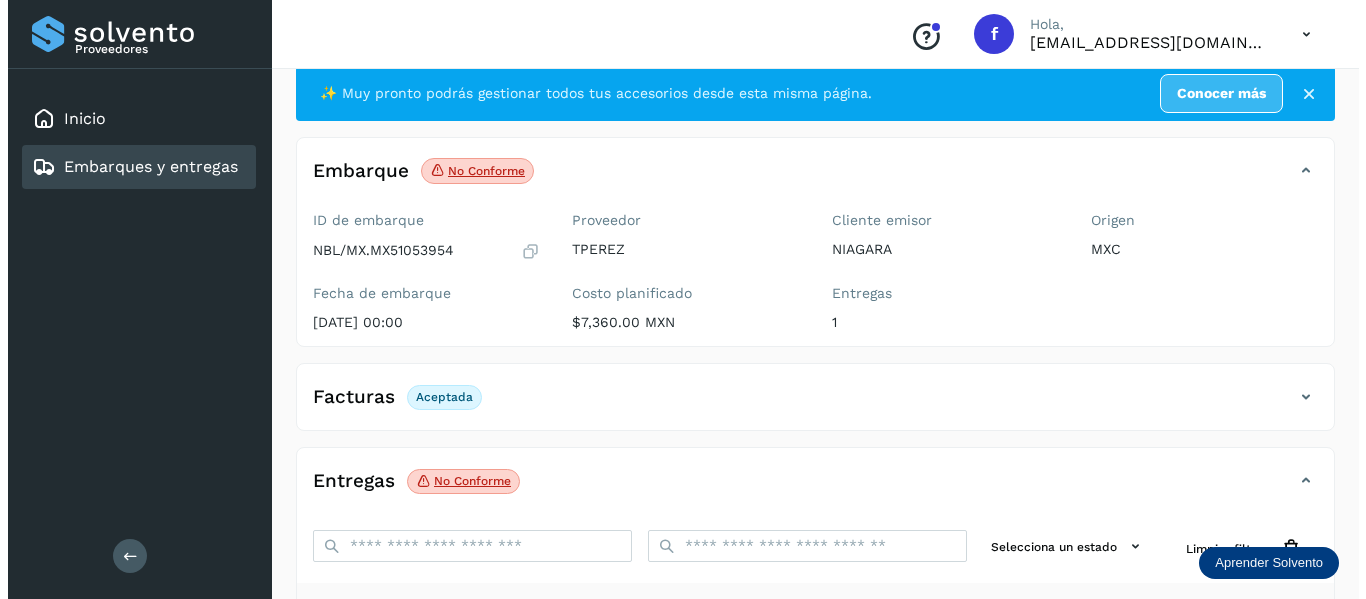 scroll, scrollTop: 0, scrollLeft: 0, axis: both 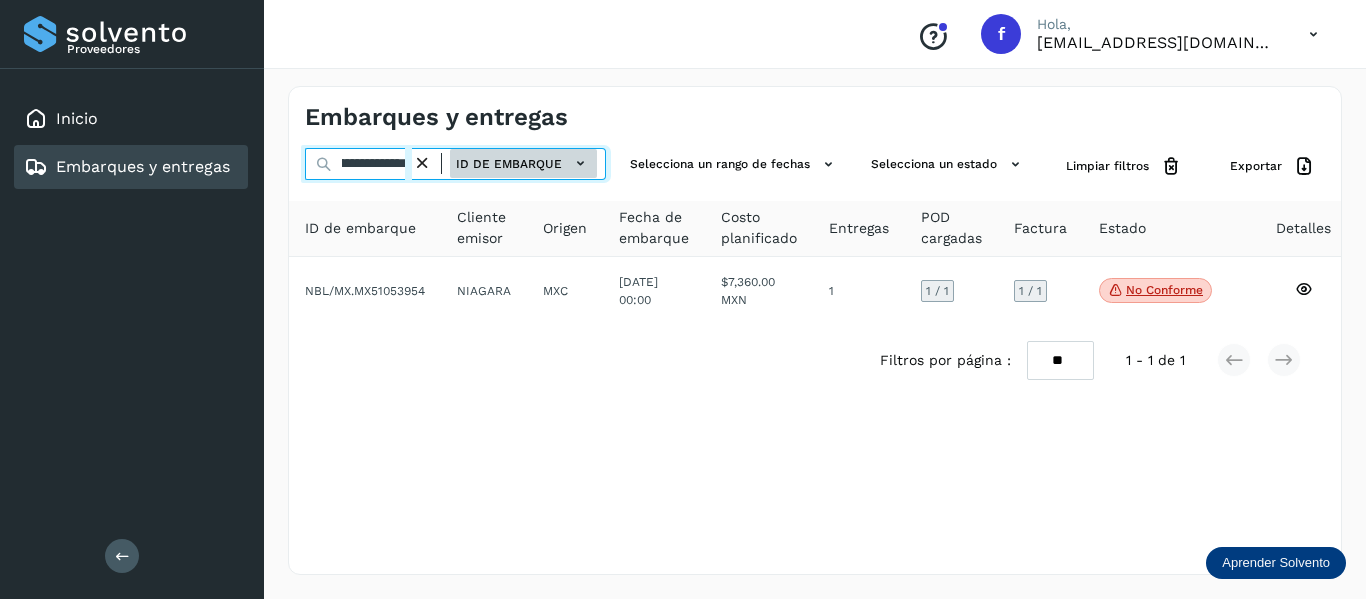 drag, startPoint x: 340, startPoint y: 169, endPoint x: 579, endPoint y: 168, distance: 239.00209 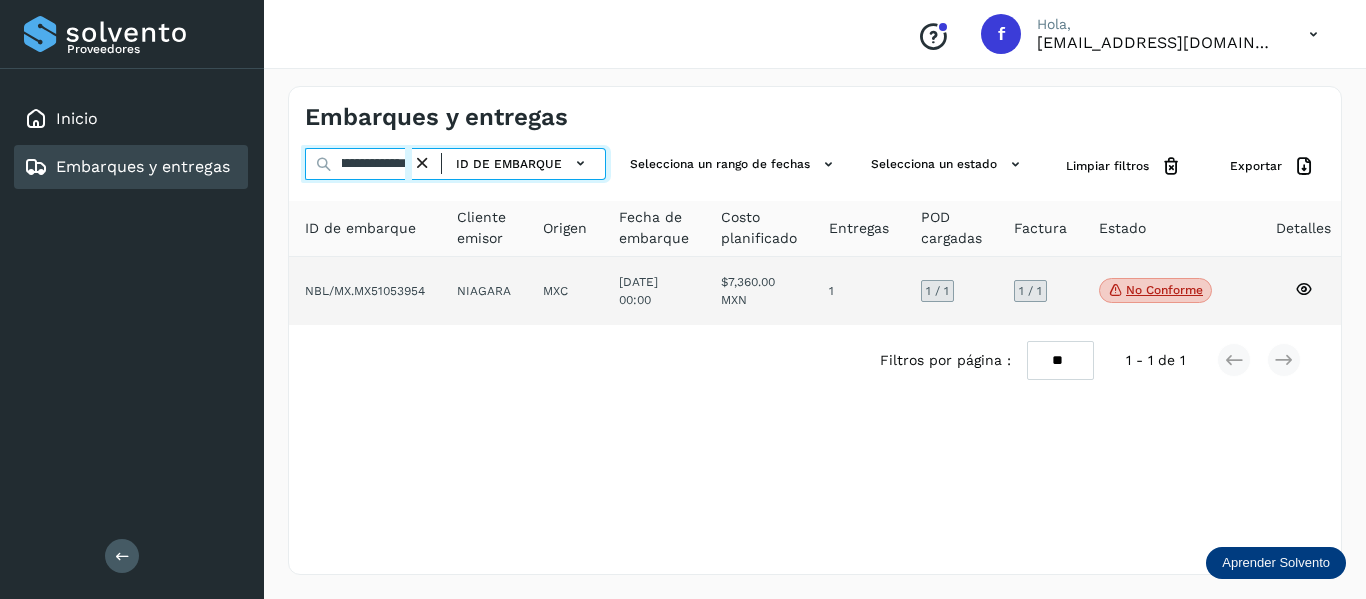 paste 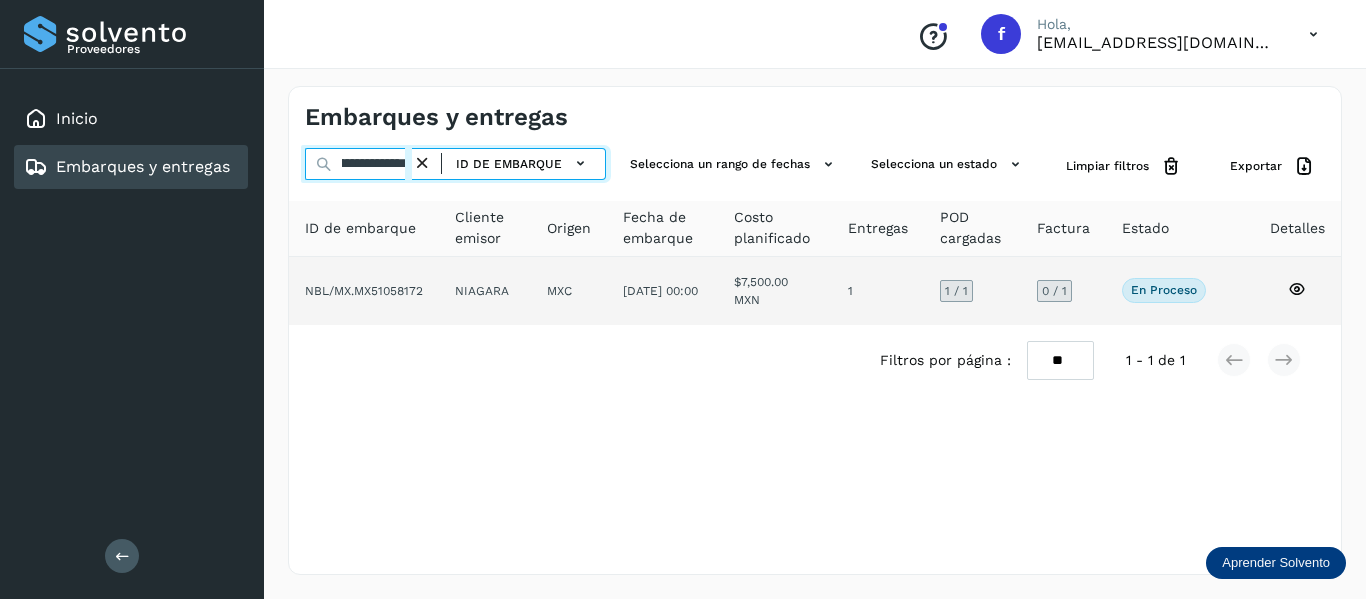 type on "**********" 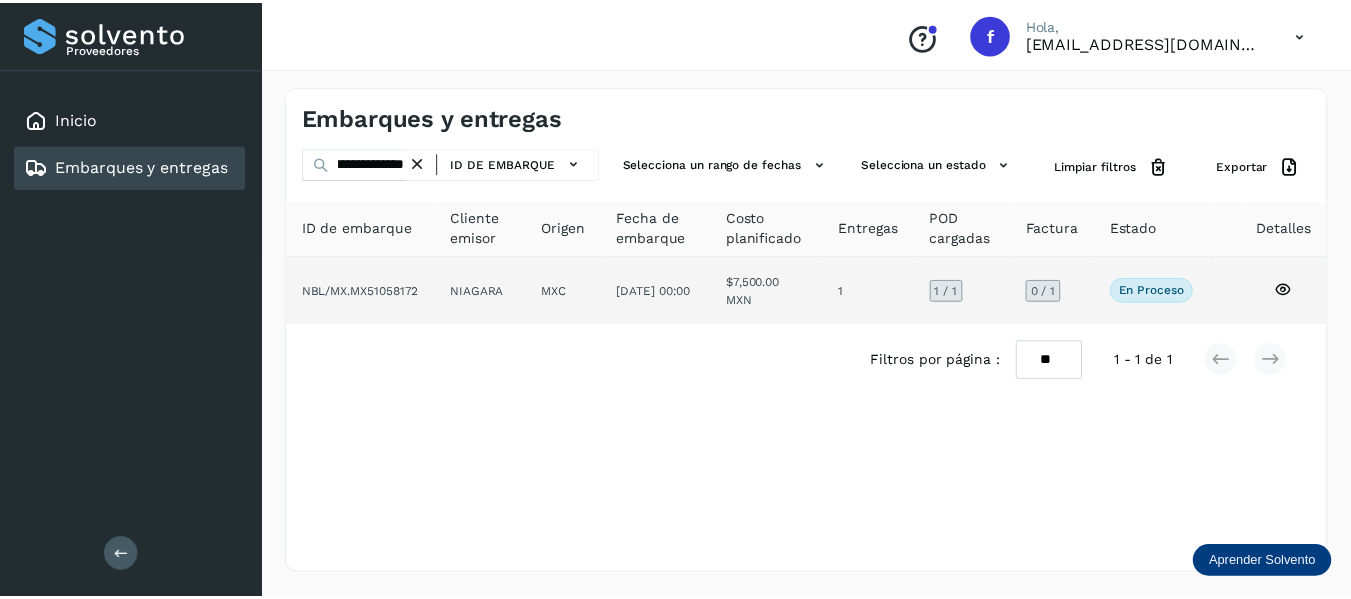scroll, scrollTop: 0, scrollLeft: 0, axis: both 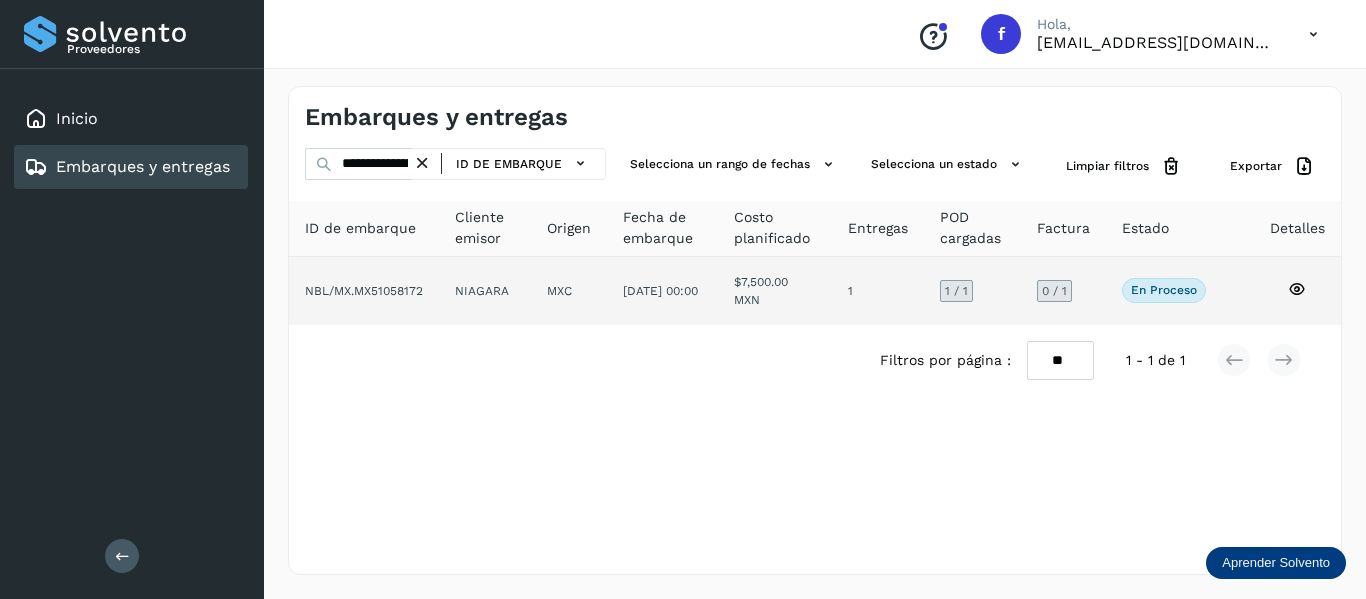 click 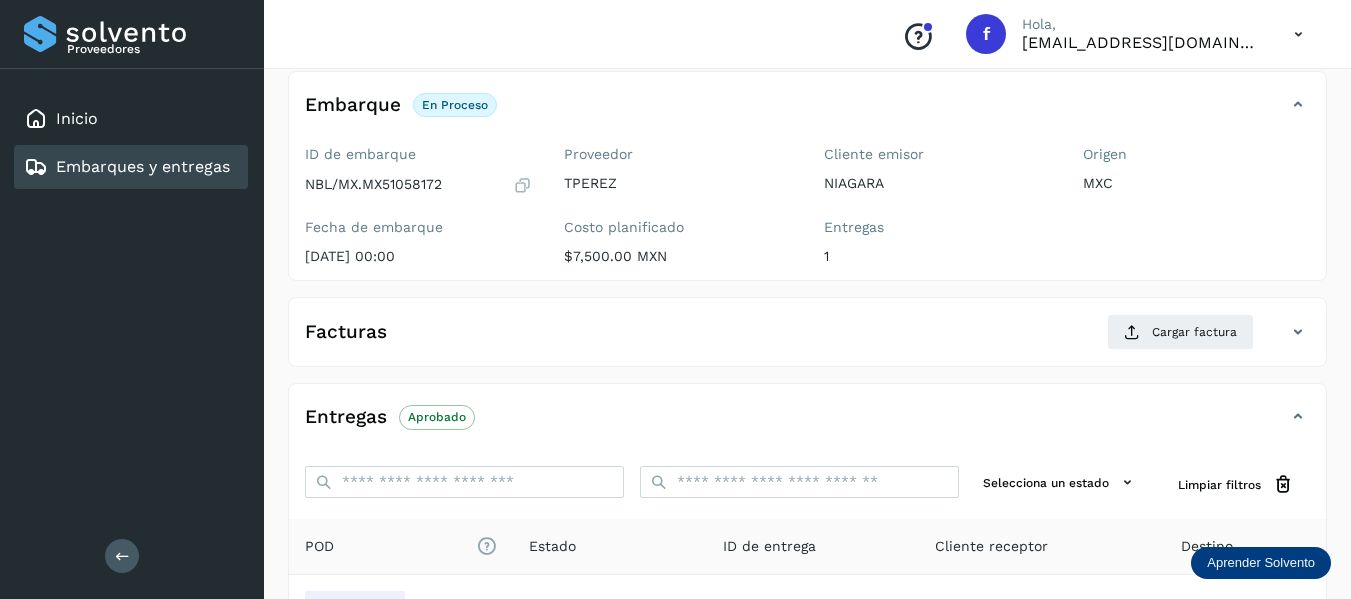 scroll, scrollTop: 200, scrollLeft: 0, axis: vertical 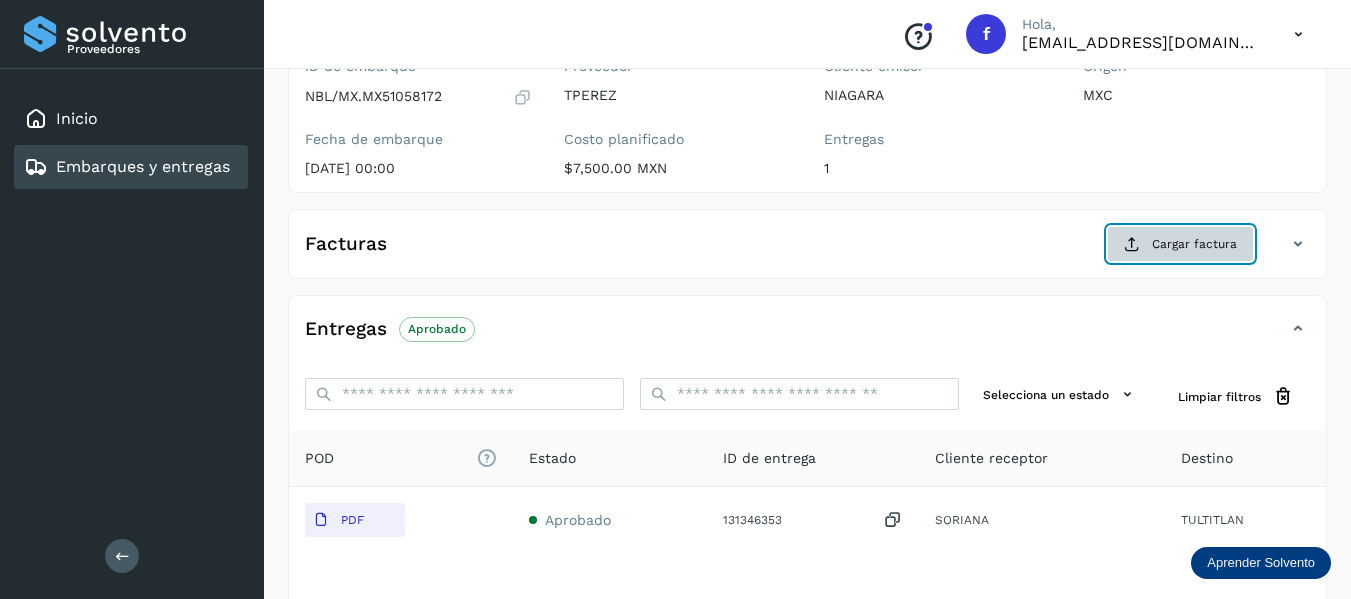 click at bounding box center (1132, 244) 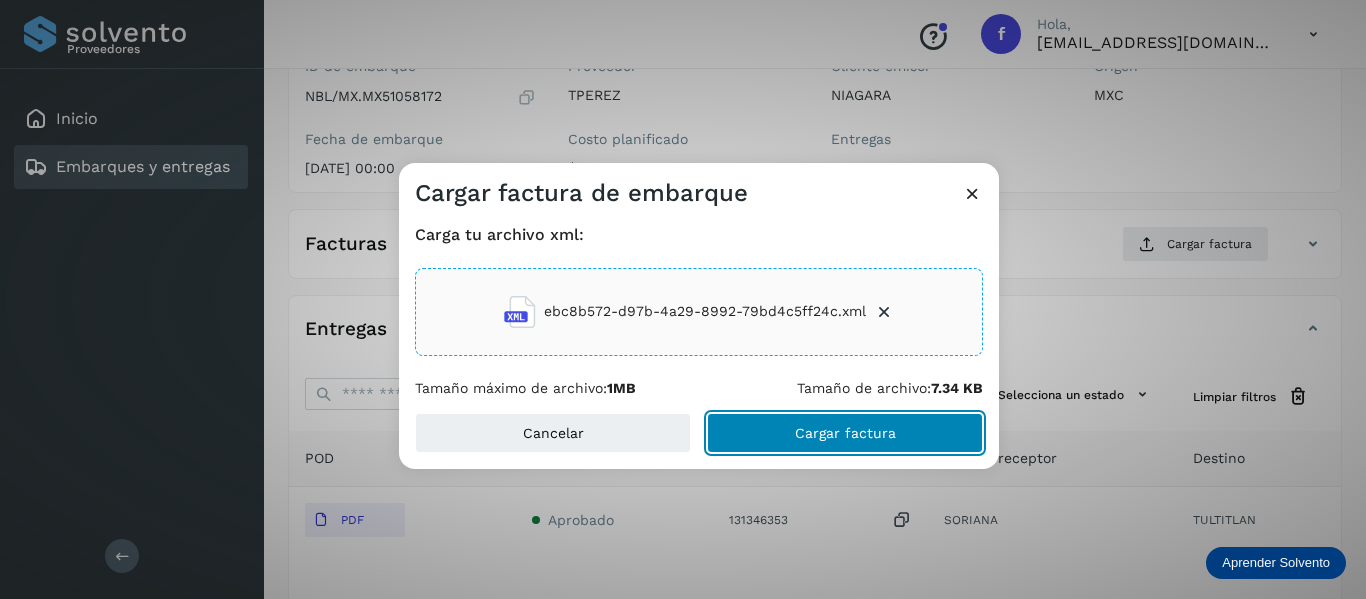 click on "Cargar factura" 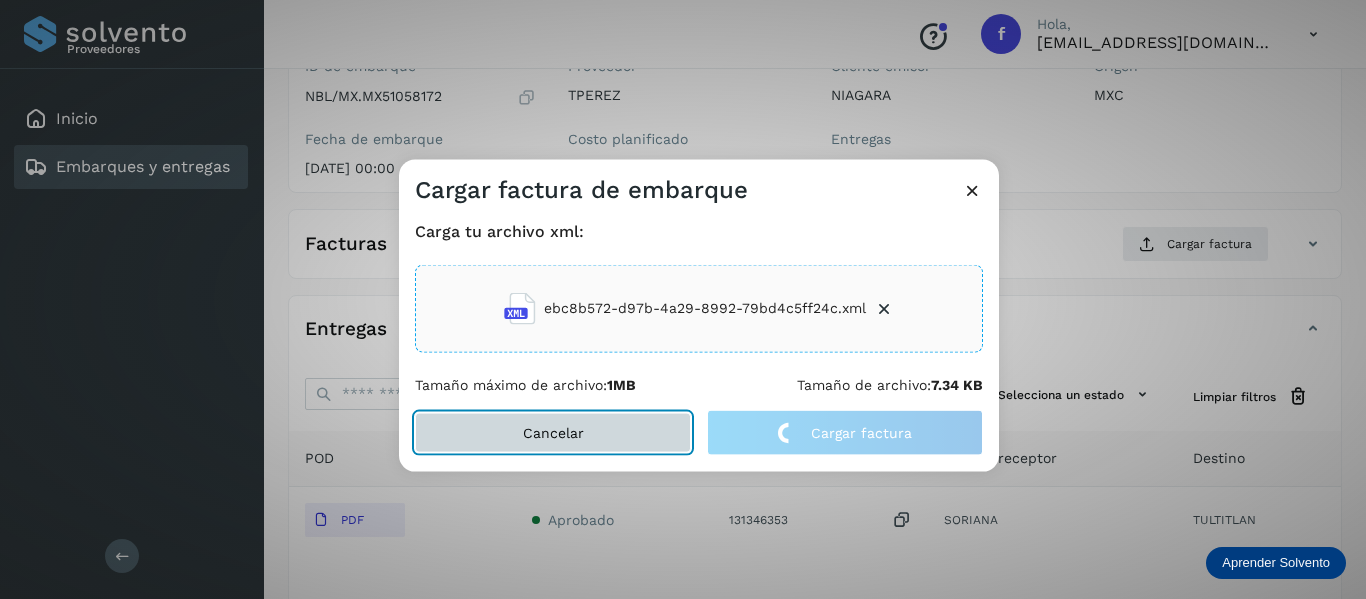click on "Cancelar" 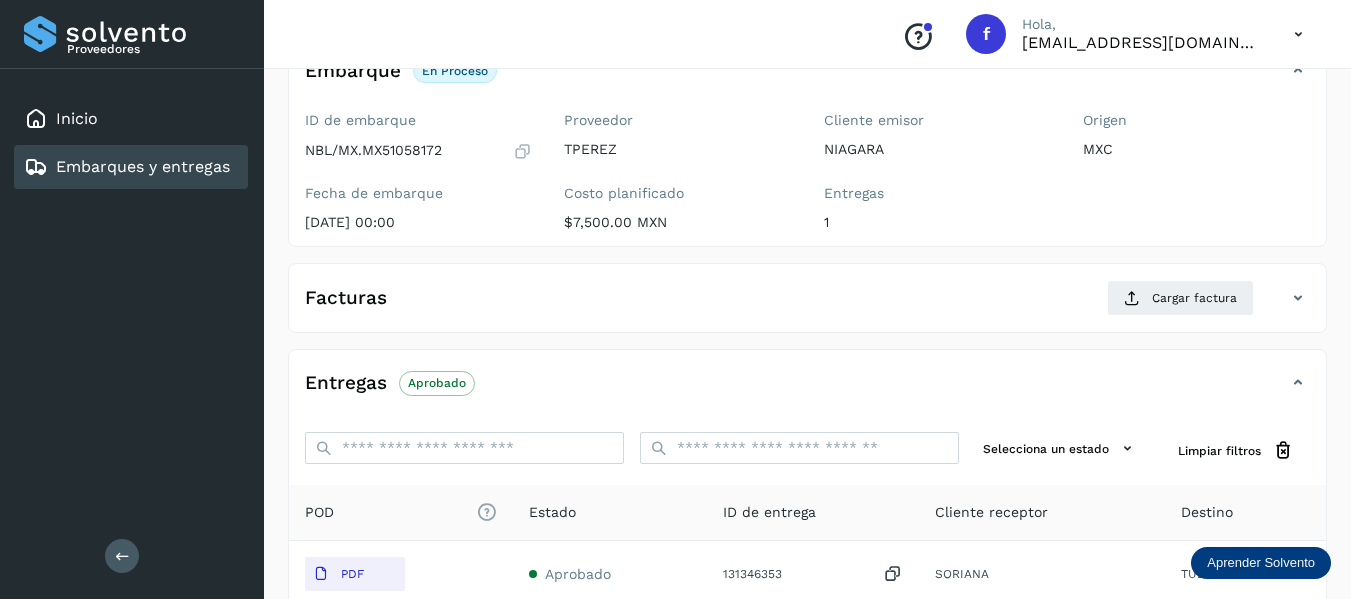 scroll, scrollTop: 100, scrollLeft: 0, axis: vertical 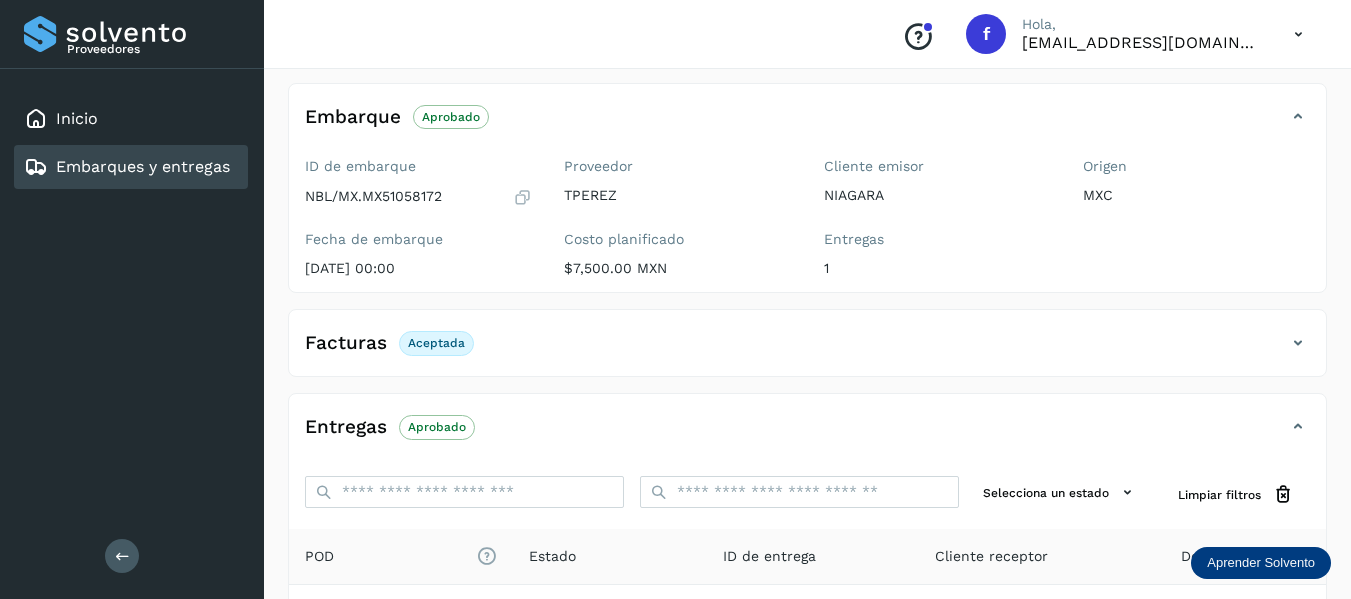 click on "✨ Muy pronto podrás gestionar todos tus accesorios desde esta misma página. Conocer más Embarque Aprobado
Verifica el estado de la factura o entregas asociadas a este embarque
ID de embarque NBL/MX.MX51058172 Fecha de embarque [DATE] 00:00 Proveedor TPEREZ Costo planificado  $7,500.00 MXN  Cliente emisor NIAGARA Entregas 1 Origen MXC Facturas Aceptada Facturas Estado XML Aceptada Entregas Aprobado Selecciona un estado Limpiar filtros POD
El tamaño máximo de archivo es de 20 Mb.
Estado ID de entrega Cliente receptor Destino PDF Aprobado 131346353  SORIANA TULTITLAN SORIANA 131346353 PDF Destino: TULTITLAN Aprobado Filtros por página : ** ** ** 1 - 1 de 1" at bounding box center (807, 417) 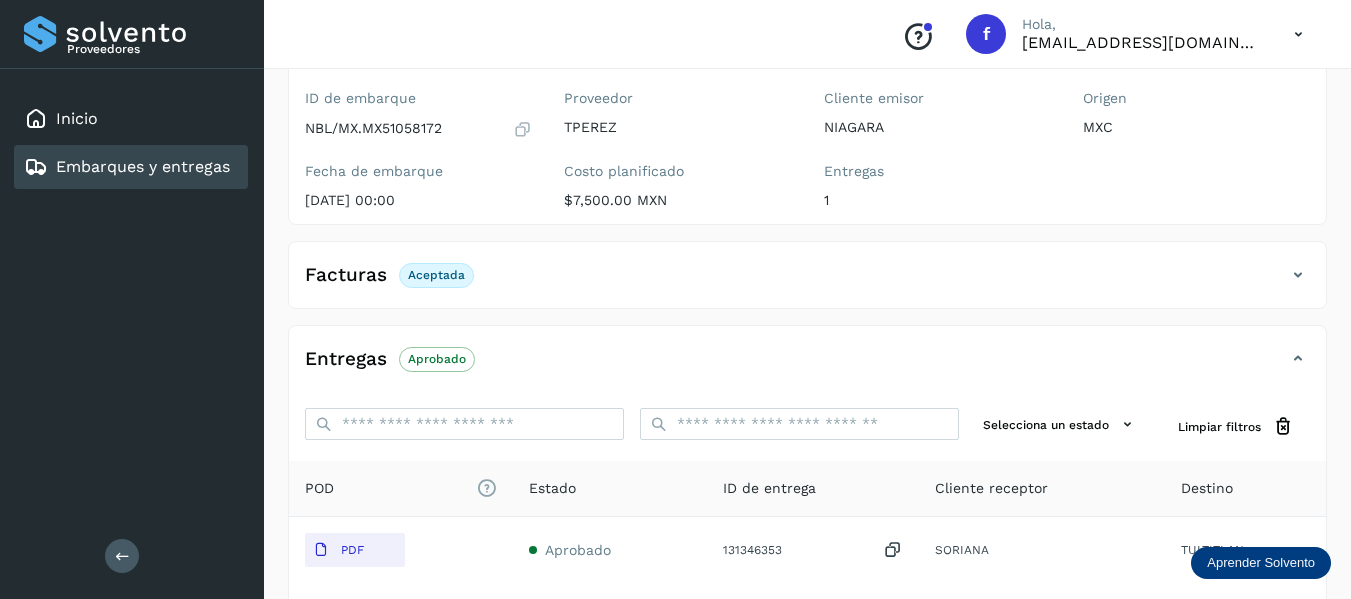 scroll, scrollTop: 200, scrollLeft: 0, axis: vertical 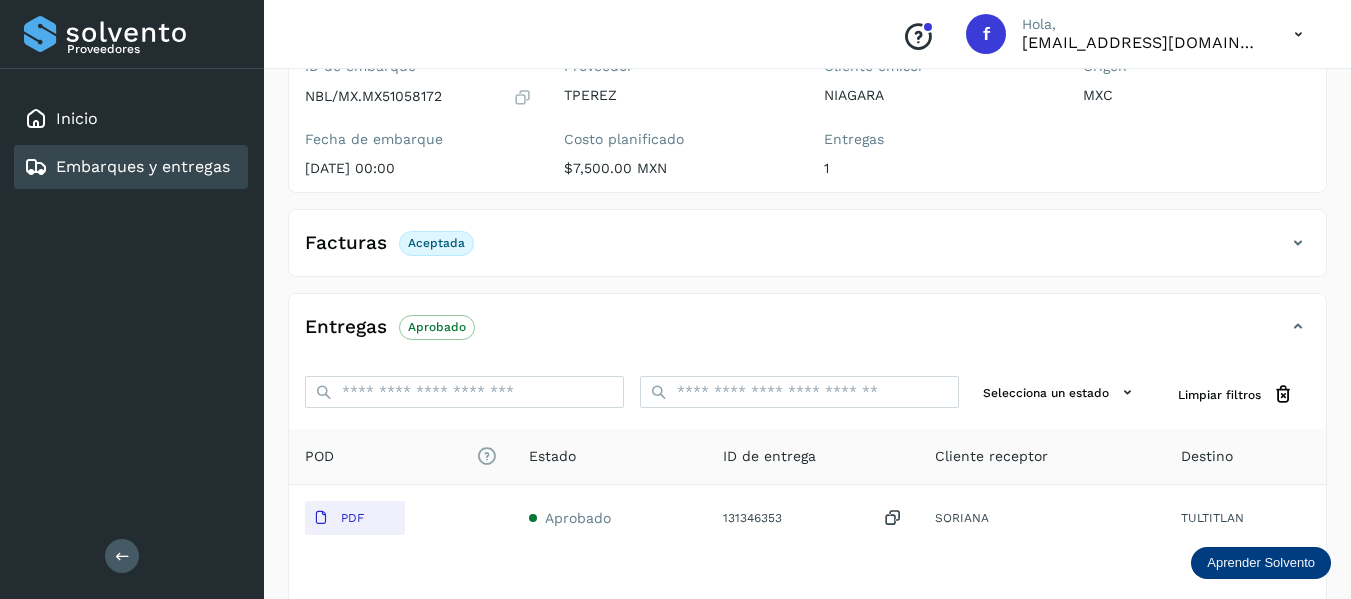 click at bounding box center (1298, 243) 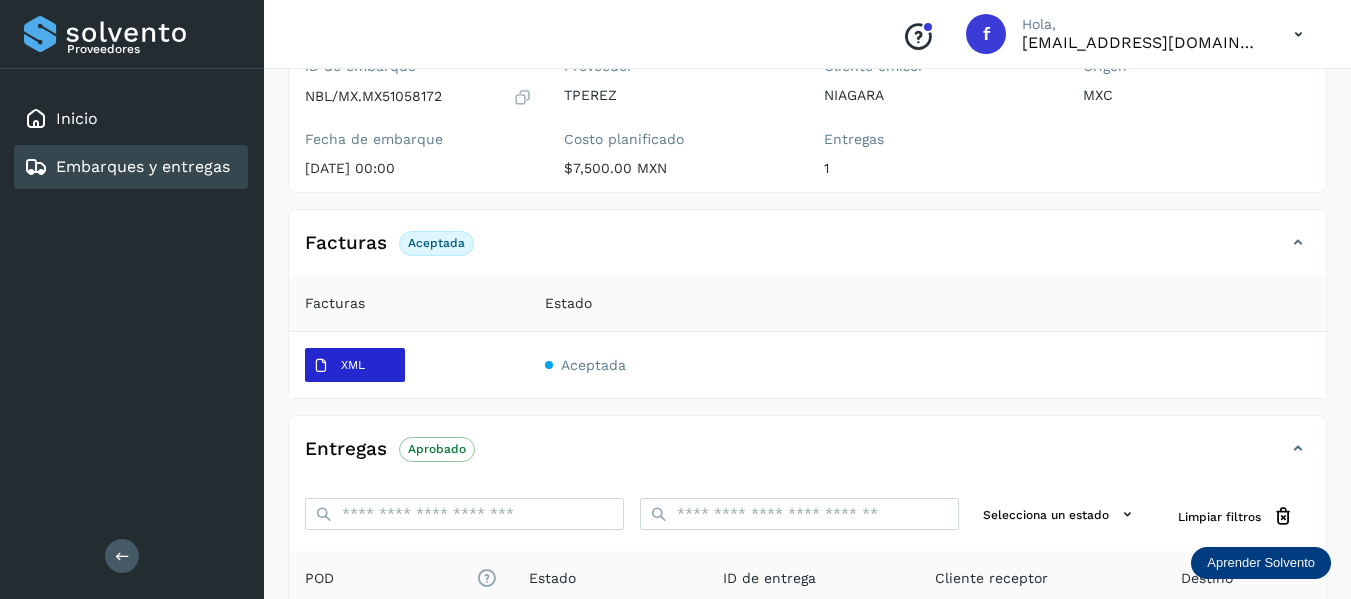 click on "XML" at bounding box center [353, 365] 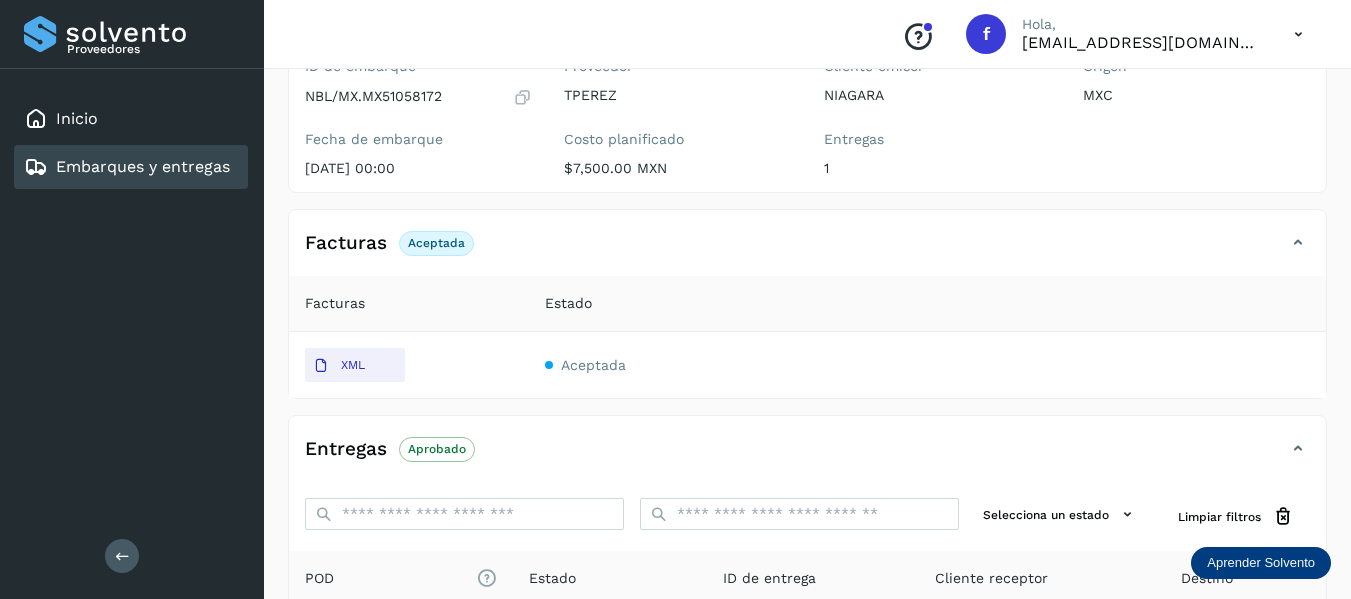 type 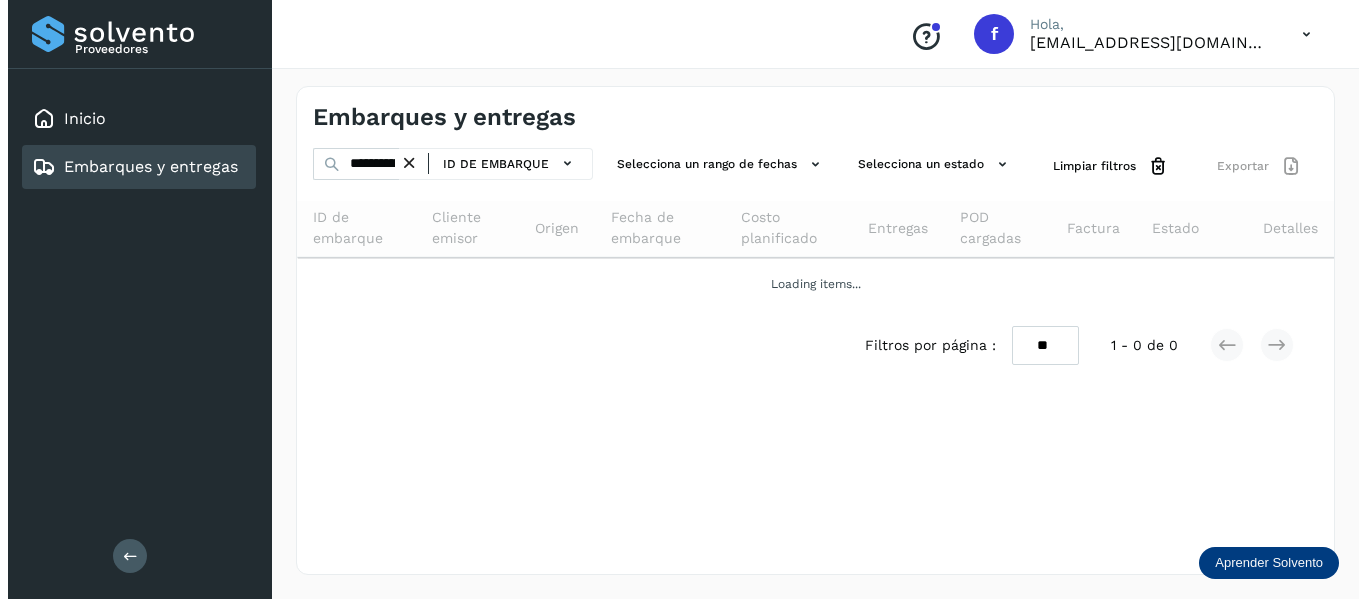 scroll, scrollTop: 0, scrollLeft: 0, axis: both 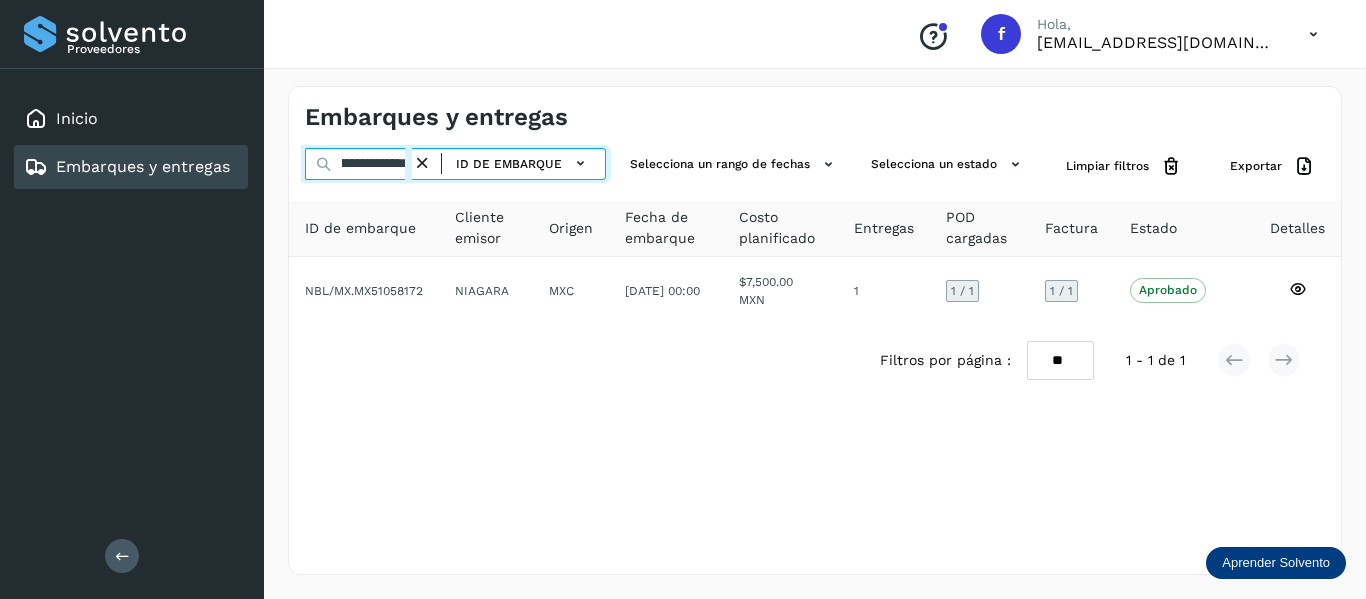 drag, startPoint x: 344, startPoint y: 162, endPoint x: 705, endPoint y: 252, distance: 372.0497 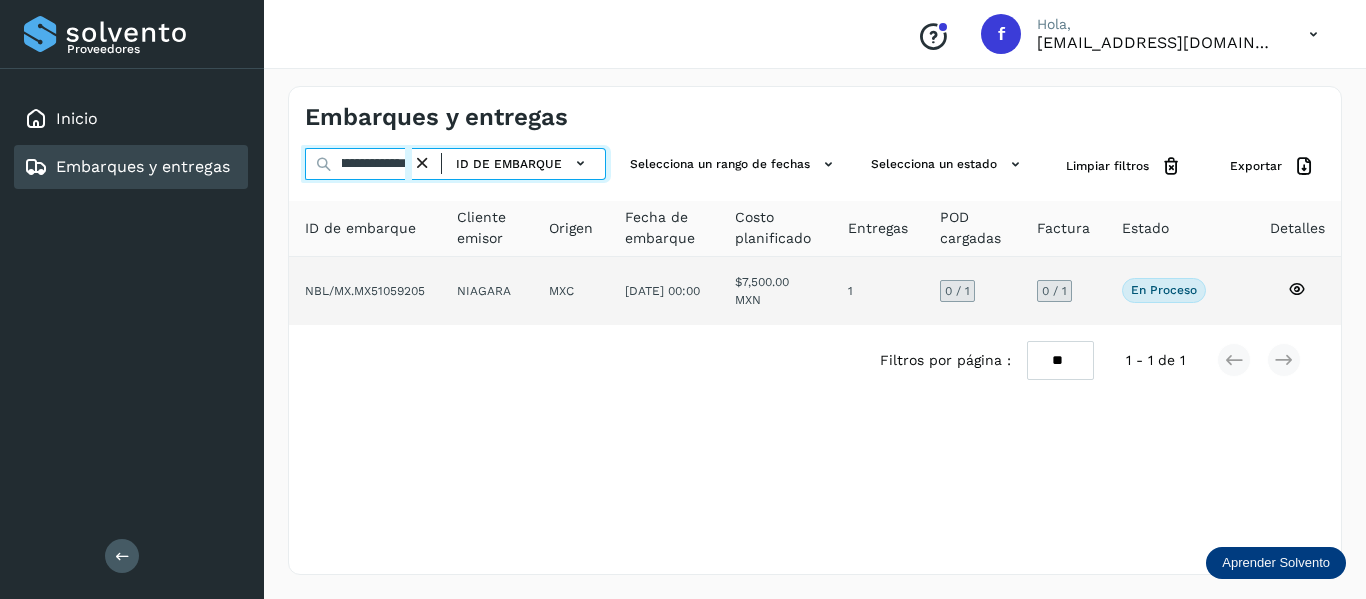 type on "**********" 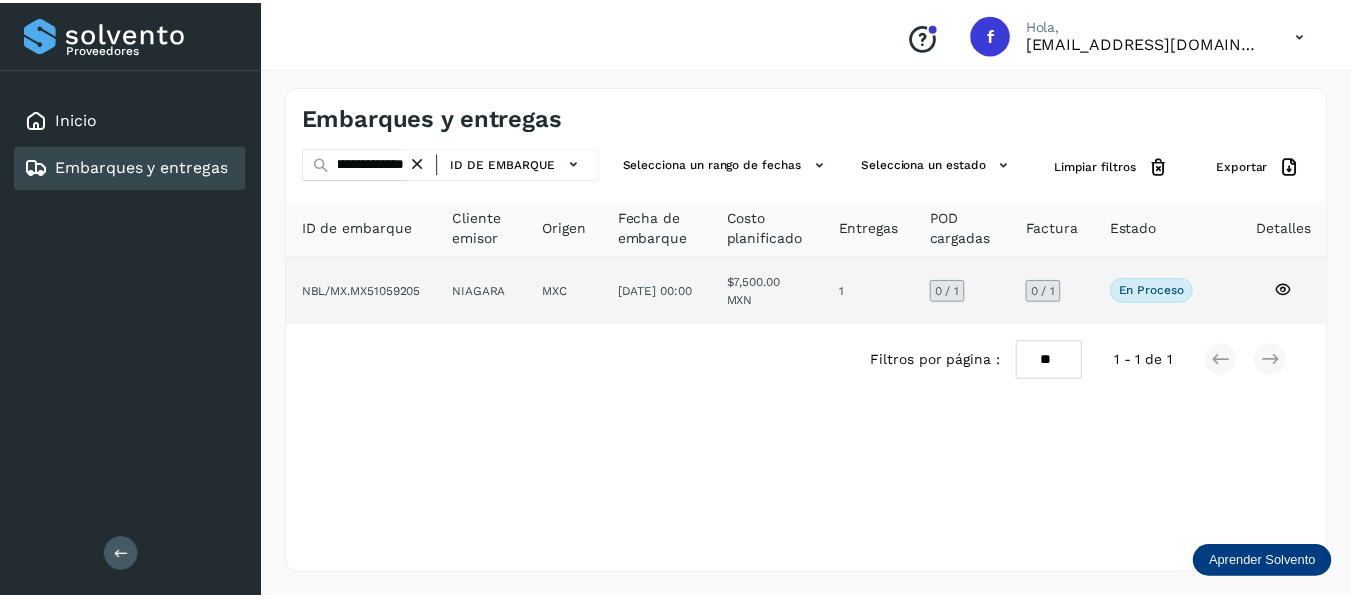 scroll, scrollTop: 0, scrollLeft: 0, axis: both 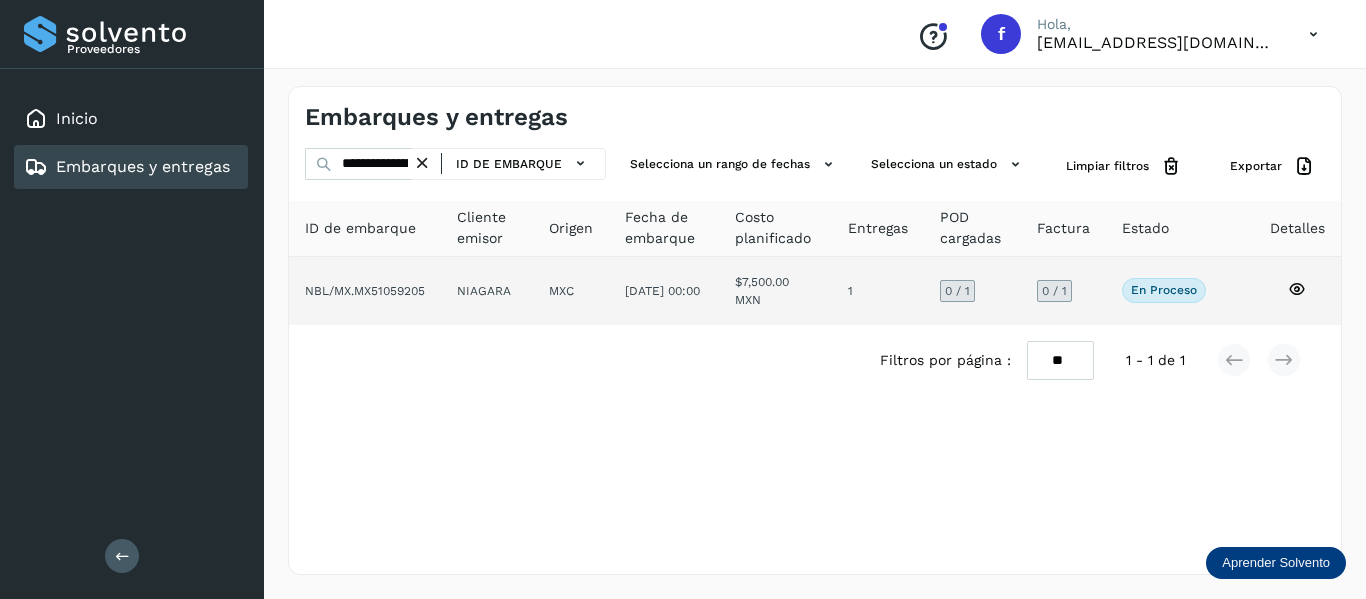 click 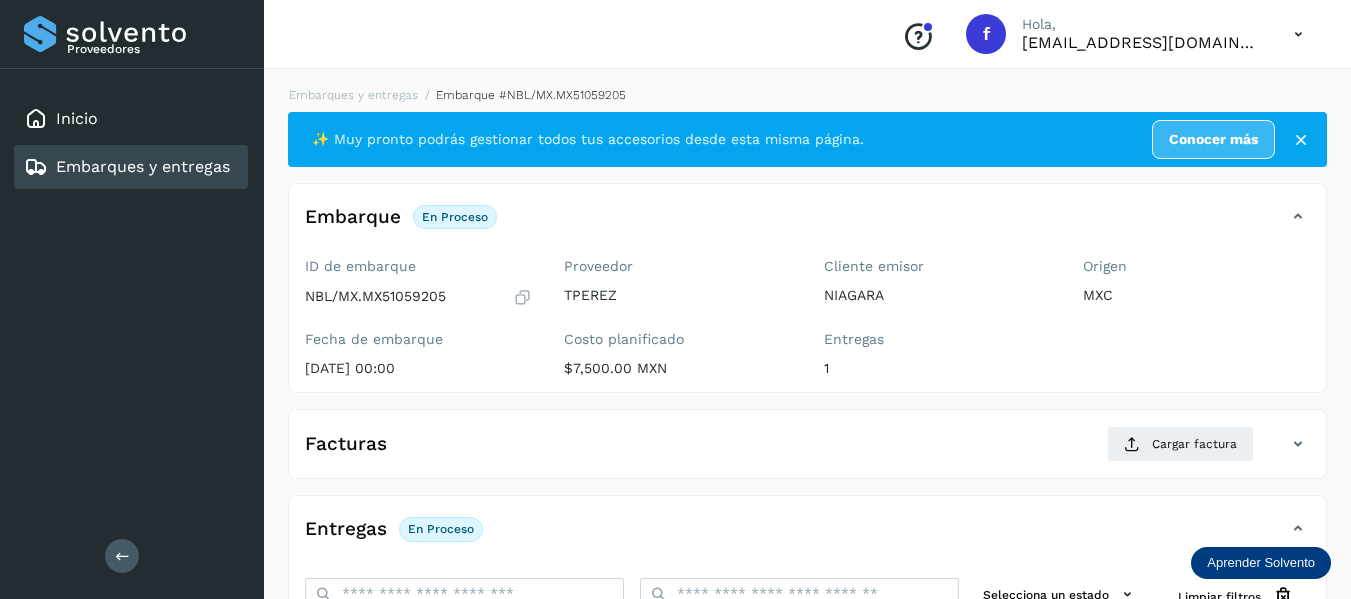 scroll, scrollTop: 200, scrollLeft: 0, axis: vertical 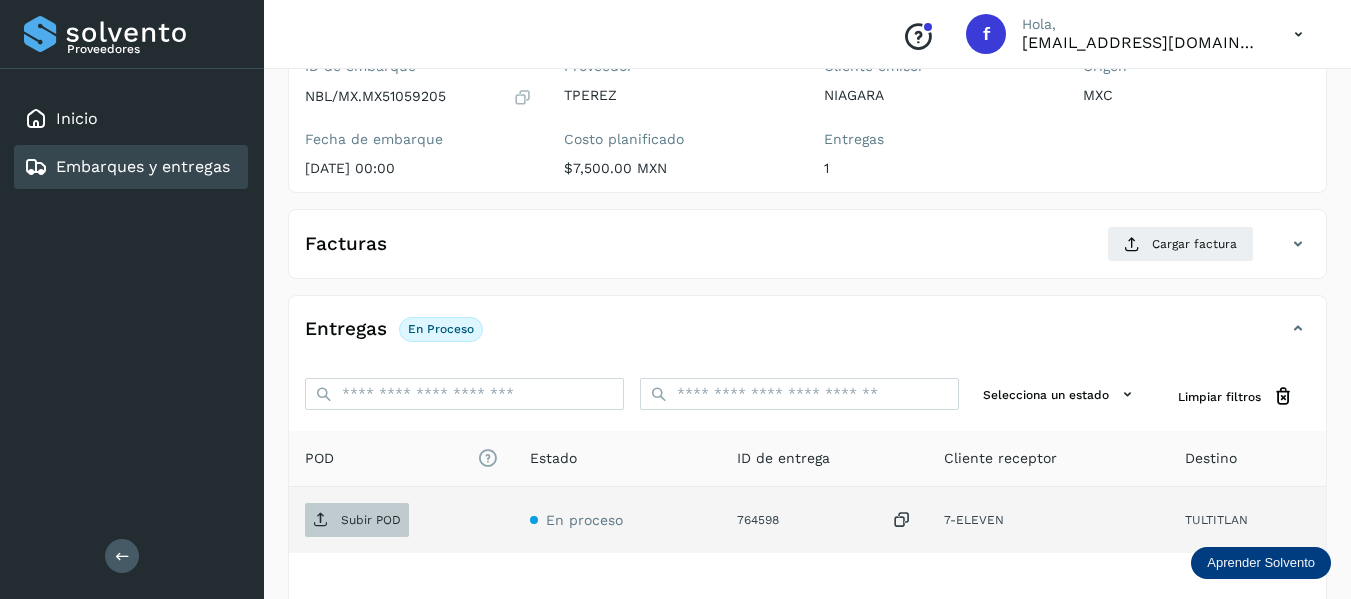 click on "Subir POD" at bounding box center [357, 520] 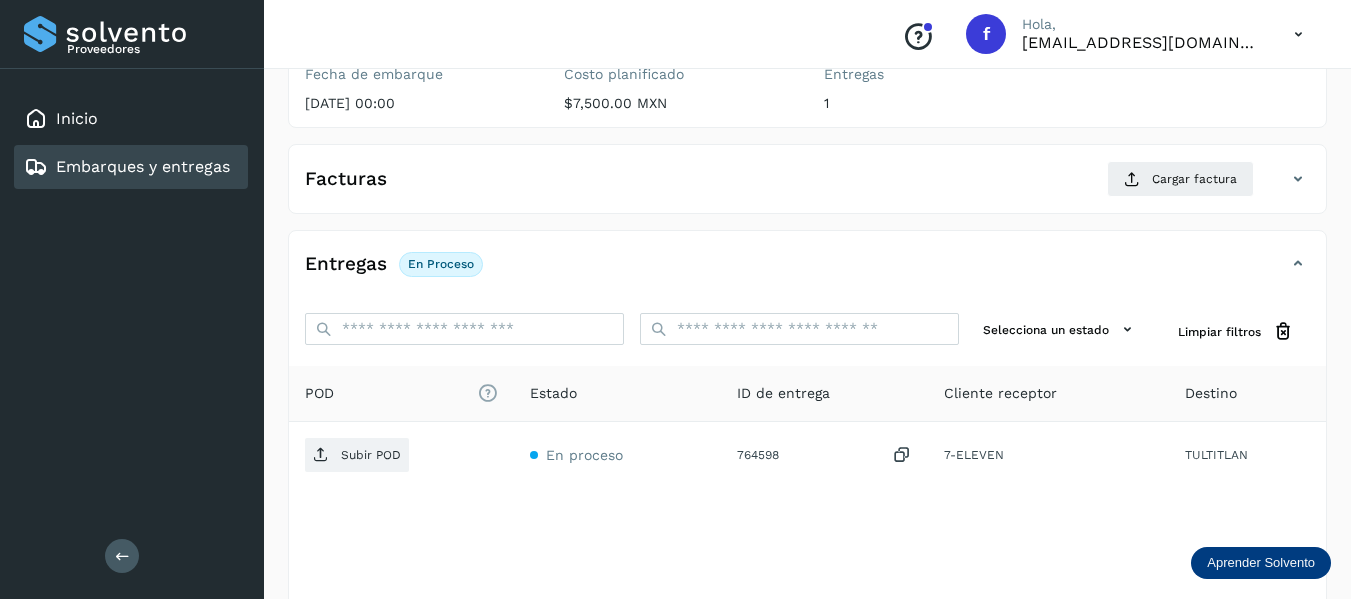 scroll, scrollTop: 300, scrollLeft: 0, axis: vertical 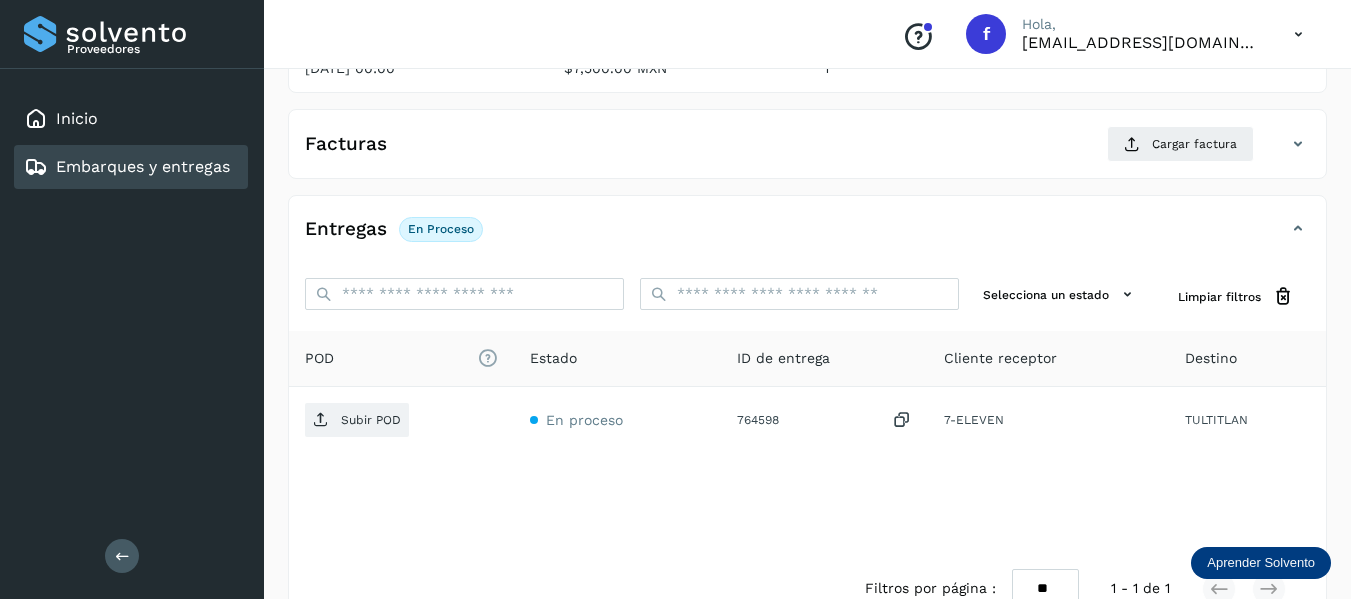 type 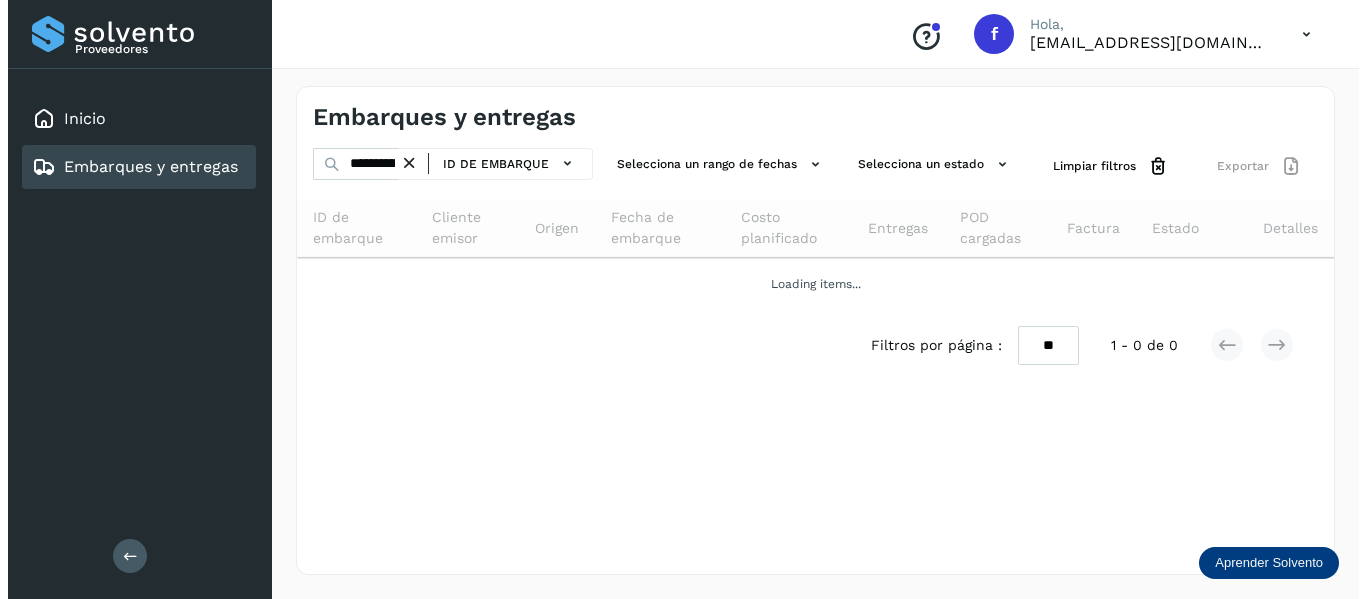 scroll, scrollTop: 0, scrollLeft: 0, axis: both 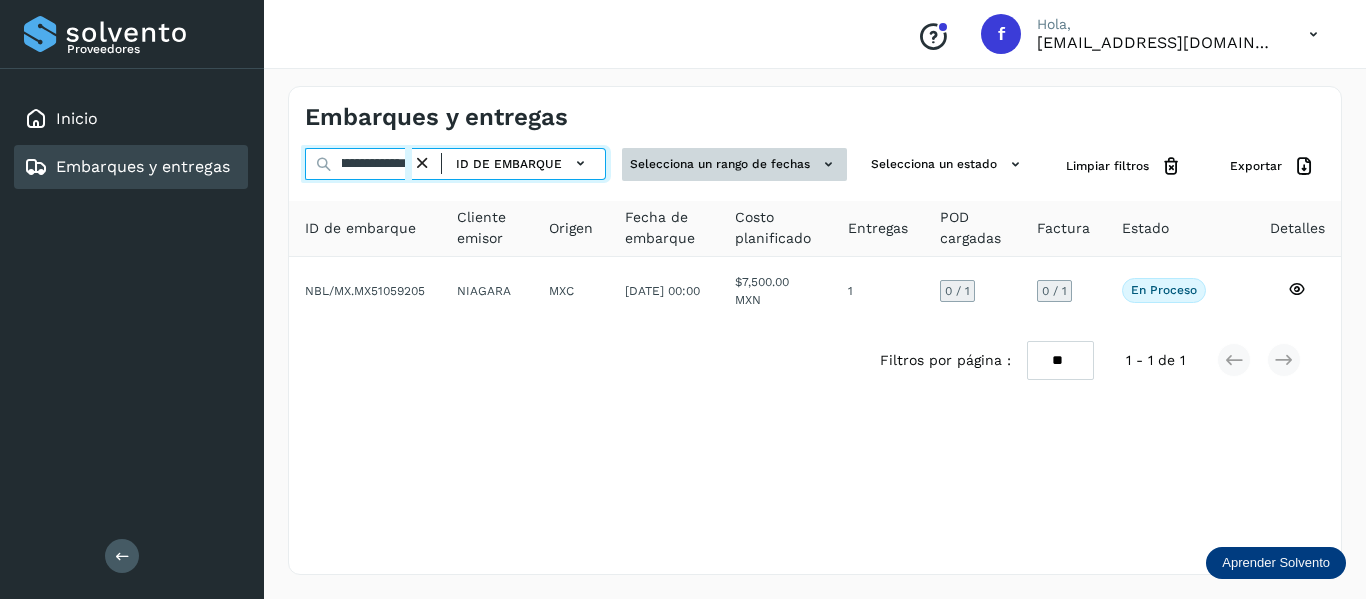 drag, startPoint x: 339, startPoint y: 159, endPoint x: 652, endPoint y: 170, distance: 313.19324 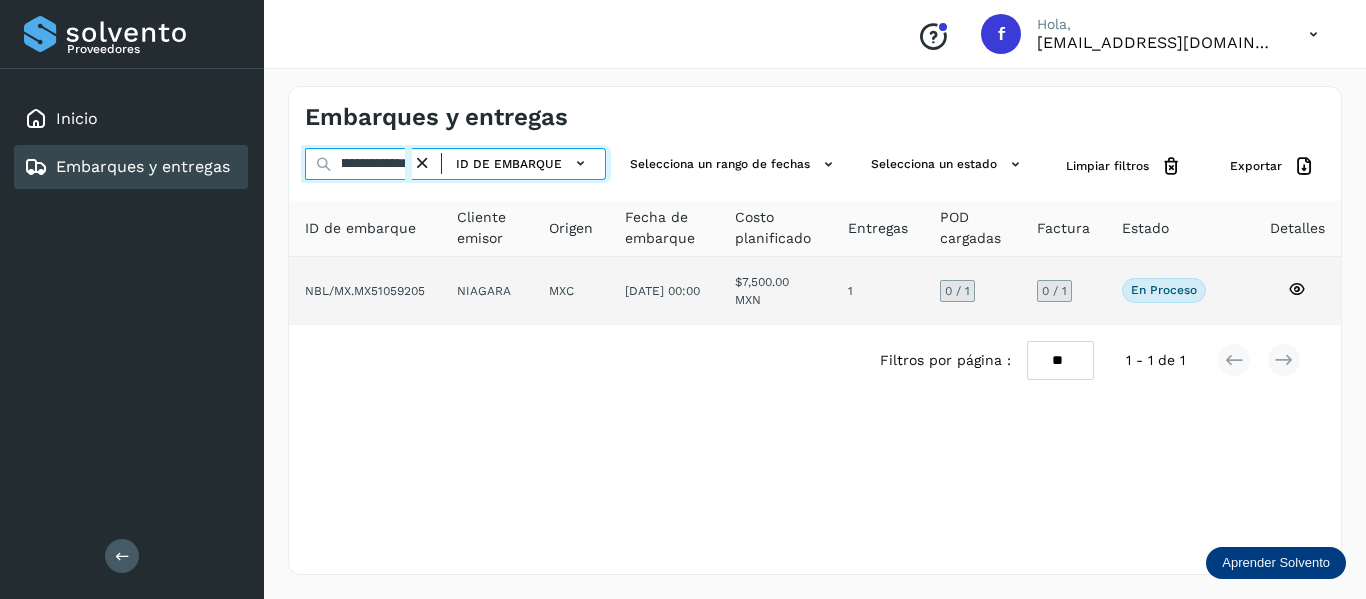 paste 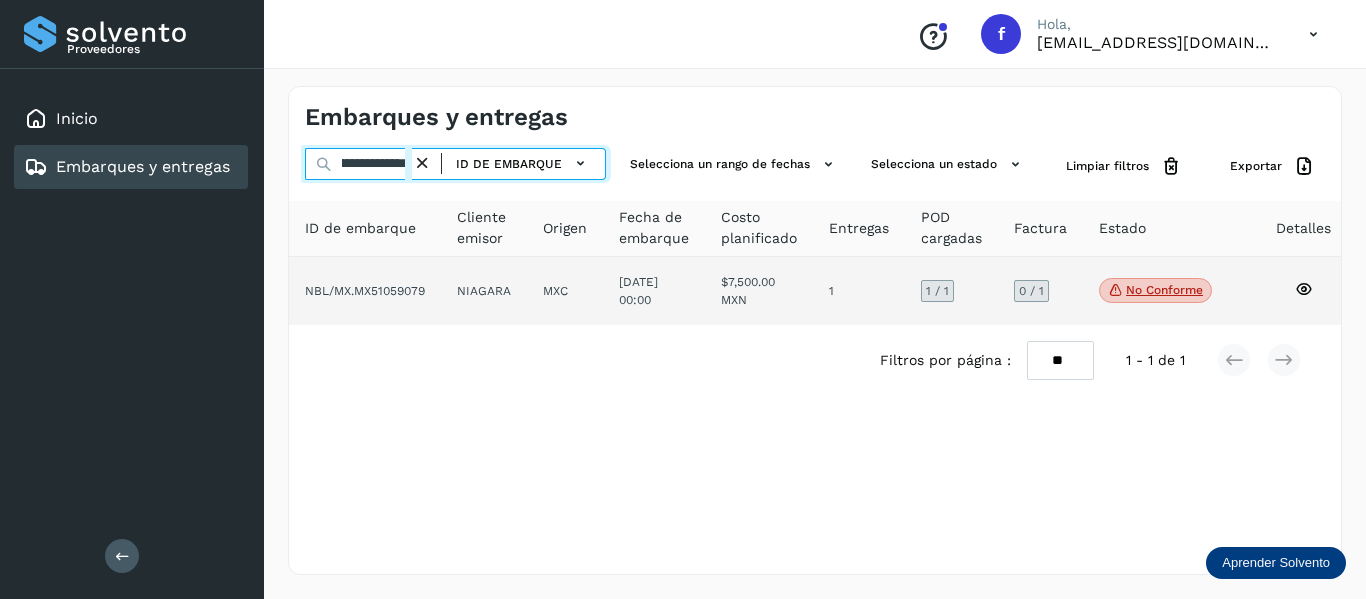 type on "**********" 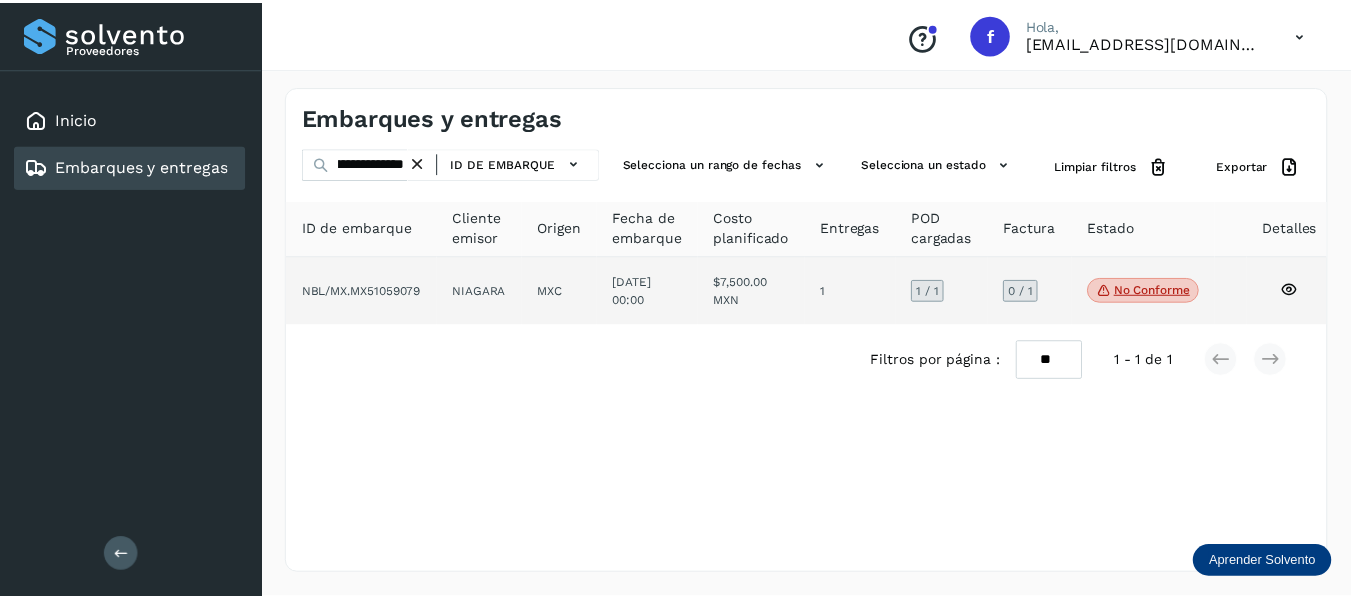 scroll, scrollTop: 0, scrollLeft: 0, axis: both 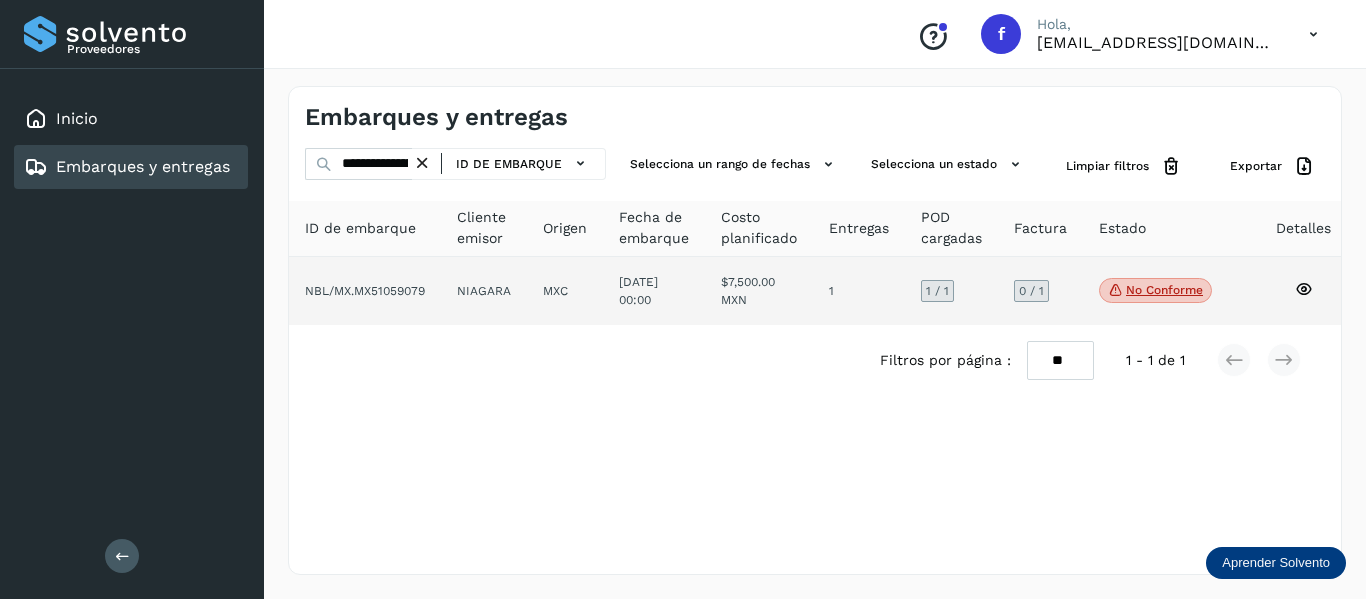 click 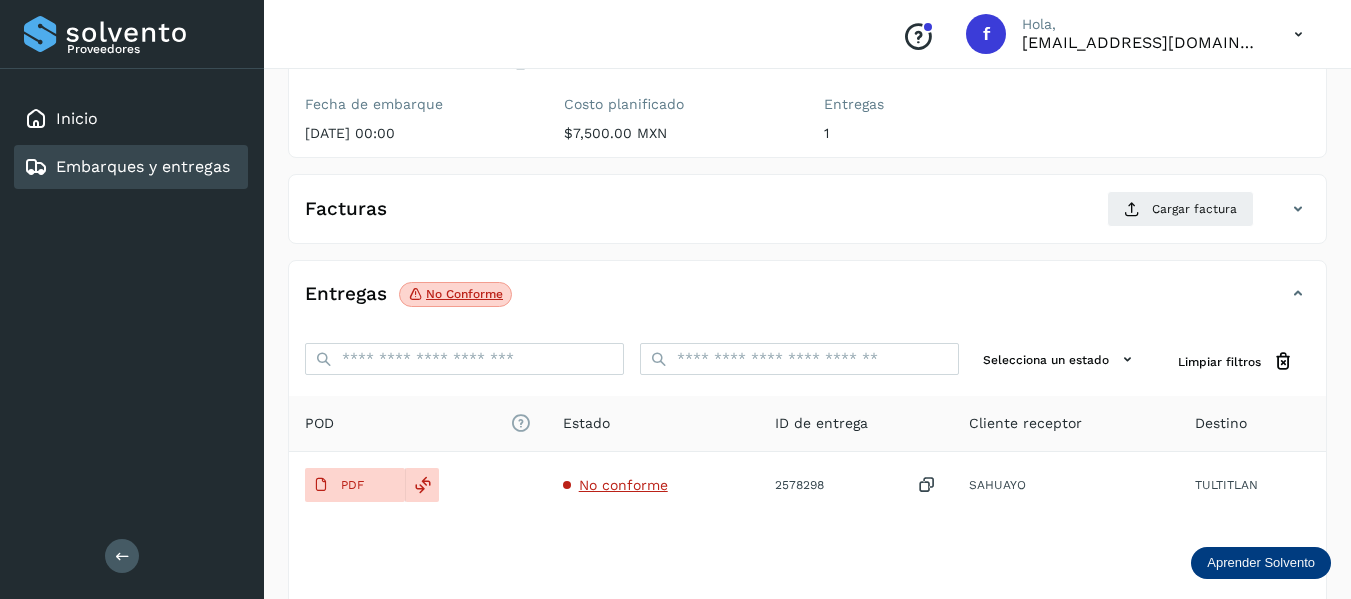 scroll, scrollTop: 200, scrollLeft: 0, axis: vertical 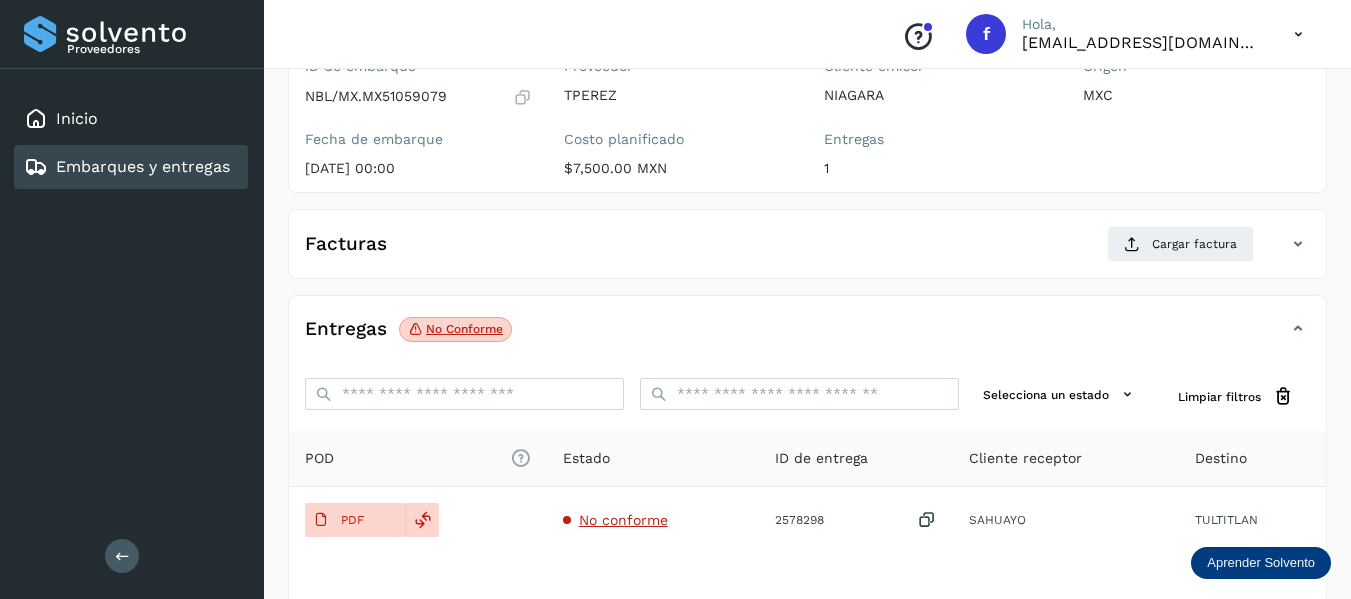 drag, startPoint x: 1083, startPoint y: 252, endPoint x: 970, endPoint y: 248, distance: 113.07078 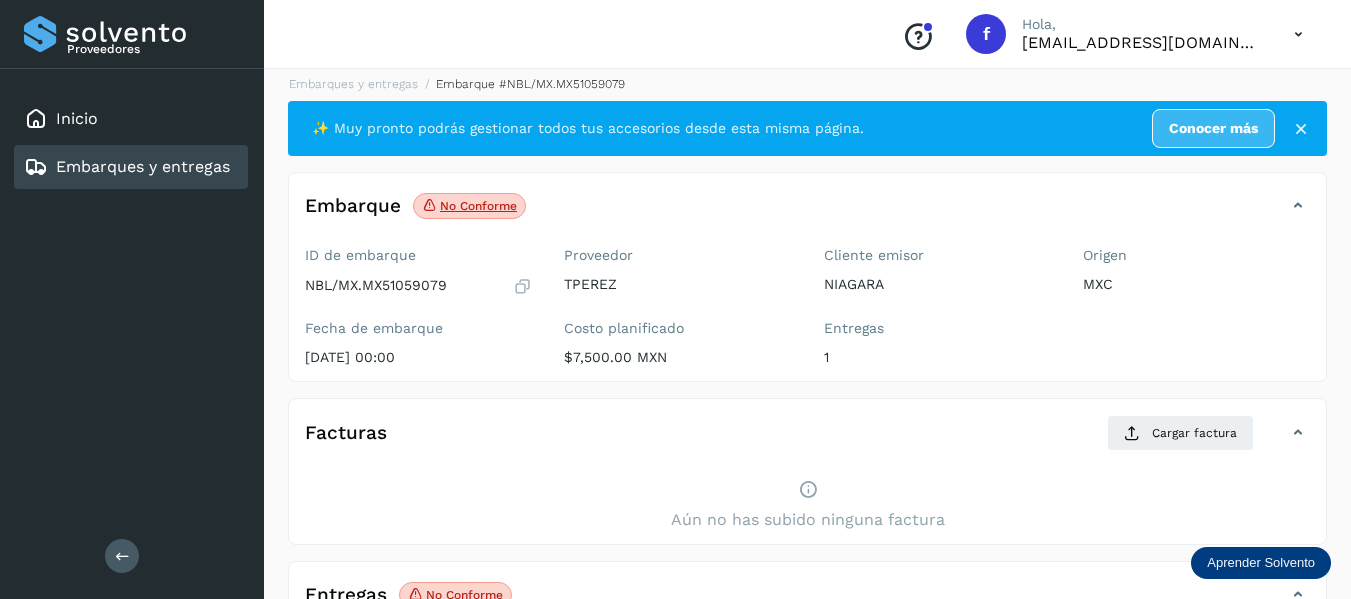 scroll, scrollTop: 0, scrollLeft: 0, axis: both 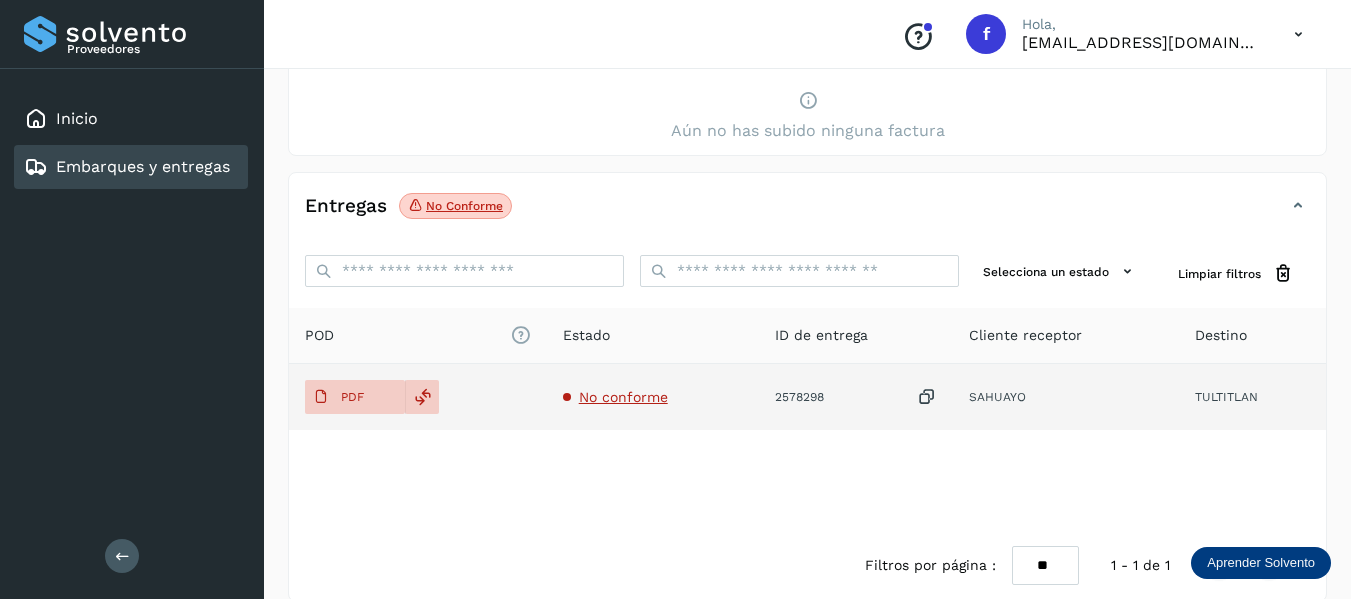 click on "No conforme" at bounding box center (623, 397) 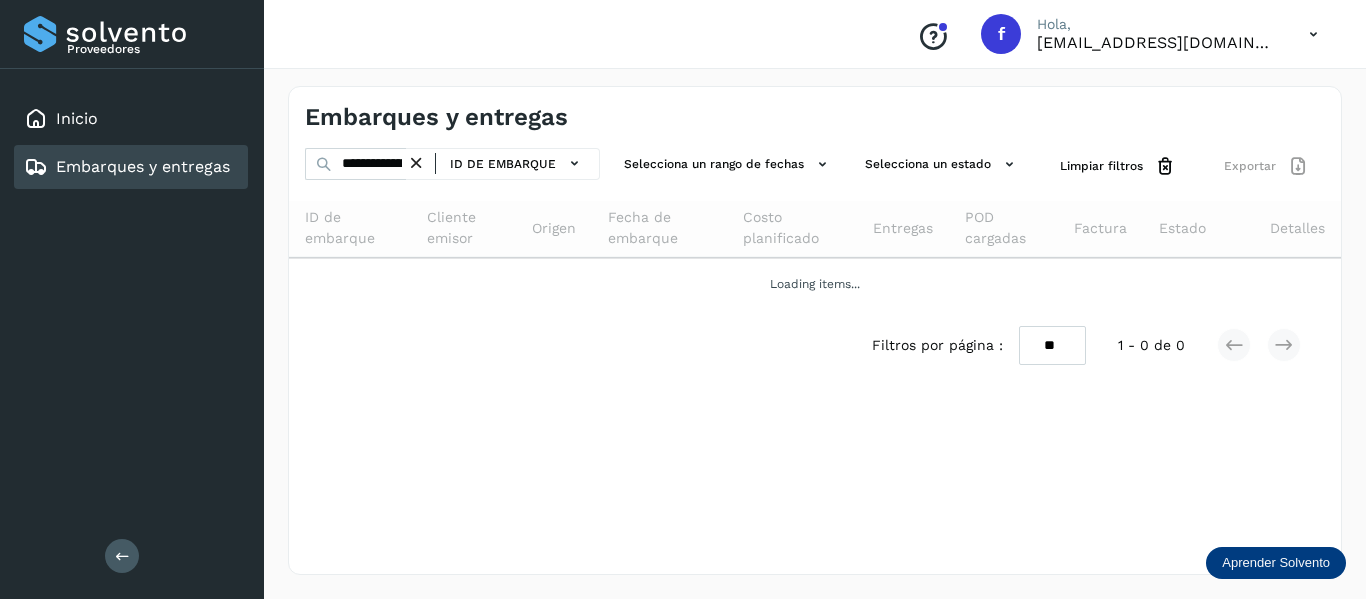 scroll, scrollTop: 0, scrollLeft: 0, axis: both 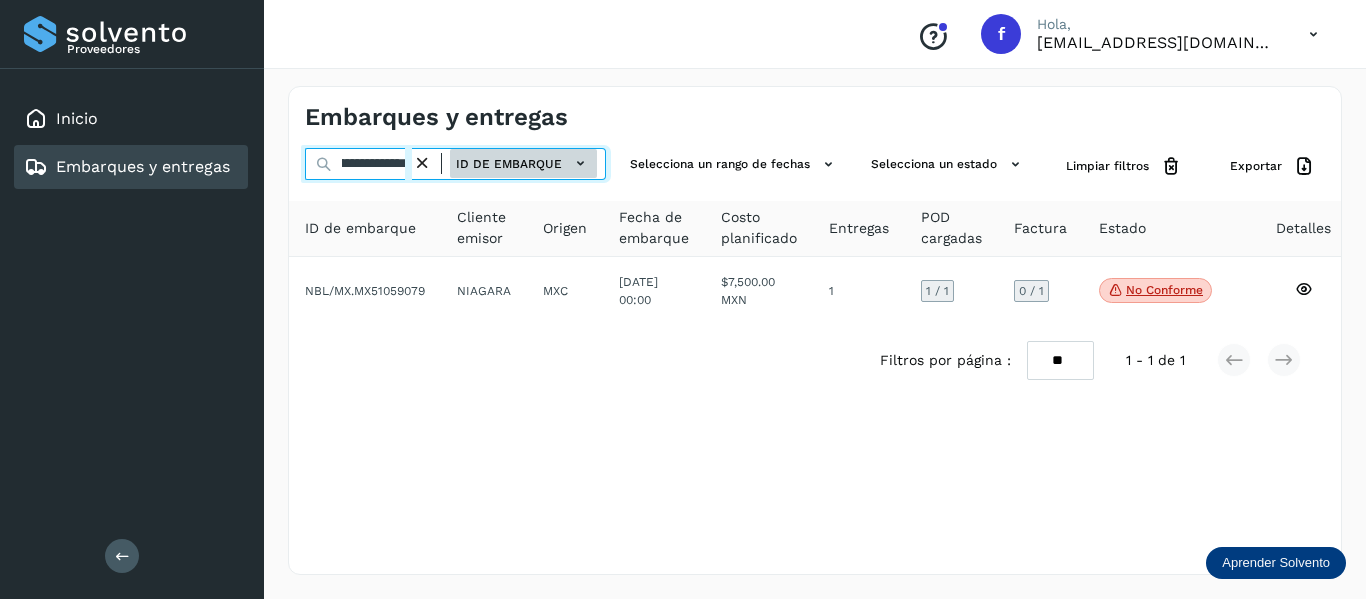 drag, startPoint x: 334, startPoint y: 154, endPoint x: 488, endPoint y: 157, distance: 154.02922 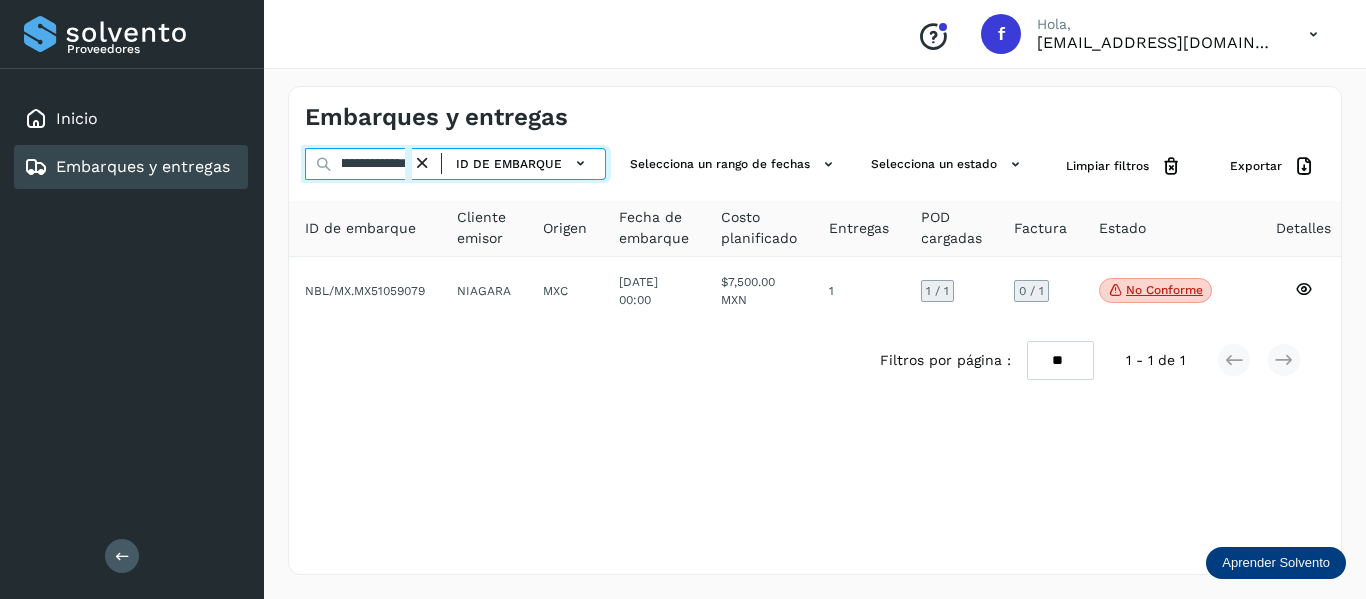 paste 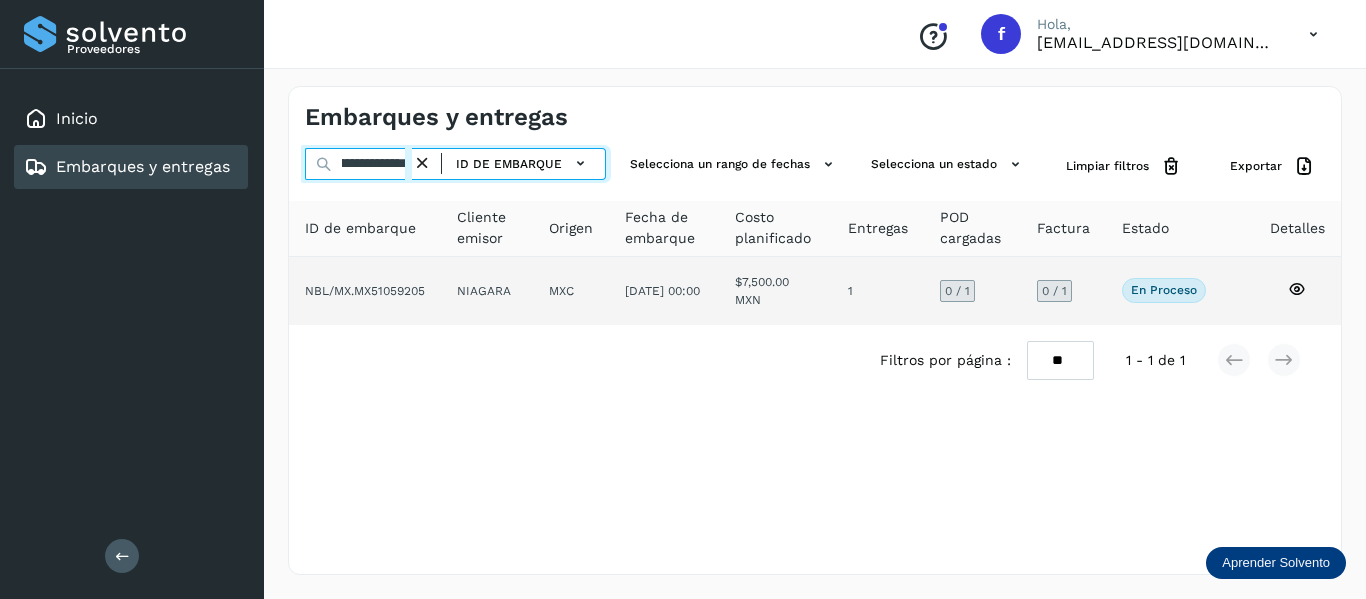 type on "**********" 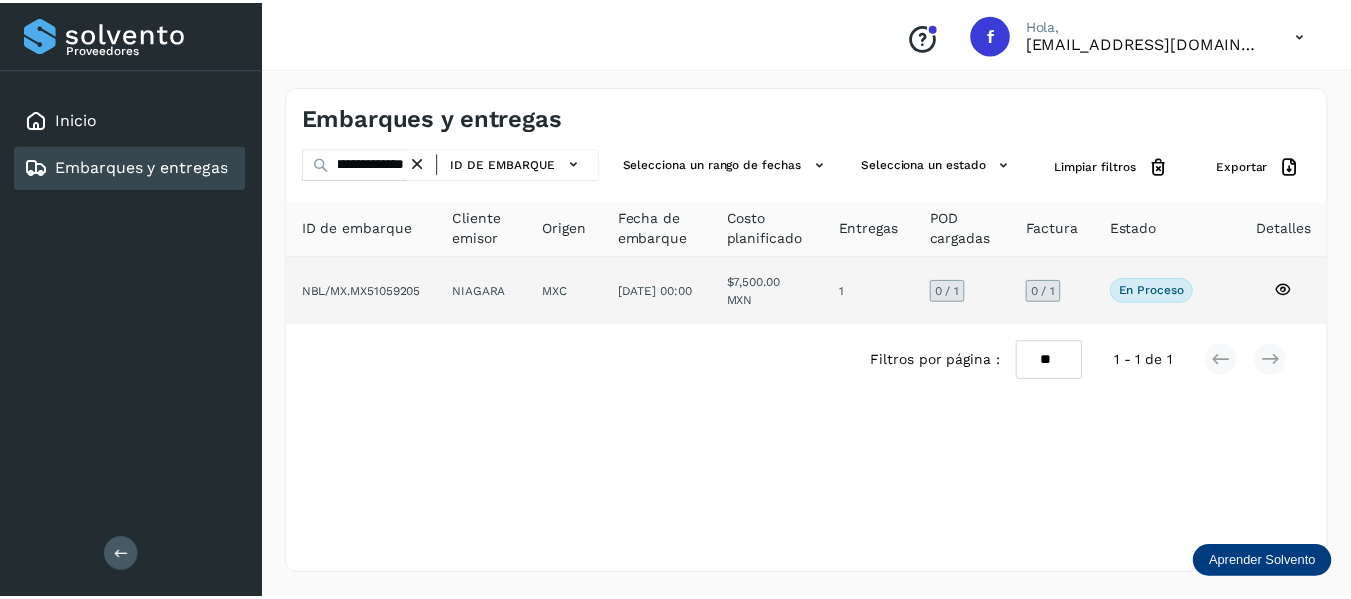 scroll, scrollTop: 0, scrollLeft: 0, axis: both 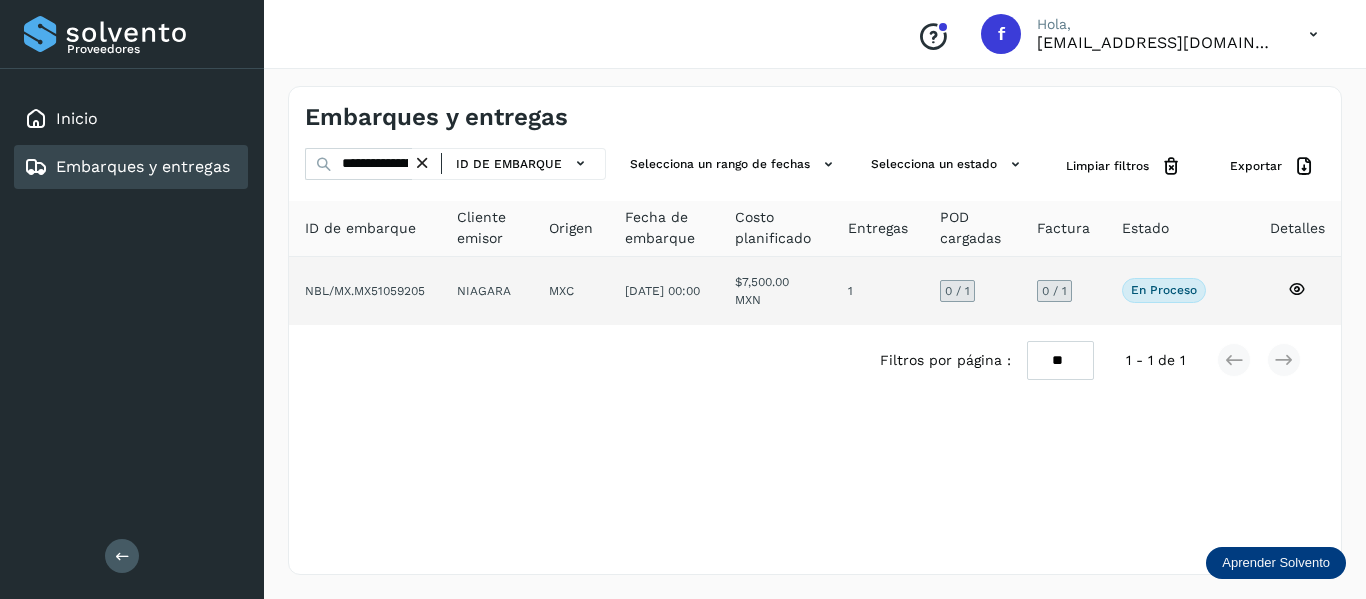 click 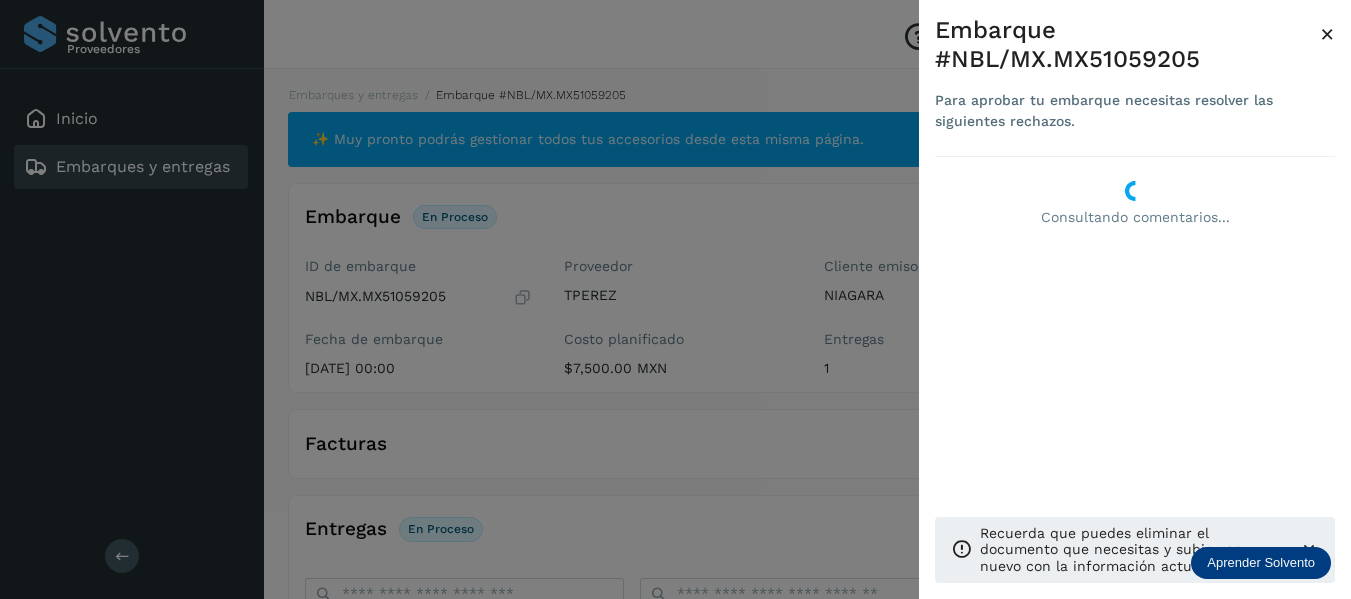 click on "×" at bounding box center [1327, 34] 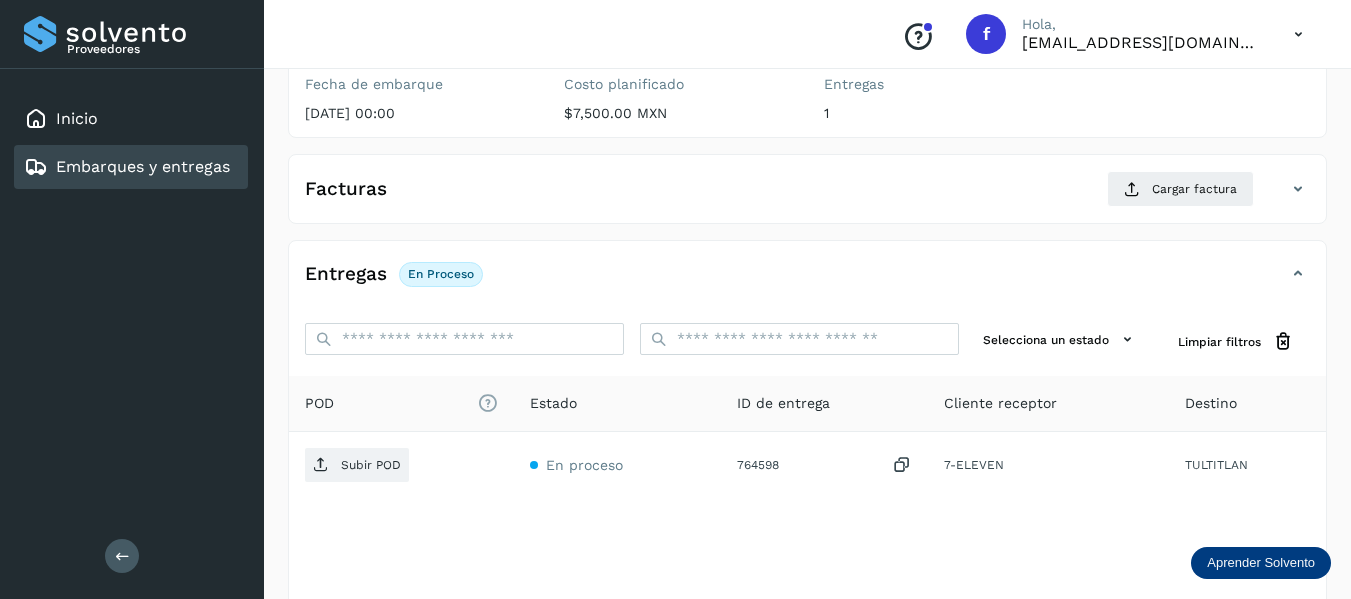 scroll, scrollTop: 300, scrollLeft: 0, axis: vertical 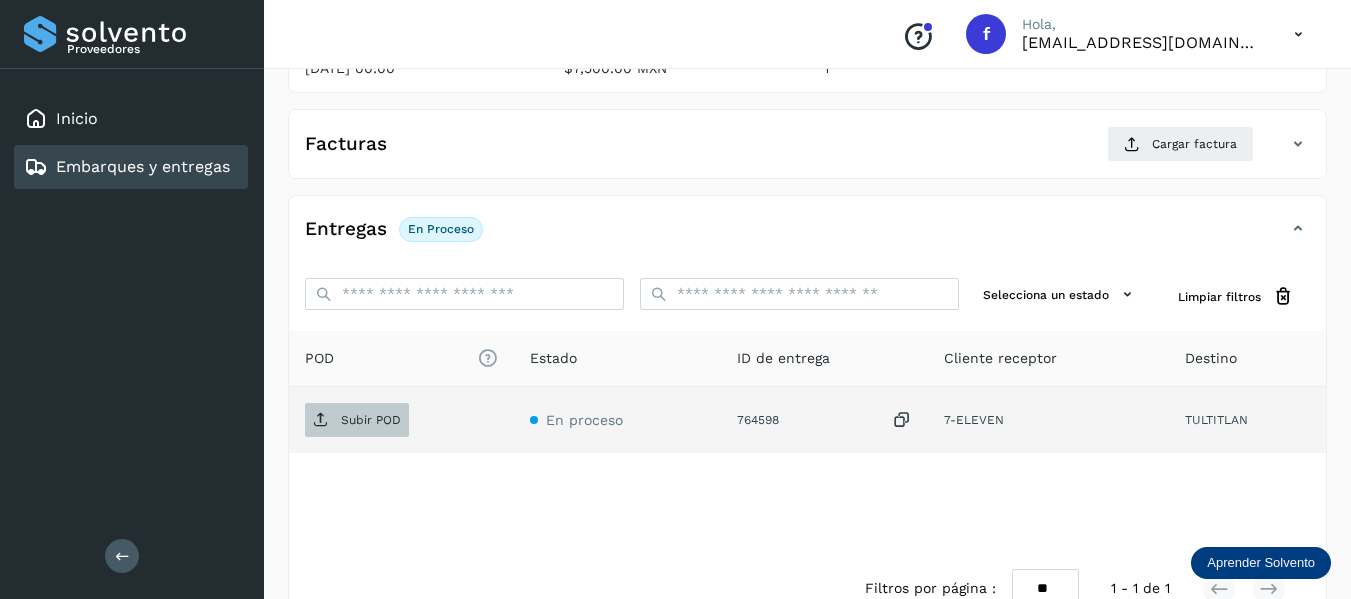 click on "Subir POD" at bounding box center [371, 420] 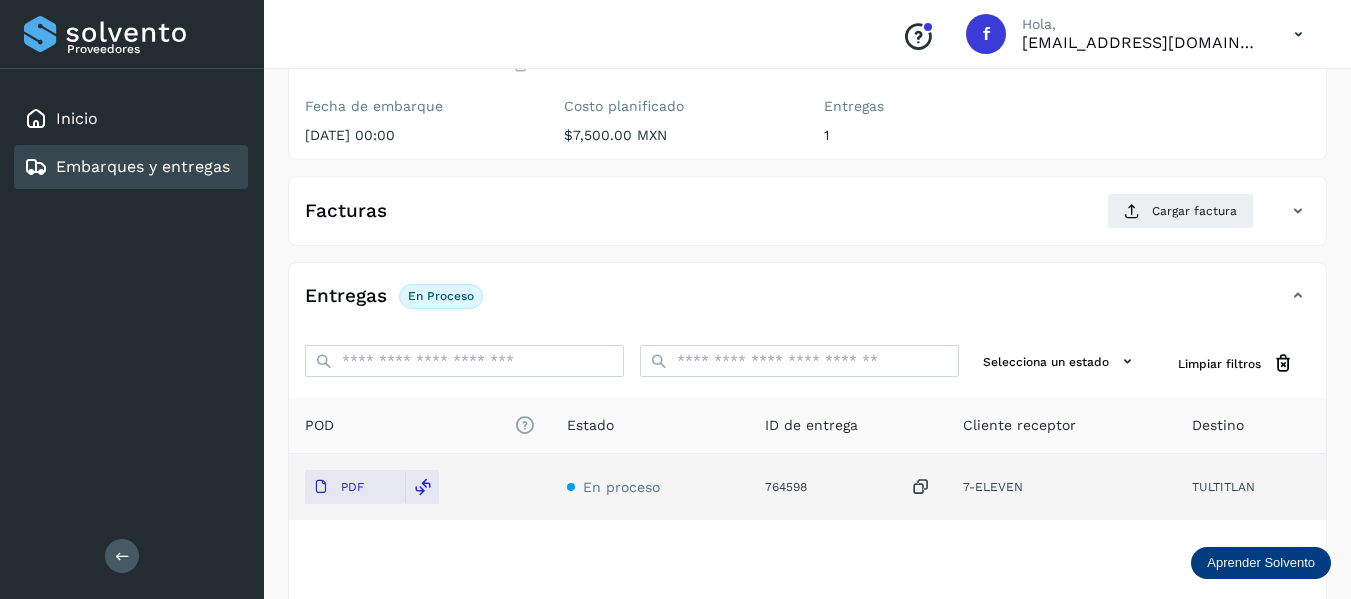 scroll, scrollTop: 200, scrollLeft: 0, axis: vertical 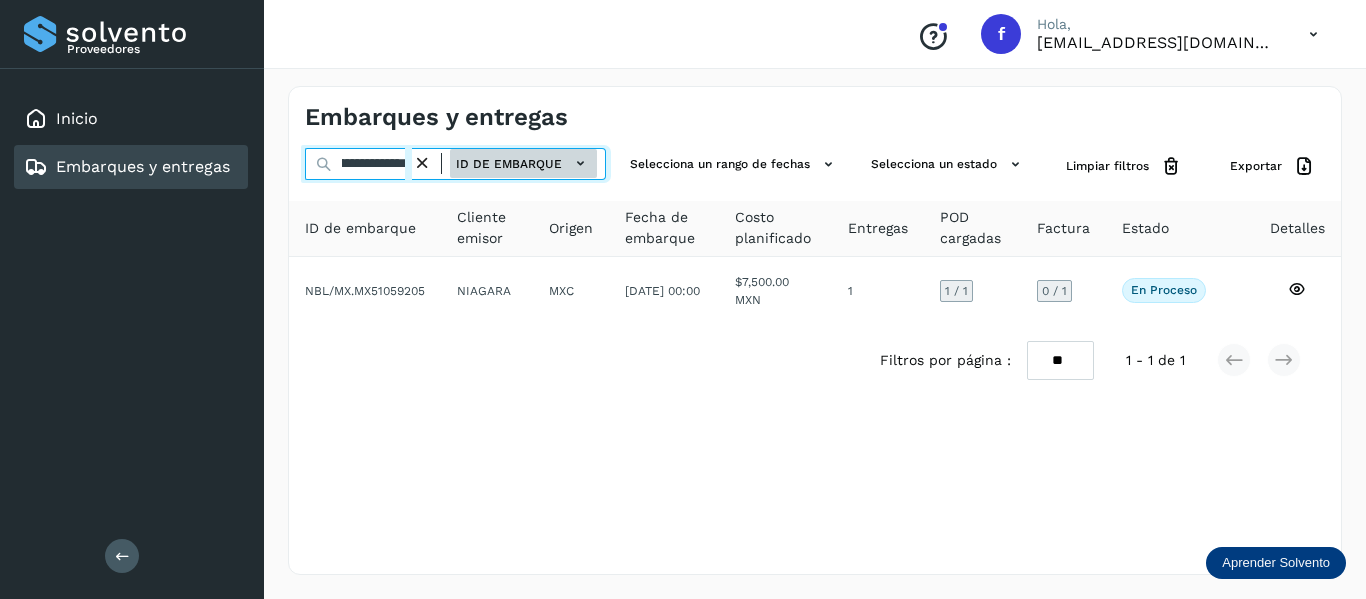drag, startPoint x: 339, startPoint y: 166, endPoint x: 590, endPoint y: 176, distance: 251.19913 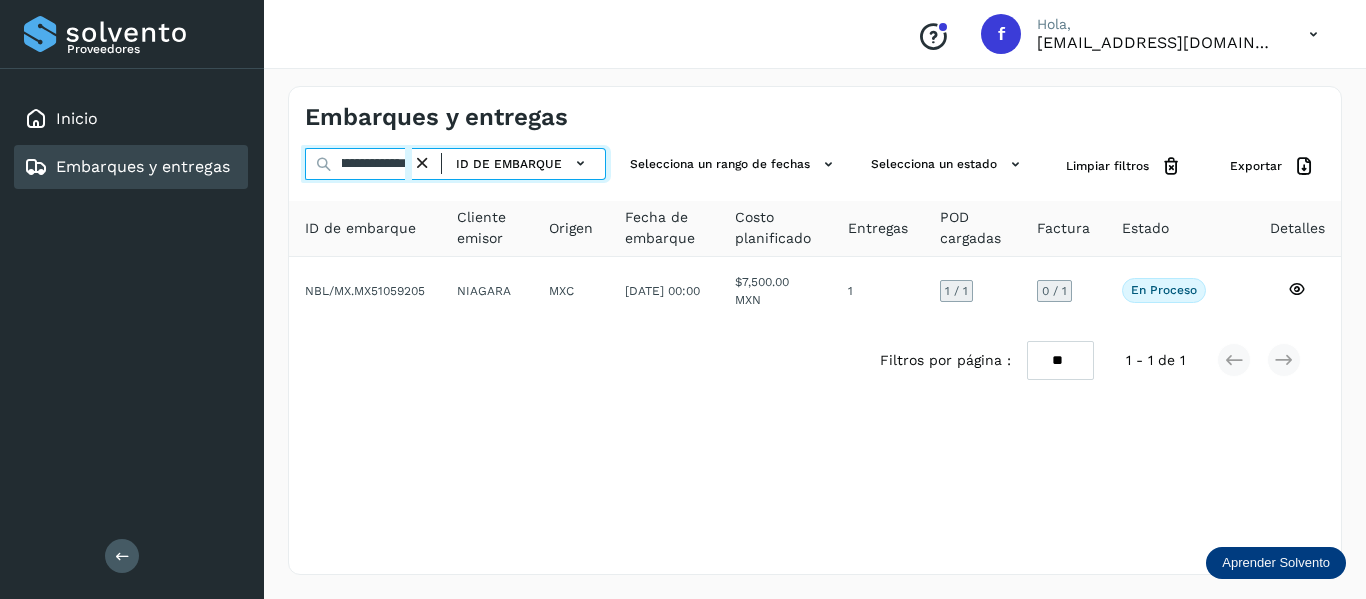 paste 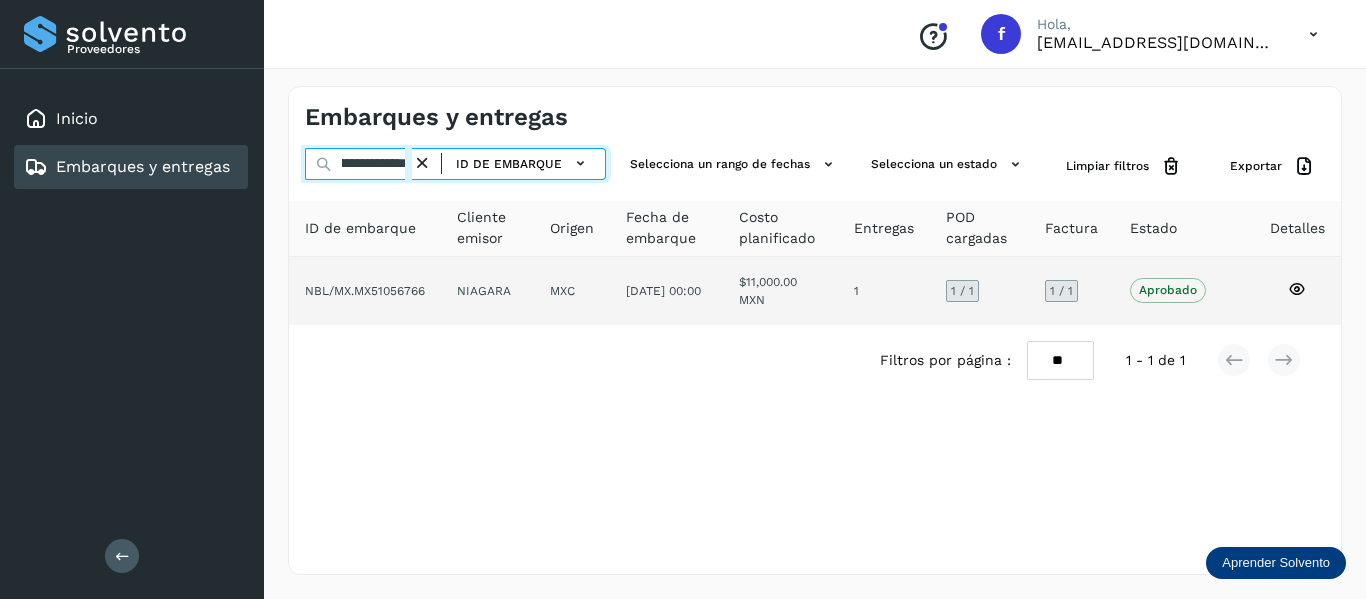 type on "**********" 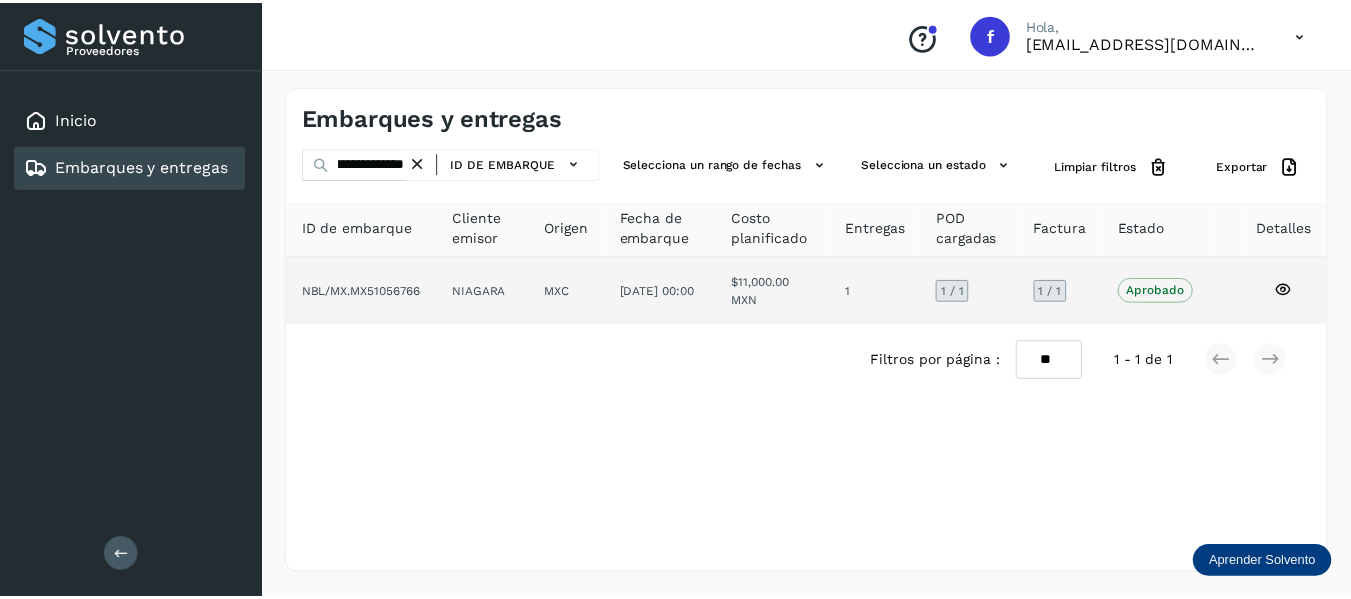 scroll, scrollTop: 0, scrollLeft: 0, axis: both 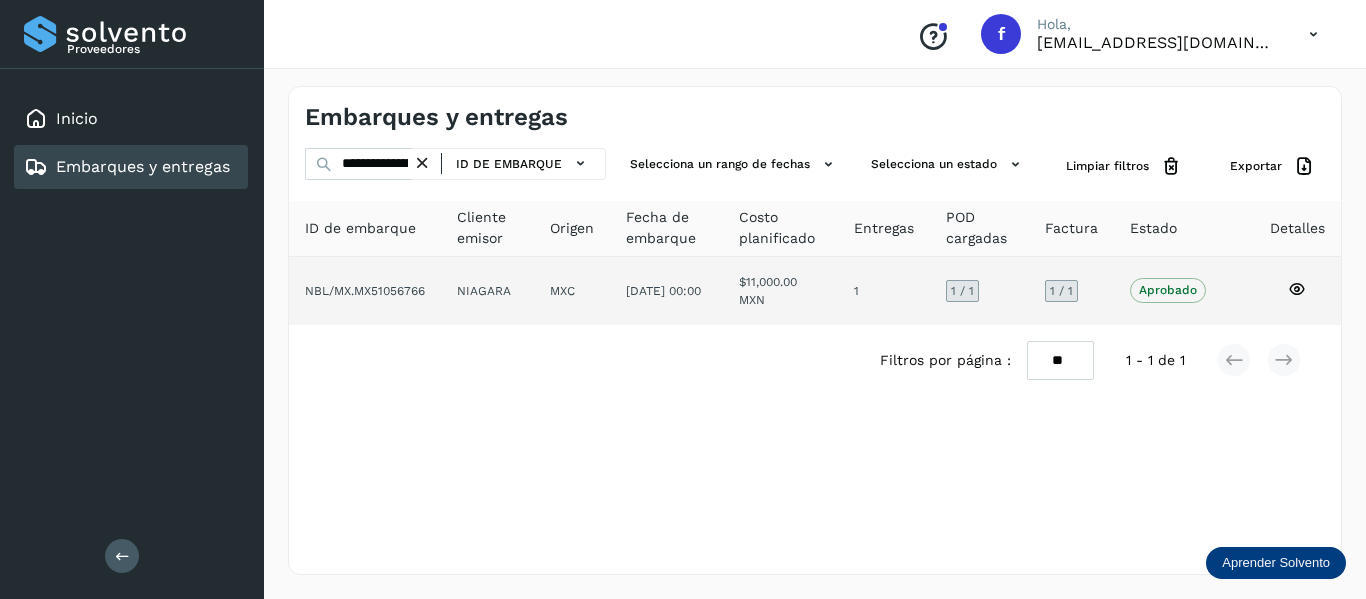 click 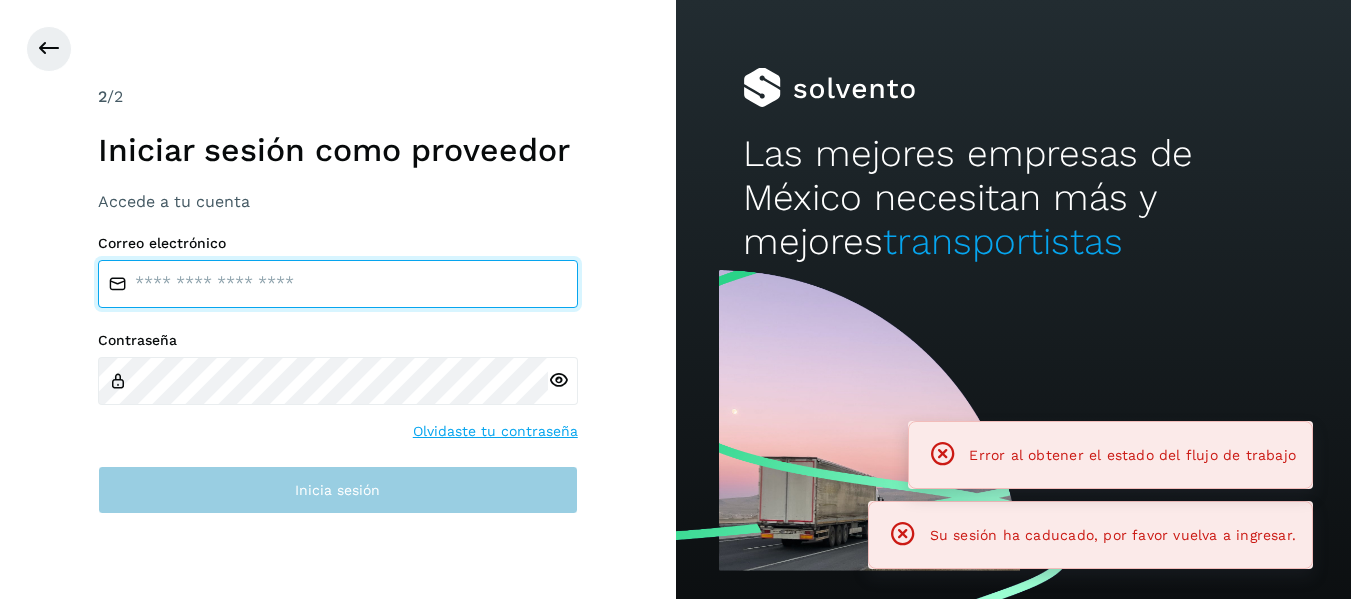 type on "**********" 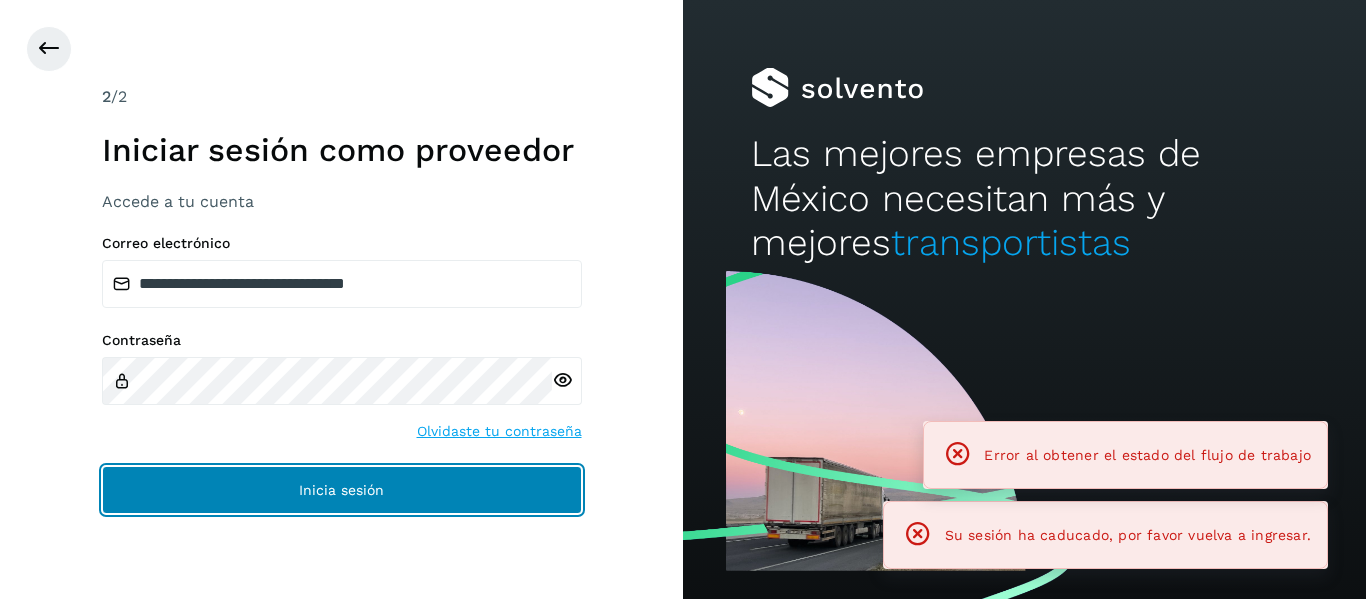 click on "Inicia sesión" 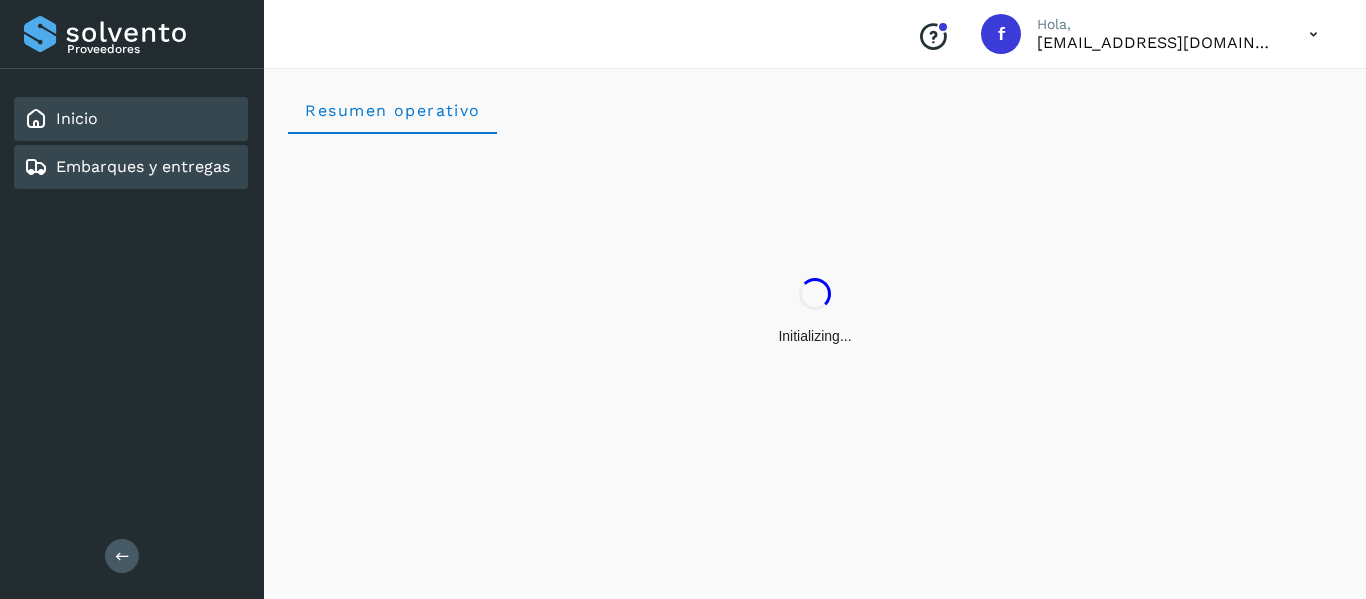 click on "Embarques y entregas" at bounding box center [143, 166] 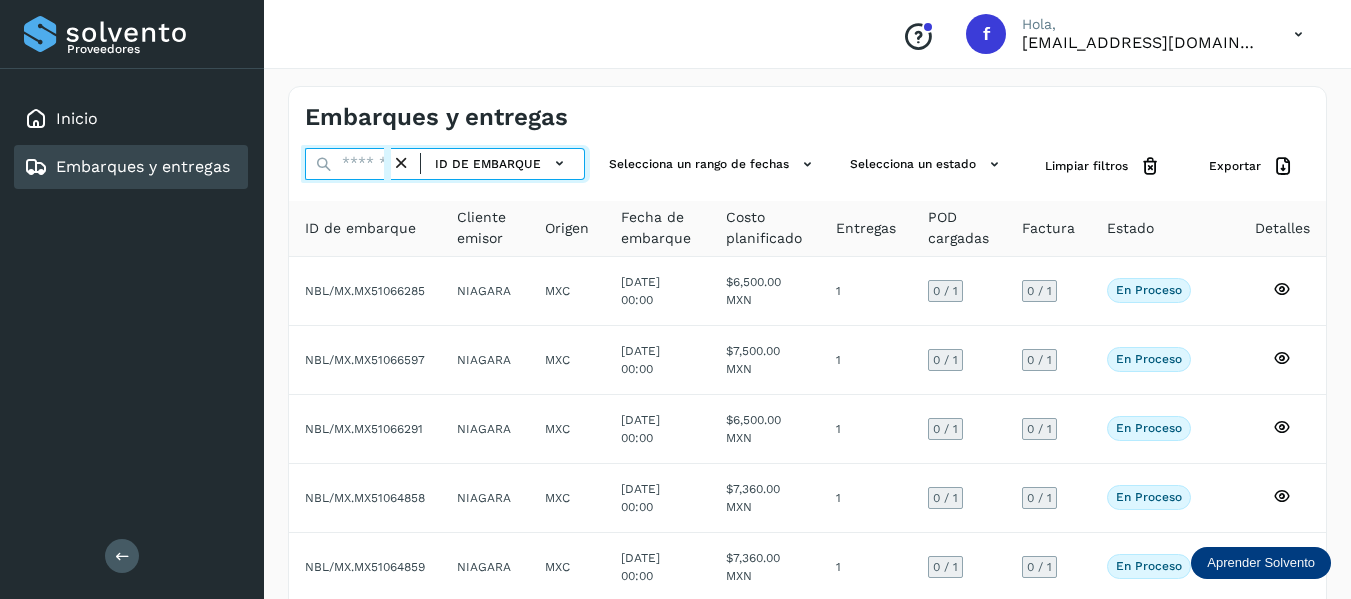 click at bounding box center (348, 164) 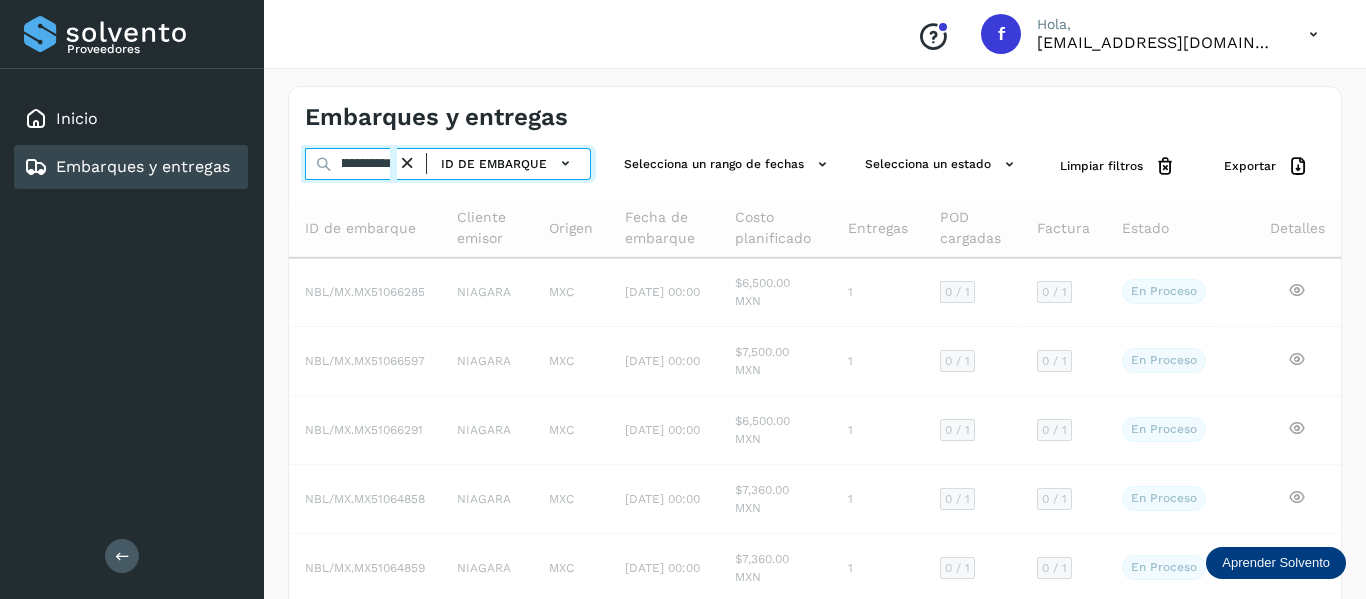scroll, scrollTop: 0, scrollLeft: 76, axis: horizontal 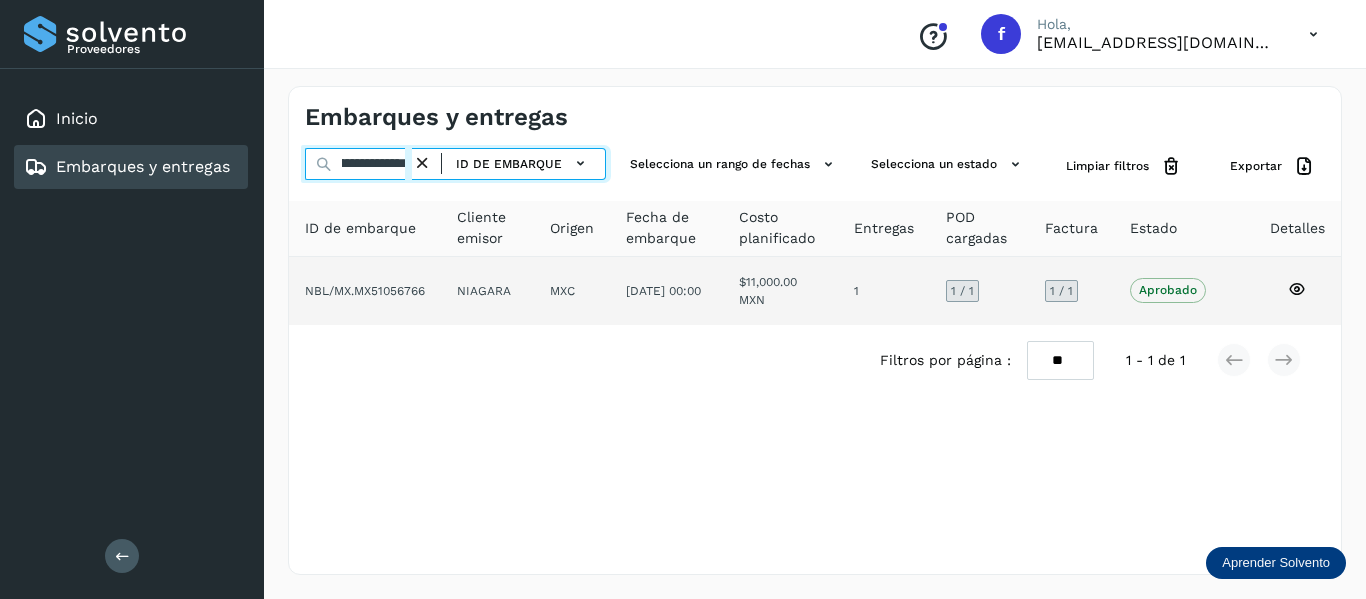 type on "**********" 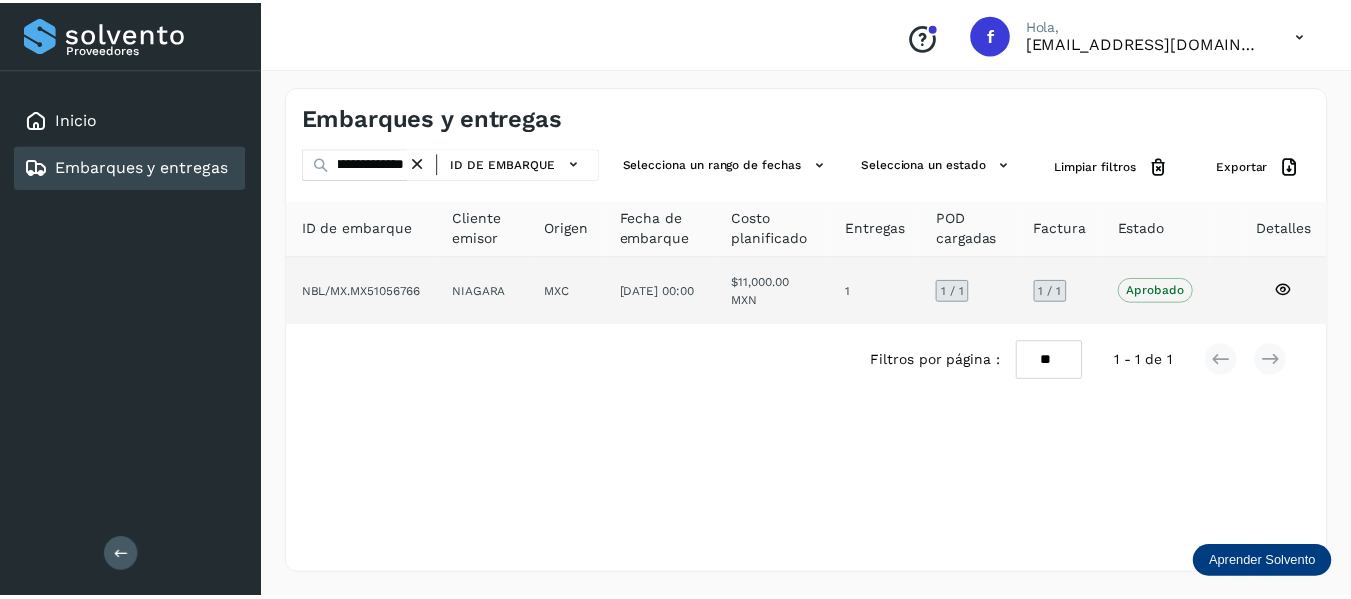 scroll, scrollTop: 0, scrollLeft: 0, axis: both 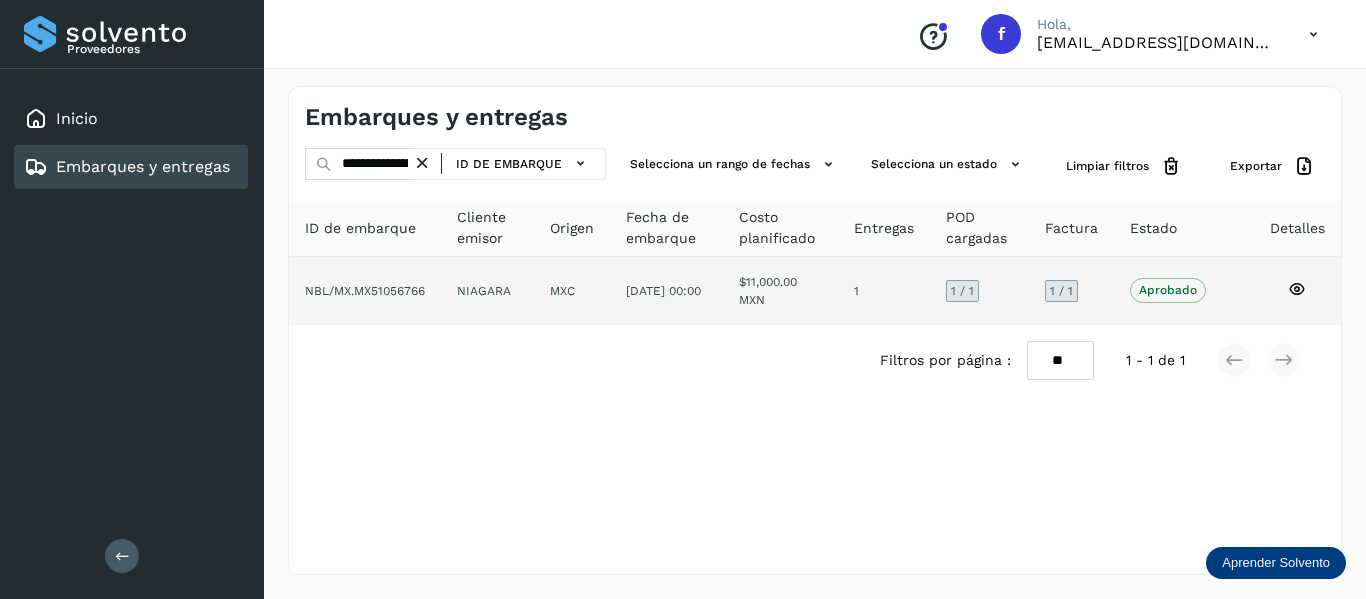 click on "Aprobado
Verifica el estado de la factura o entregas asociadas a este embarque" 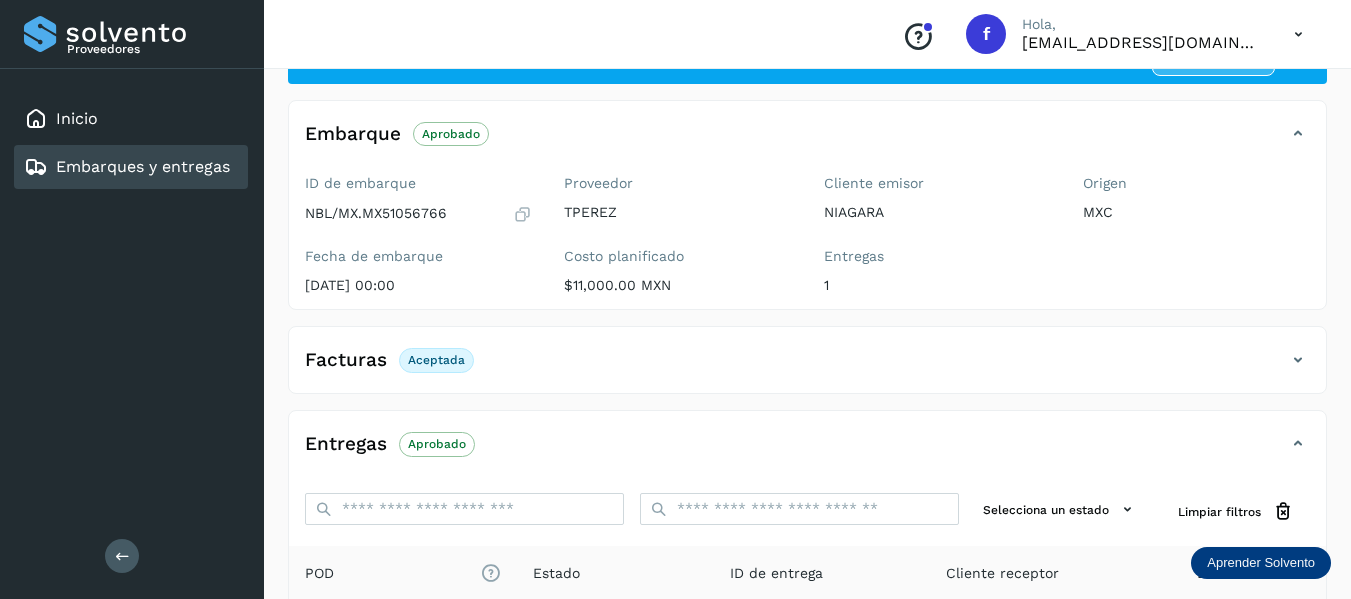 scroll, scrollTop: 200, scrollLeft: 0, axis: vertical 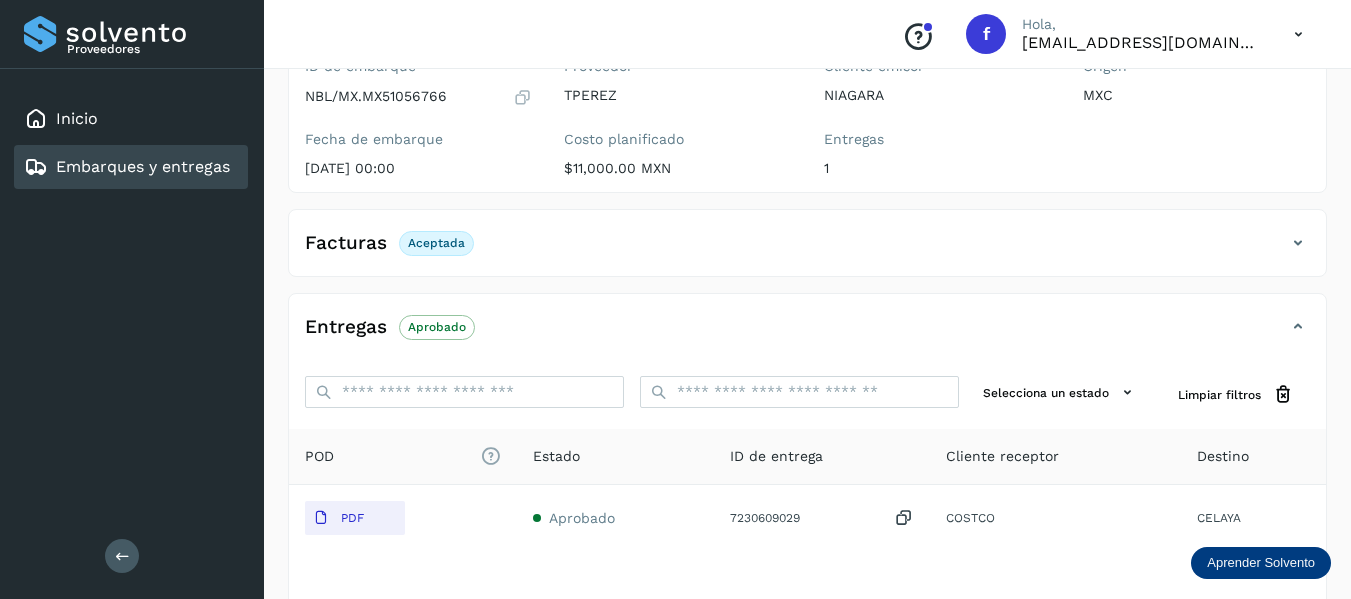 click at bounding box center [1298, 243] 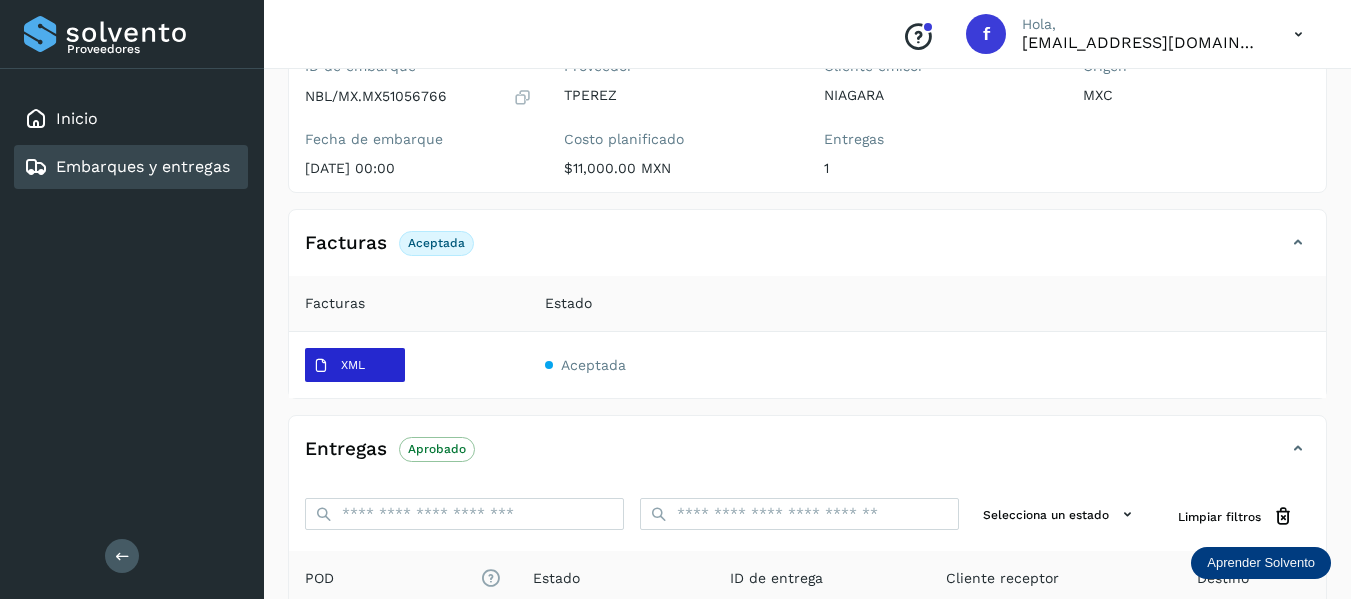 click on "XML" at bounding box center (339, 366) 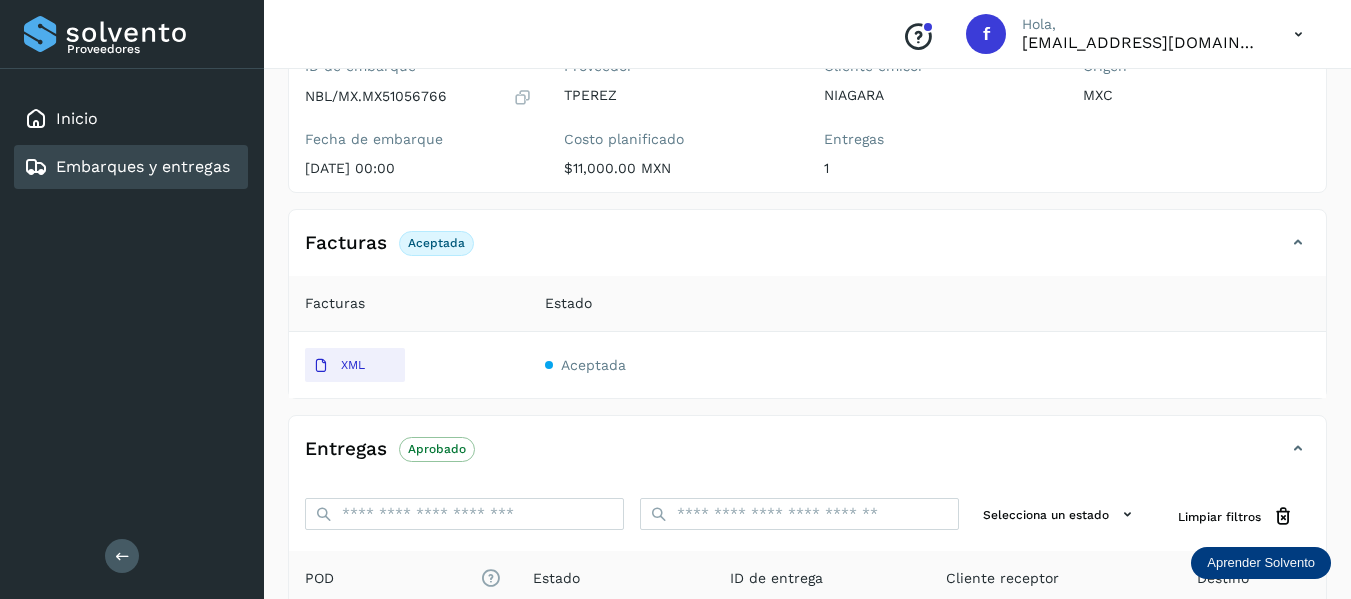 type 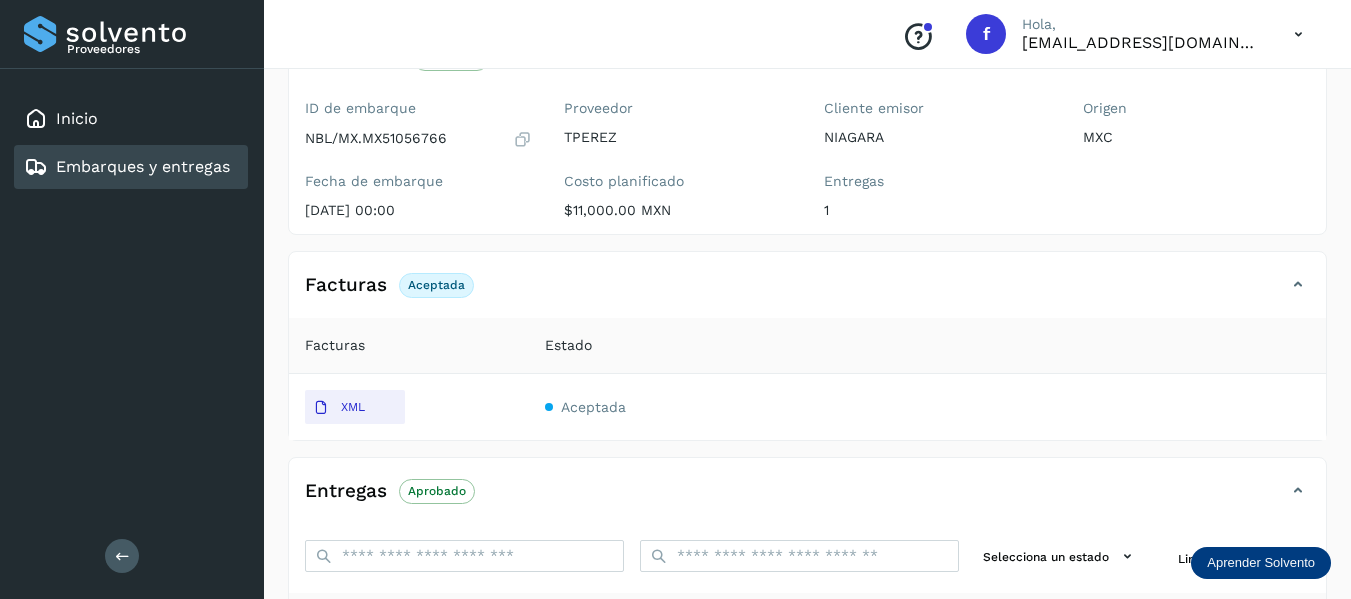 scroll, scrollTop: 100, scrollLeft: 0, axis: vertical 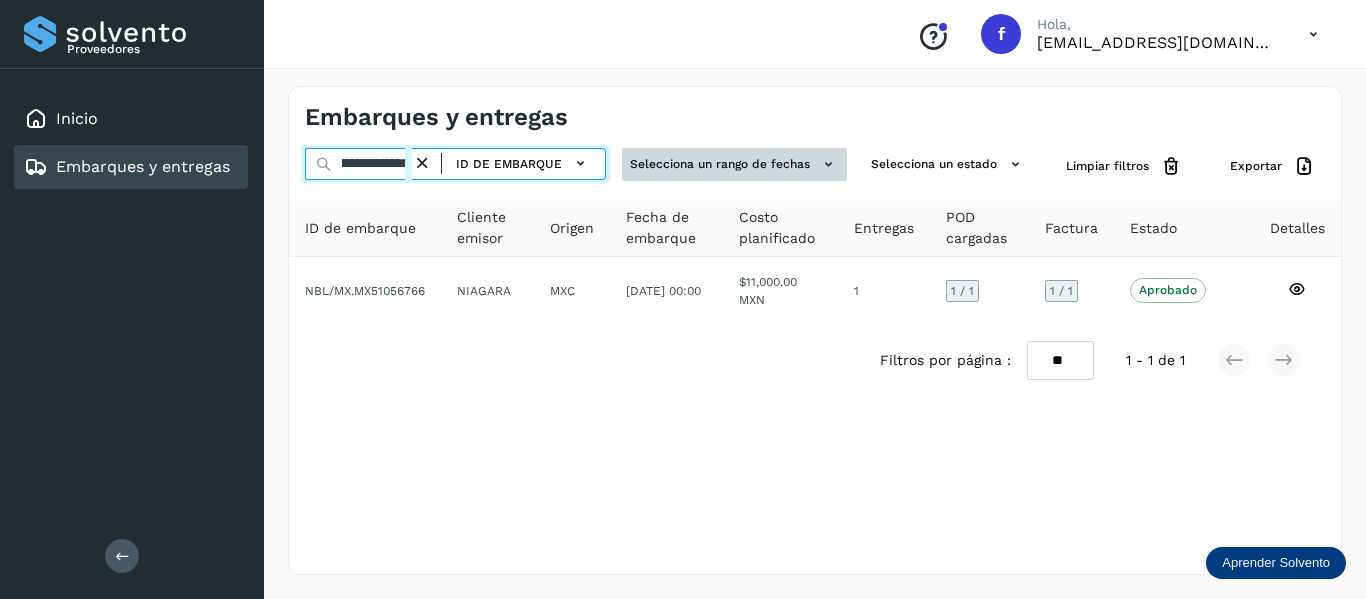 drag, startPoint x: 339, startPoint y: 163, endPoint x: 652, endPoint y: 163, distance: 313 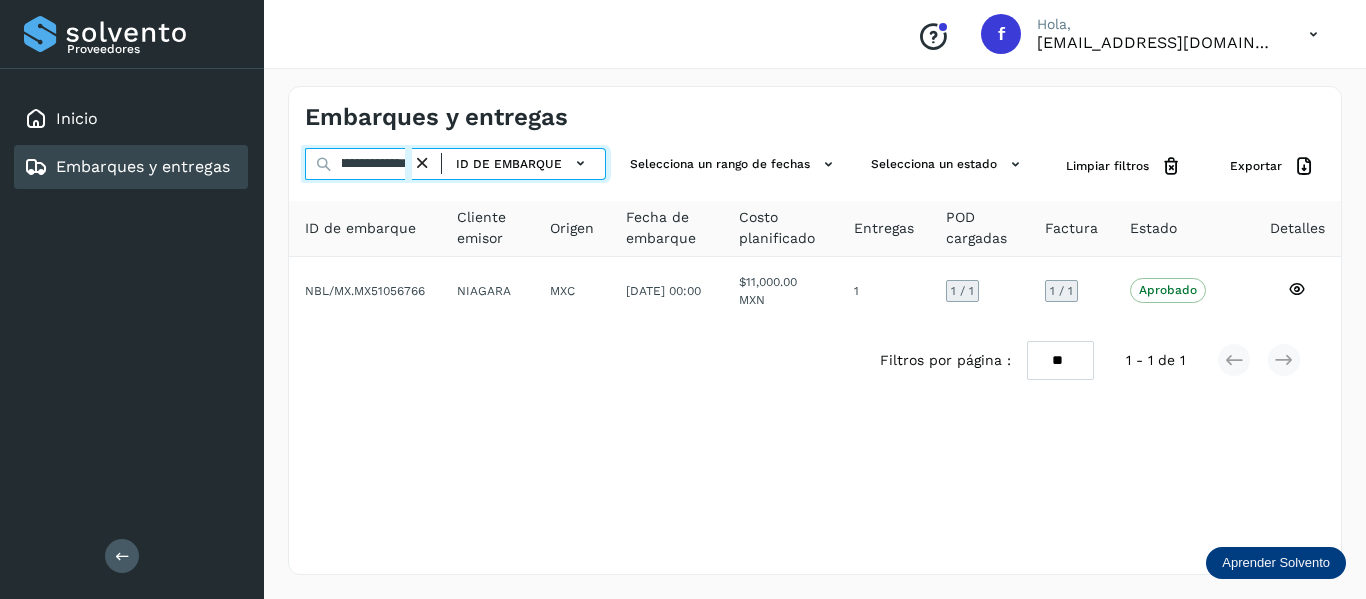 paste 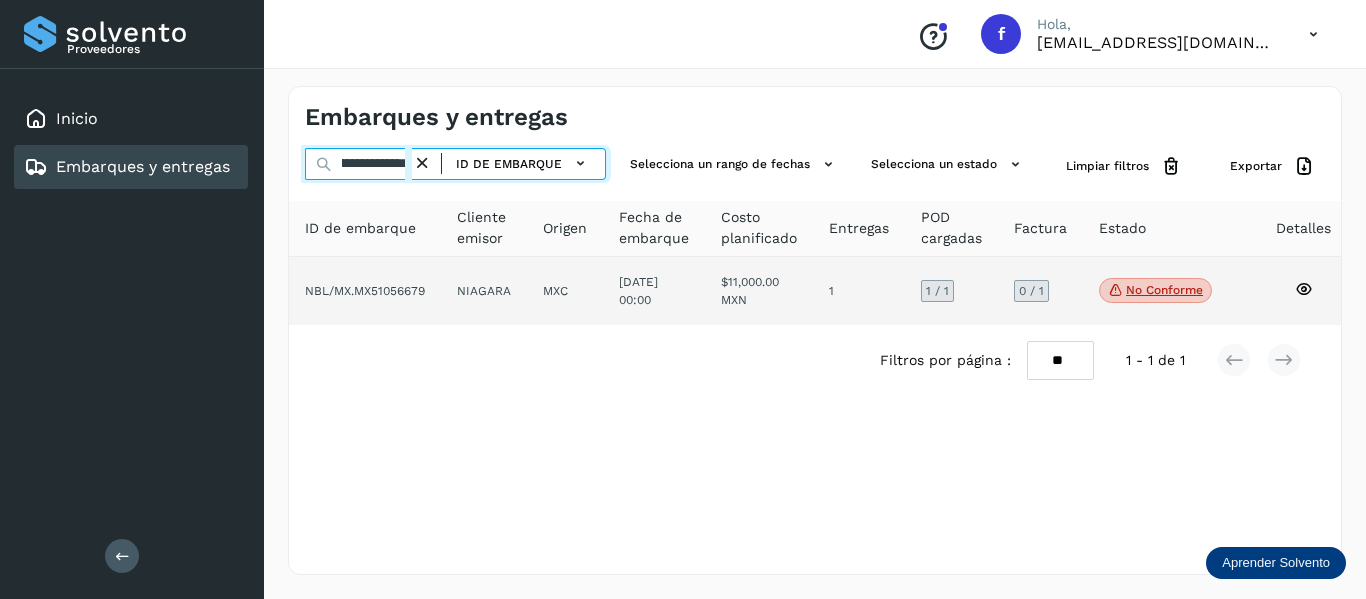 type on "**********" 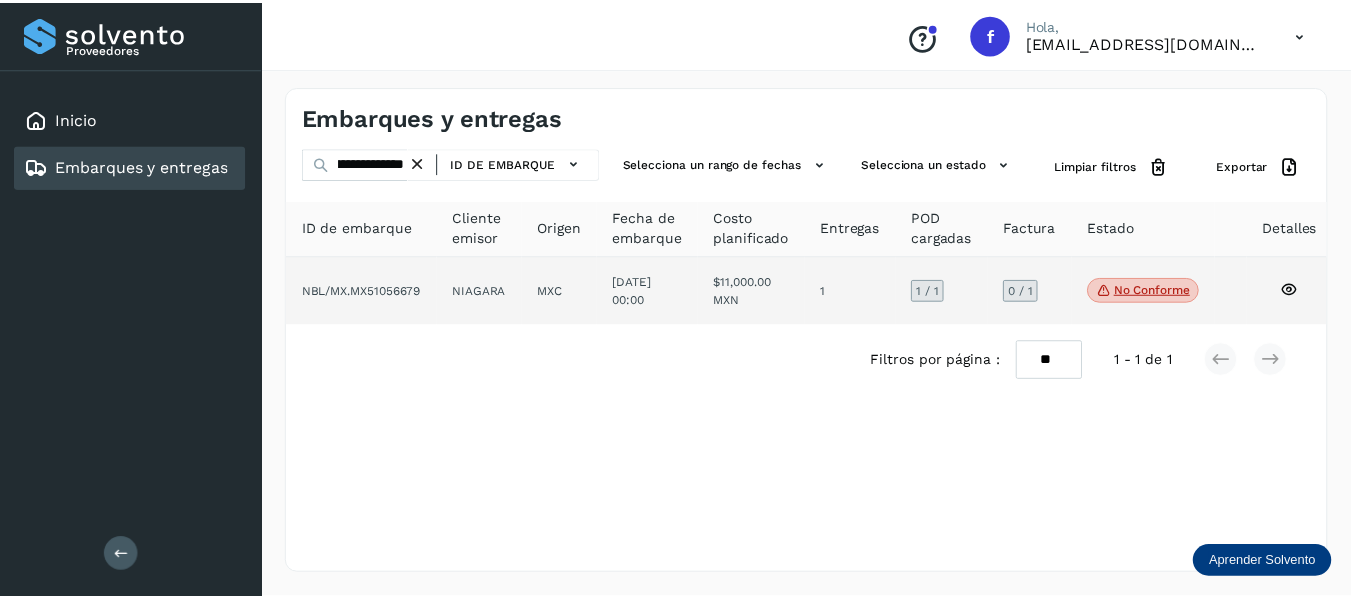 scroll, scrollTop: 0, scrollLeft: 0, axis: both 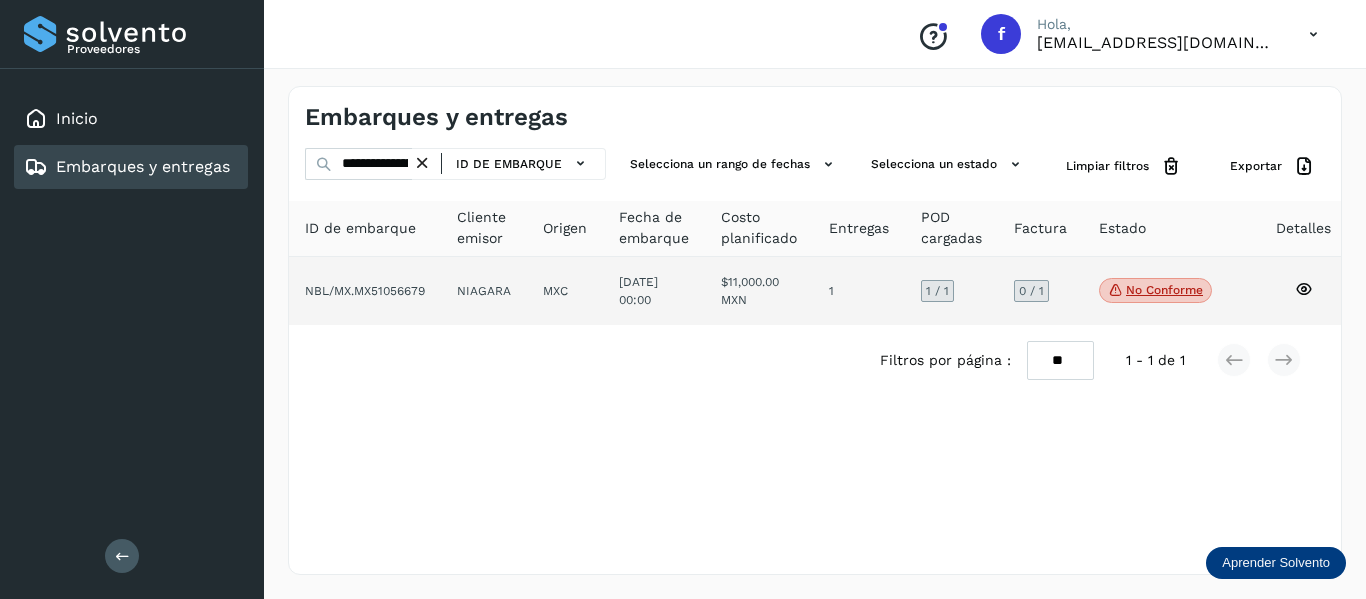 click 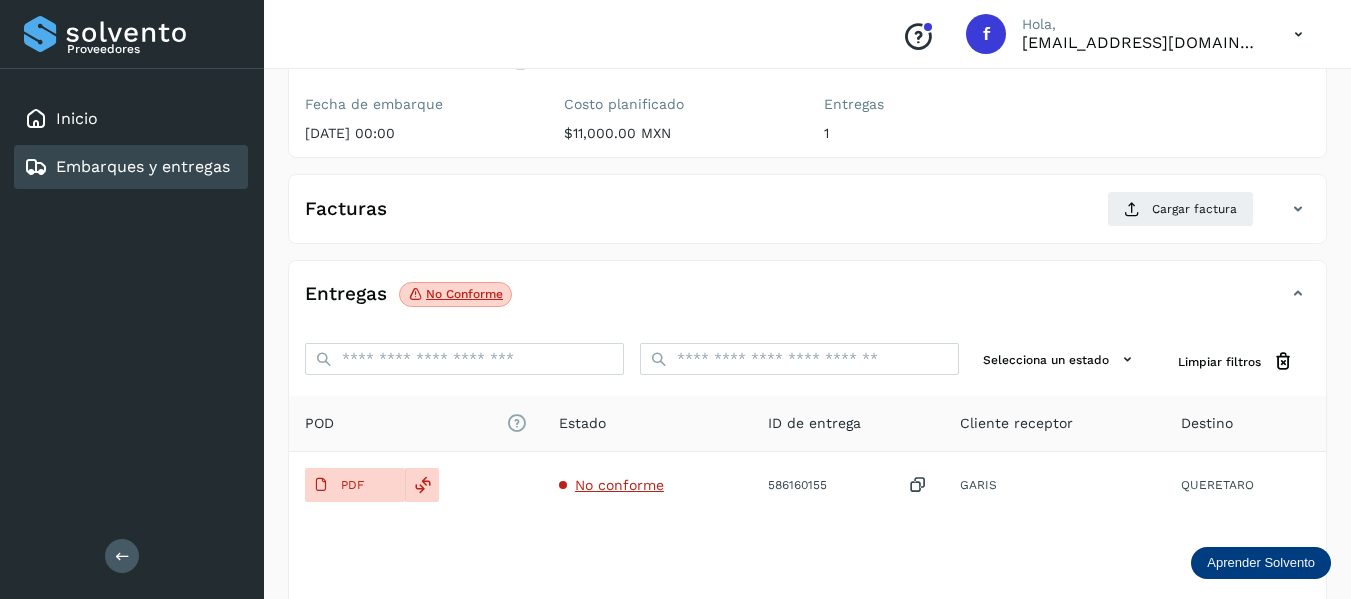 scroll, scrollTop: 200, scrollLeft: 0, axis: vertical 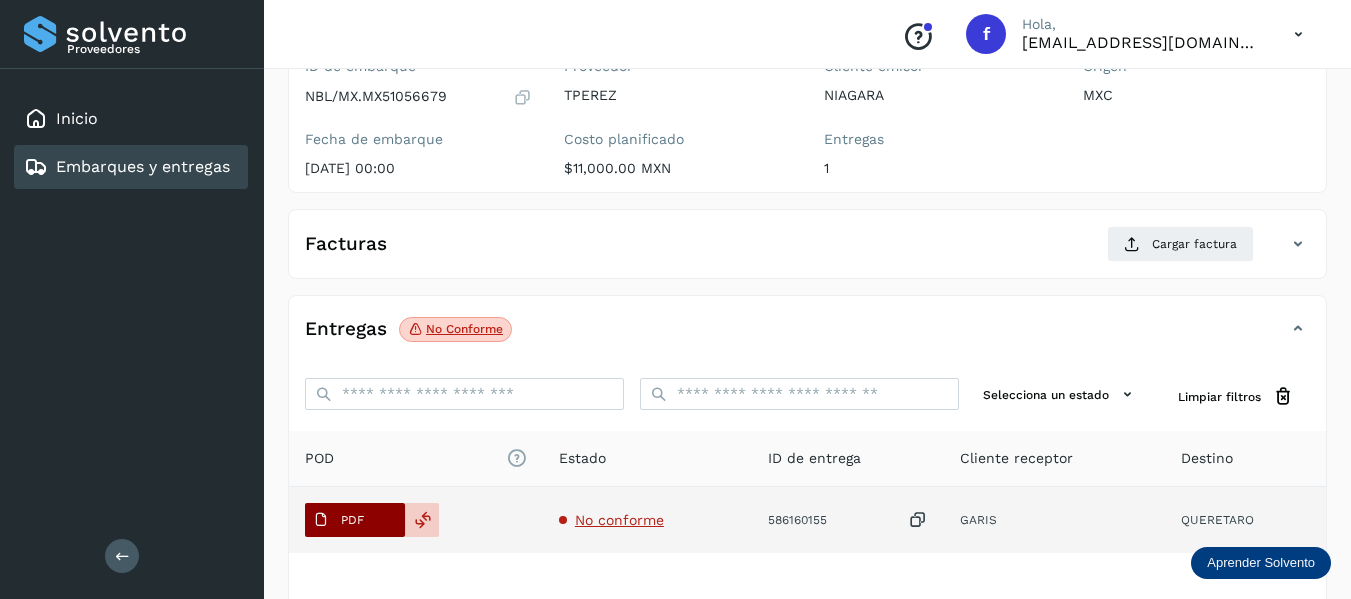 click on "PDF" at bounding box center (355, 520) 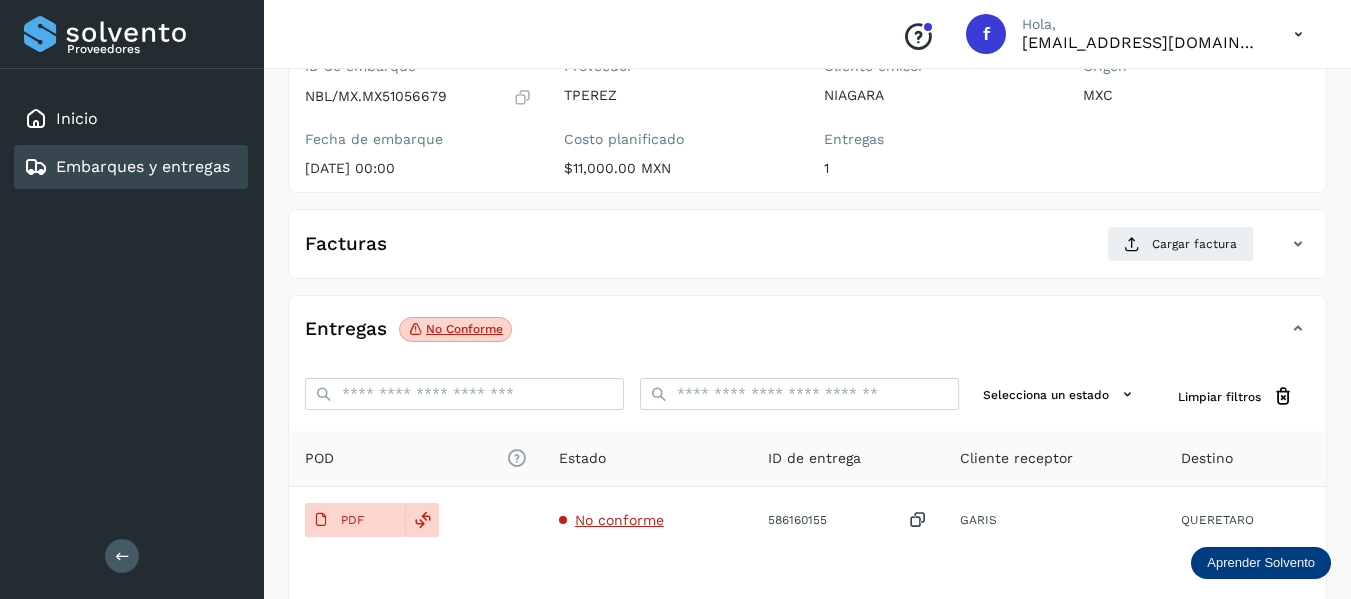 type 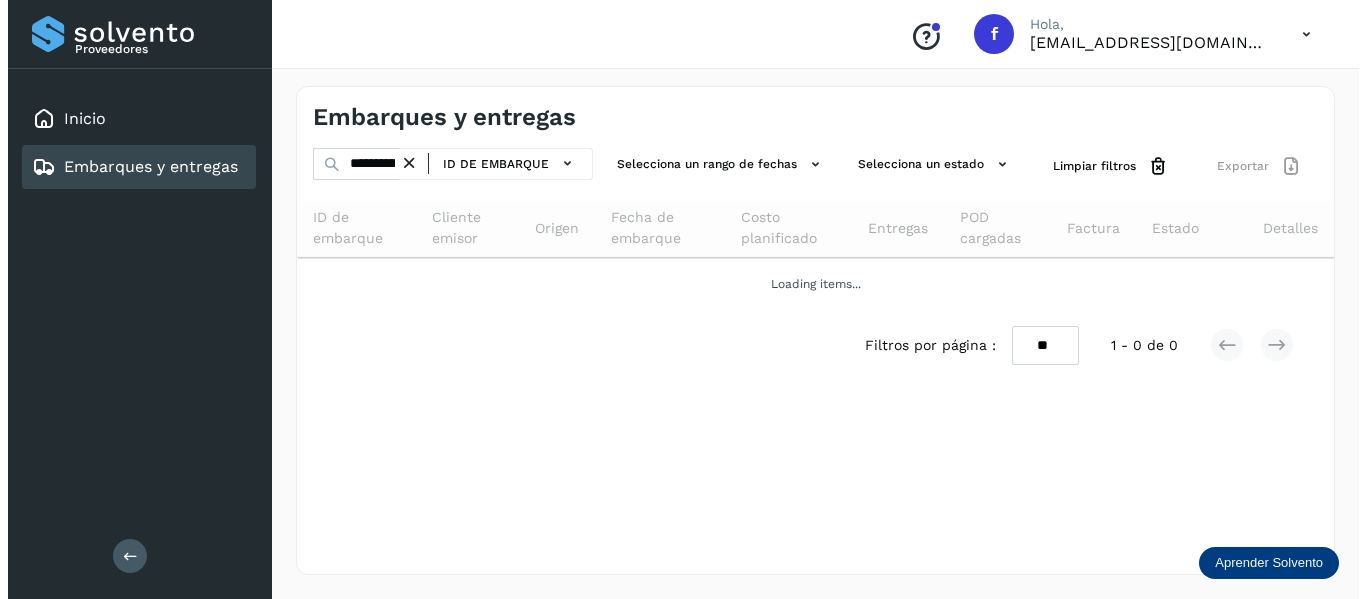 scroll, scrollTop: 0, scrollLeft: 0, axis: both 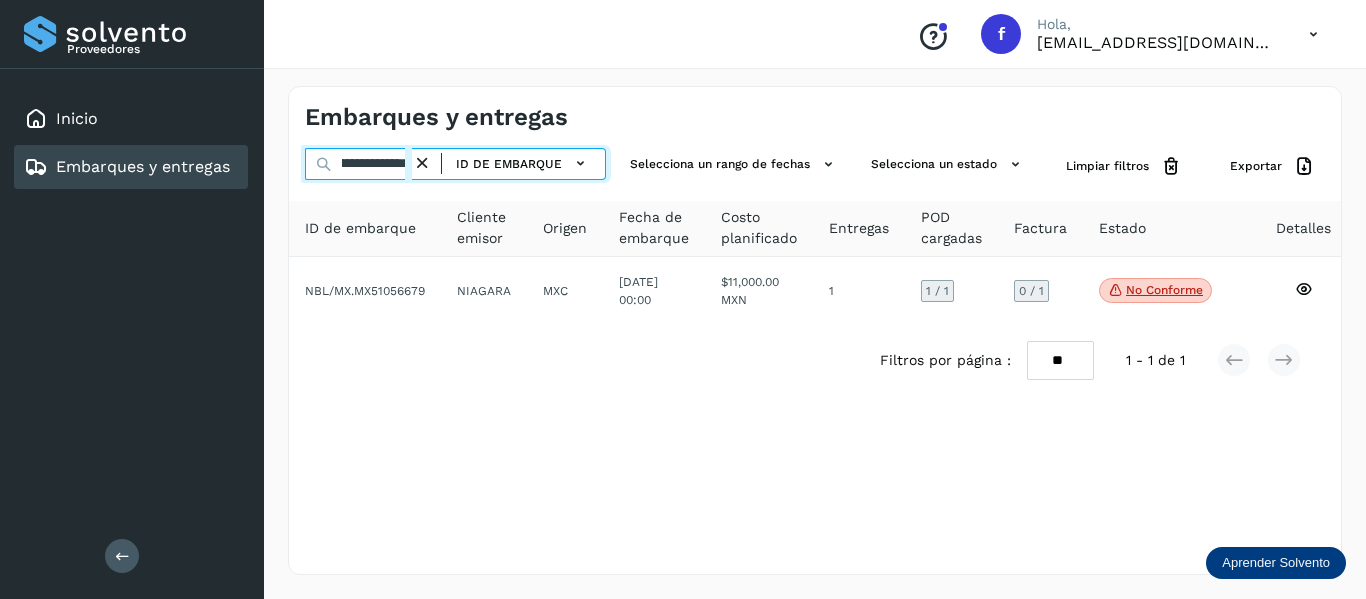 drag, startPoint x: 338, startPoint y: 165, endPoint x: 852, endPoint y: 375, distance: 555.2441 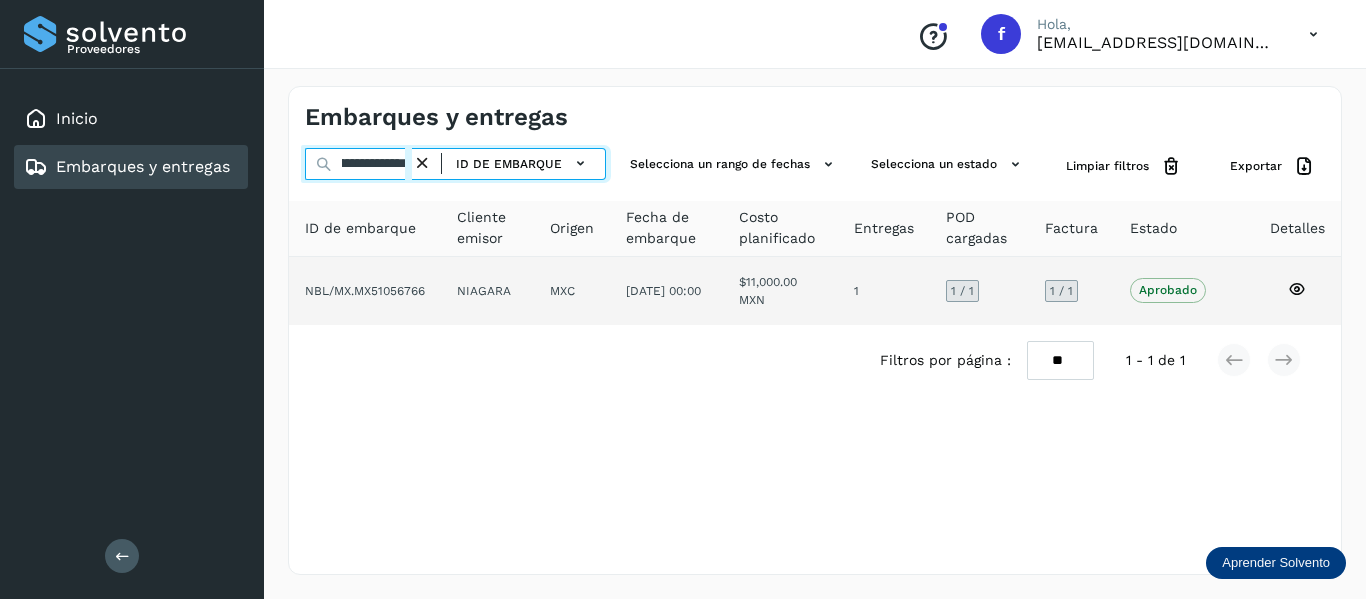 type on "**********" 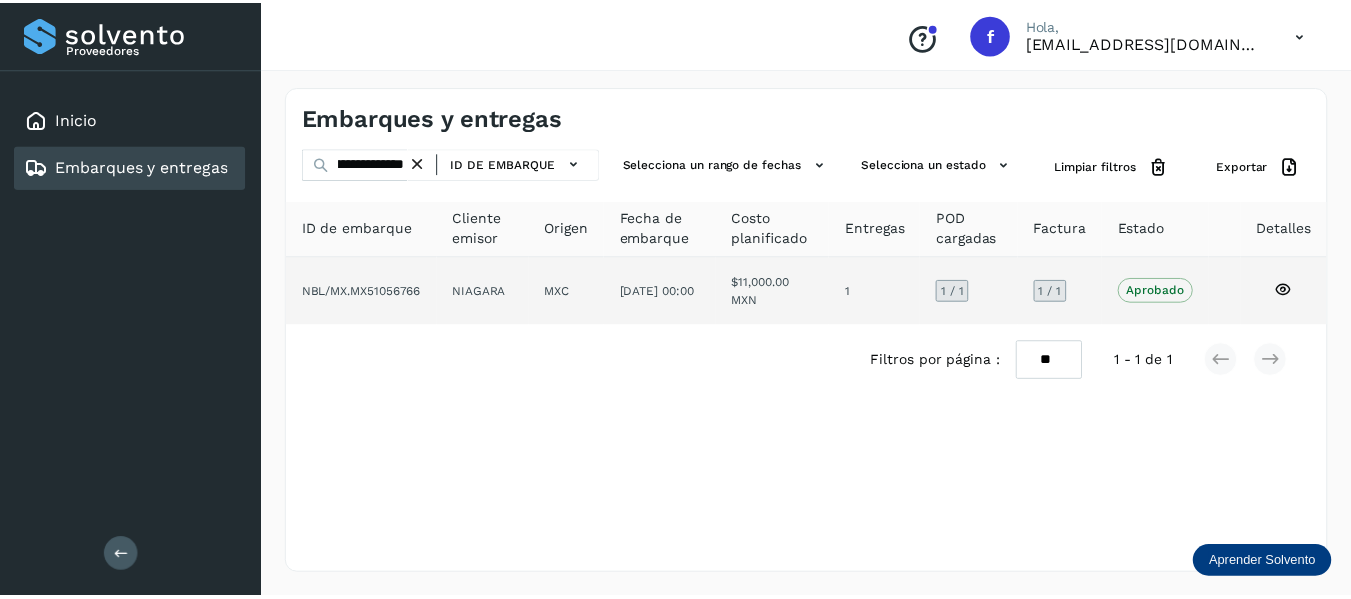 scroll, scrollTop: 0, scrollLeft: 0, axis: both 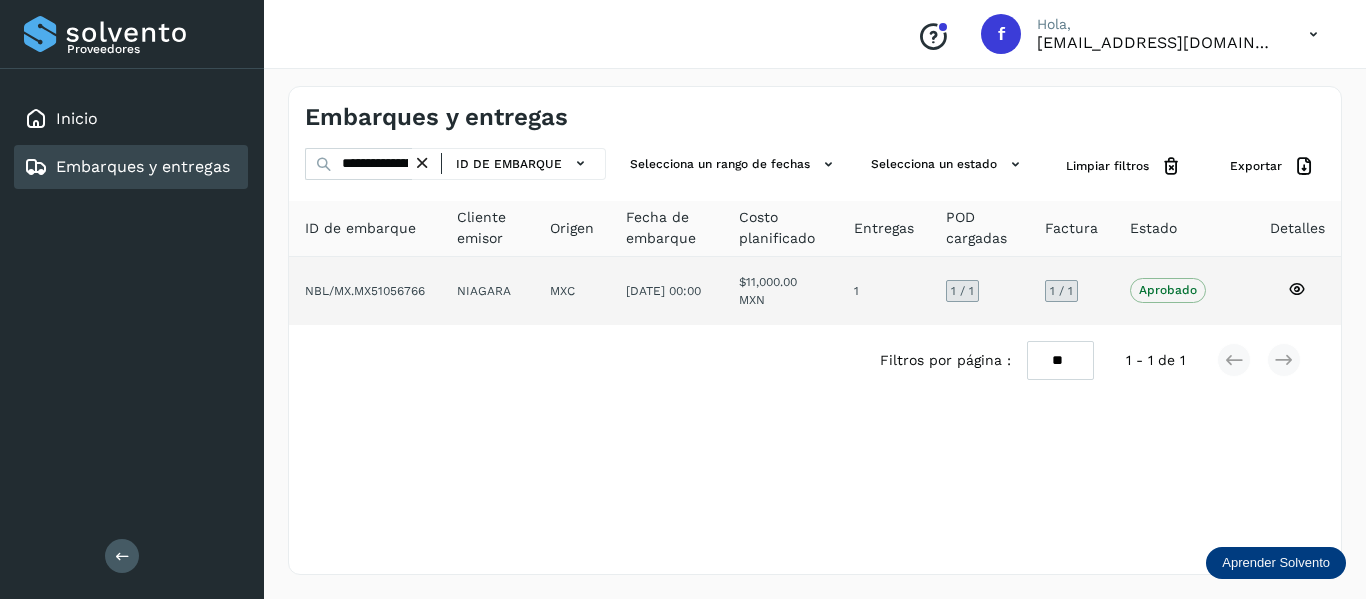 click 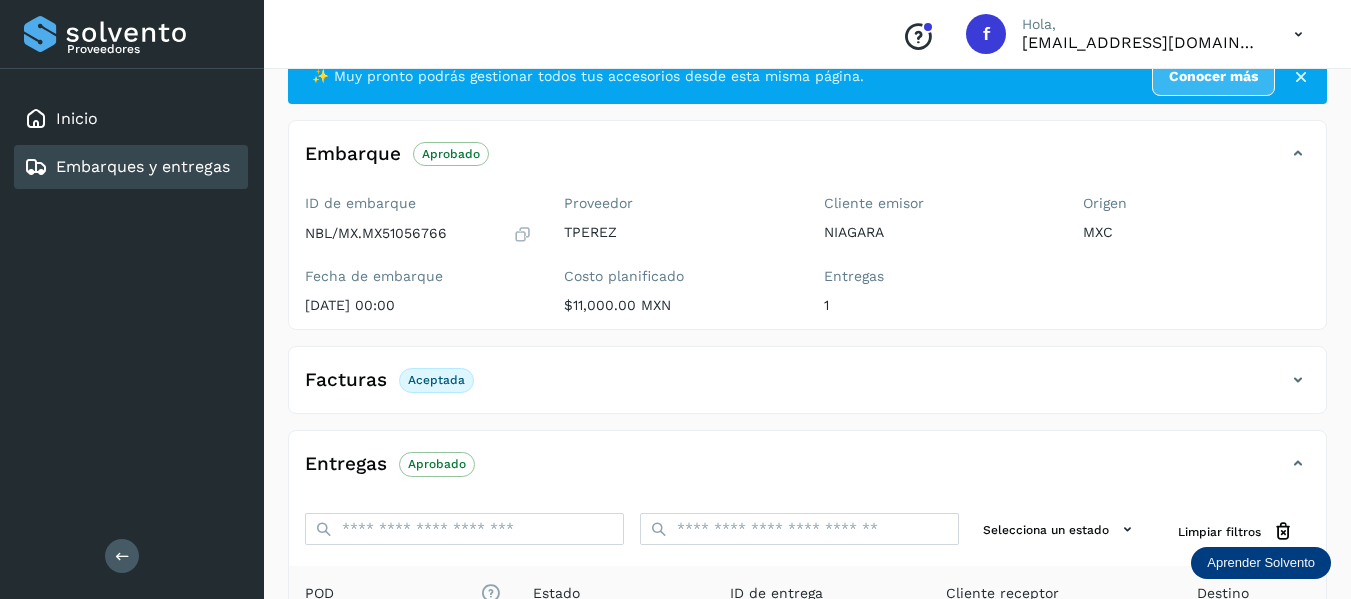 scroll, scrollTop: 200, scrollLeft: 0, axis: vertical 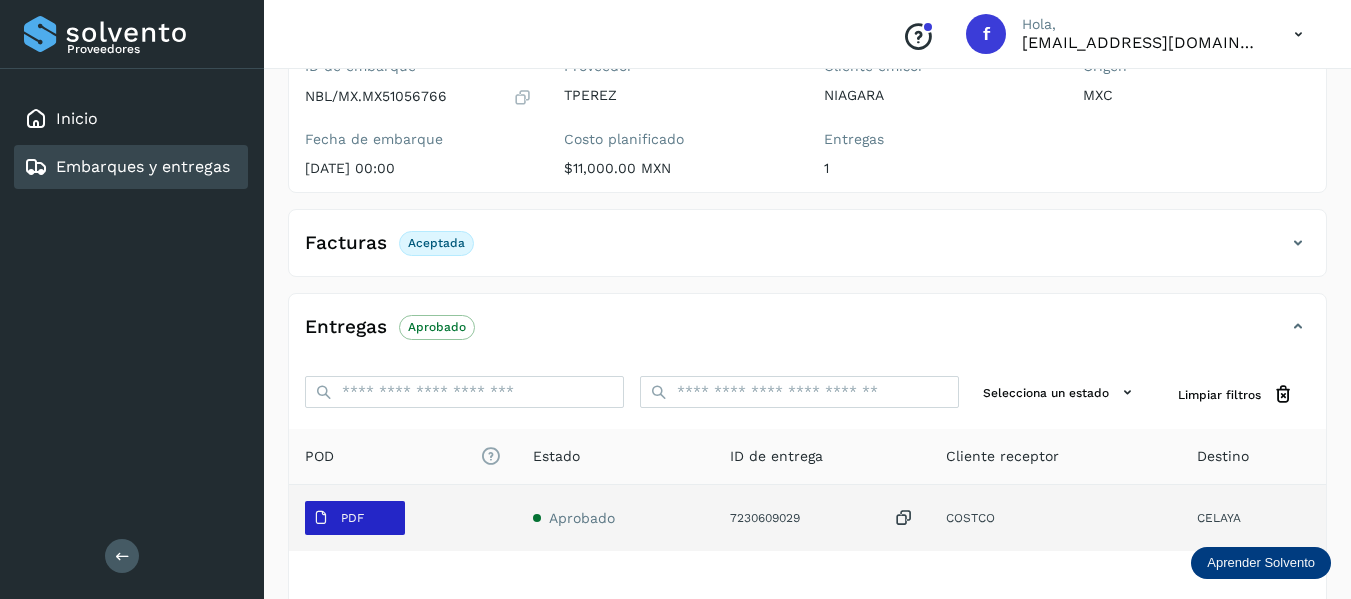 click on "PDF" at bounding box center (338, 518) 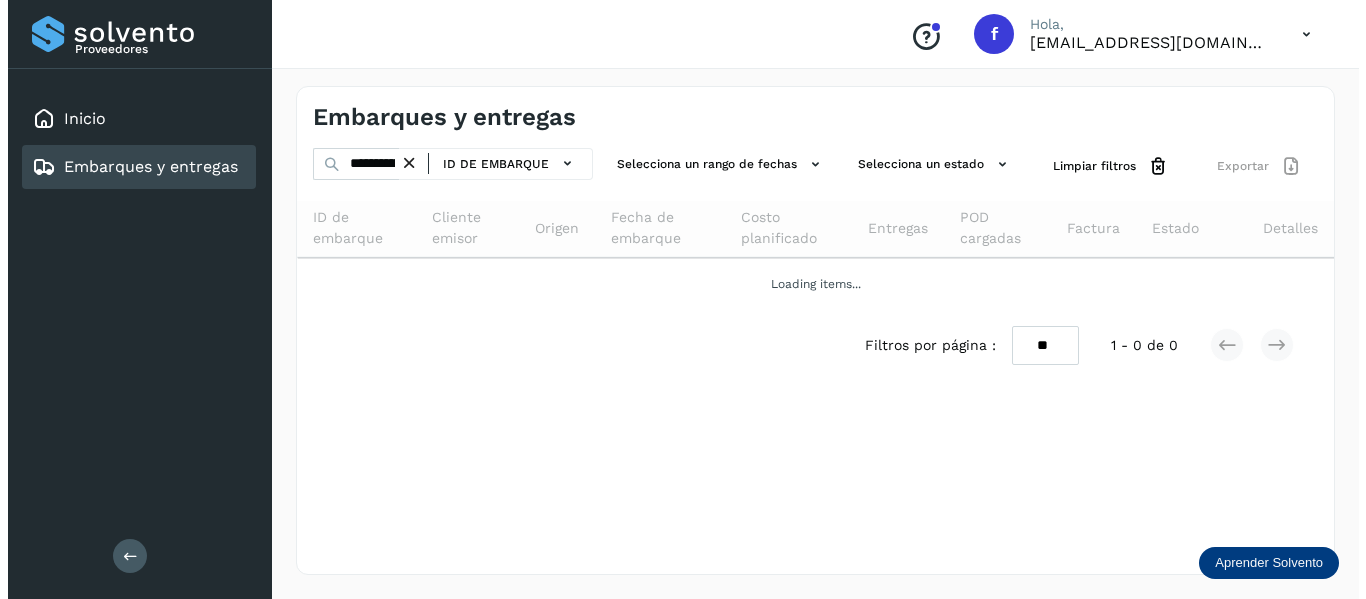 scroll, scrollTop: 0, scrollLeft: 0, axis: both 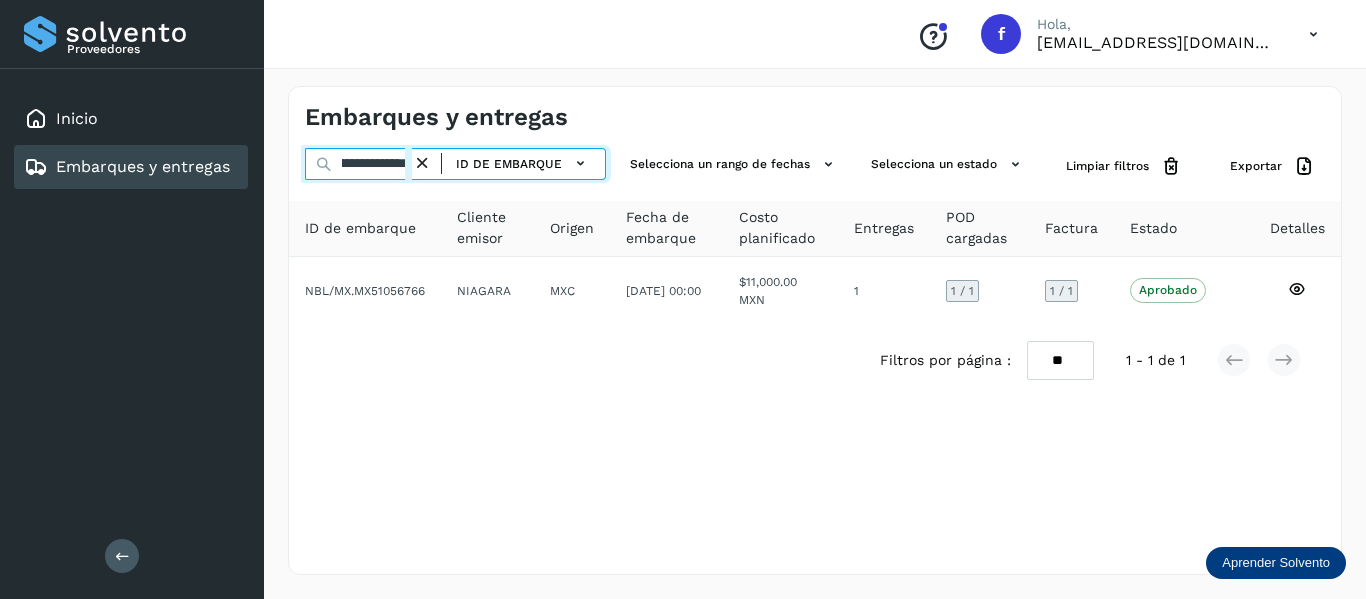 drag, startPoint x: 338, startPoint y: 161, endPoint x: 813, endPoint y: 217, distance: 478.28967 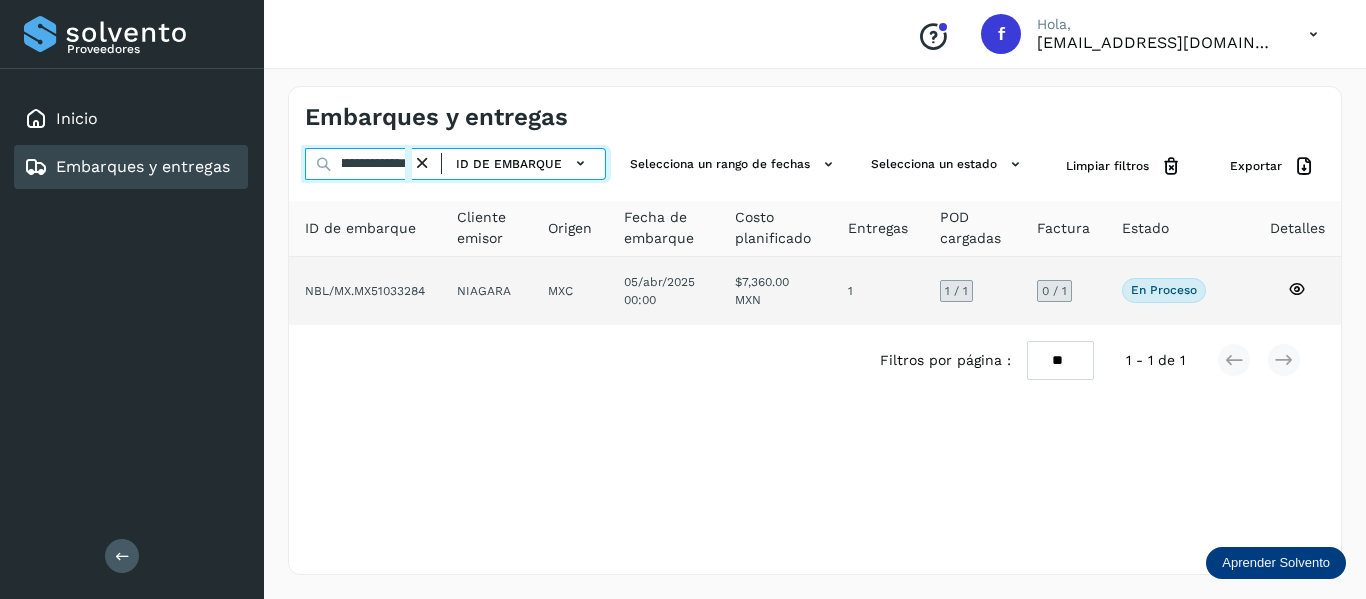 type on "**********" 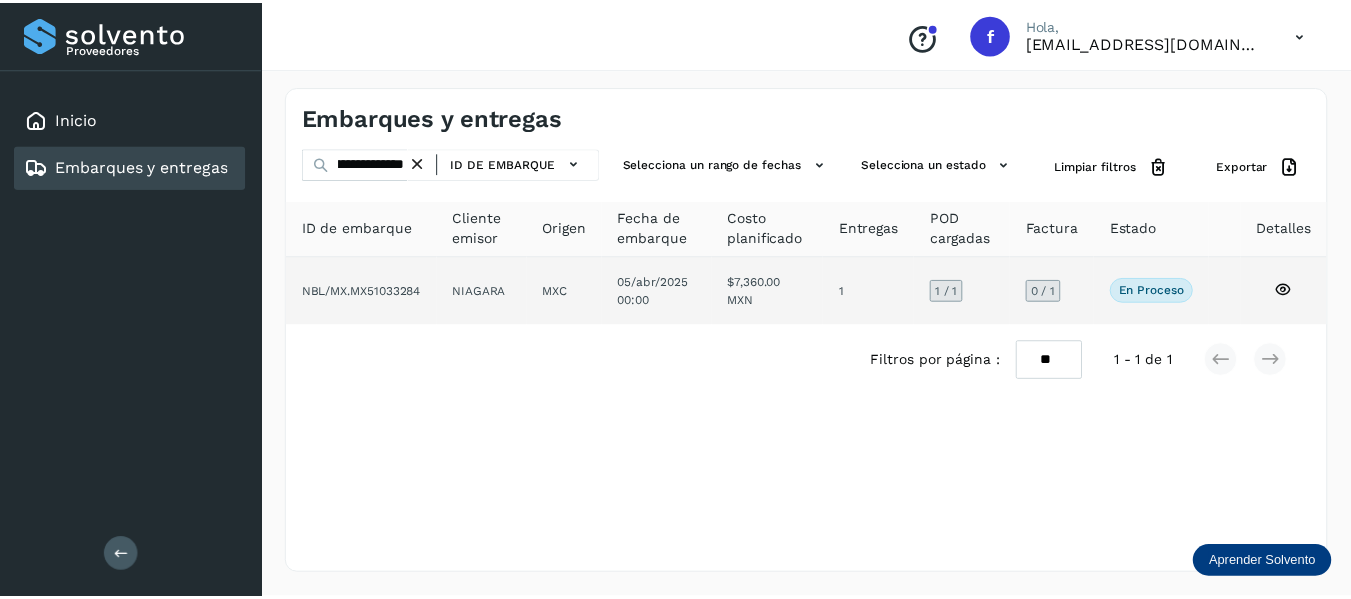scroll, scrollTop: 0, scrollLeft: 0, axis: both 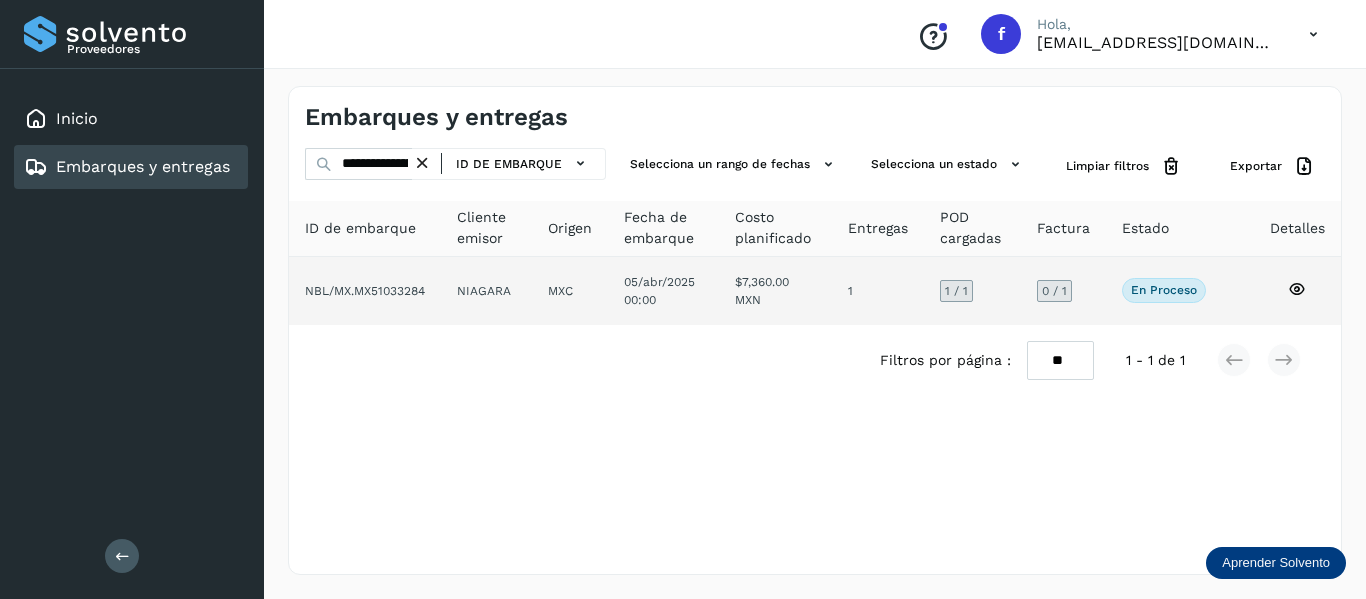 click 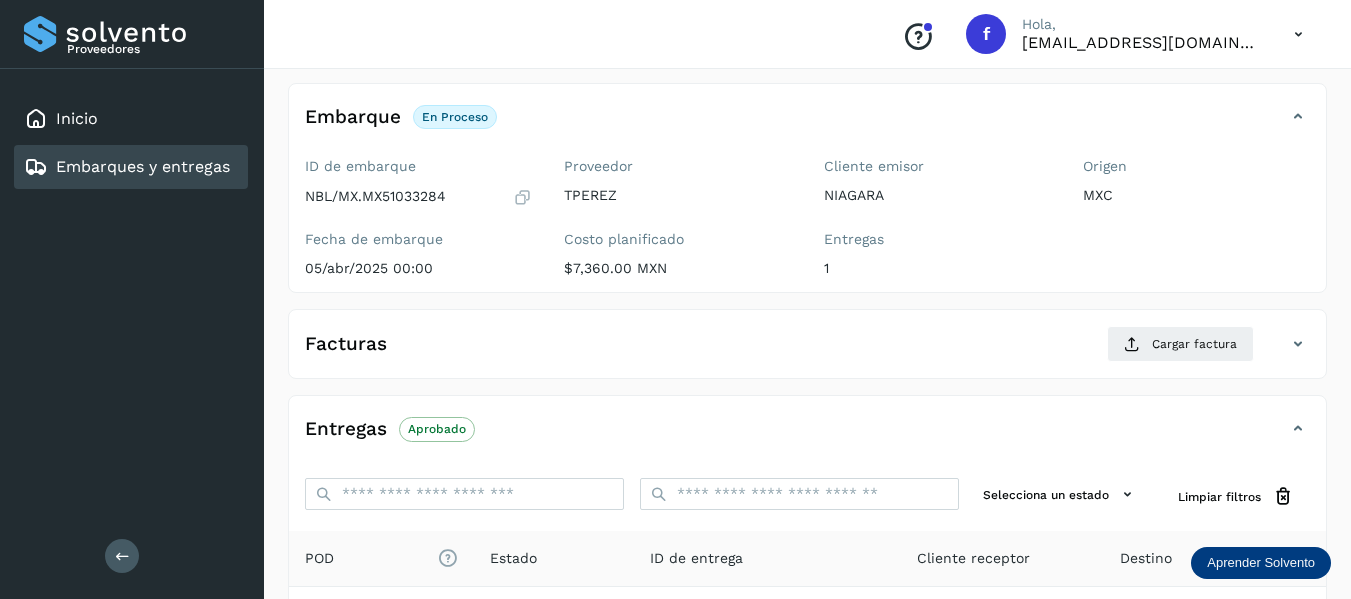 scroll, scrollTop: 200, scrollLeft: 0, axis: vertical 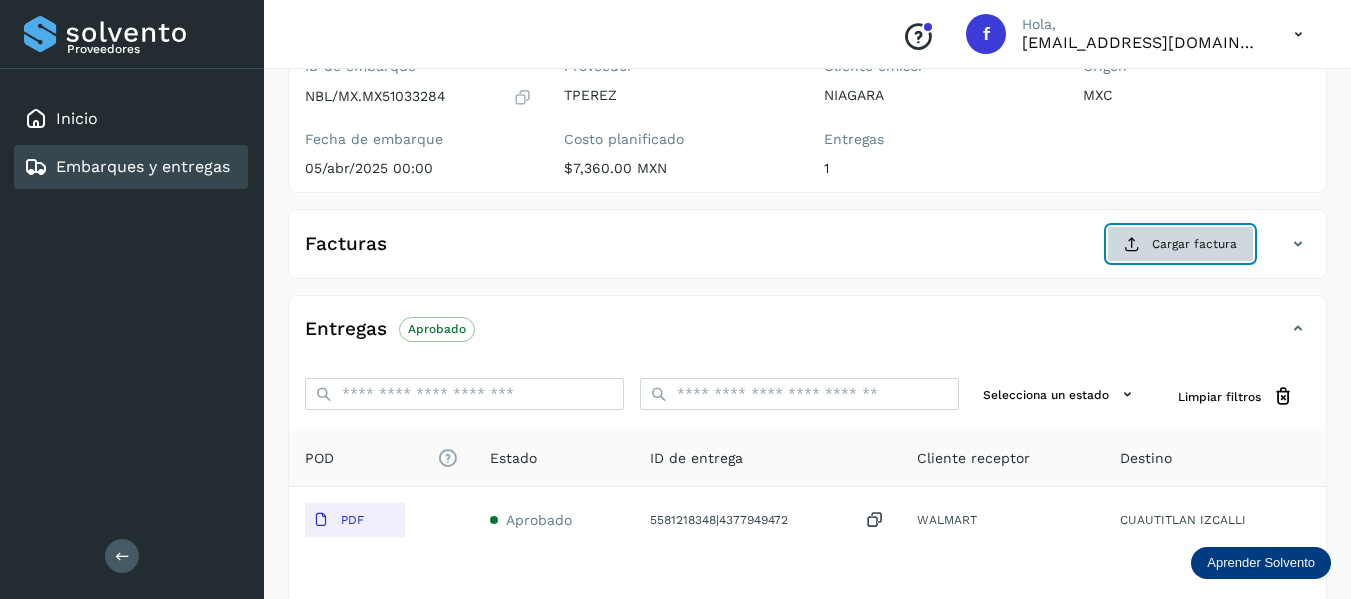 click on "Cargar factura" 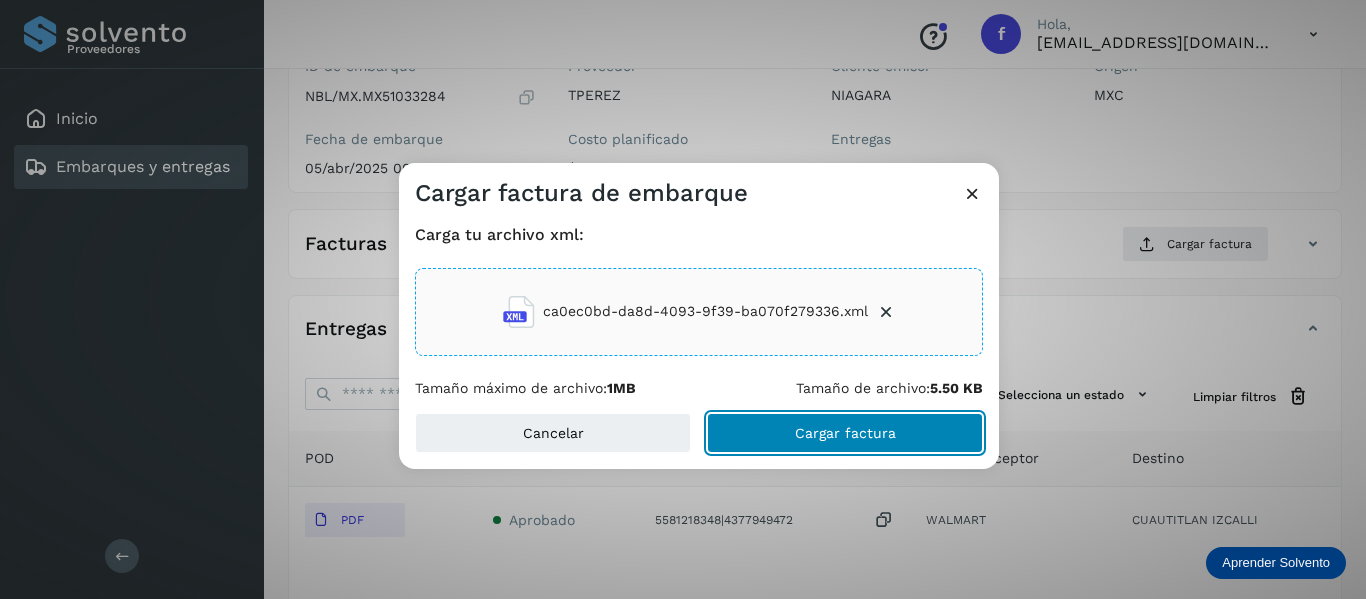 click on "Cargar factura" 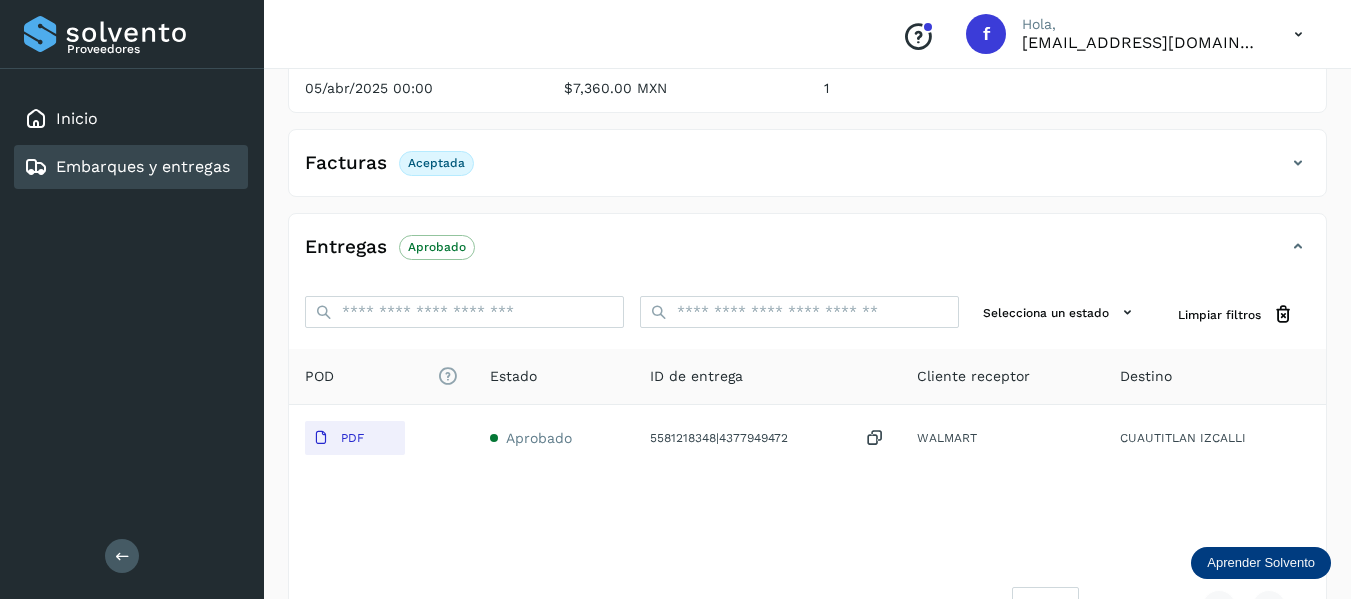 scroll, scrollTop: 248, scrollLeft: 0, axis: vertical 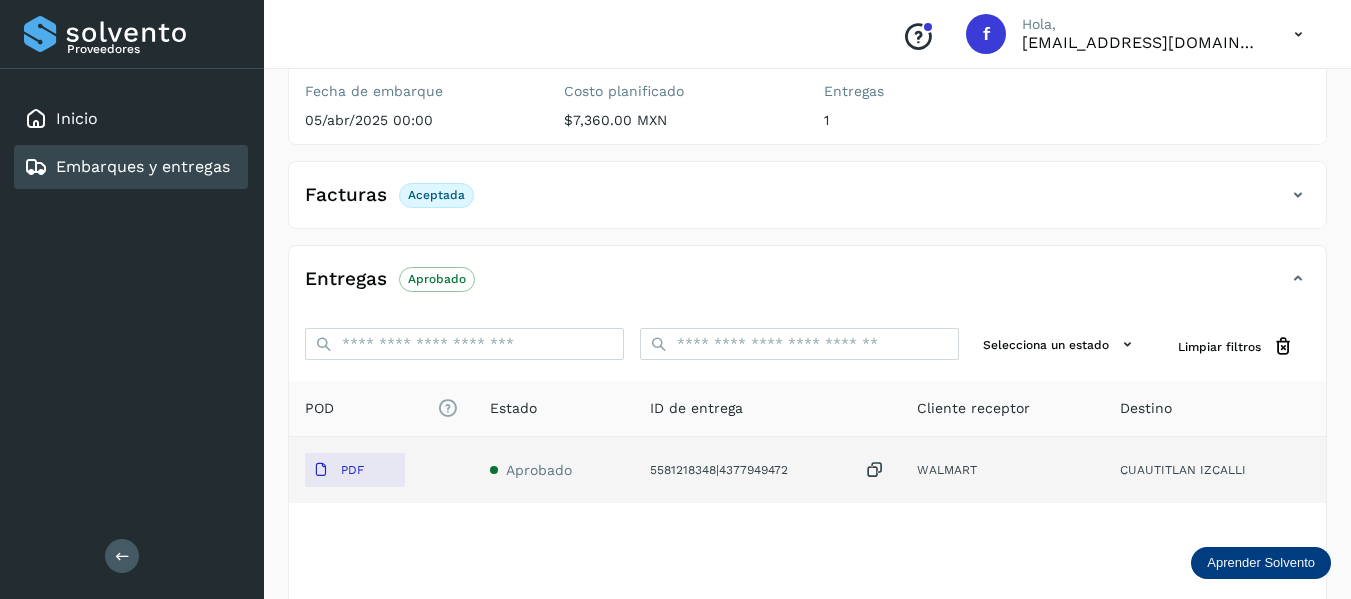 click at bounding box center [875, 470] 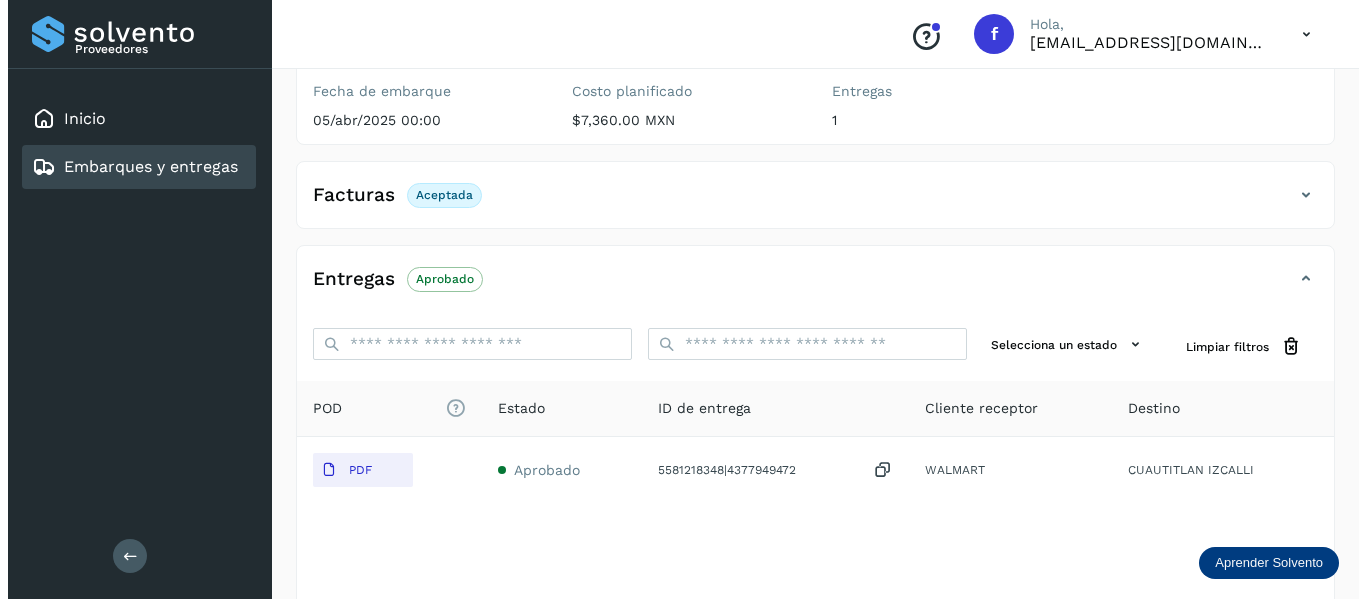 scroll, scrollTop: 0, scrollLeft: 0, axis: both 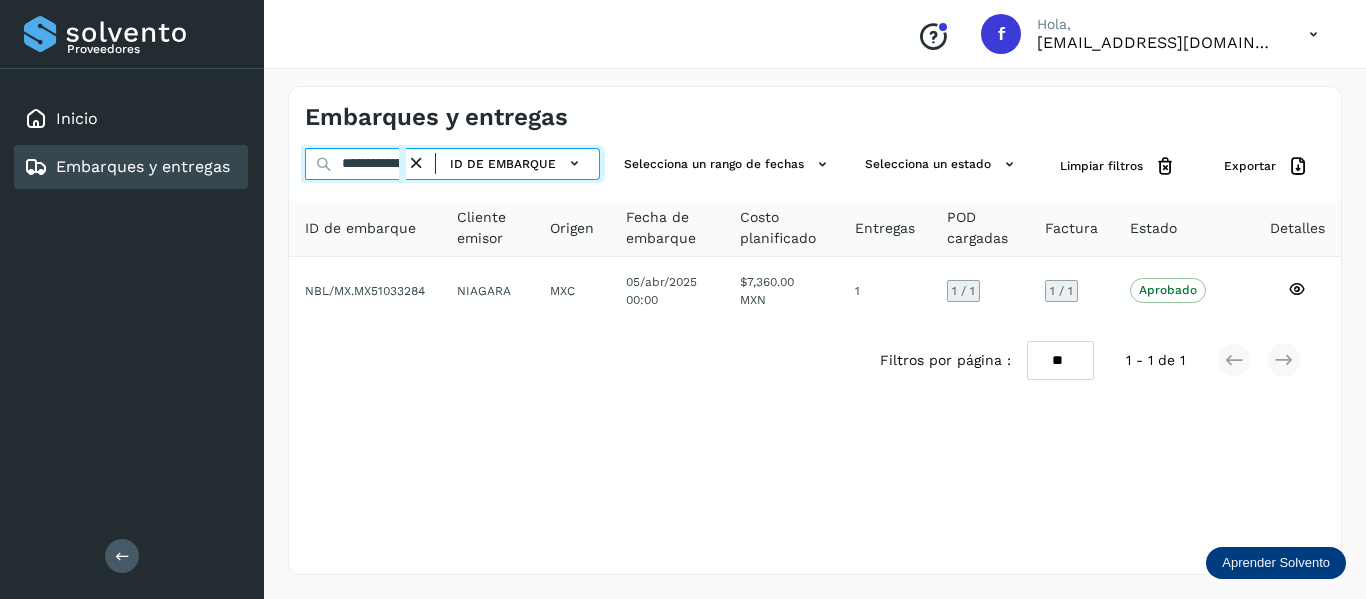 drag, startPoint x: 339, startPoint y: 169, endPoint x: 795, endPoint y: 237, distance: 461.0423 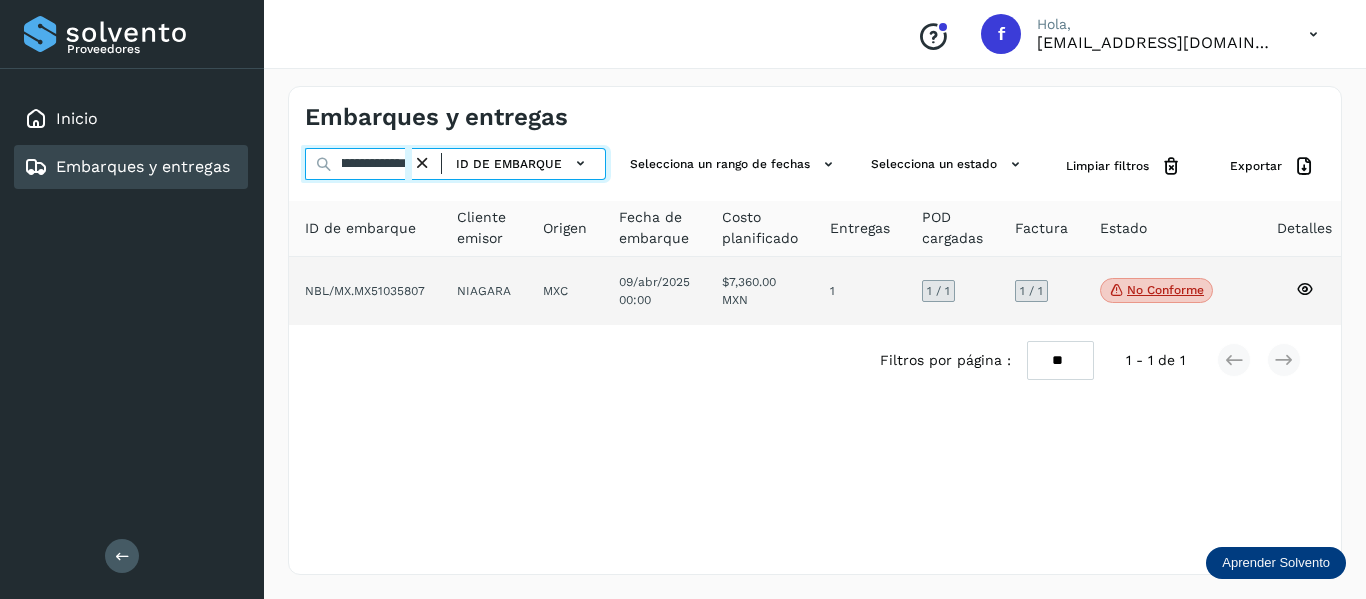 type on "**********" 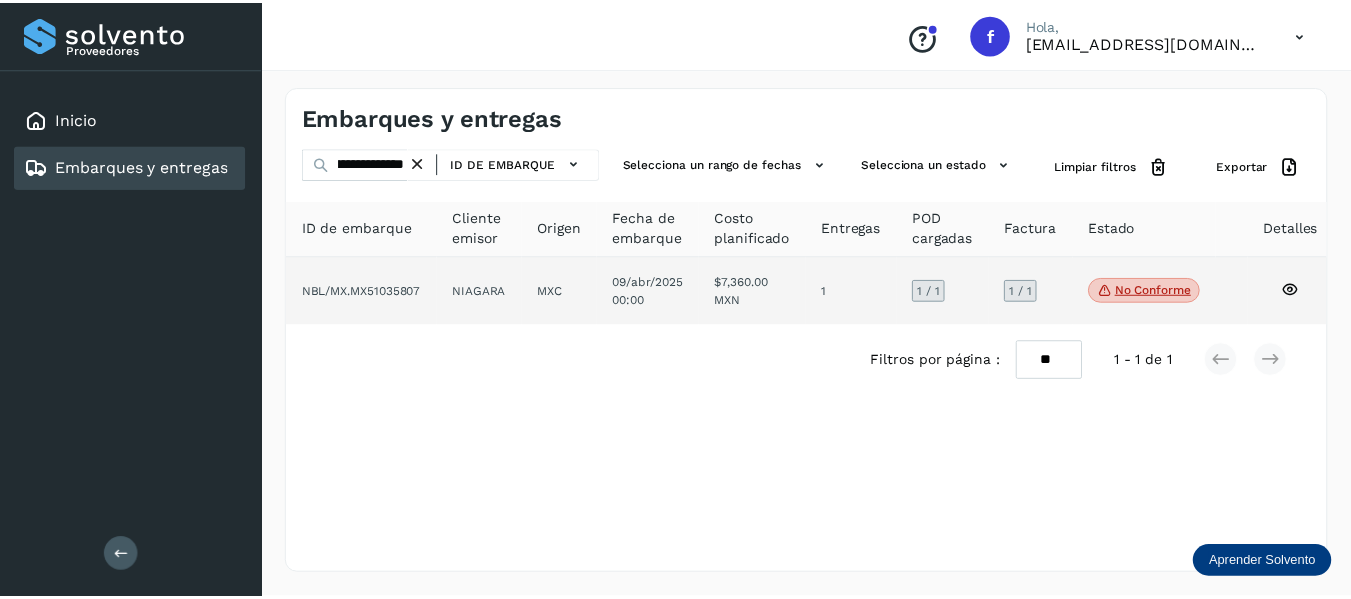 scroll, scrollTop: 0, scrollLeft: 0, axis: both 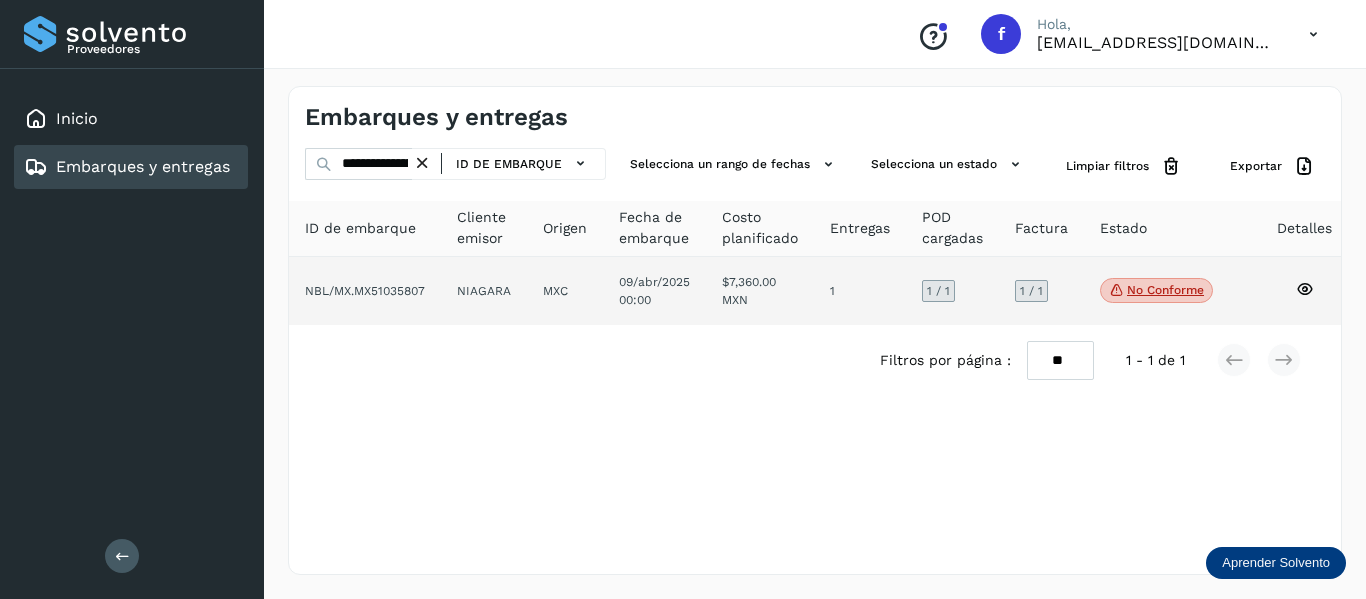 click 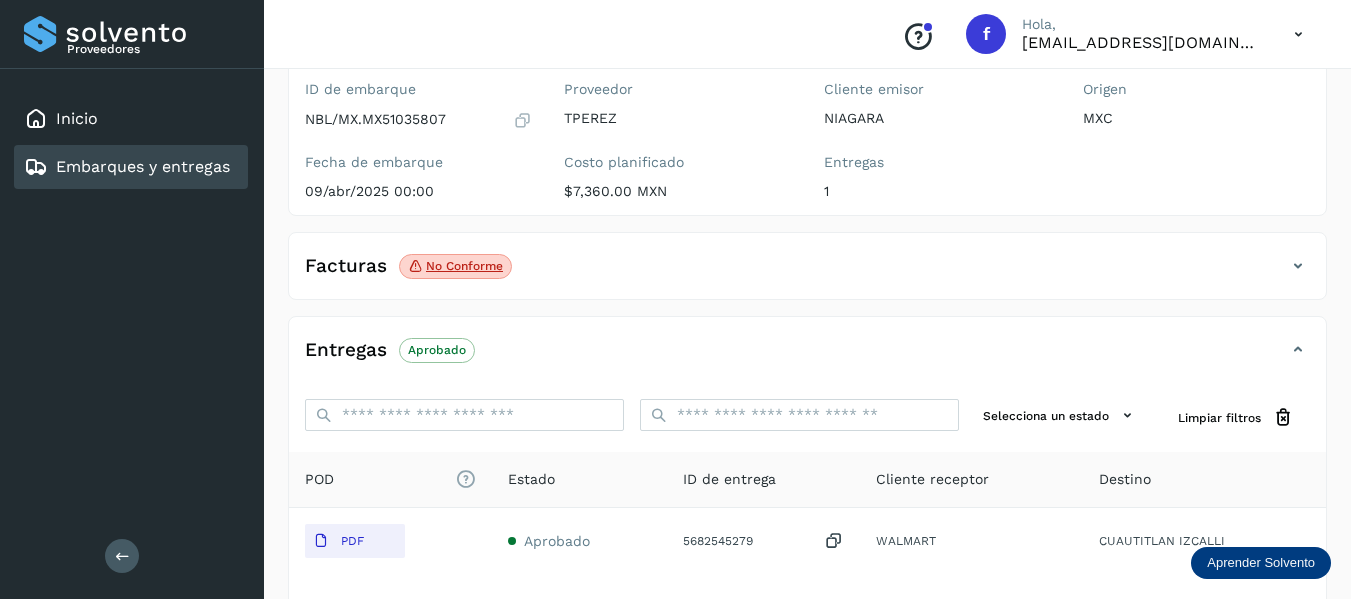 scroll, scrollTop: 200, scrollLeft: 0, axis: vertical 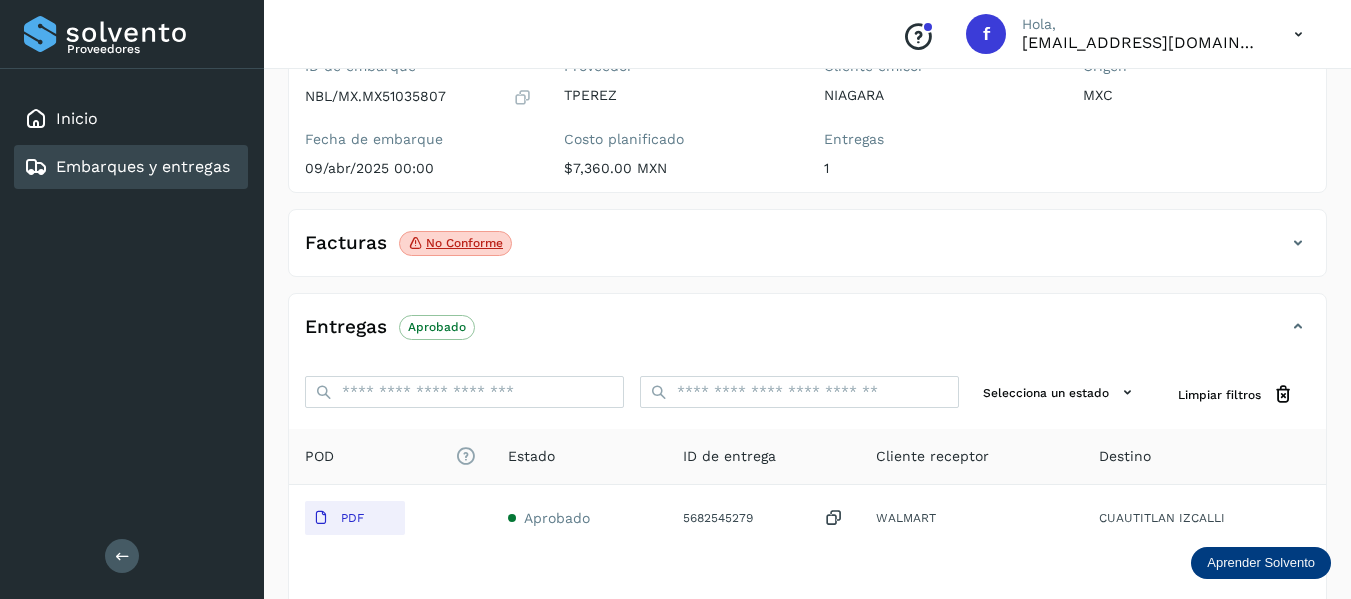 click on "Facturas No conforme" 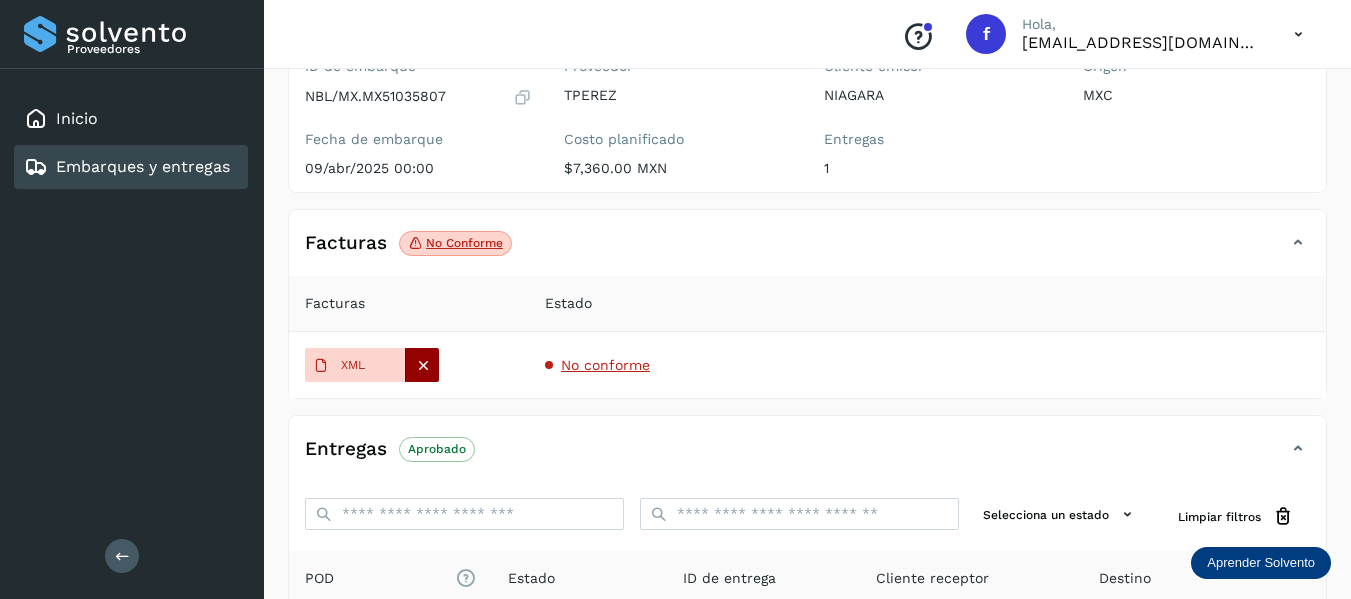 click at bounding box center (423, 365) 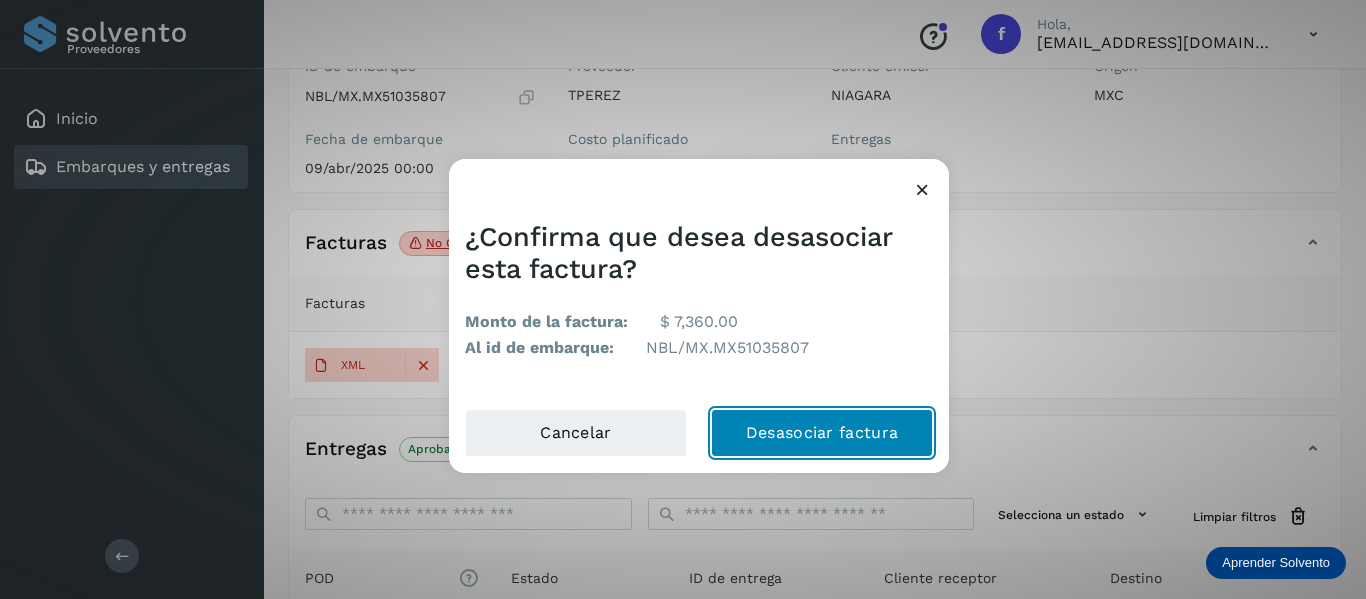 click on "Desasociar factura" 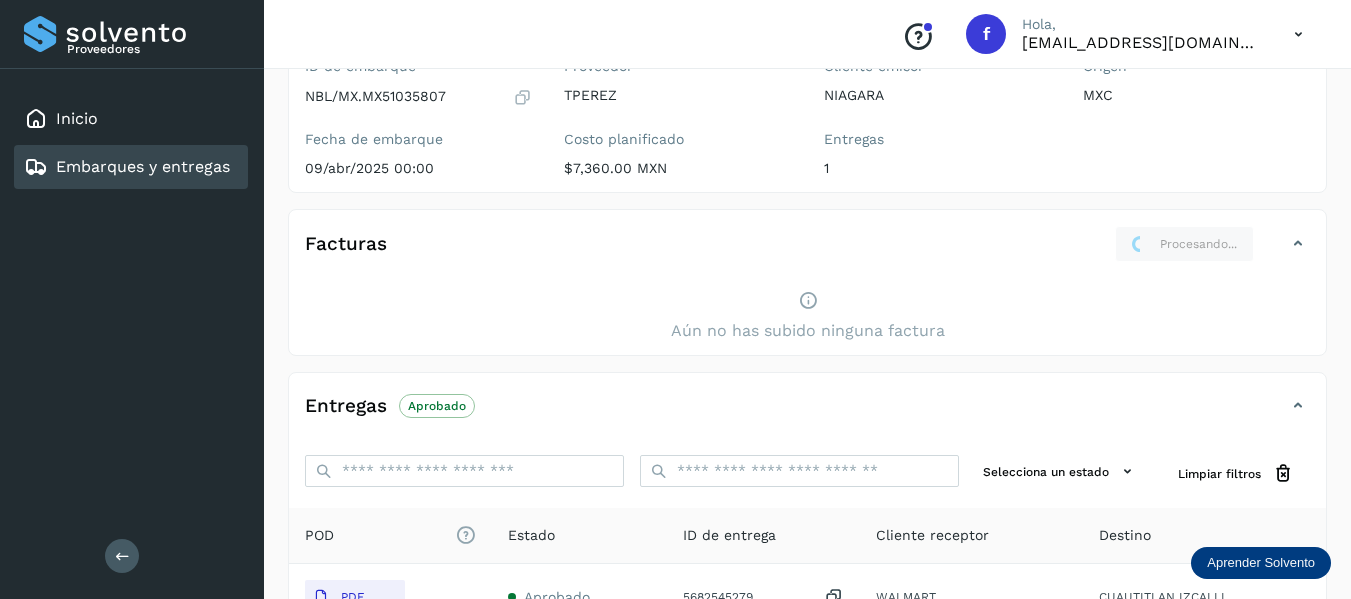 click on "Aún no has subido ninguna factura" at bounding box center [807, 316] 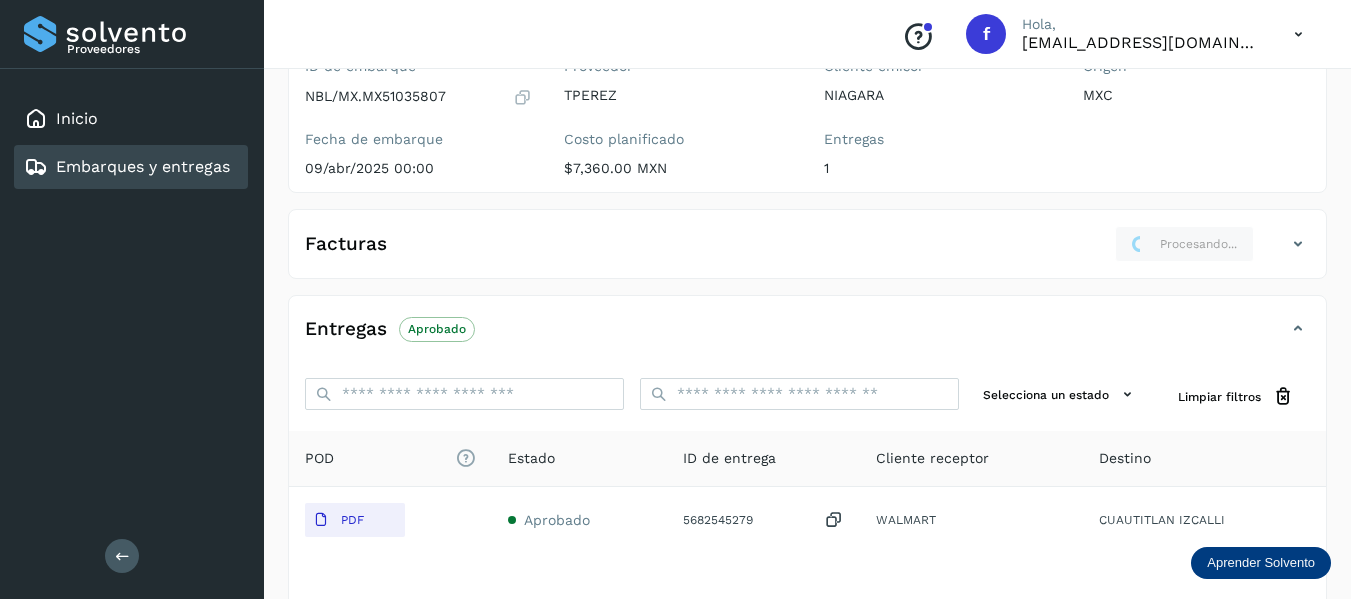 click at bounding box center [1298, 244] 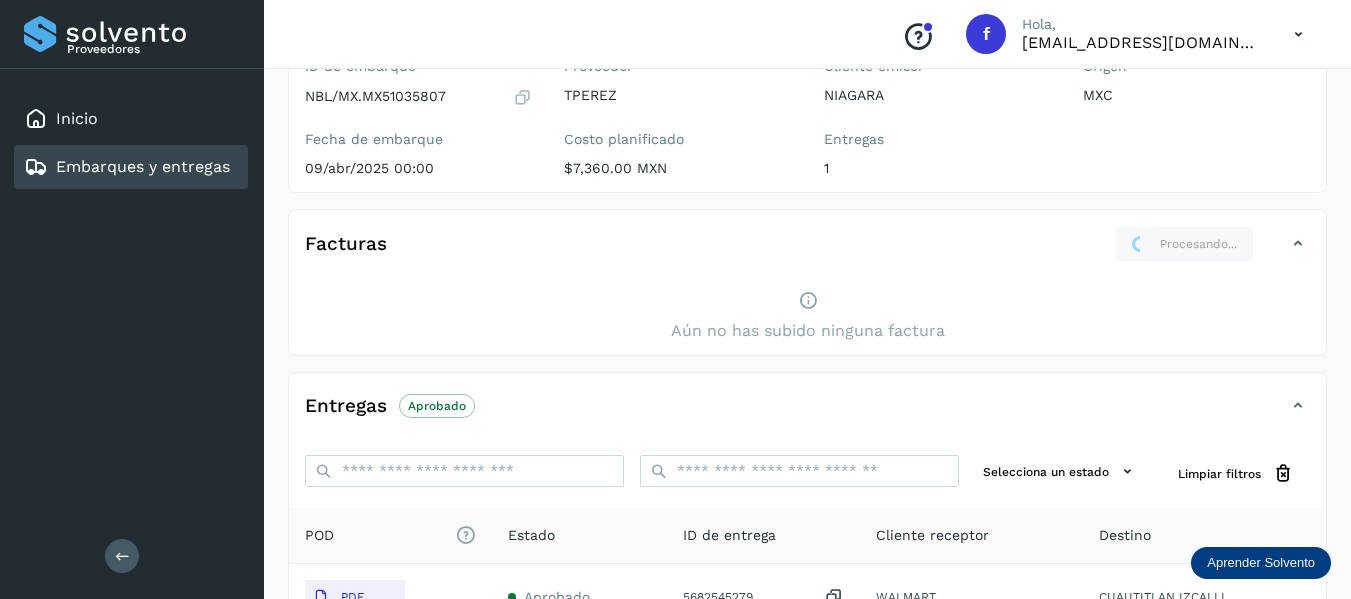 click on "Aún no has subido ninguna factura" at bounding box center (807, 316) 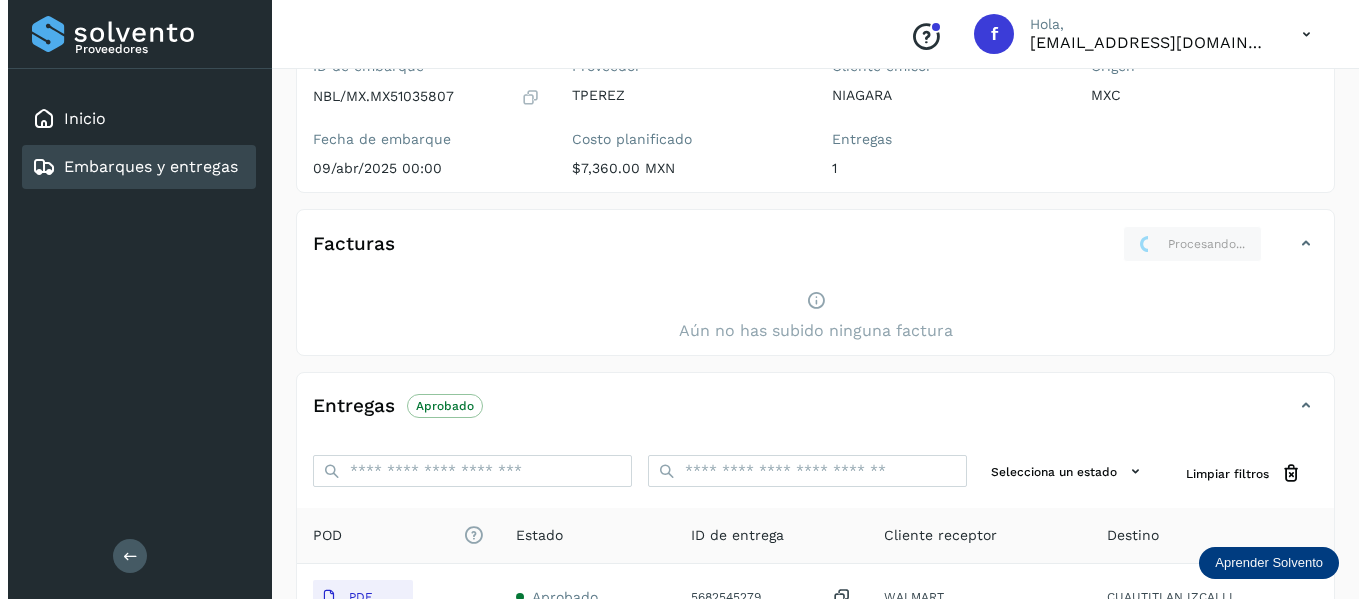 scroll, scrollTop: 0, scrollLeft: 0, axis: both 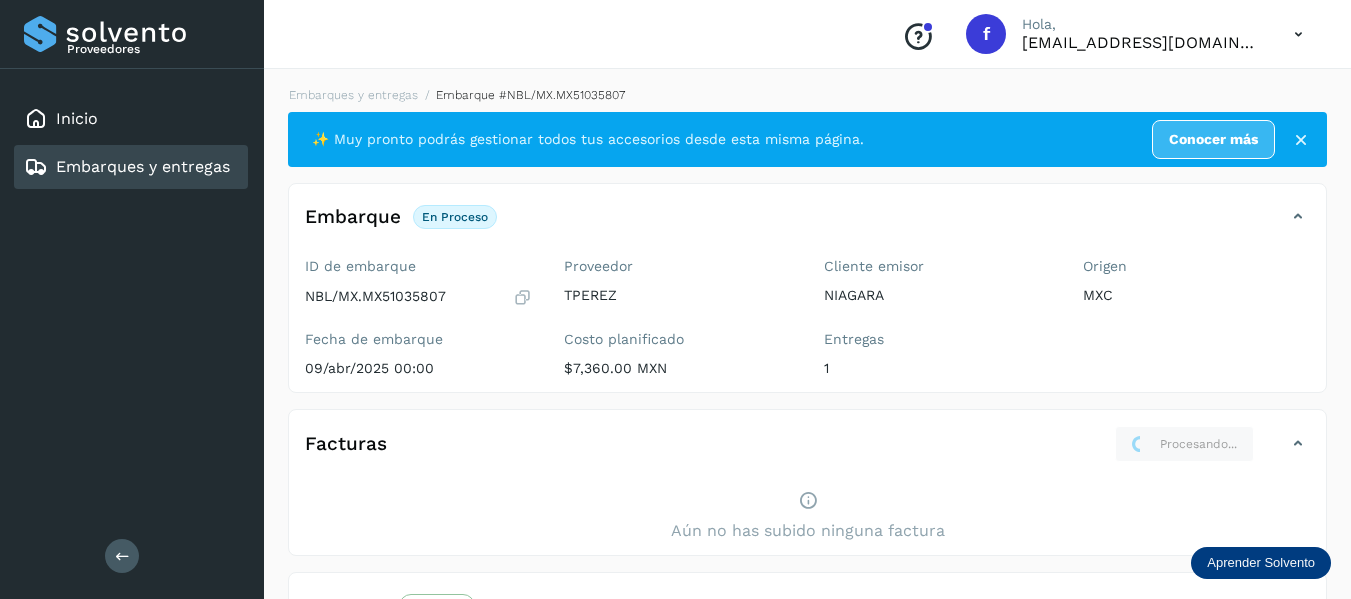 click at bounding box center (522, 297) 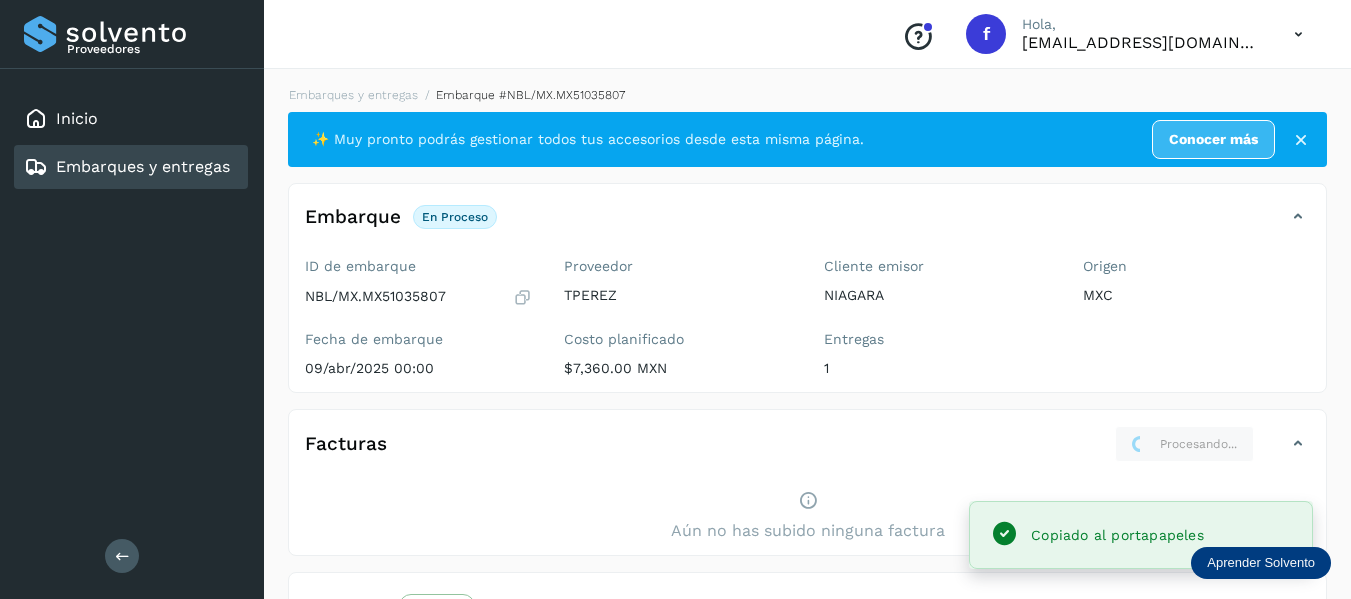 click on "Embarques y entregas" 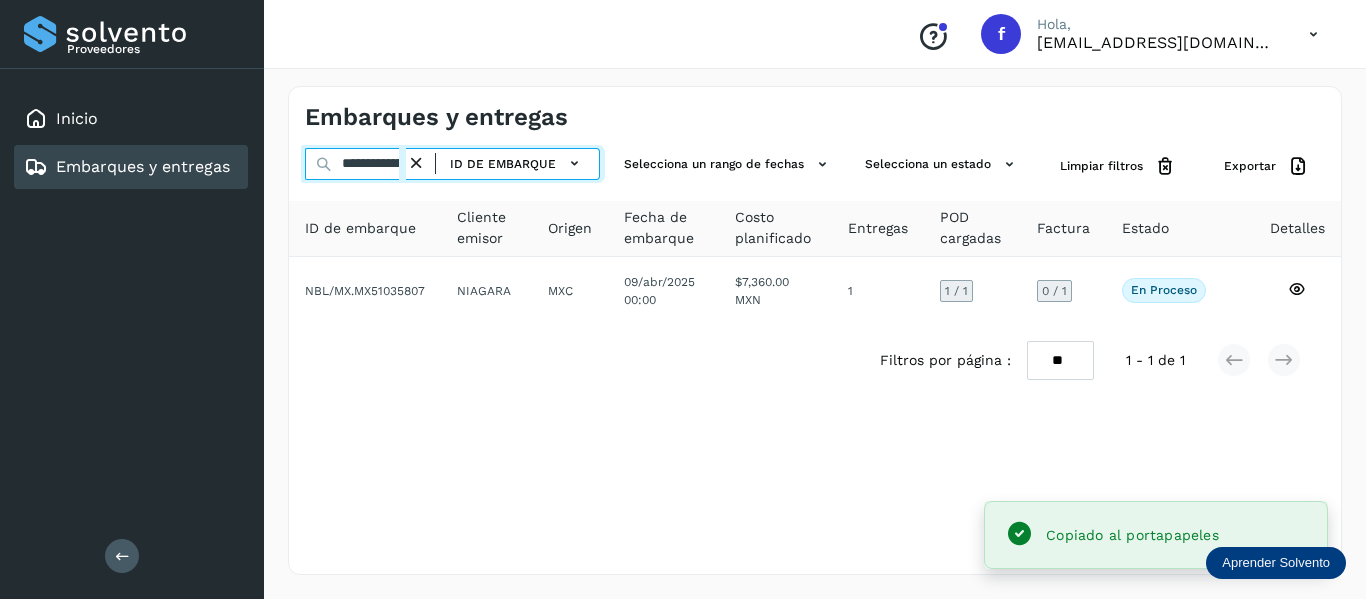 scroll, scrollTop: 0, scrollLeft: 76, axis: horizontal 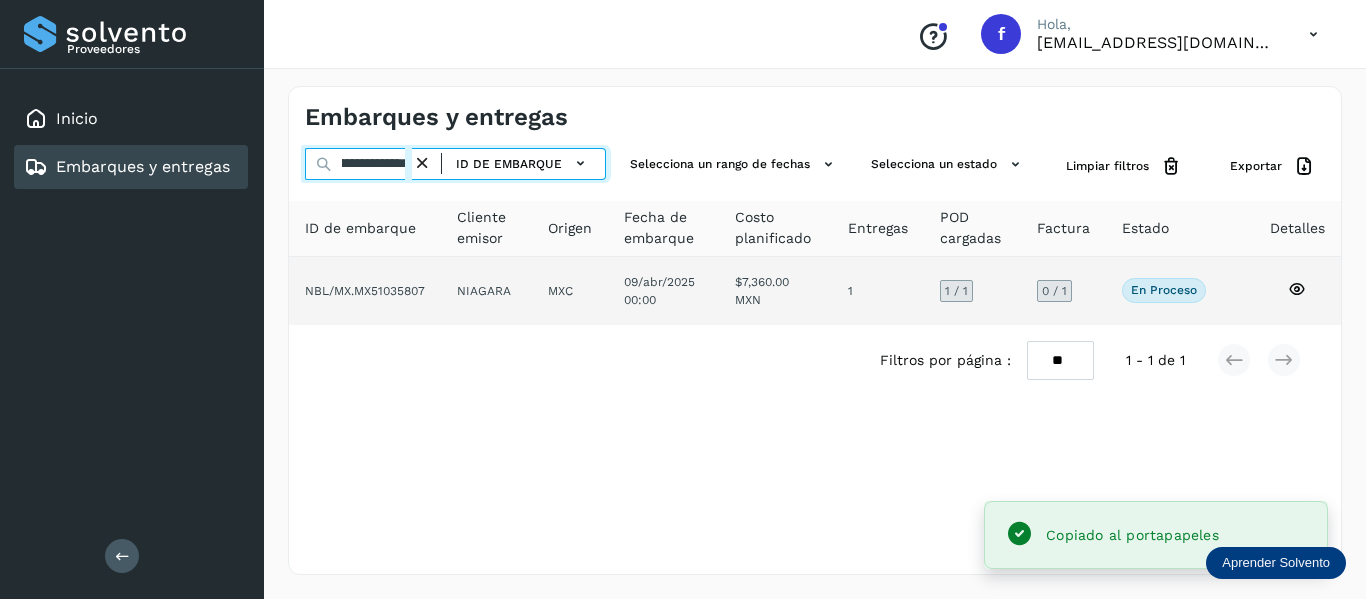 drag, startPoint x: 338, startPoint y: 164, endPoint x: 573, endPoint y: 286, distance: 264.78104 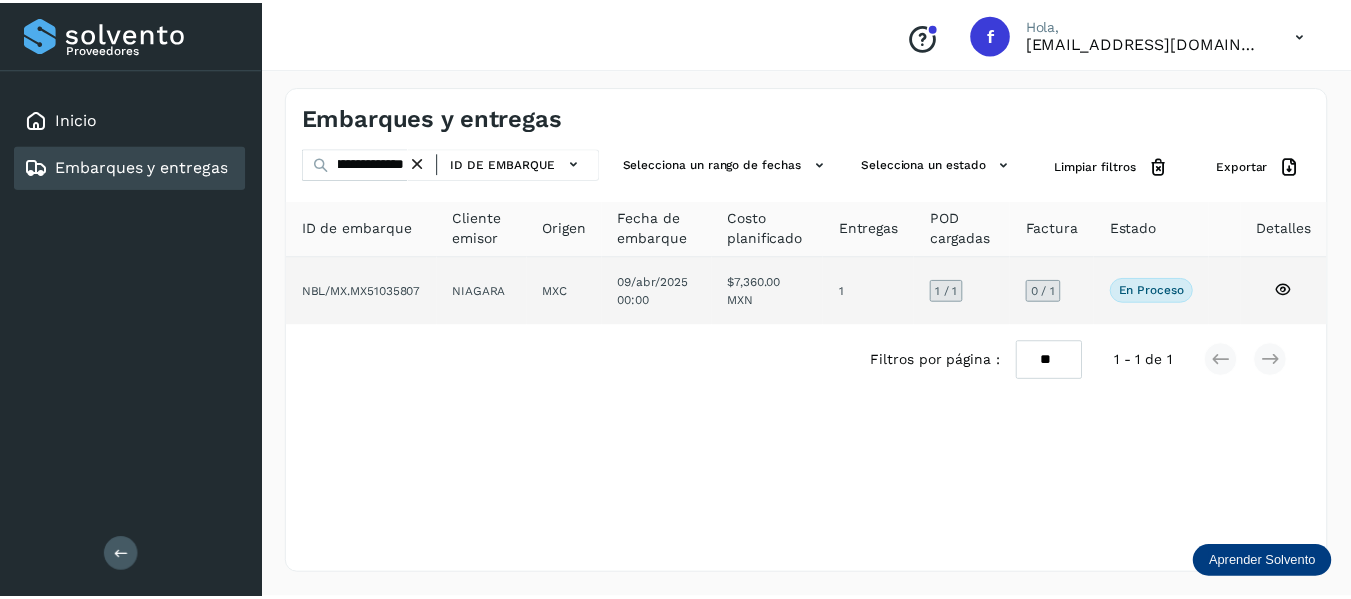 scroll, scrollTop: 0, scrollLeft: 0, axis: both 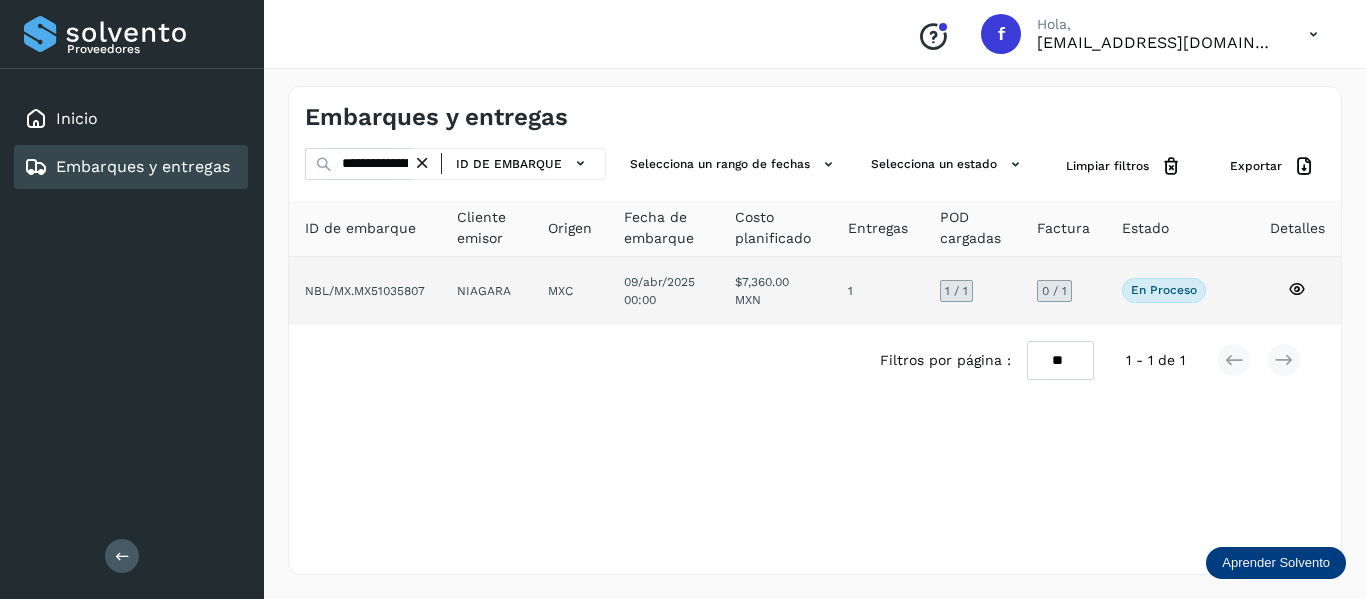 click 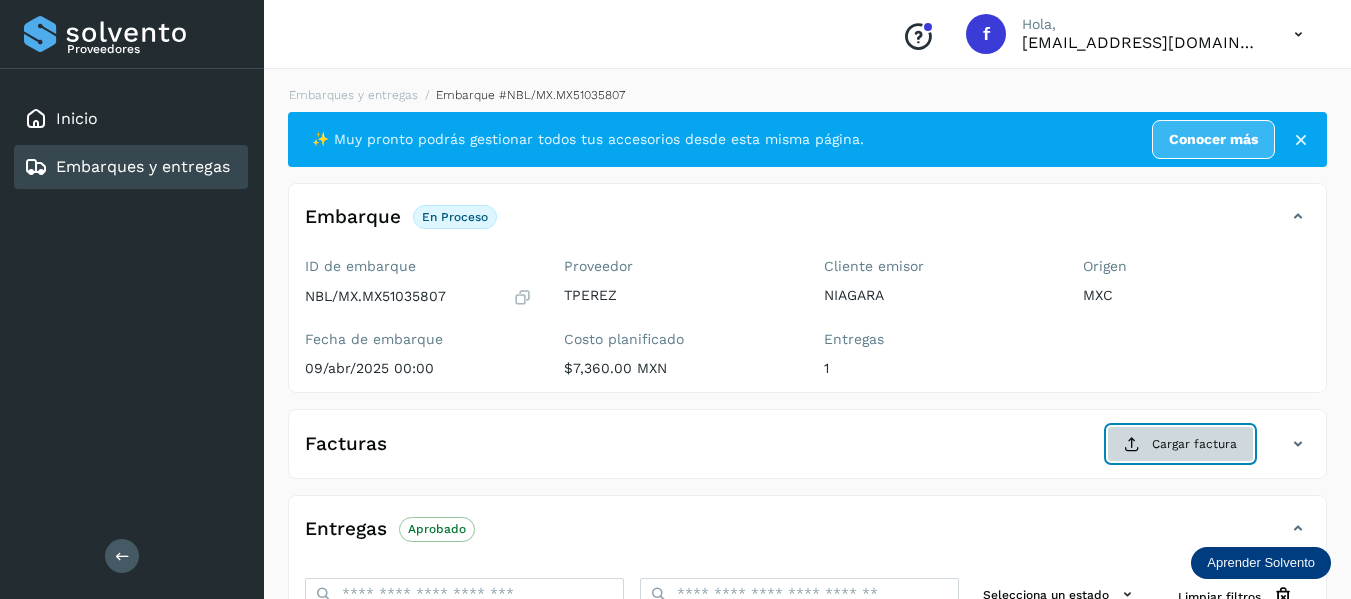 click on "Cargar factura" at bounding box center (1180, 444) 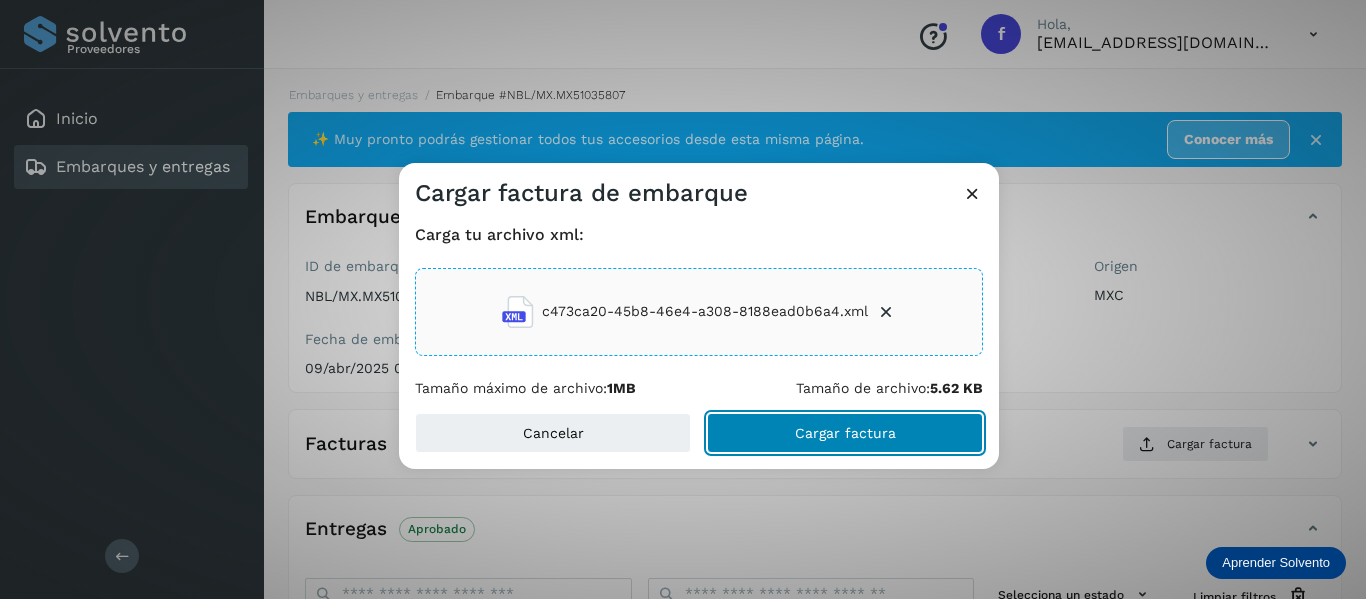 click on "Cargar factura" 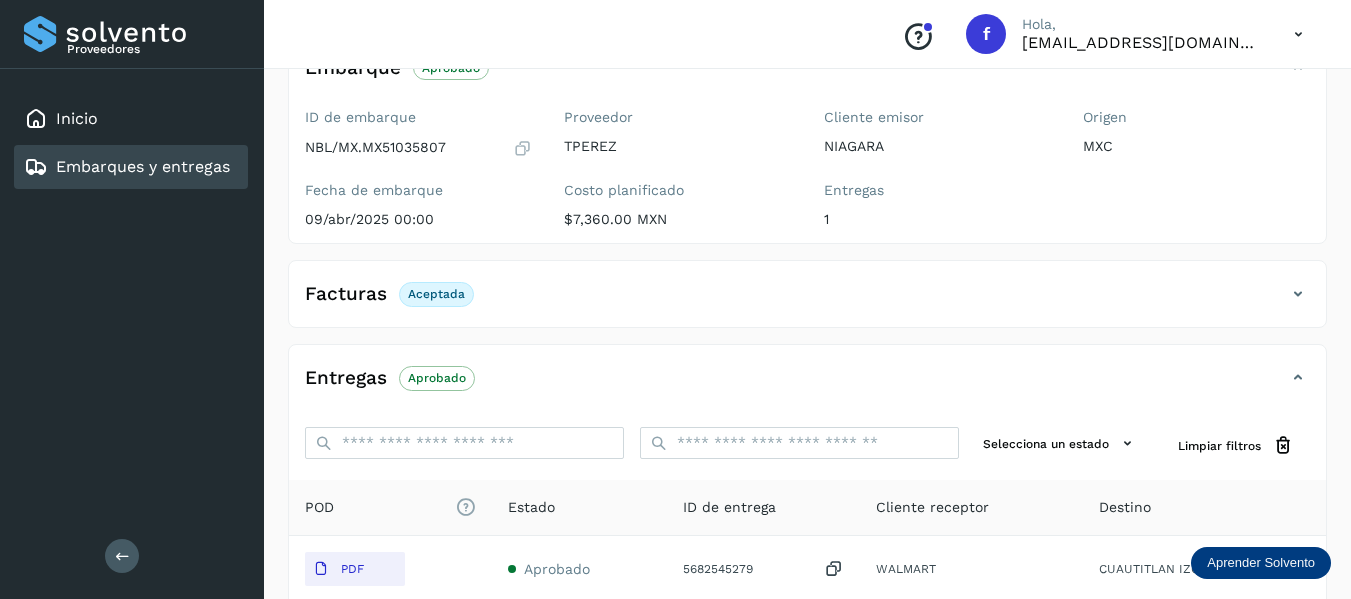 scroll, scrollTop: 100, scrollLeft: 0, axis: vertical 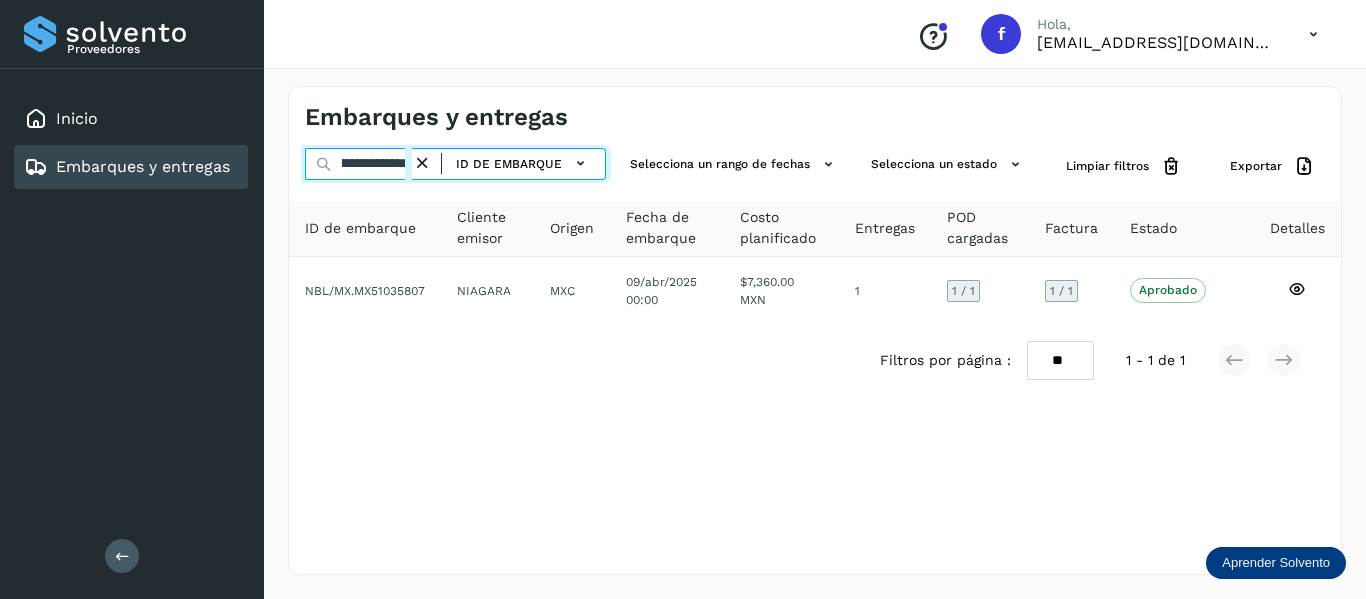 drag, startPoint x: 340, startPoint y: 166, endPoint x: 711, endPoint y: 228, distance: 376.14493 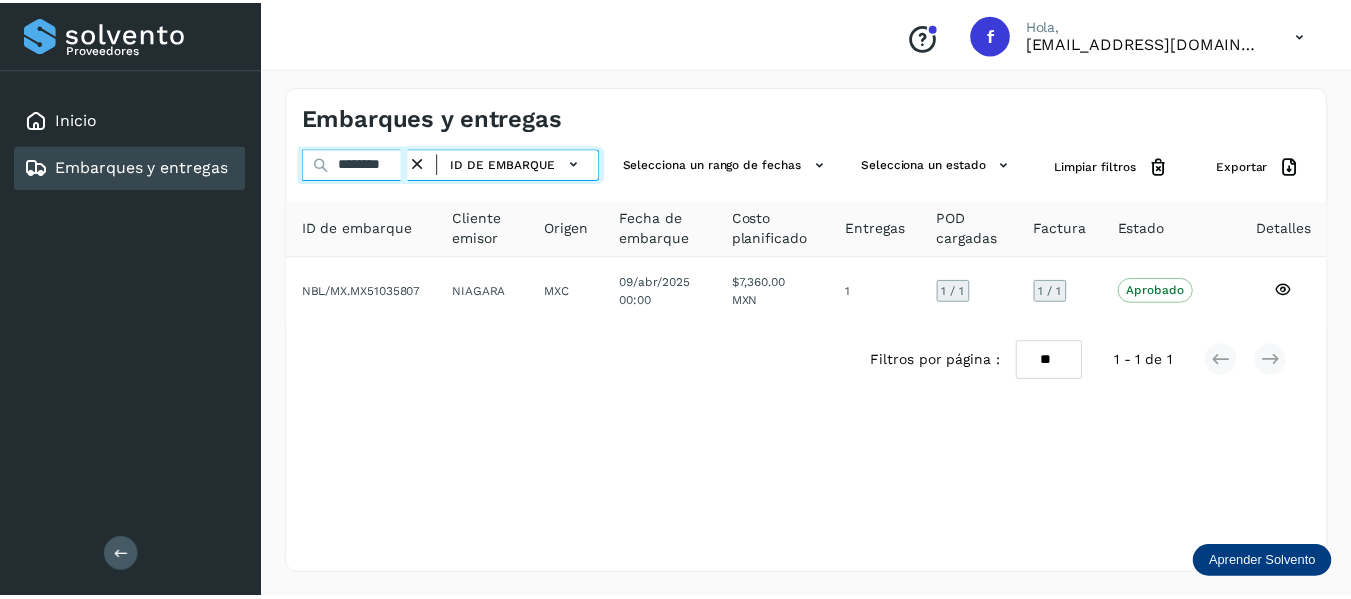 scroll, scrollTop: 0, scrollLeft: 0, axis: both 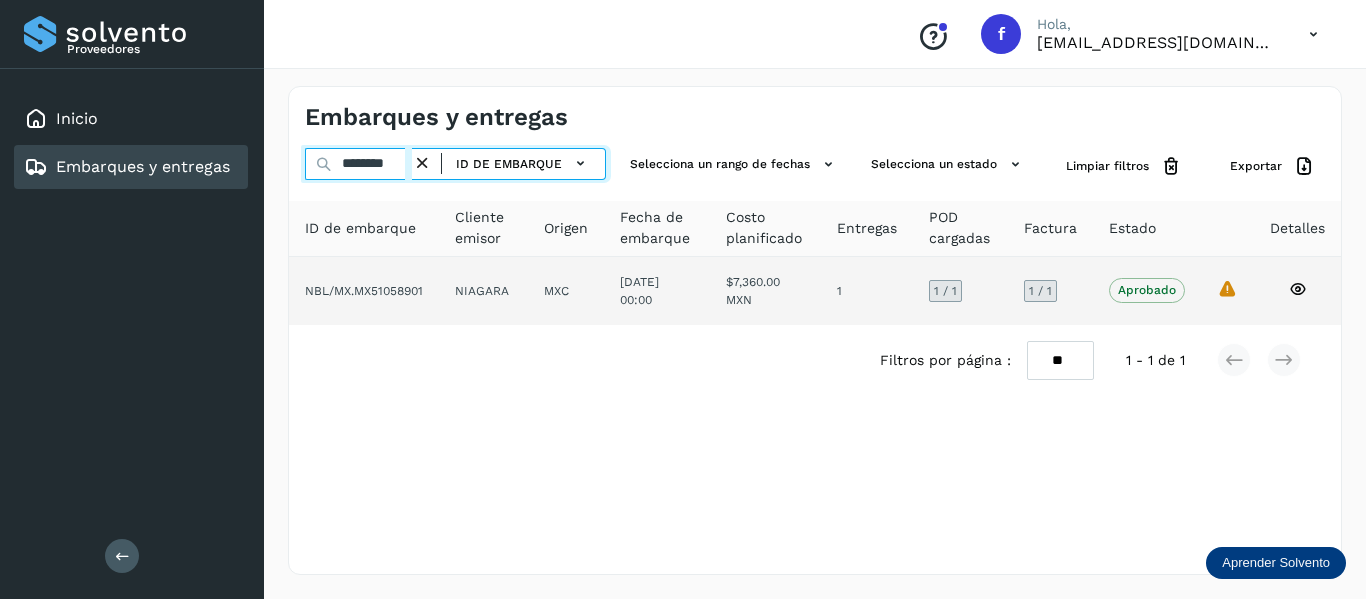 type on "********" 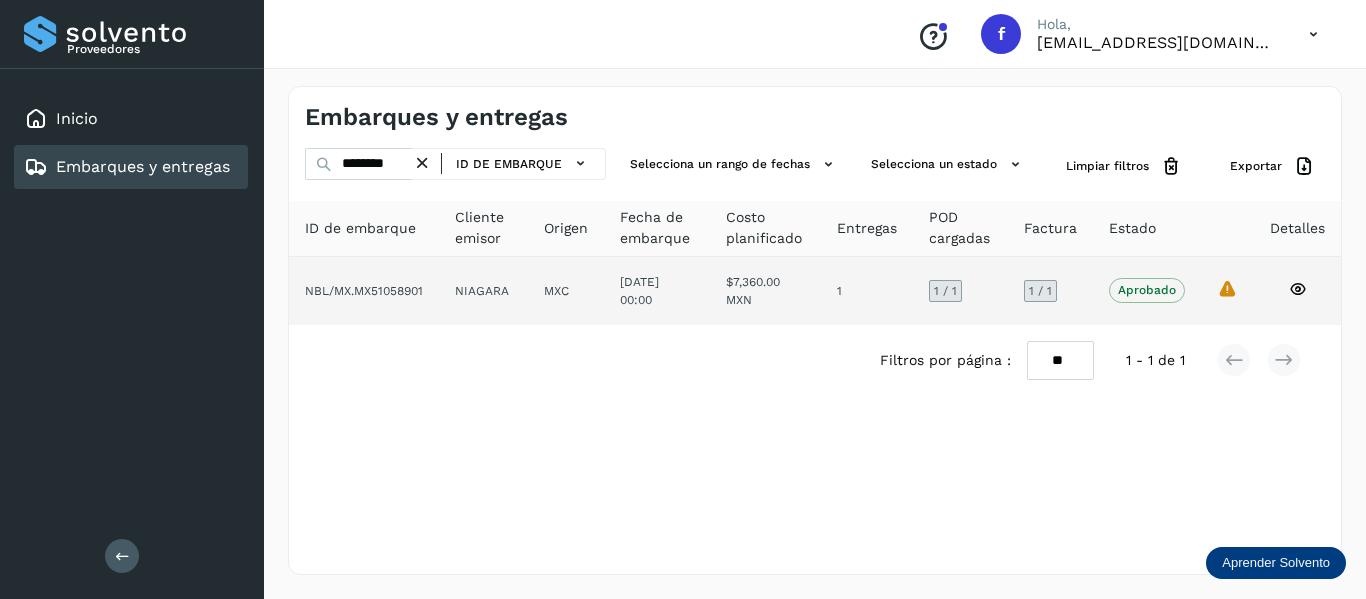 click on "La validación de Solvento para este embarque ha sido anulada debido al cambio de estado a “Aprobado con Excepción”" 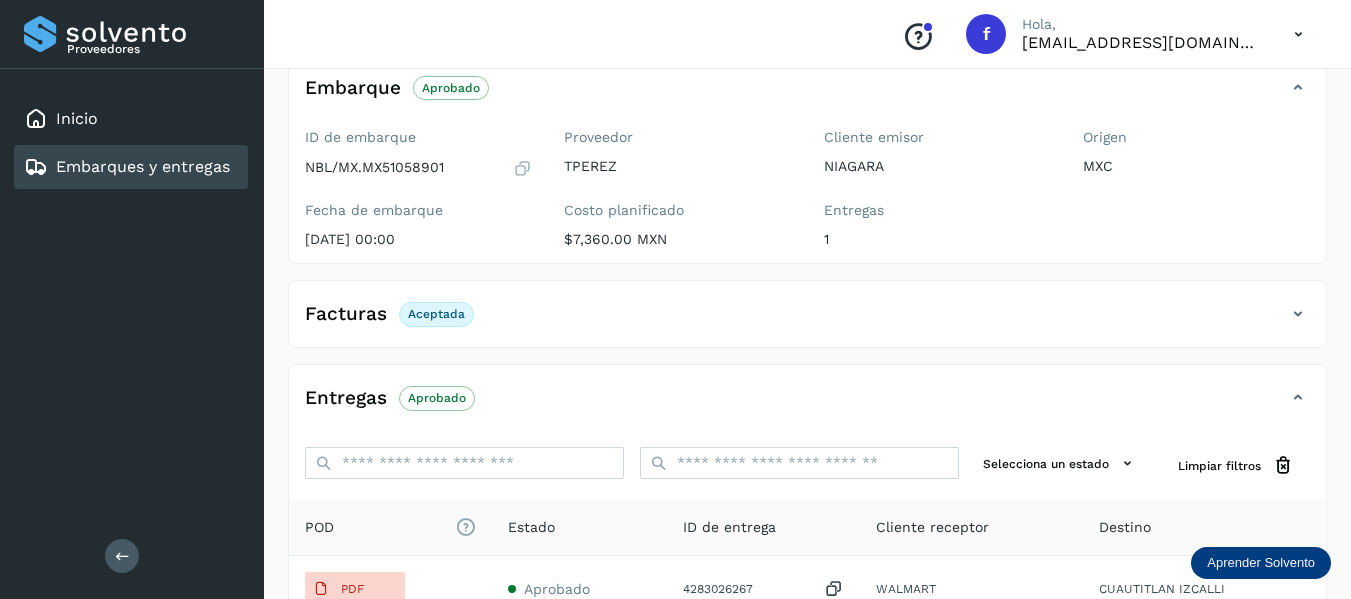 scroll, scrollTop: 100, scrollLeft: 0, axis: vertical 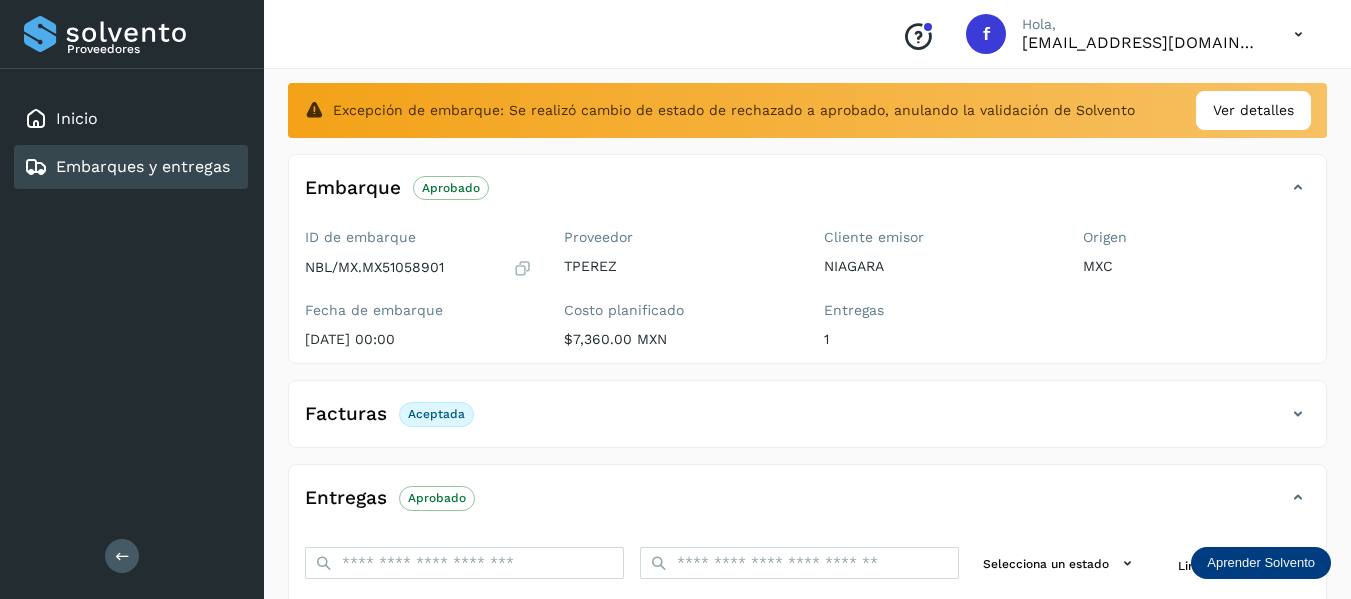 click at bounding box center [522, 268] 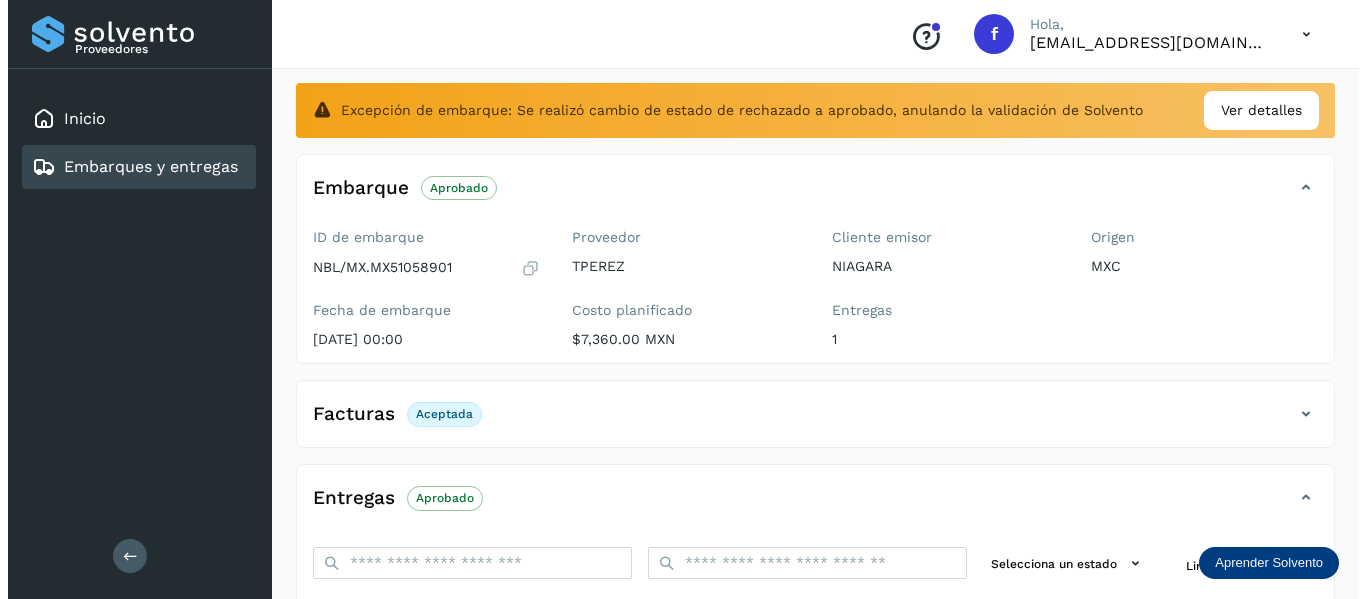 scroll, scrollTop: 0, scrollLeft: 0, axis: both 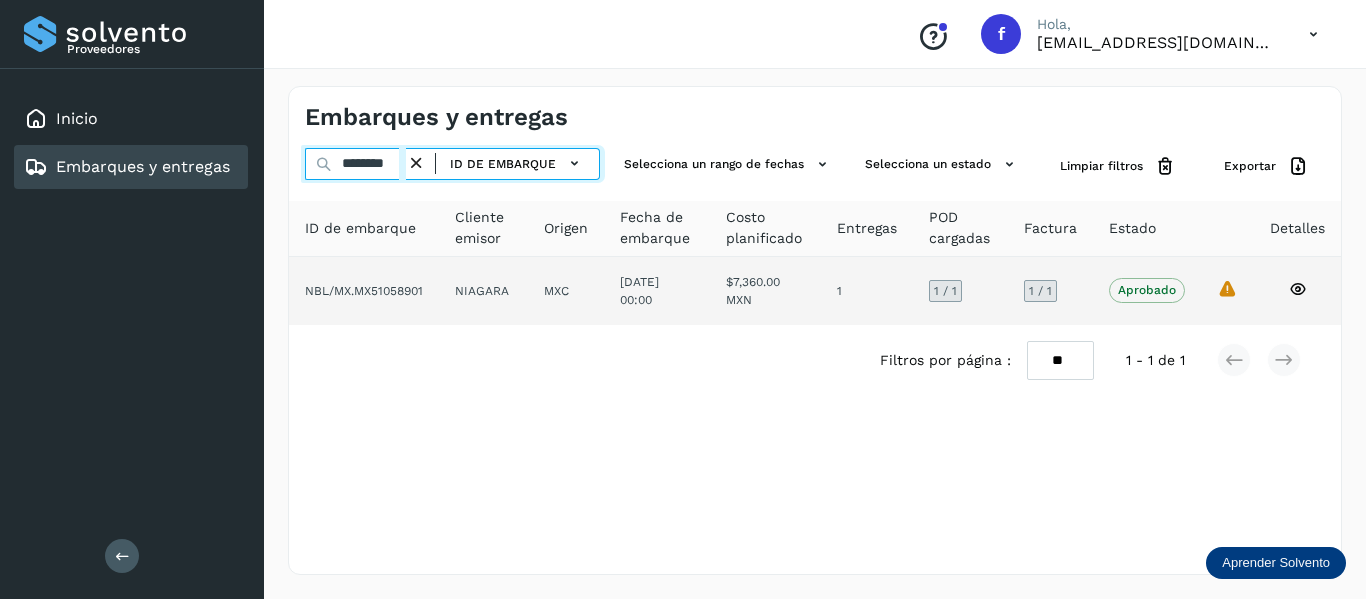 drag, startPoint x: 337, startPoint y: 168, endPoint x: 656, endPoint y: 264, distance: 333.1321 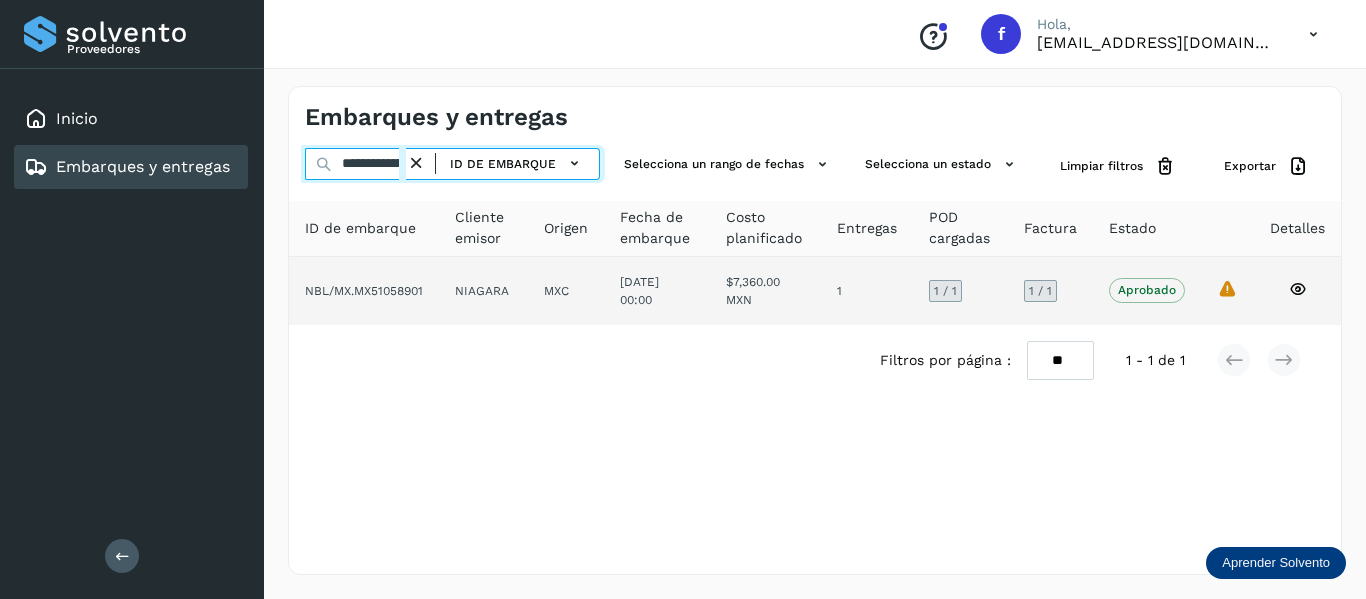scroll, scrollTop: 0, scrollLeft: 73, axis: horizontal 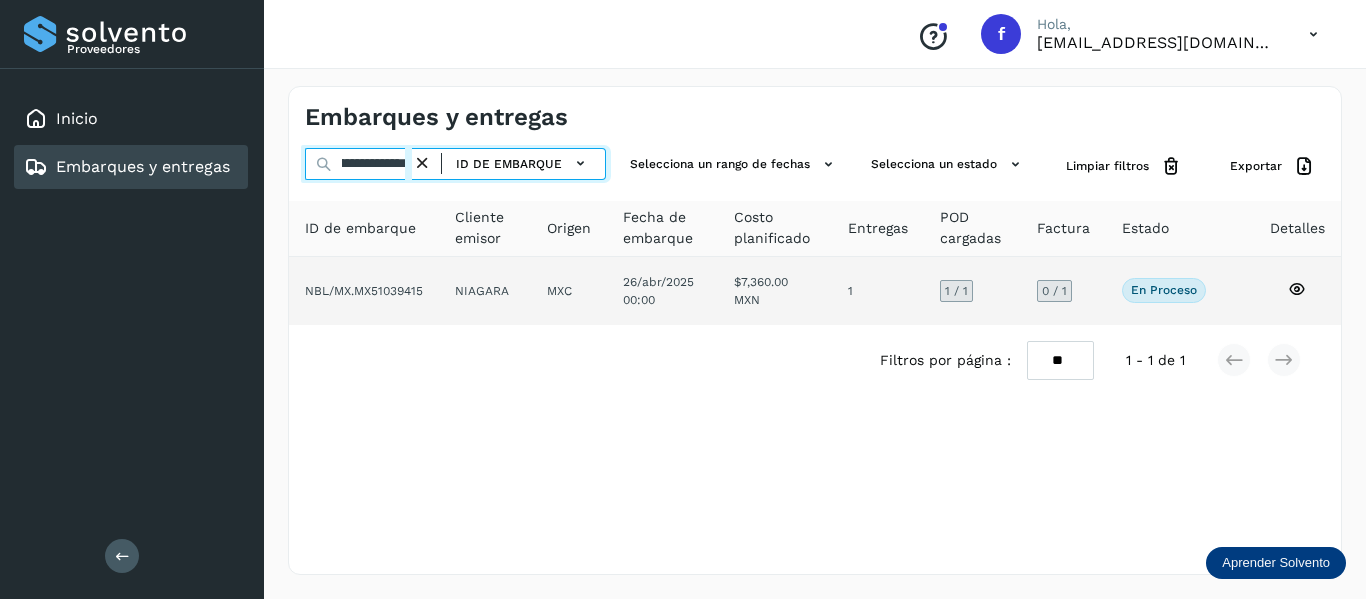type on "**********" 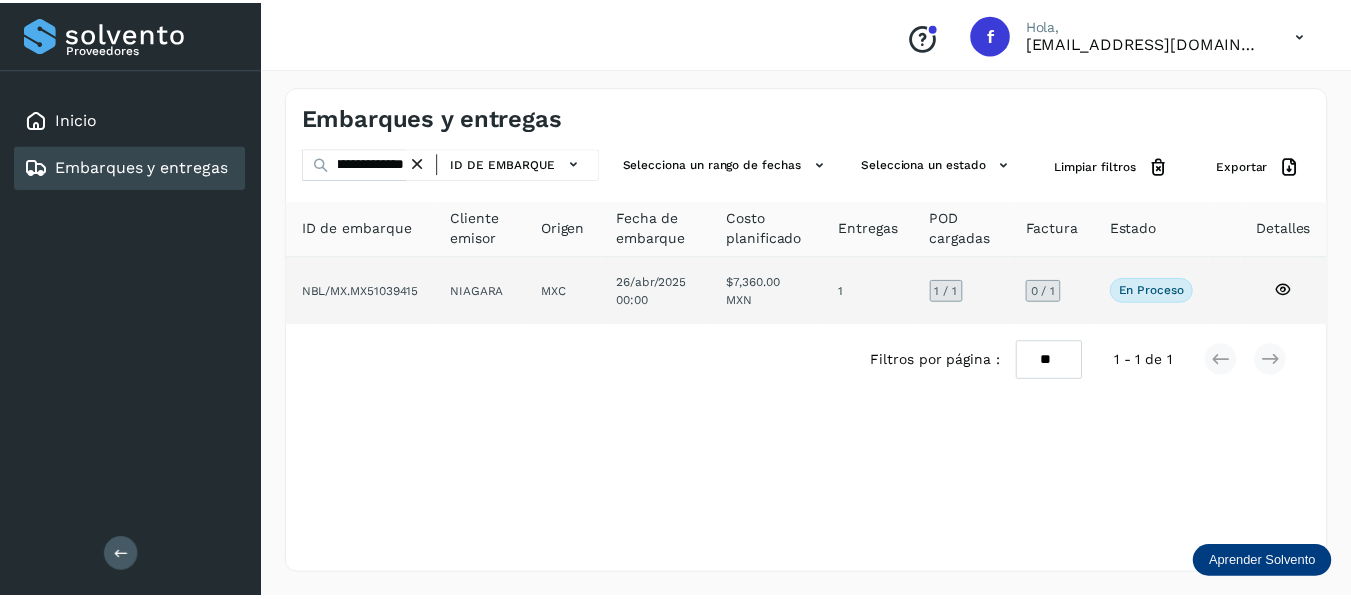 scroll, scrollTop: 0, scrollLeft: 0, axis: both 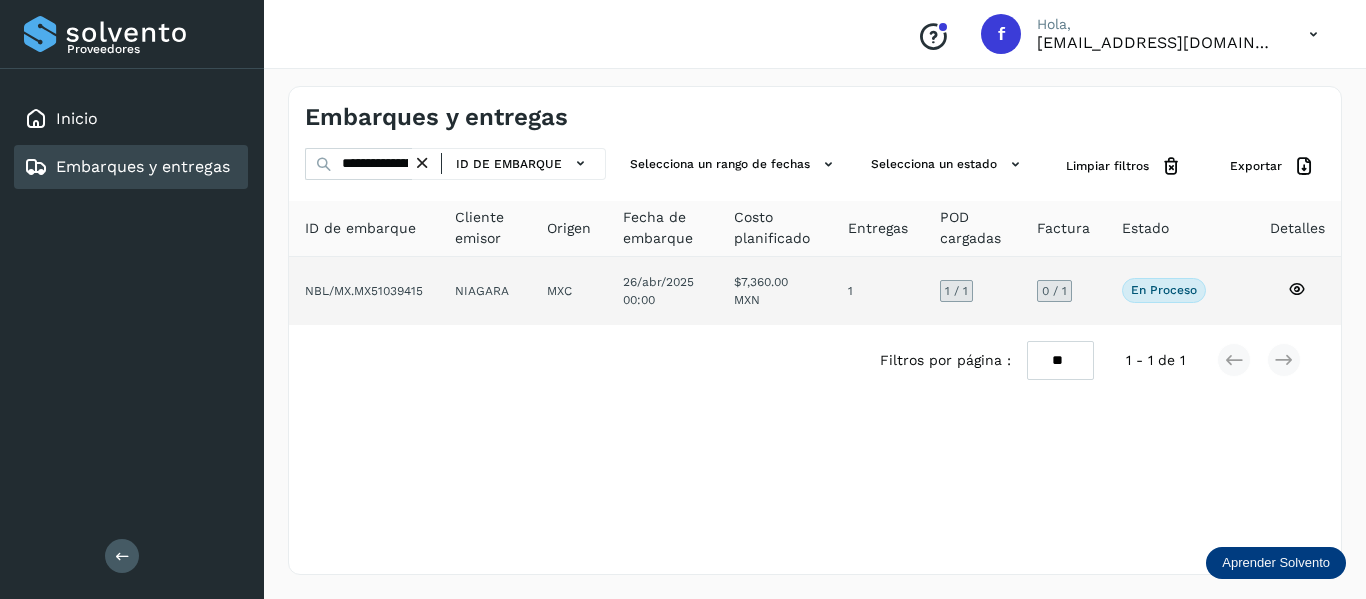 click 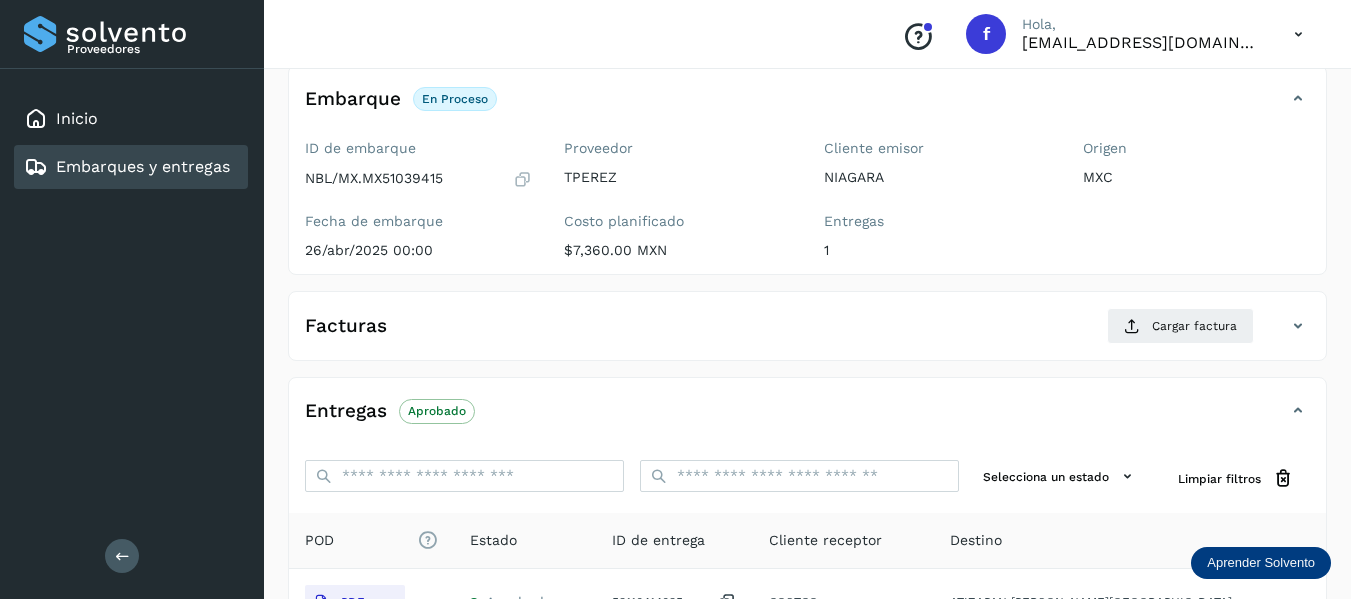 scroll, scrollTop: 100, scrollLeft: 0, axis: vertical 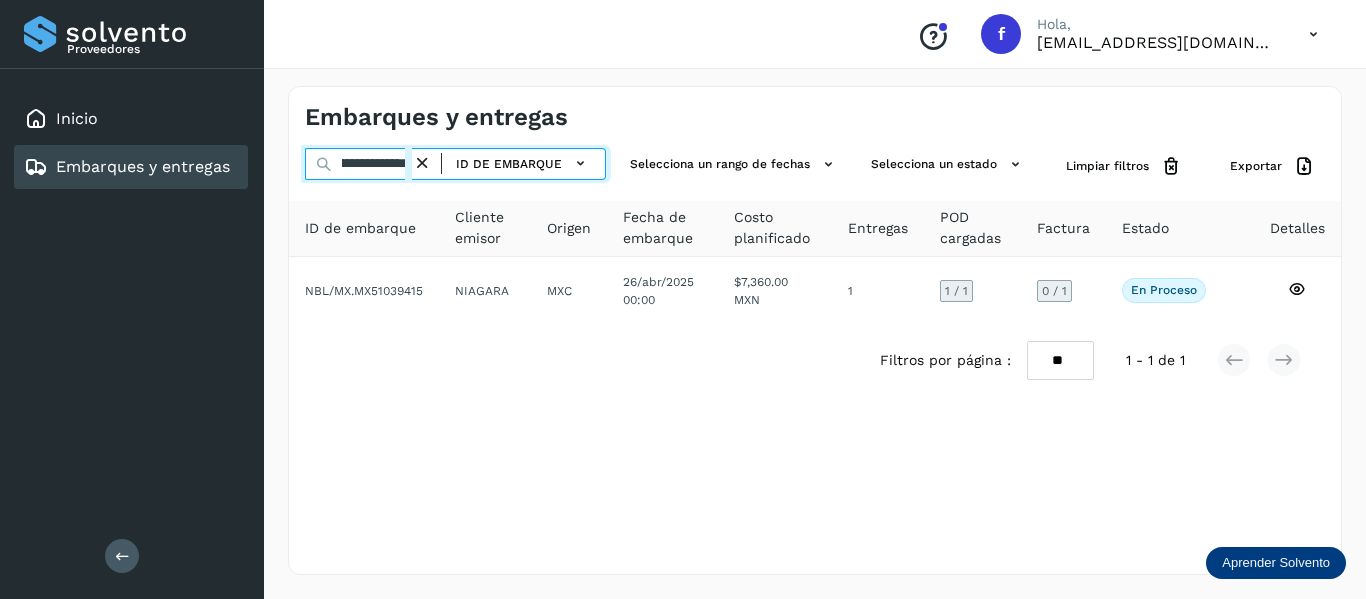 drag, startPoint x: 336, startPoint y: 159, endPoint x: 806, endPoint y: 222, distance: 474.20355 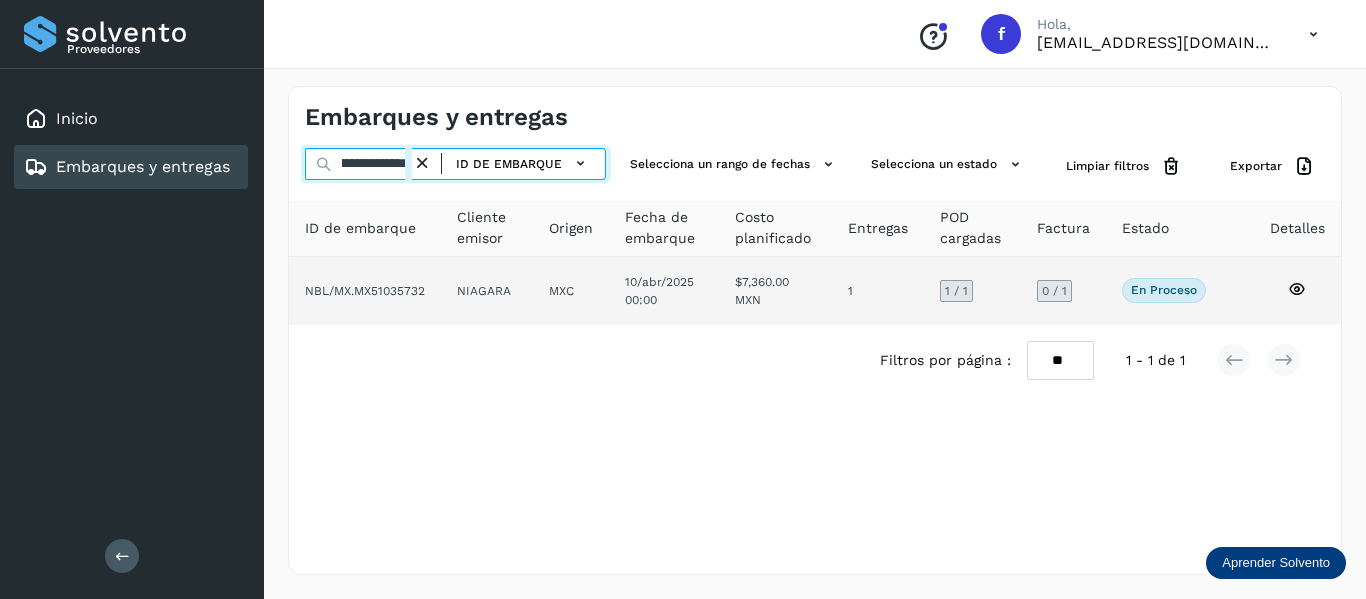 type on "**********" 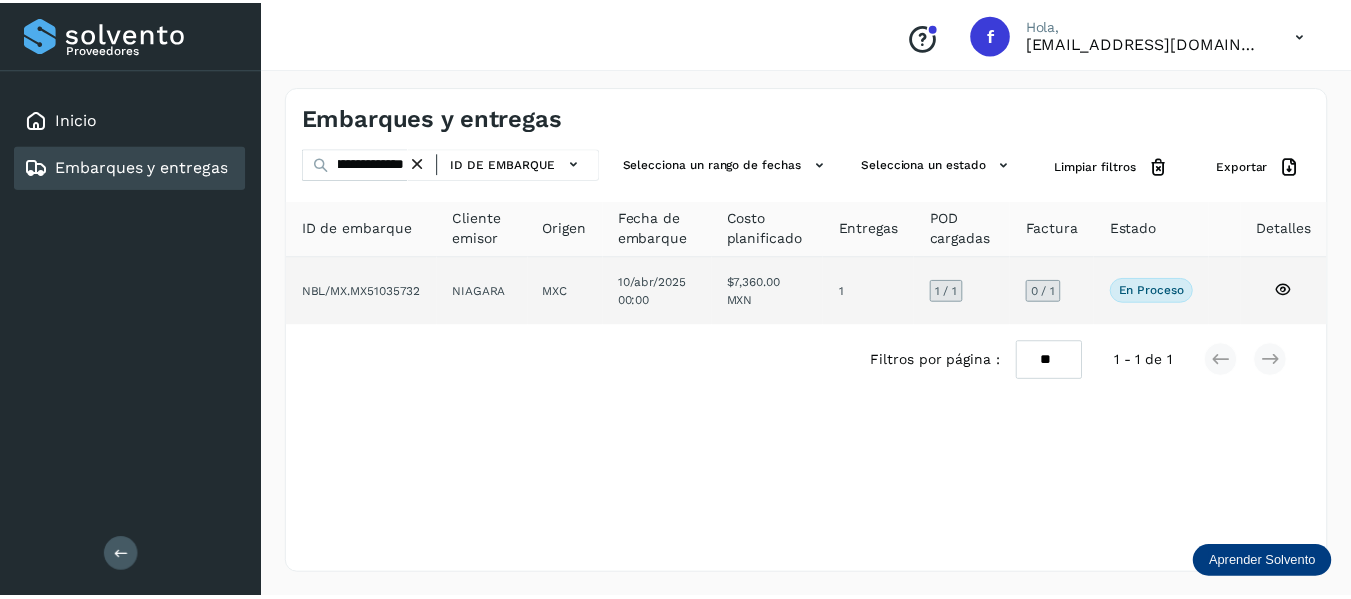 scroll, scrollTop: 0, scrollLeft: 0, axis: both 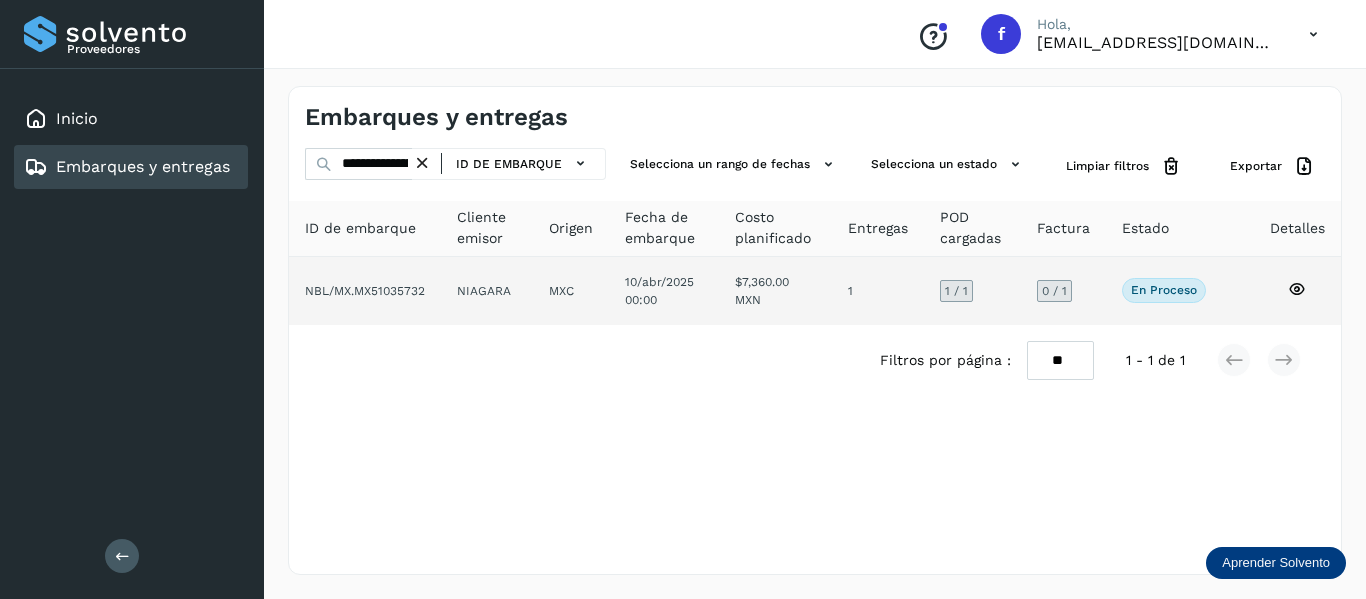 click 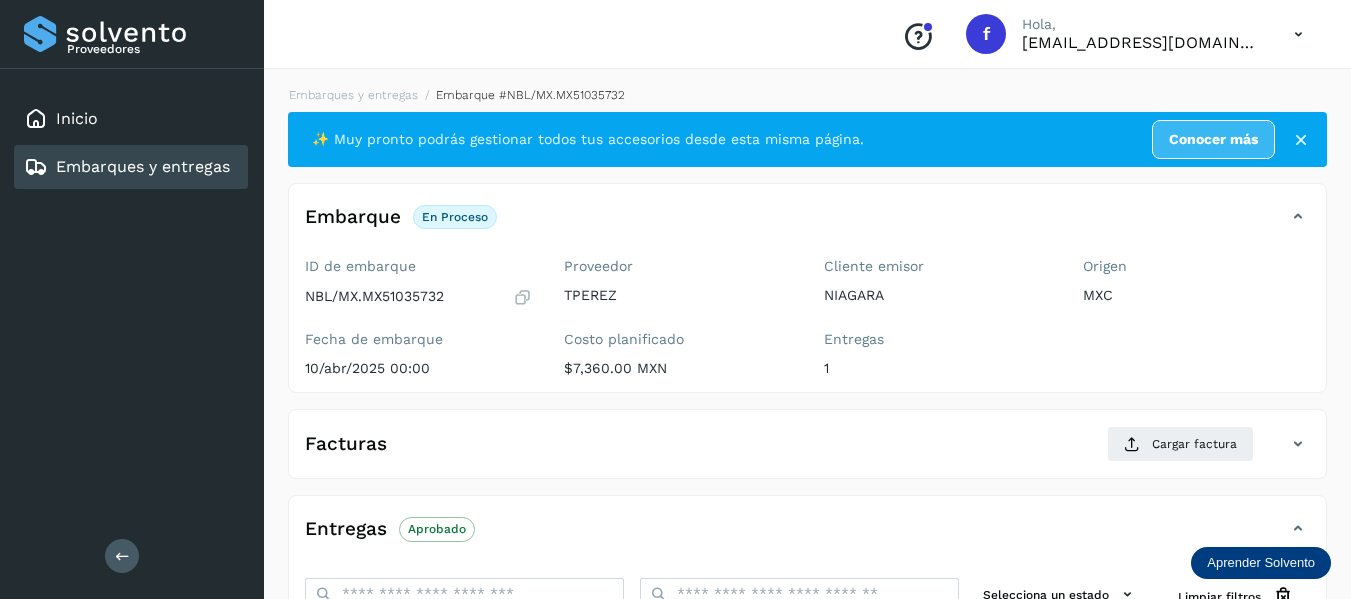 scroll, scrollTop: 100, scrollLeft: 0, axis: vertical 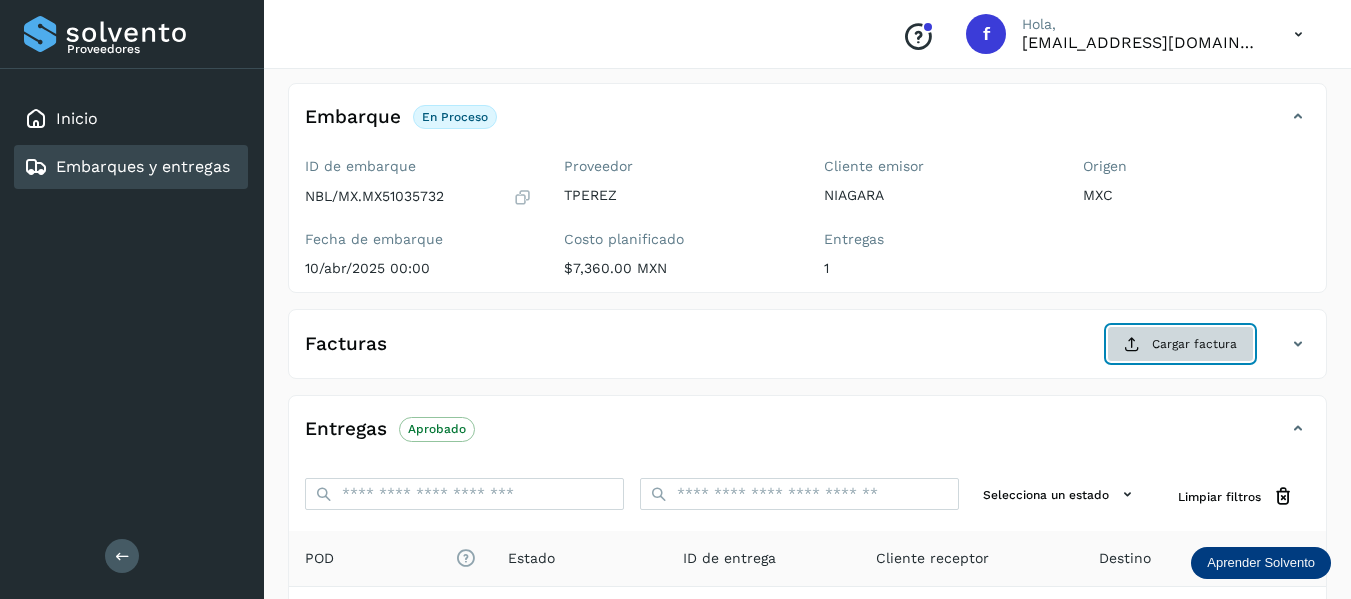 click on "Cargar factura" at bounding box center (1180, 344) 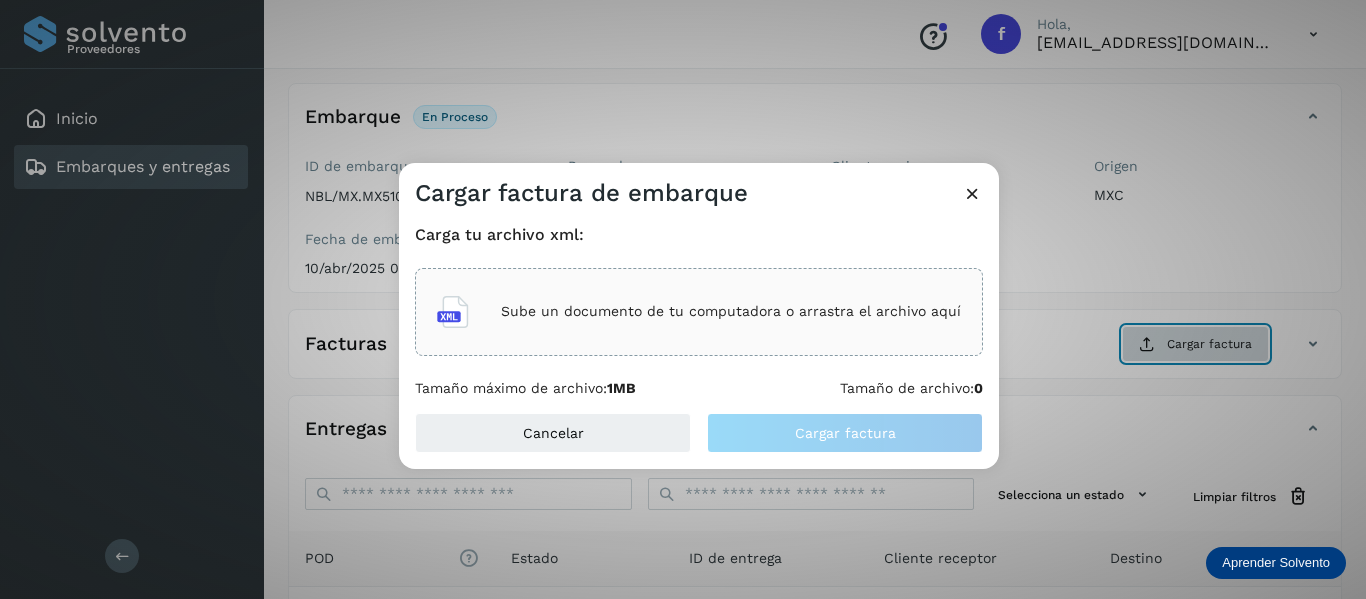 type 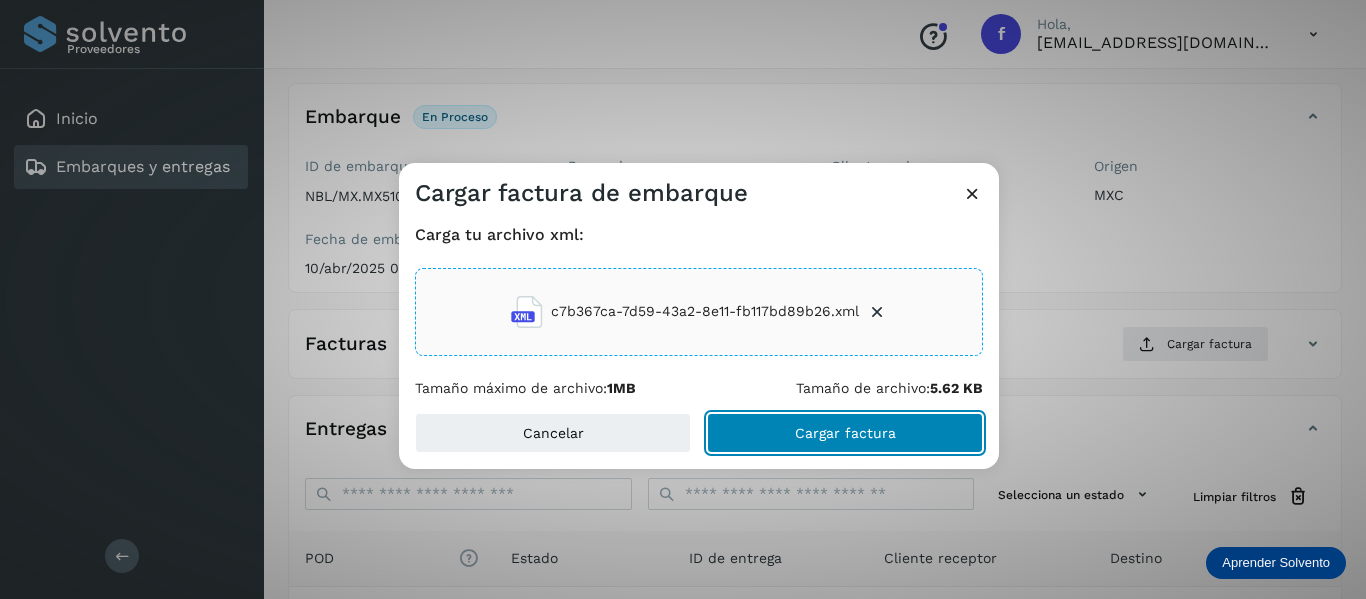 click on "Cargar factura" 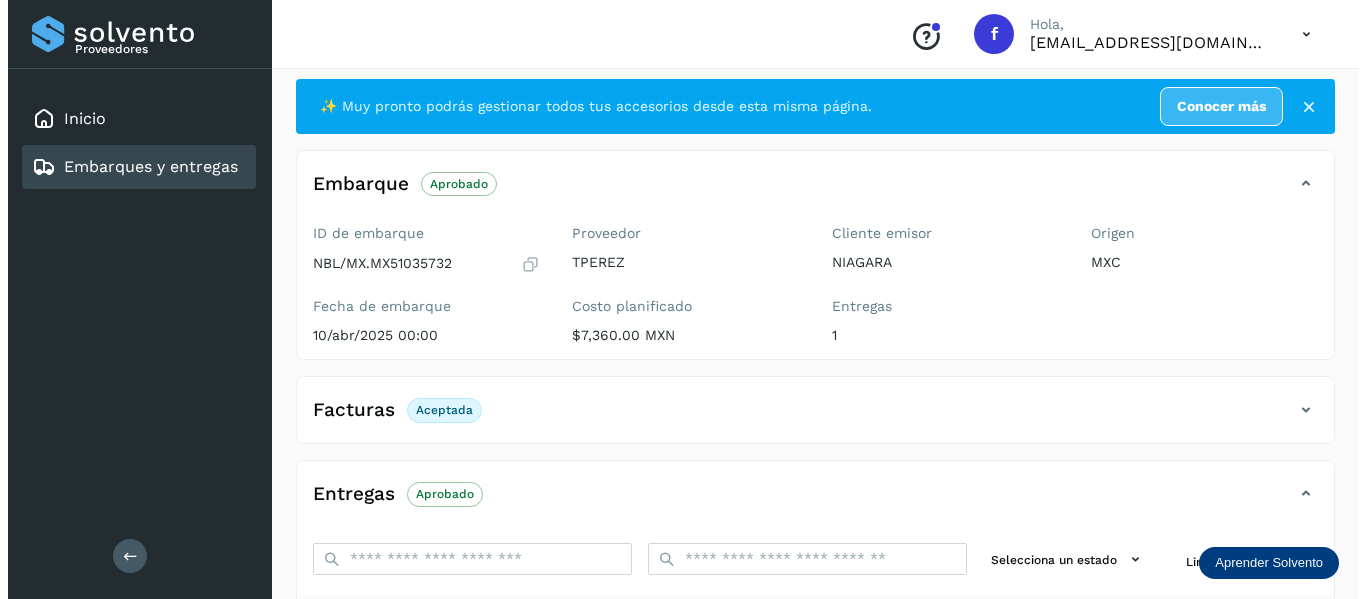 scroll, scrollTop: 0, scrollLeft: 0, axis: both 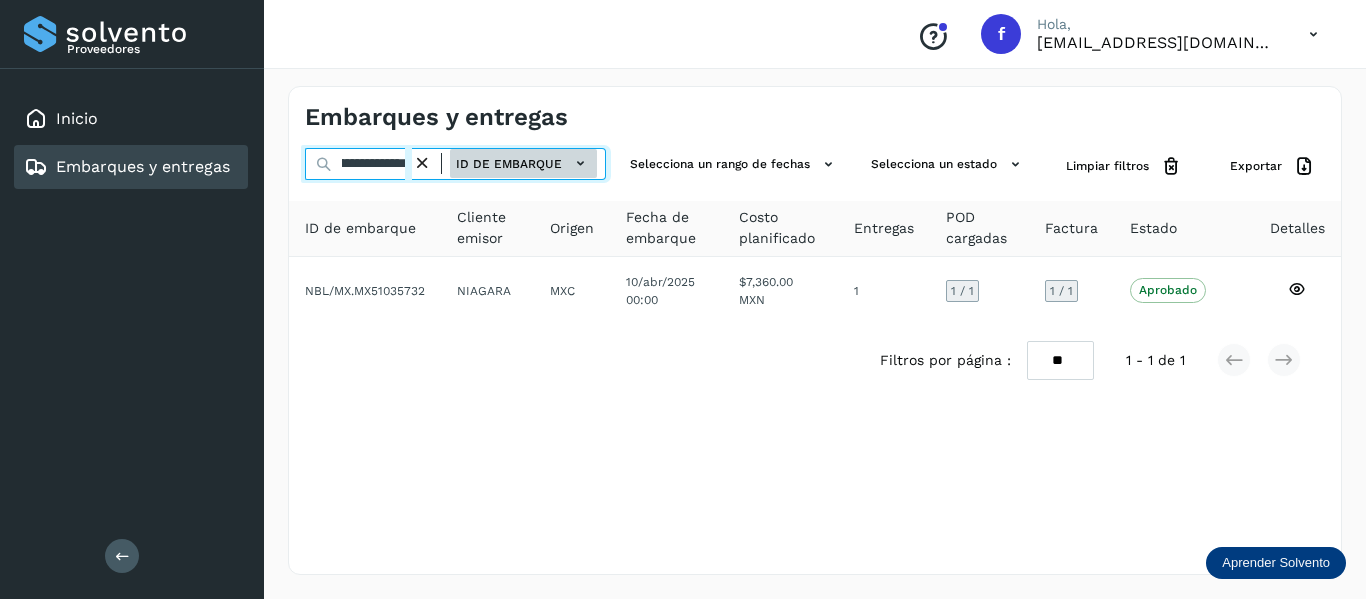 drag, startPoint x: 336, startPoint y: 160, endPoint x: 588, endPoint y: 159, distance: 252.00198 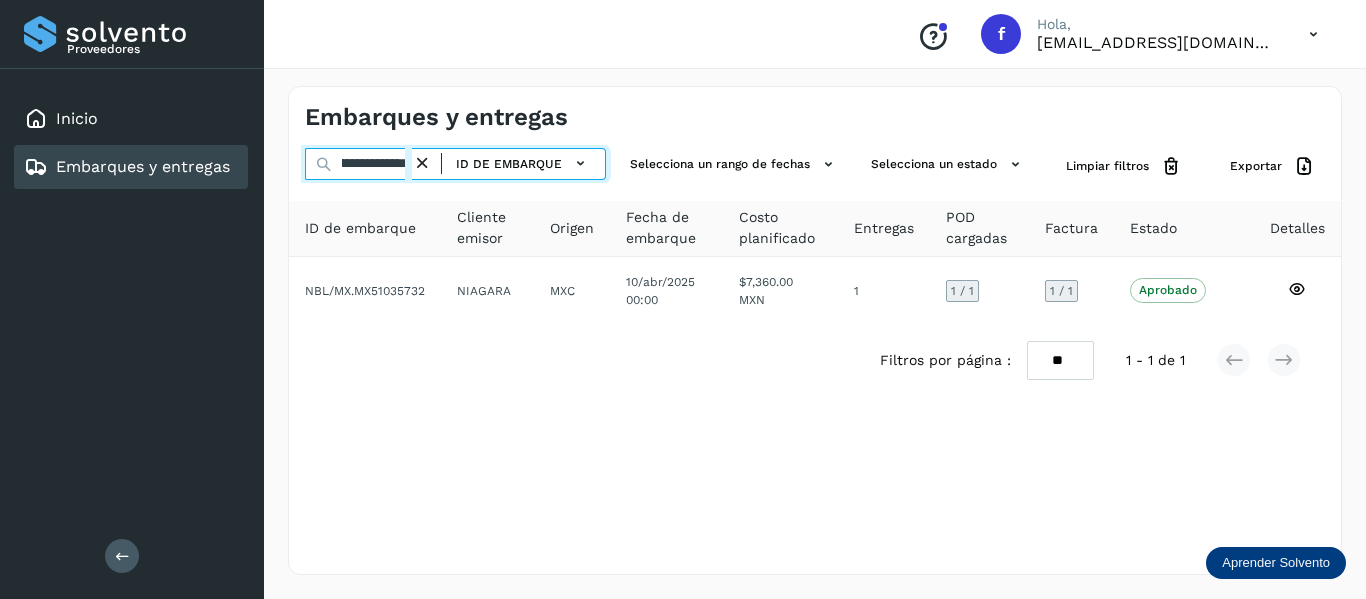 paste 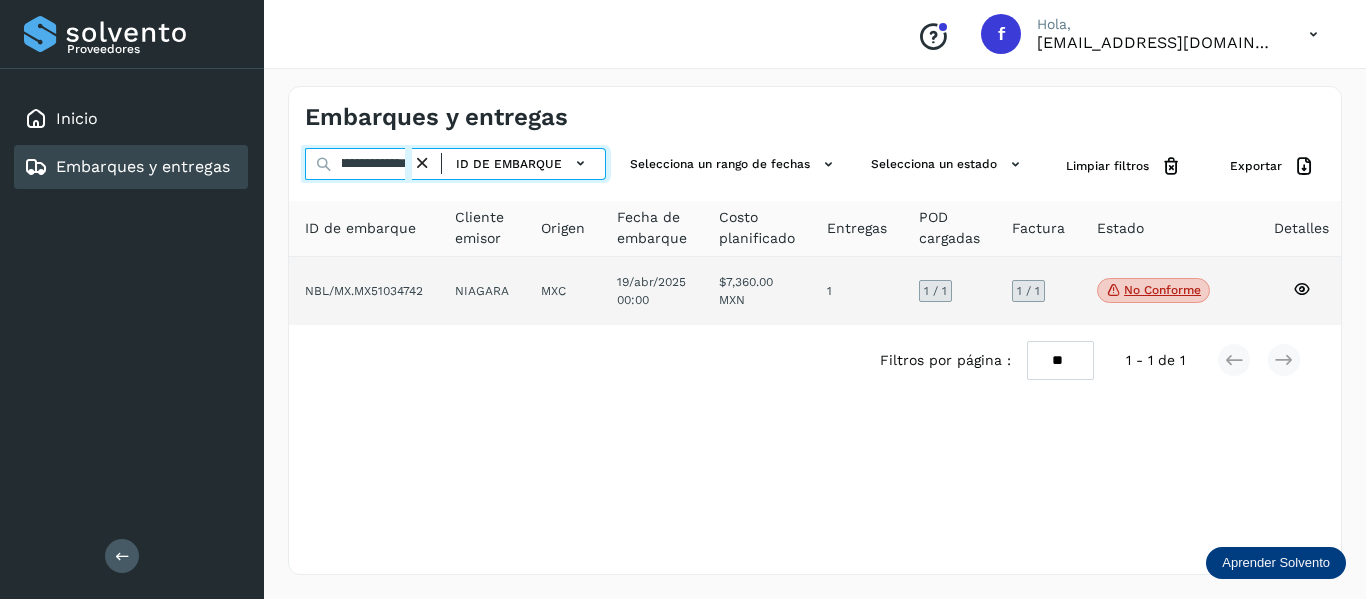 type on "**********" 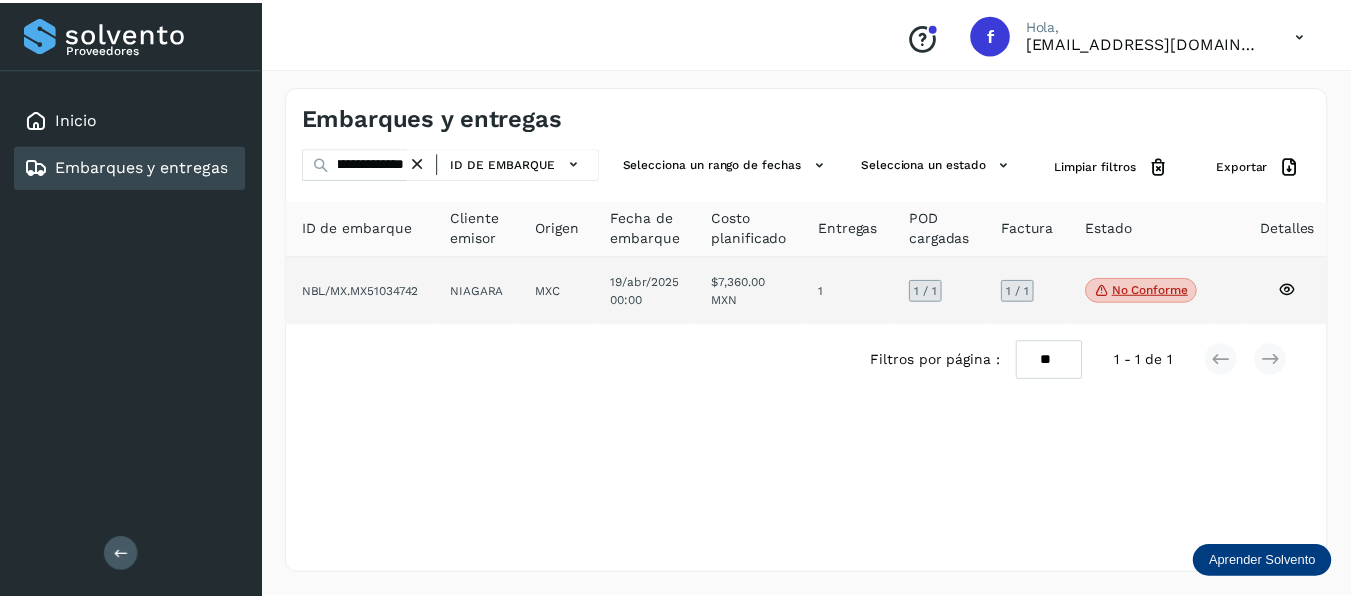 scroll, scrollTop: 0, scrollLeft: 0, axis: both 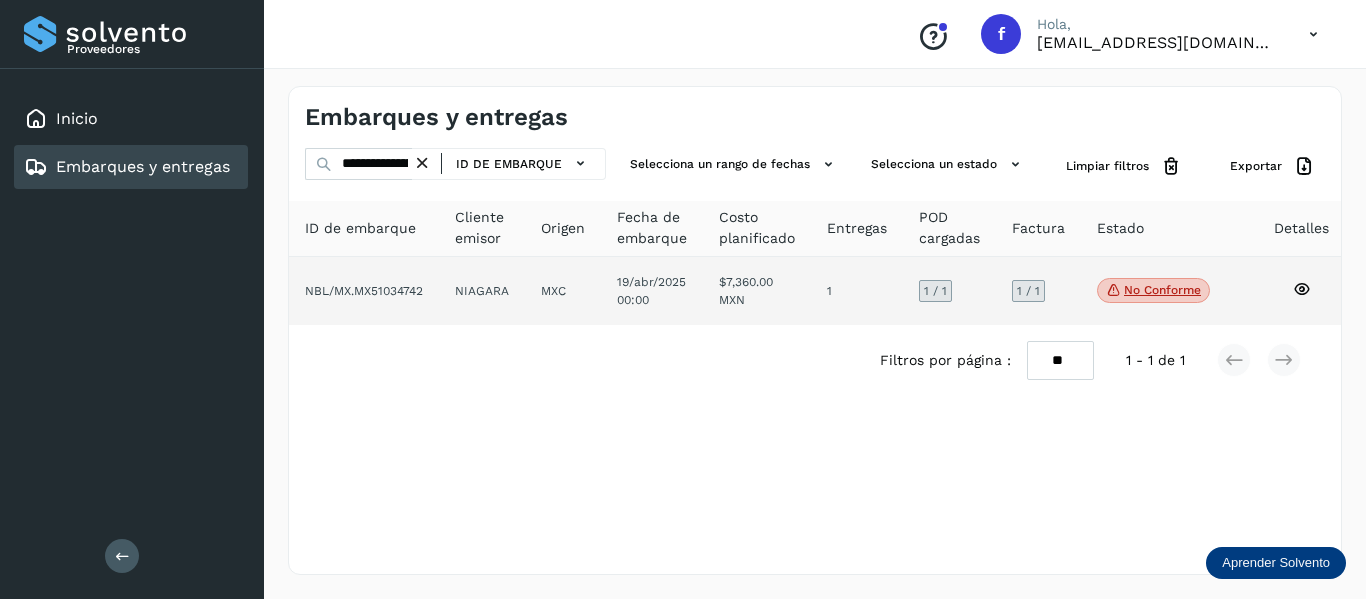 click 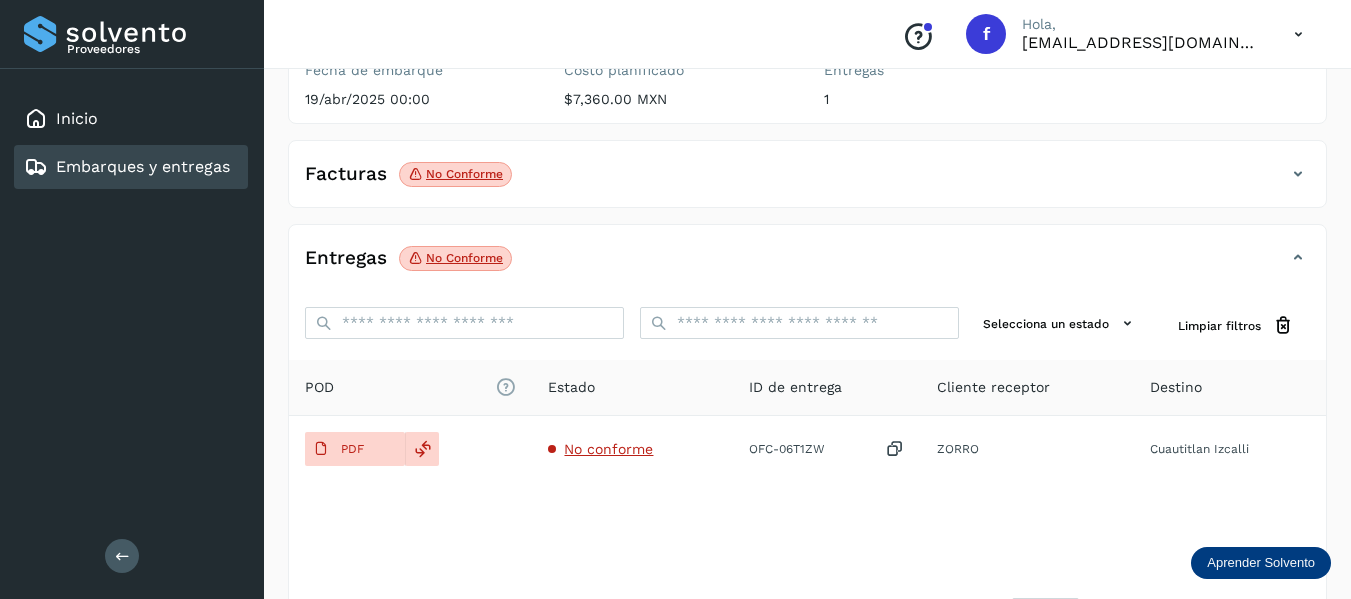 scroll, scrollTop: 348, scrollLeft: 0, axis: vertical 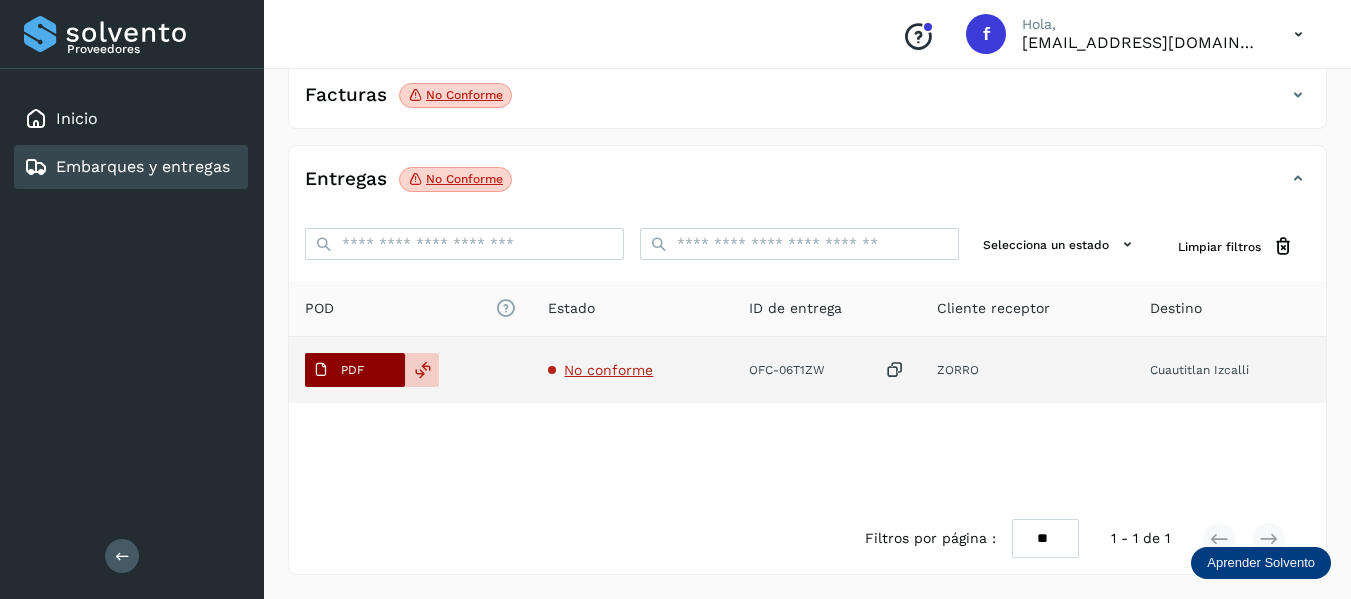 click on "PDF" at bounding box center (352, 370) 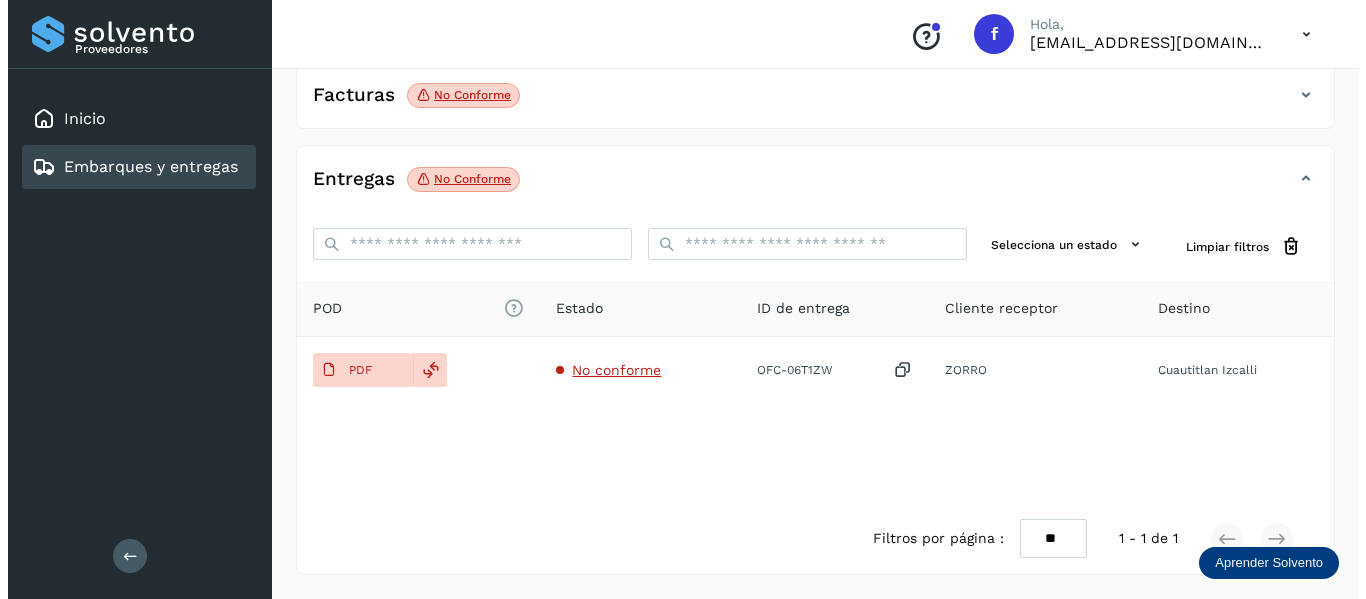 scroll, scrollTop: 0, scrollLeft: 0, axis: both 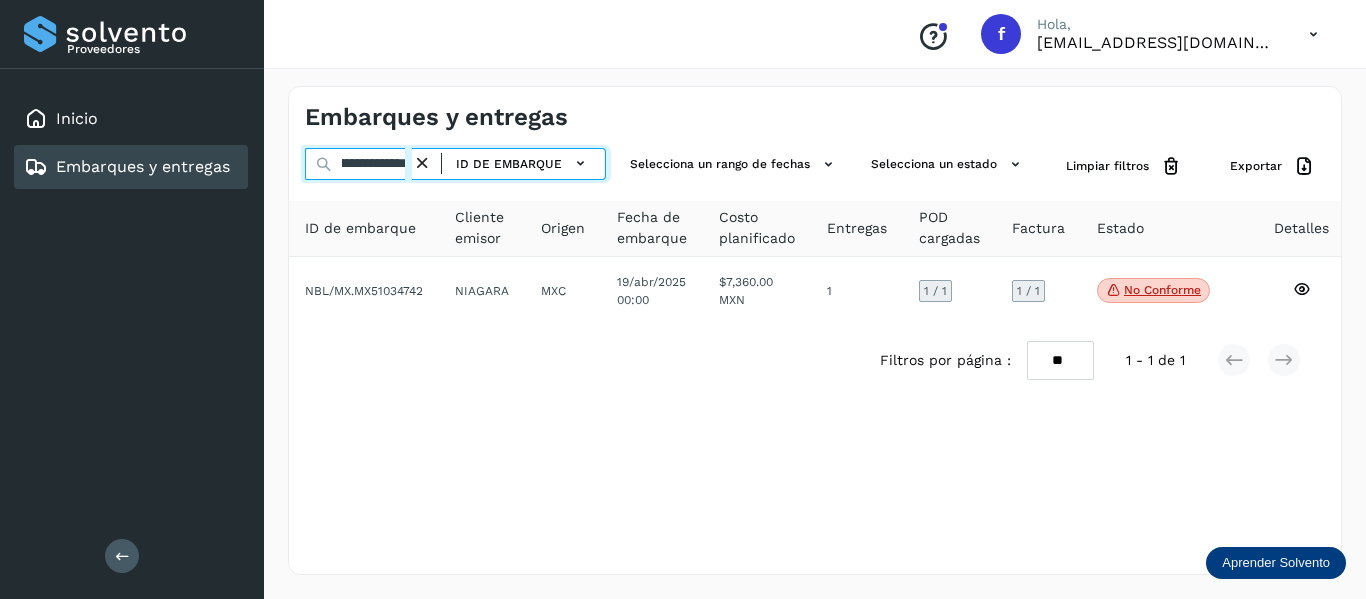 drag, startPoint x: 337, startPoint y: 163, endPoint x: 675, endPoint y: 184, distance: 338.65173 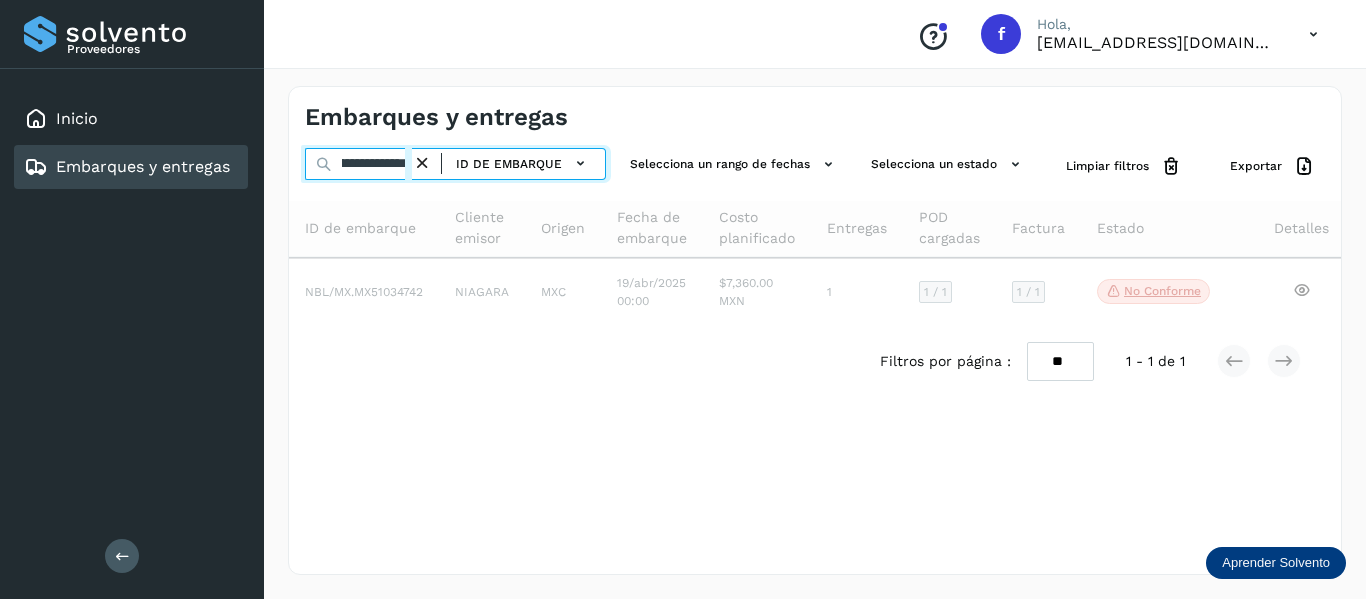 type on "**********" 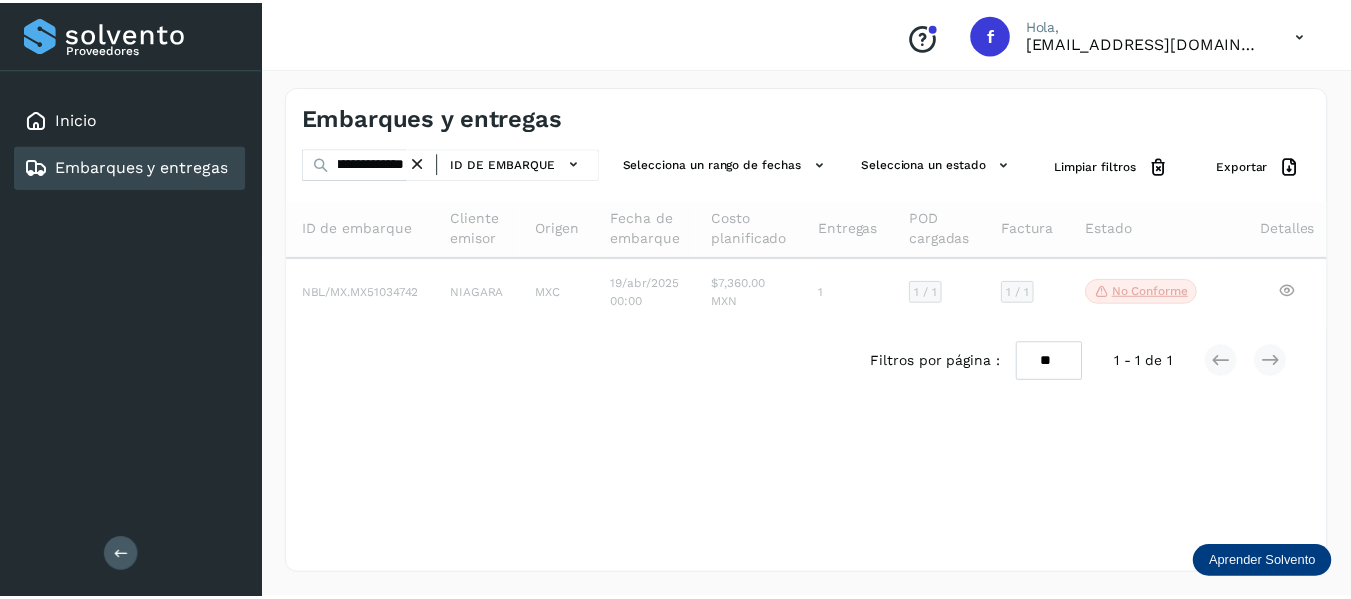 scroll, scrollTop: 0, scrollLeft: 0, axis: both 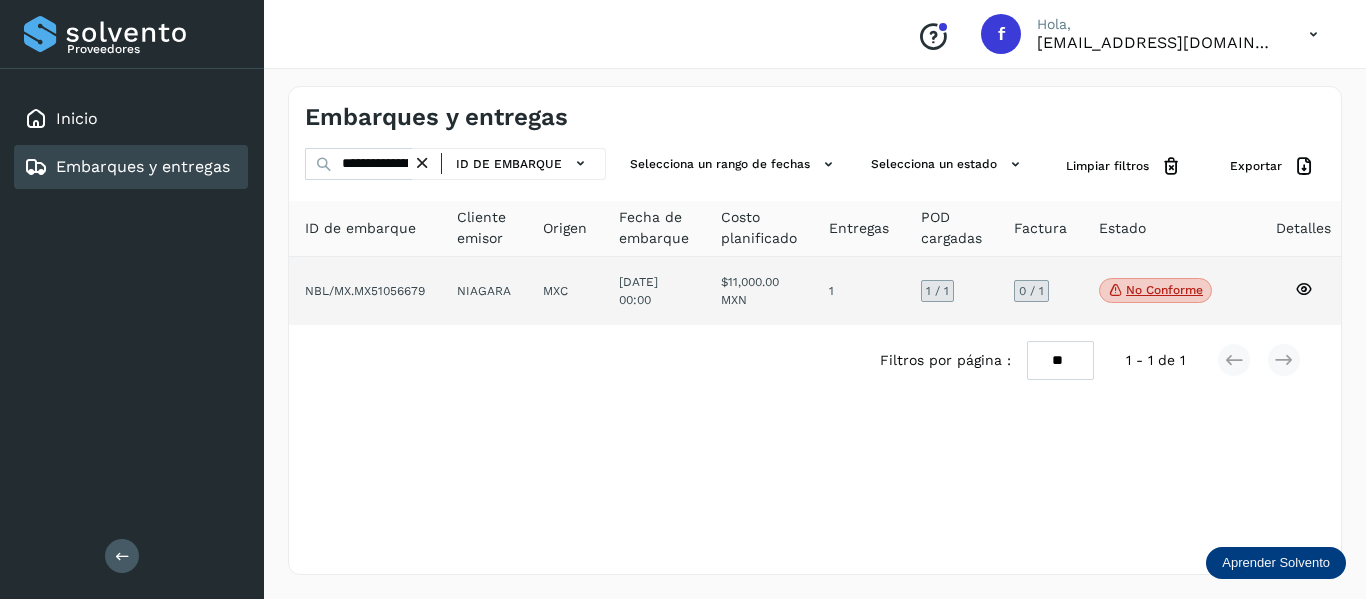 click 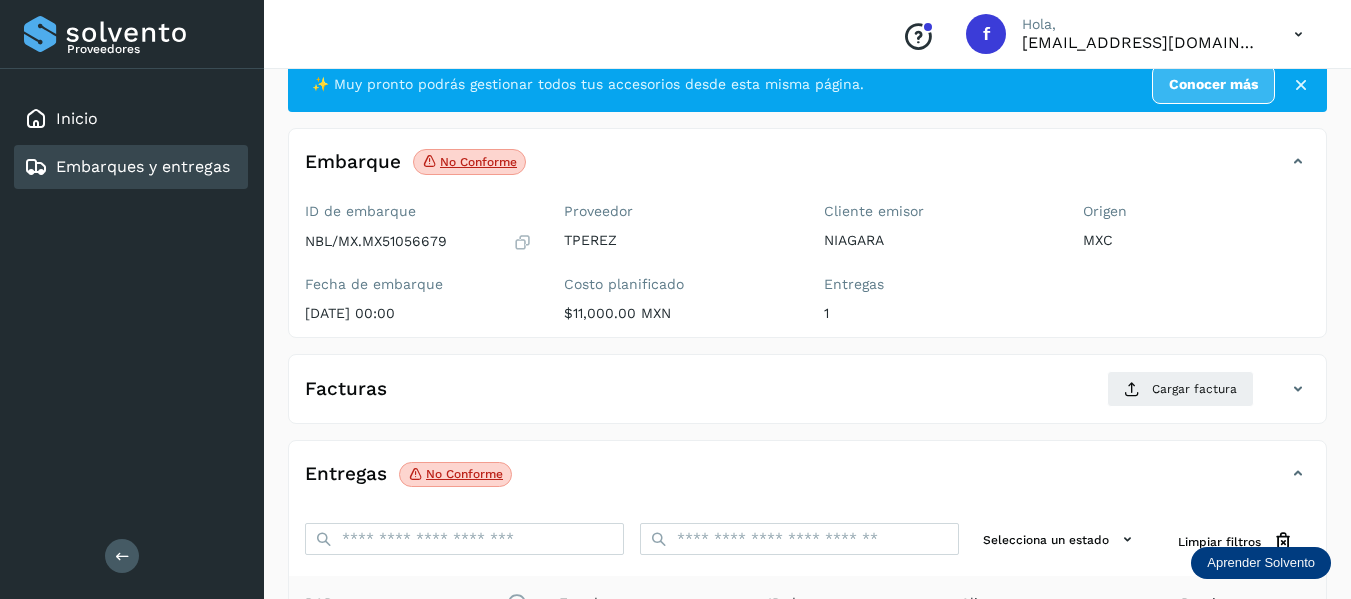 scroll, scrollTop: 200, scrollLeft: 0, axis: vertical 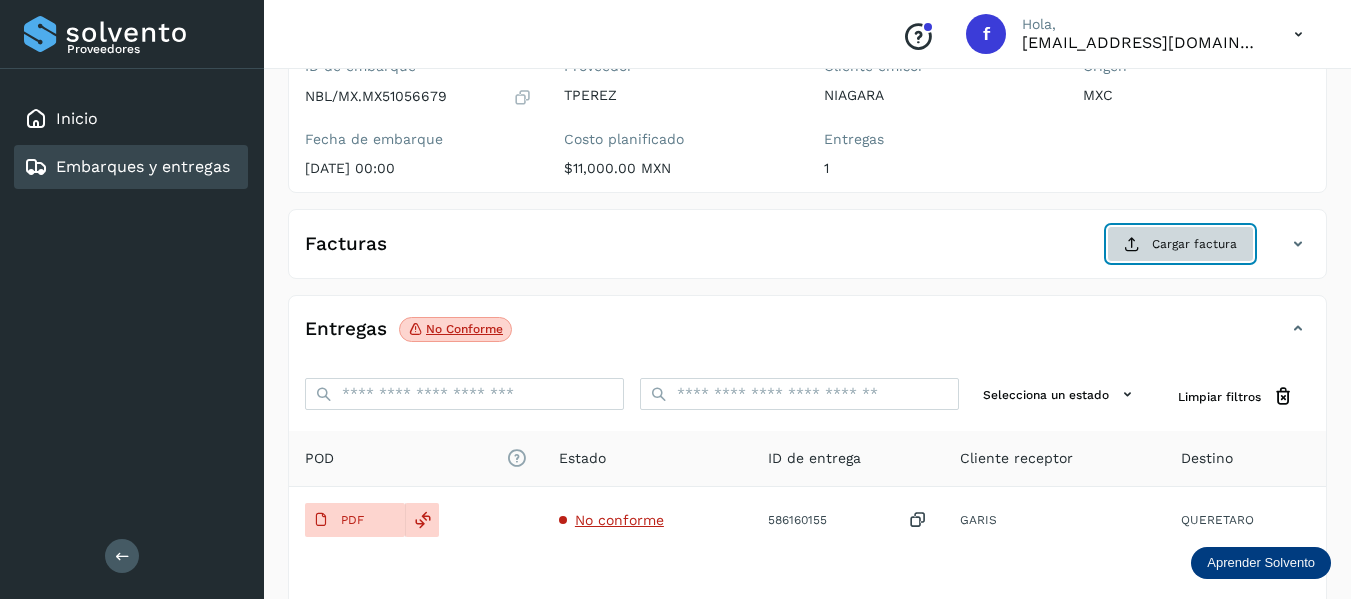 click on "Cargar factura" 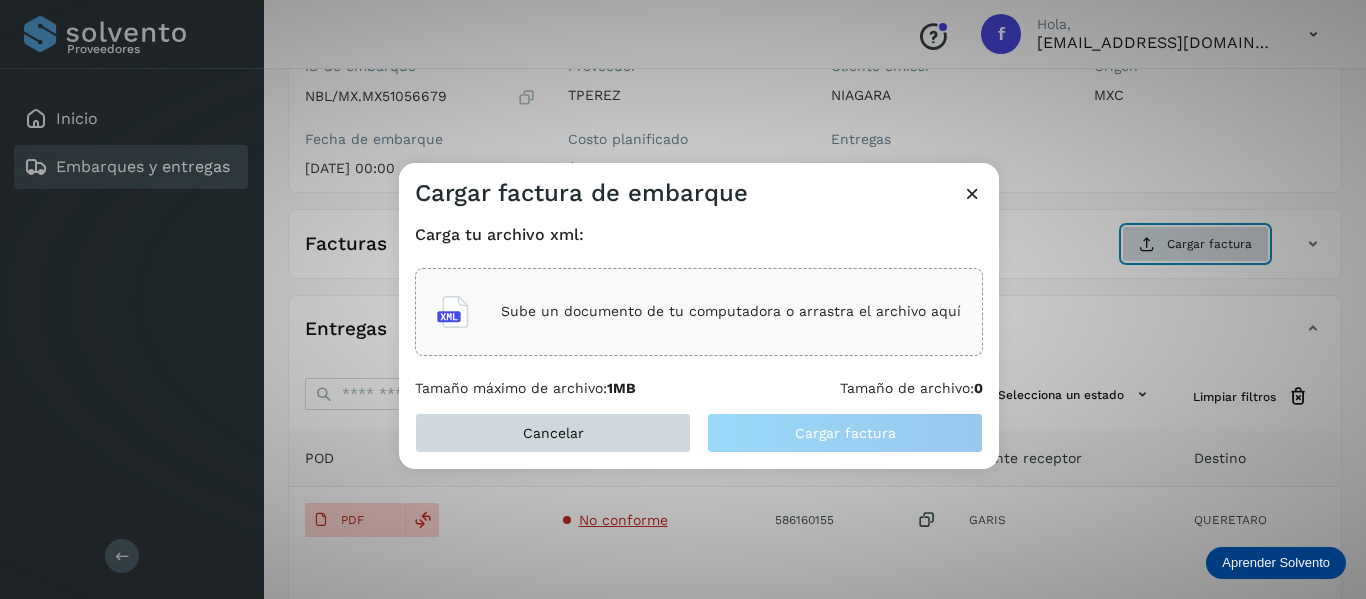 type 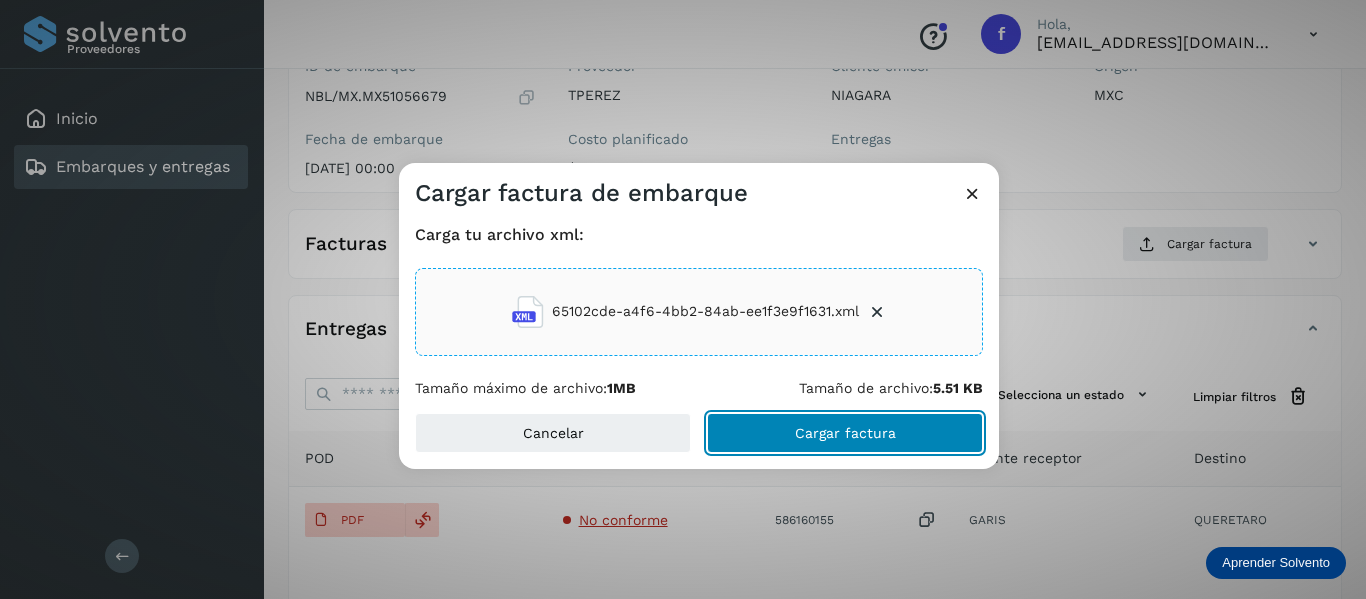 click on "Cargar factura" 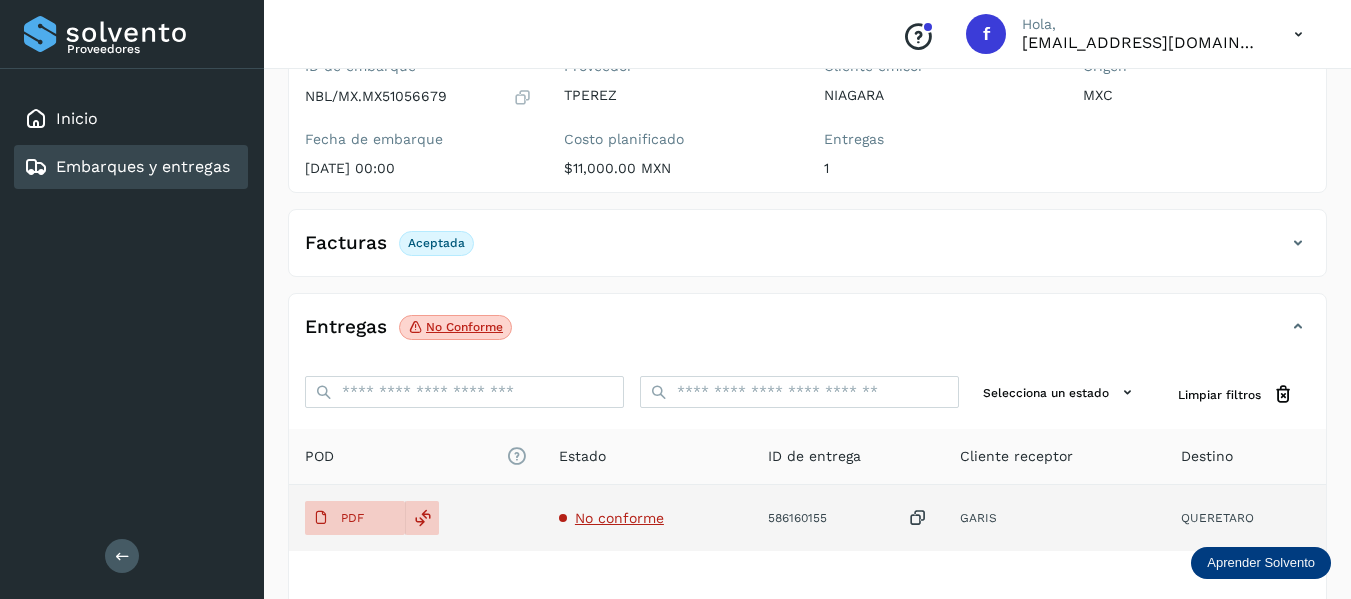 click on "No conforme" at bounding box center (619, 518) 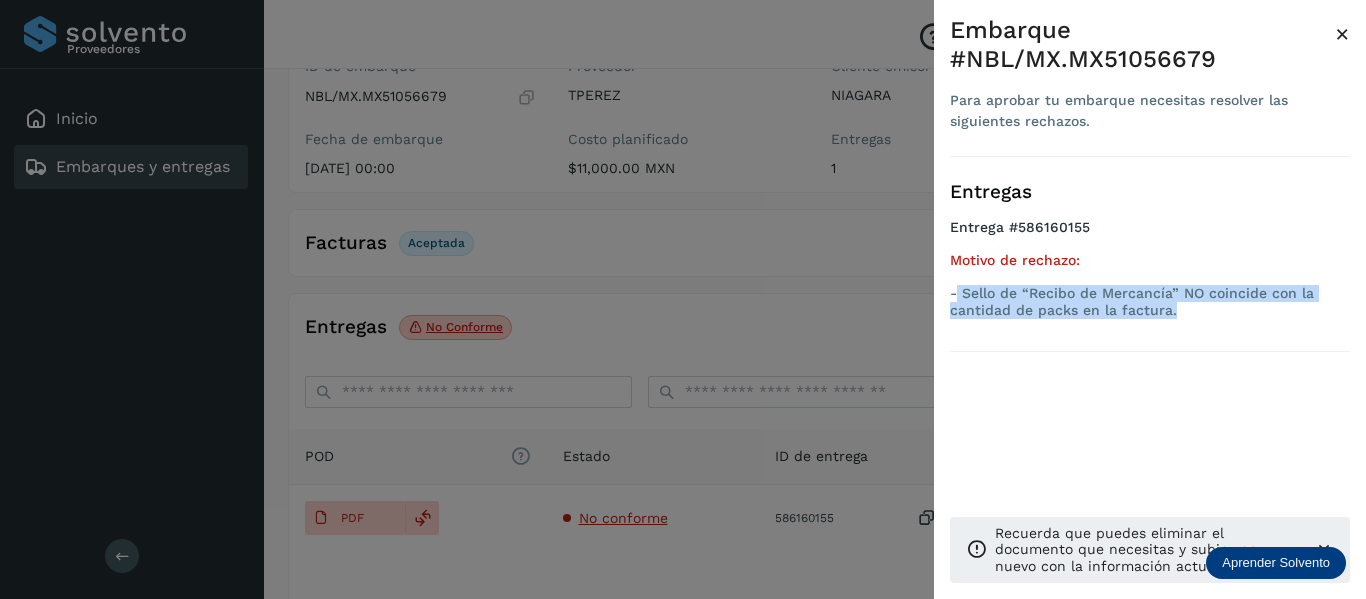 drag, startPoint x: 959, startPoint y: 292, endPoint x: 1172, endPoint y: 320, distance: 214.83249 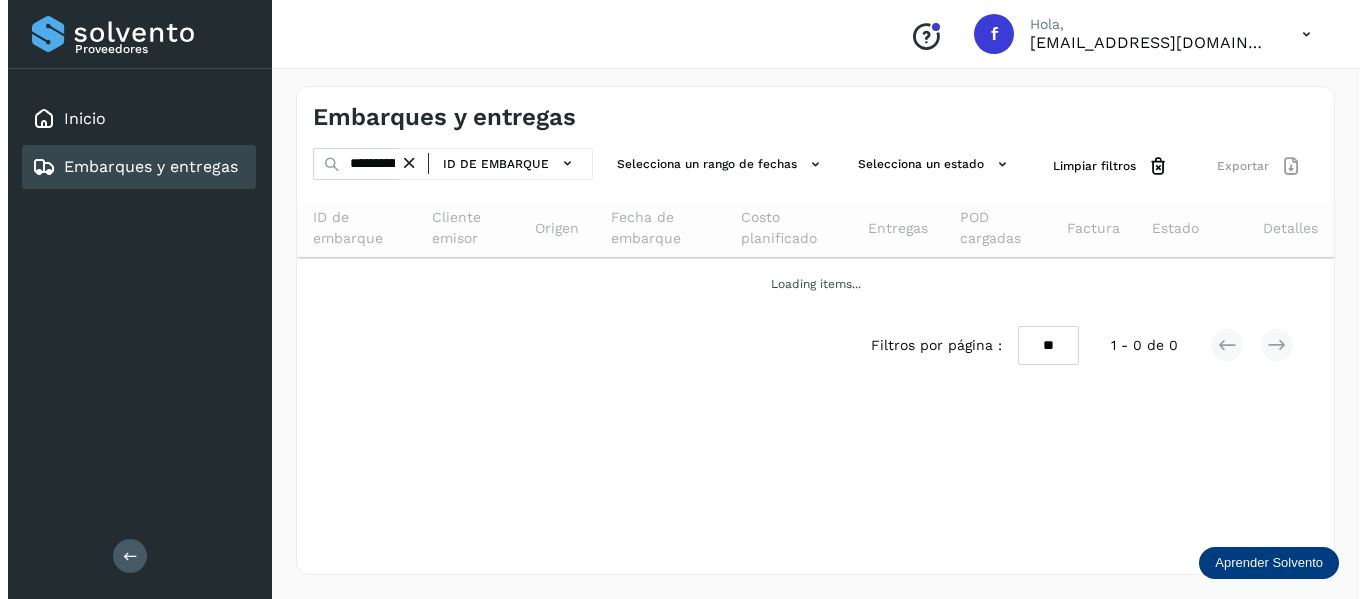 scroll, scrollTop: 0, scrollLeft: 0, axis: both 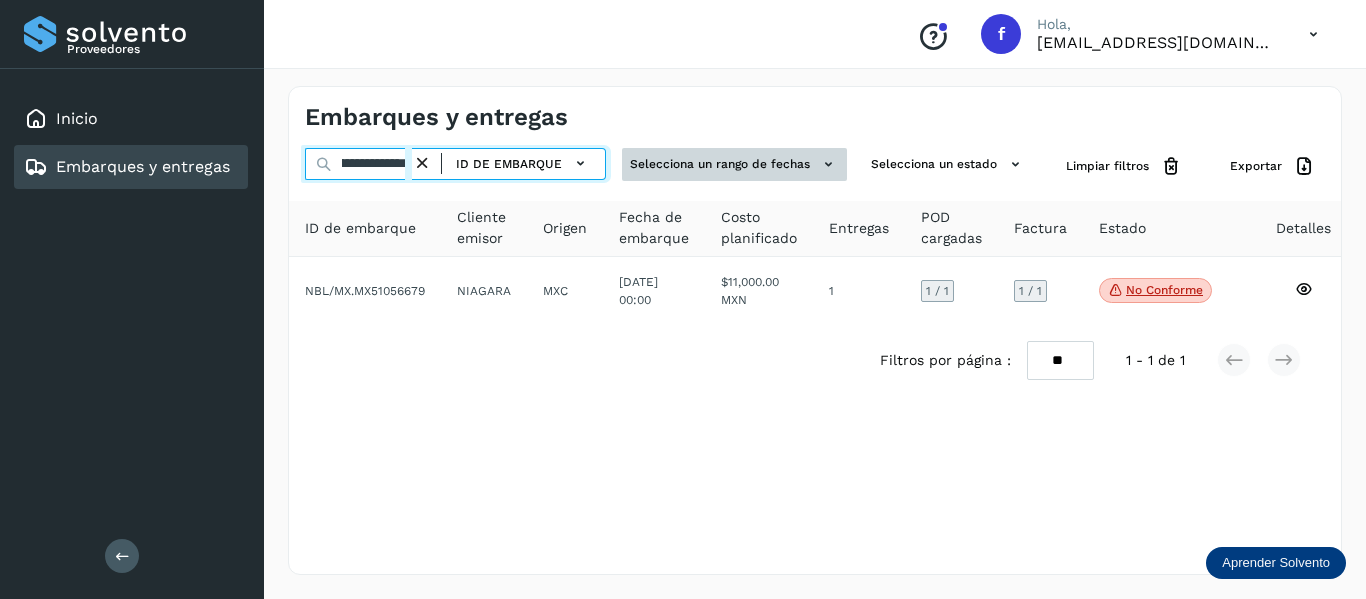 drag, startPoint x: 341, startPoint y: 164, endPoint x: 676, endPoint y: 167, distance: 335.01343 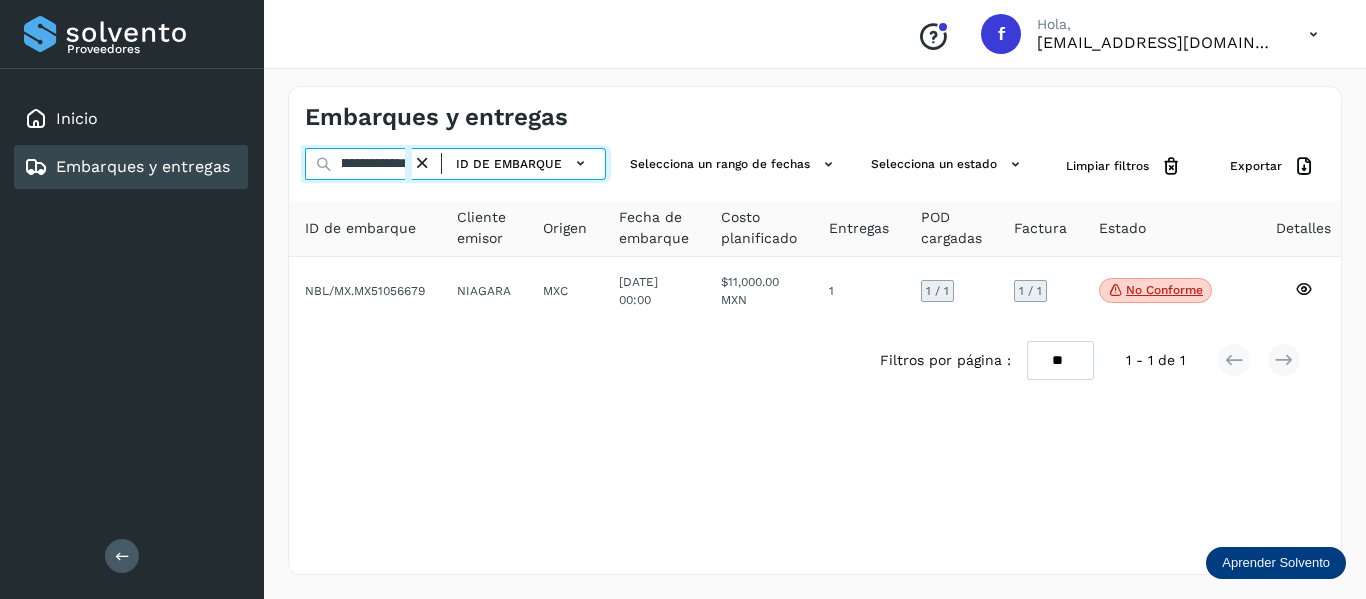 paste 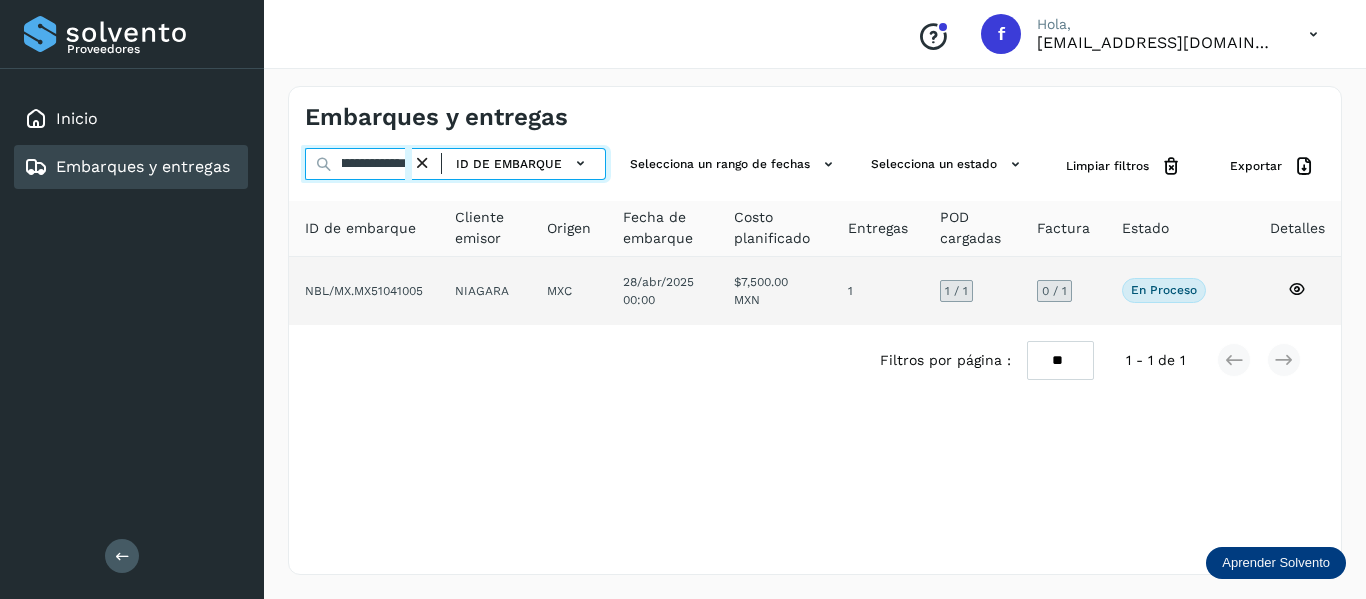 type on "**********" 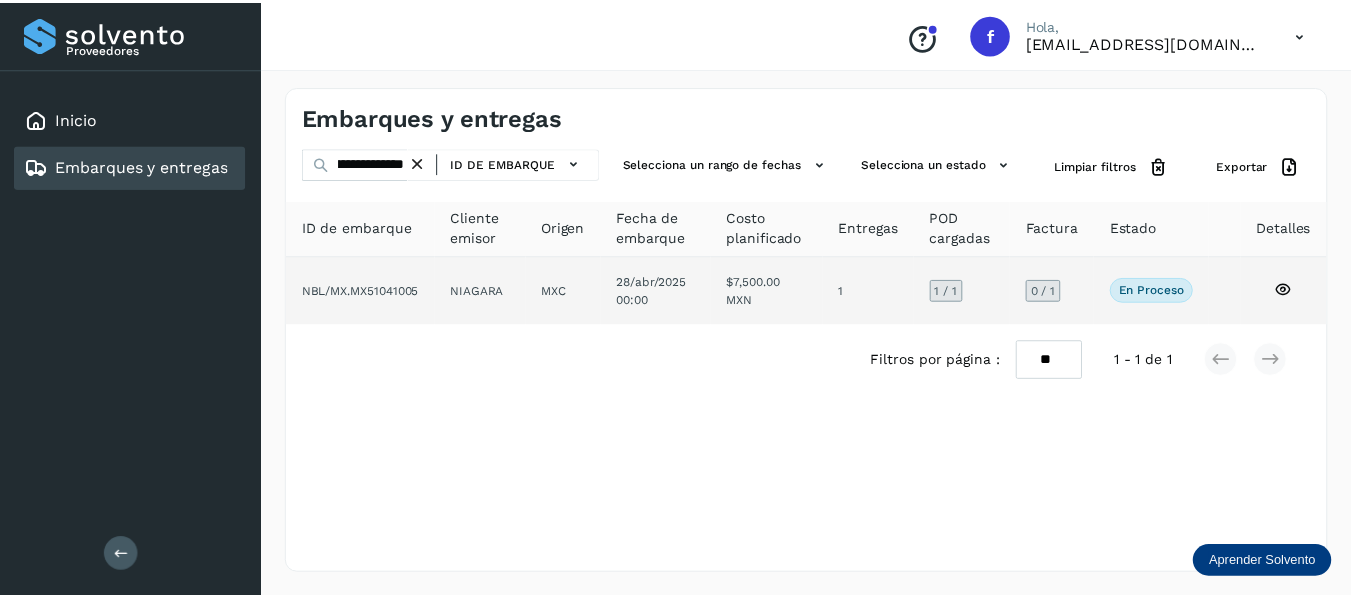 scroll, scrollTop: 0, scrollLeft: 0, axis: both 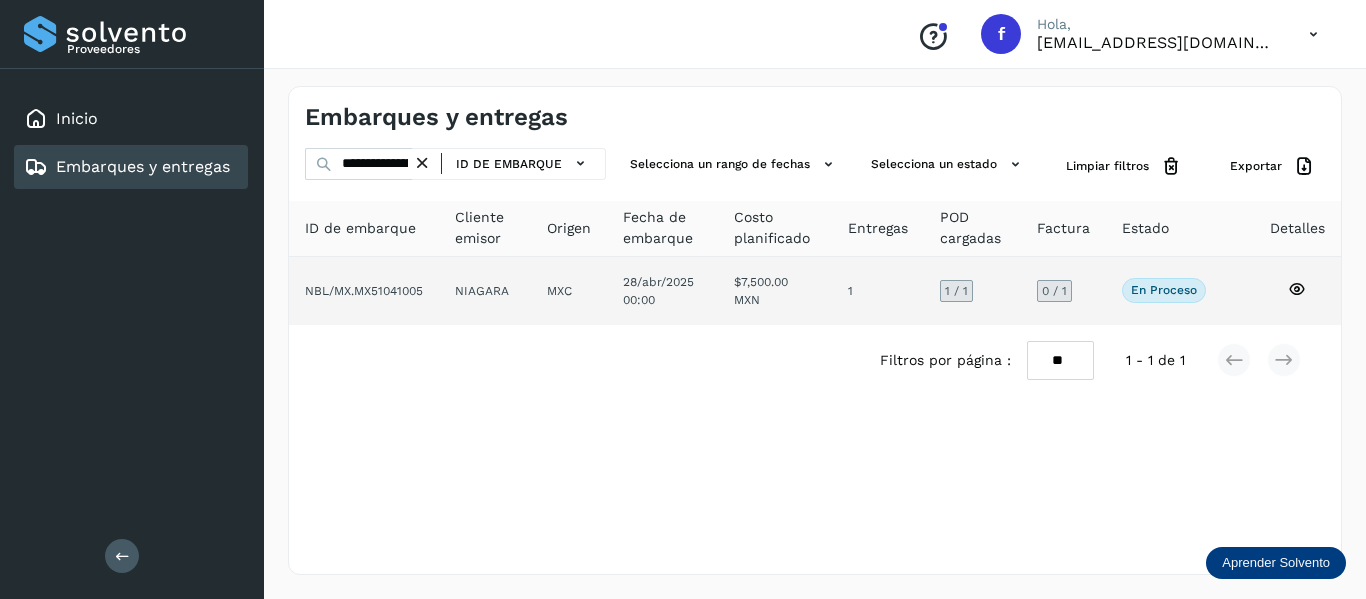 click 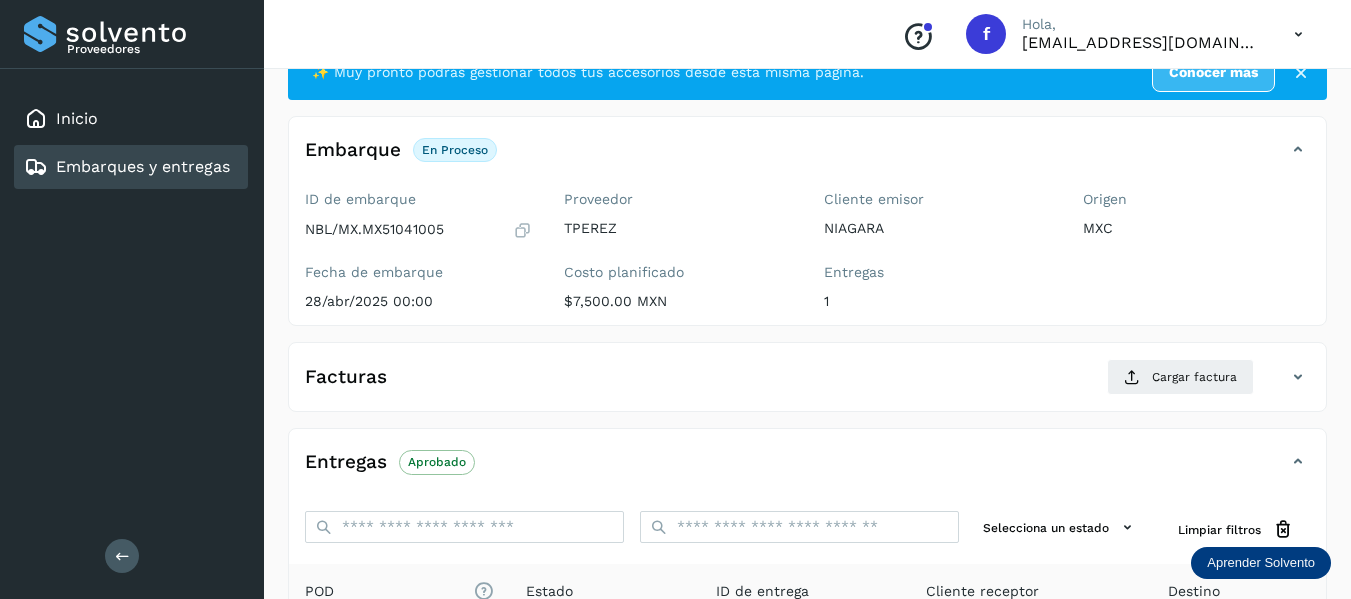 scroll, scrollTop: 100, scrollLeft: 0, axis: vertical 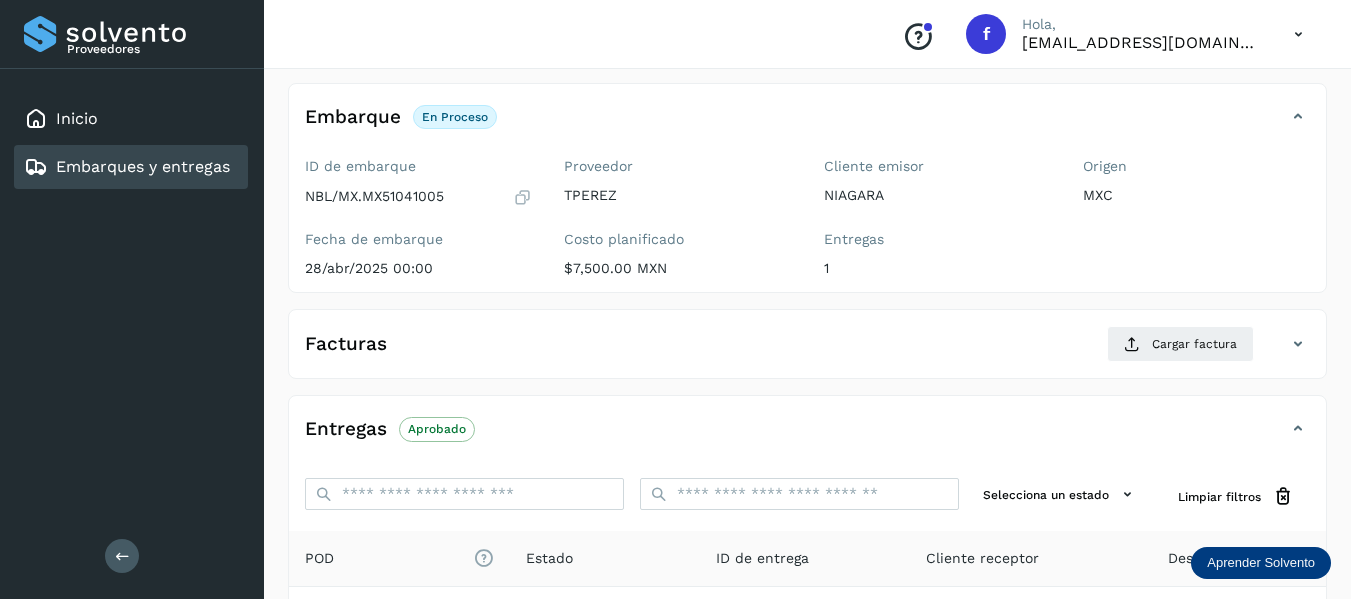 click at bounding box center (1298, 344) 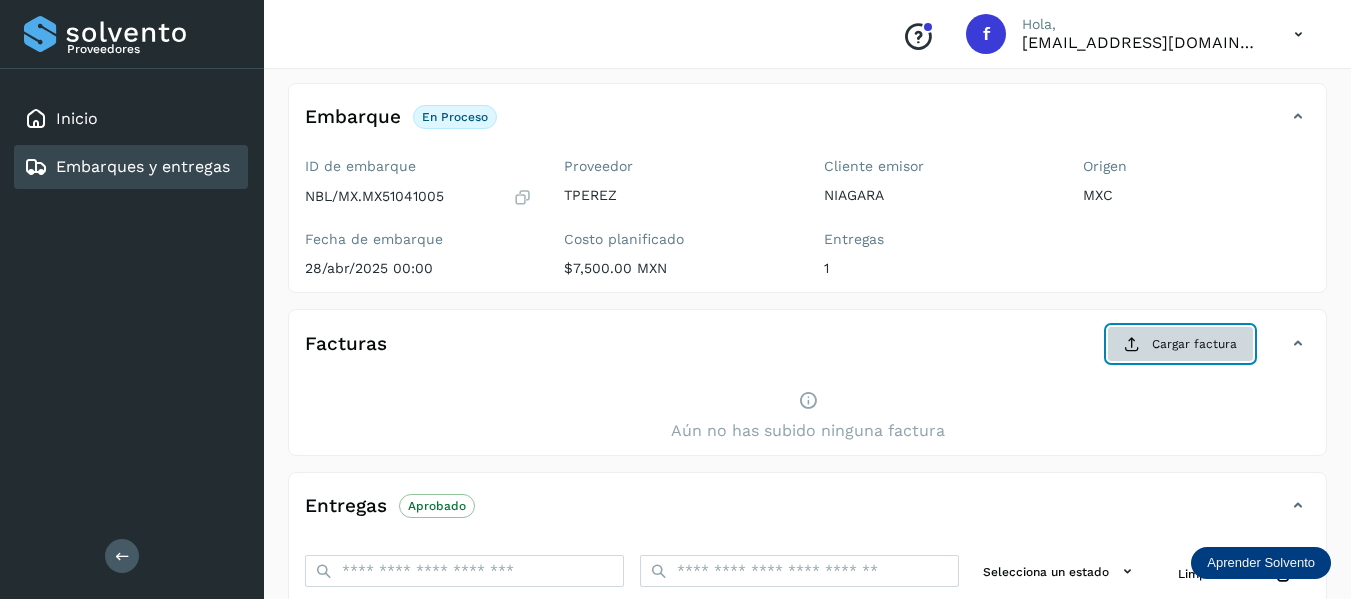 click on "Cargar factura" 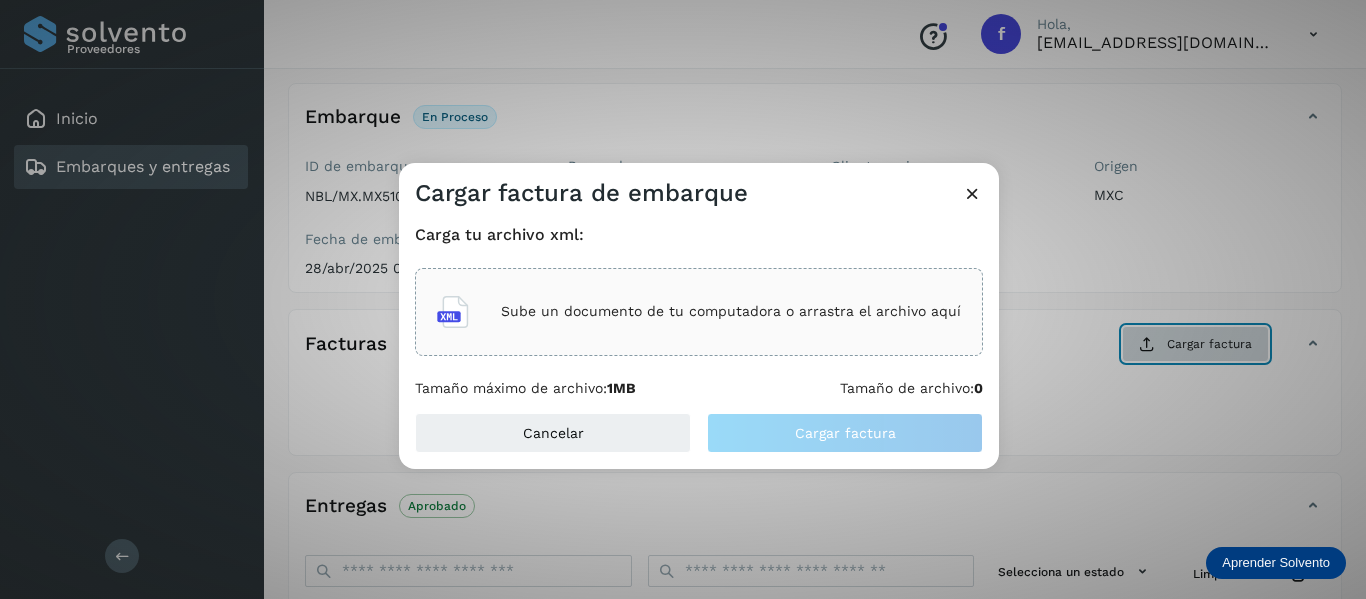 type 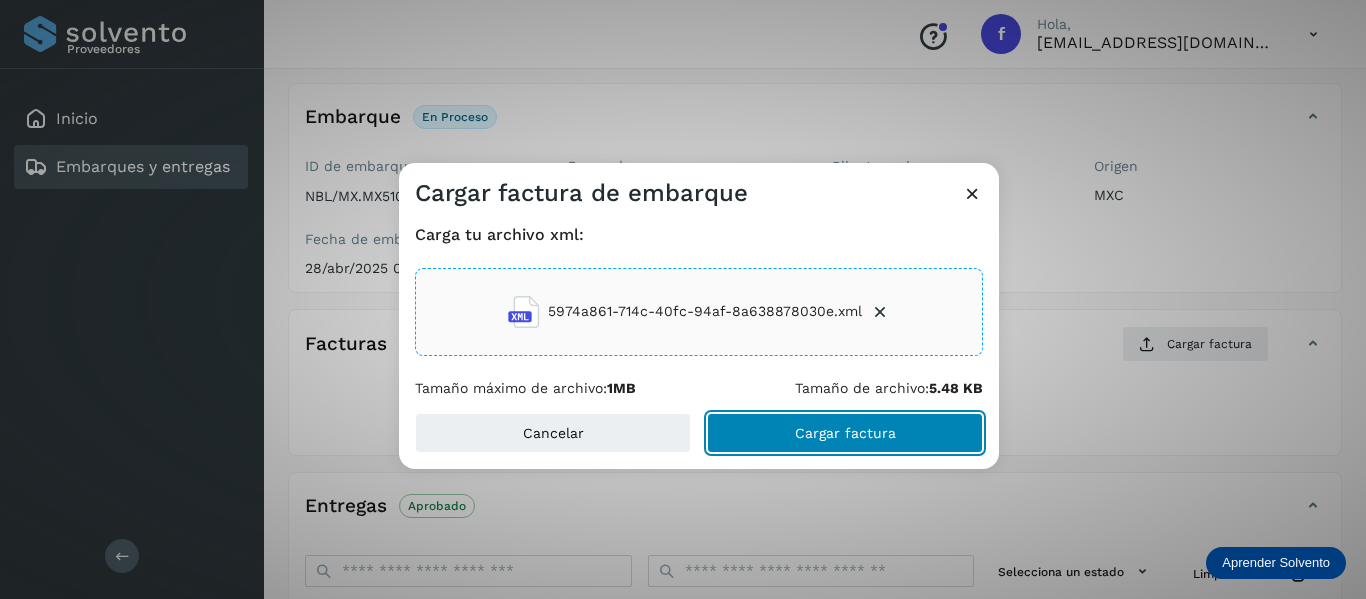 click on "Cargar factura" 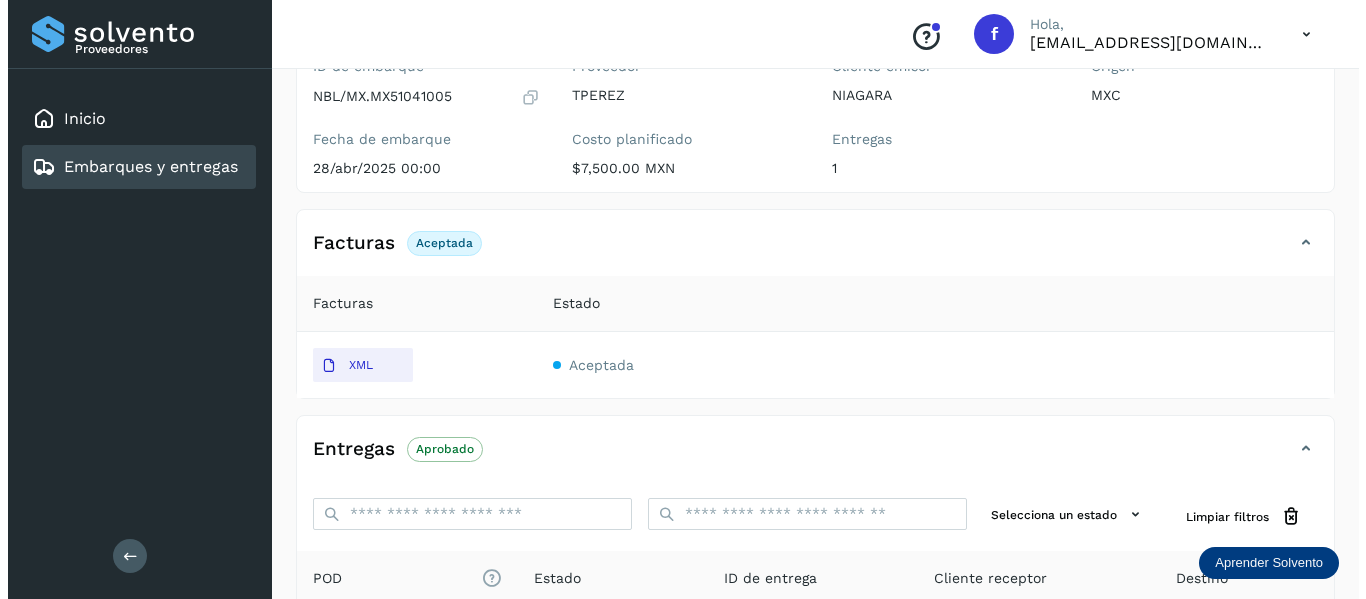 scroll, scrollTop: 0, scrollLeft: 0, axis: both 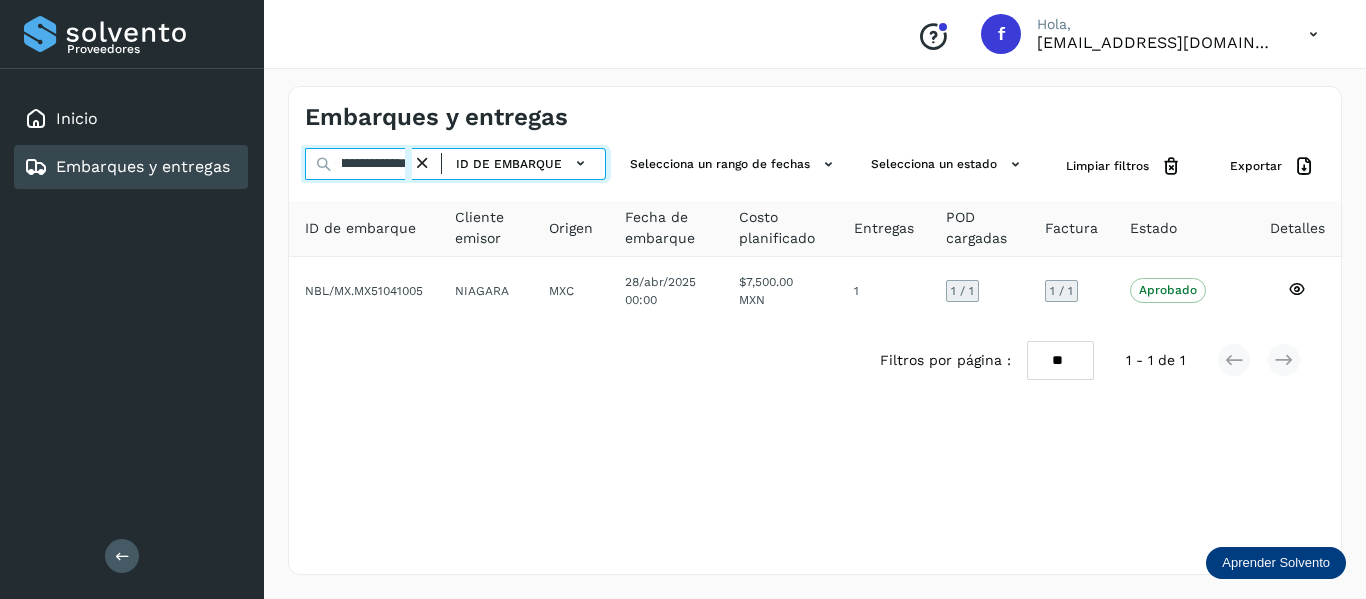 drag, startPoint x: 343, startPoint y: 166, endPoint x: 602, endPoint y: 195, distance: 260.6185 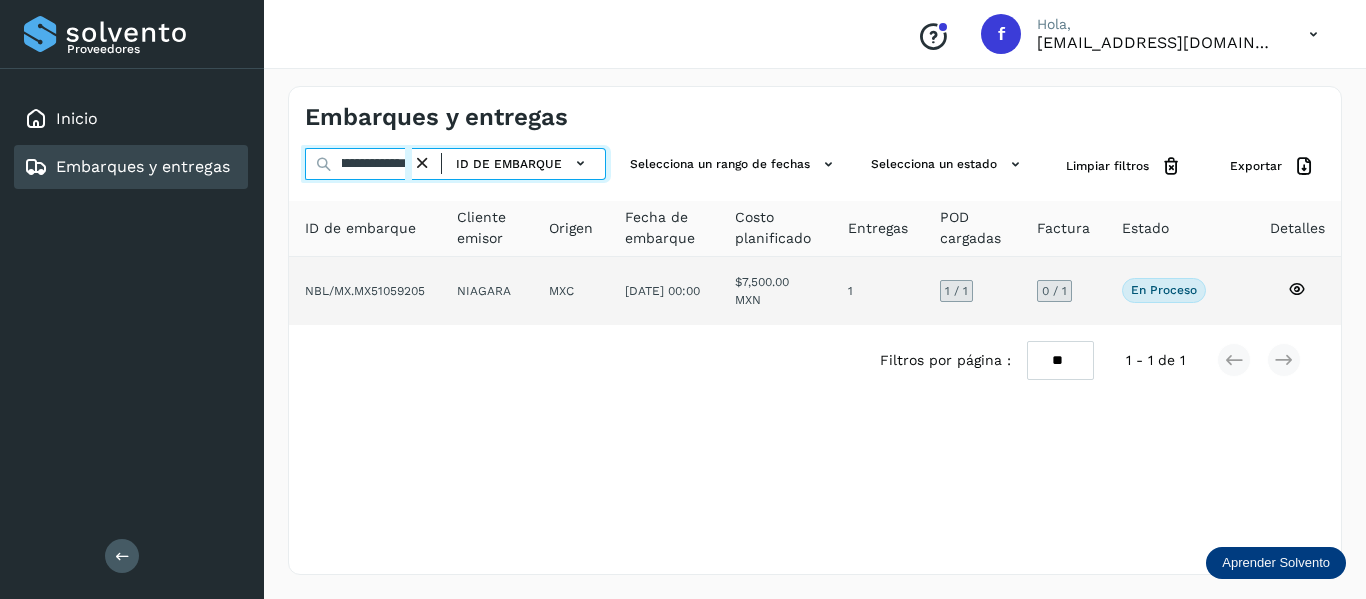 type on "**********" 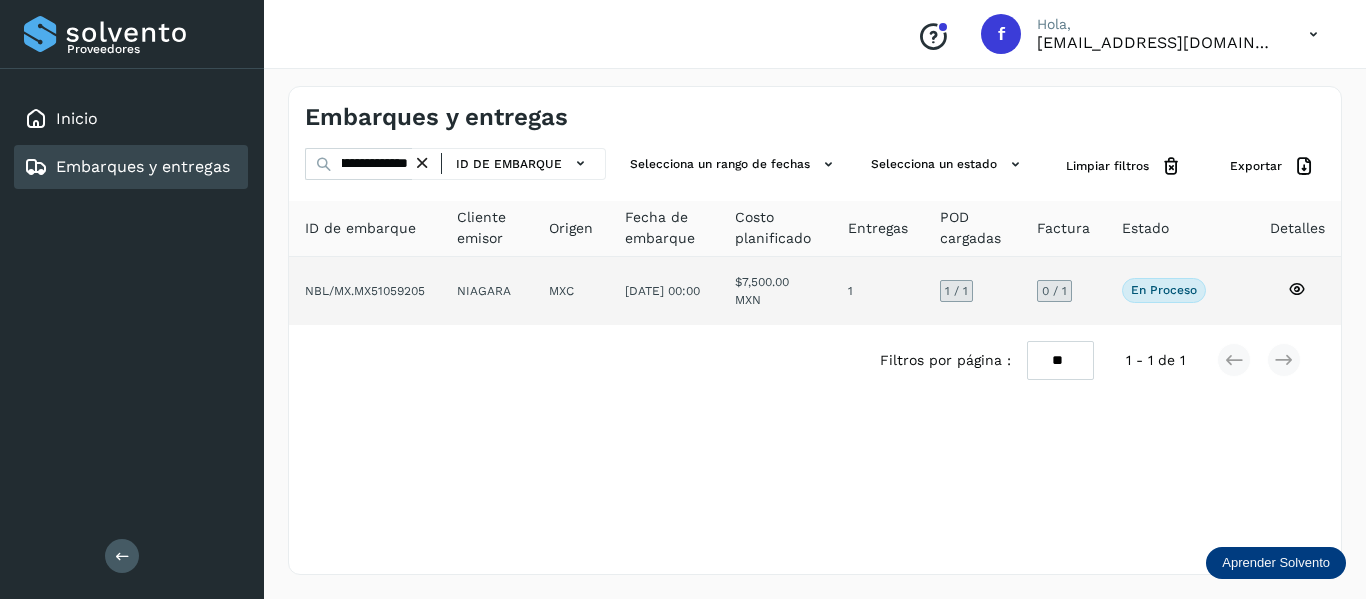 scroll, scrollTop: 0, scrollLeft: 0, axis: both 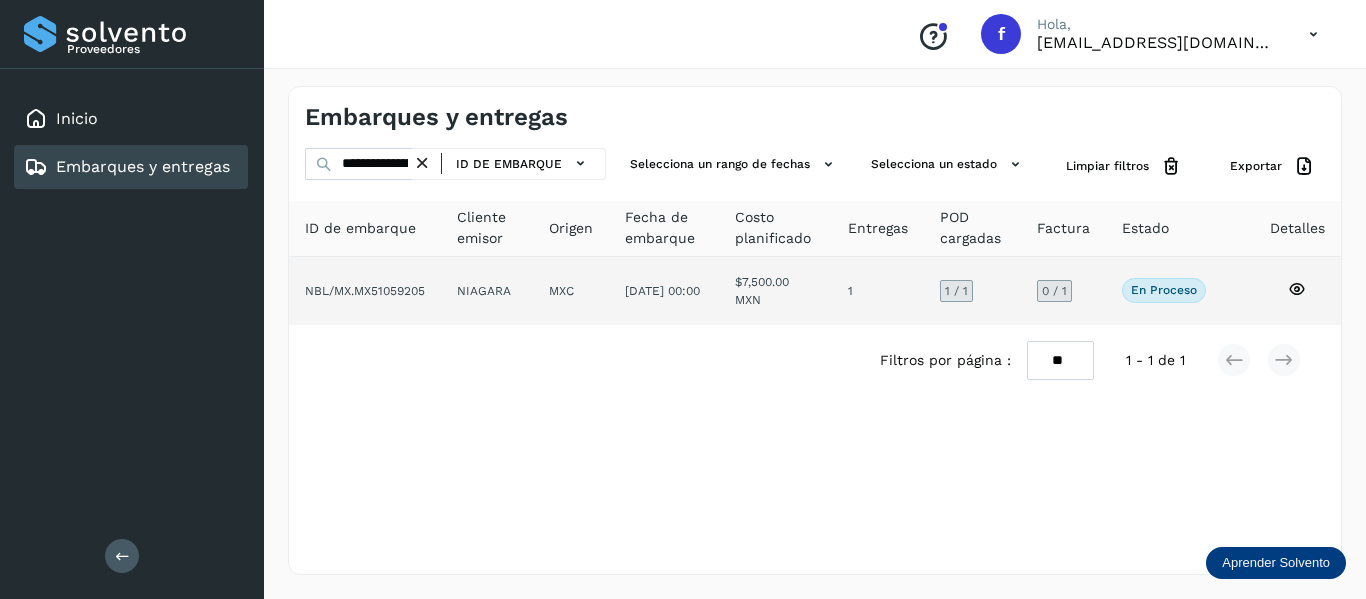 click 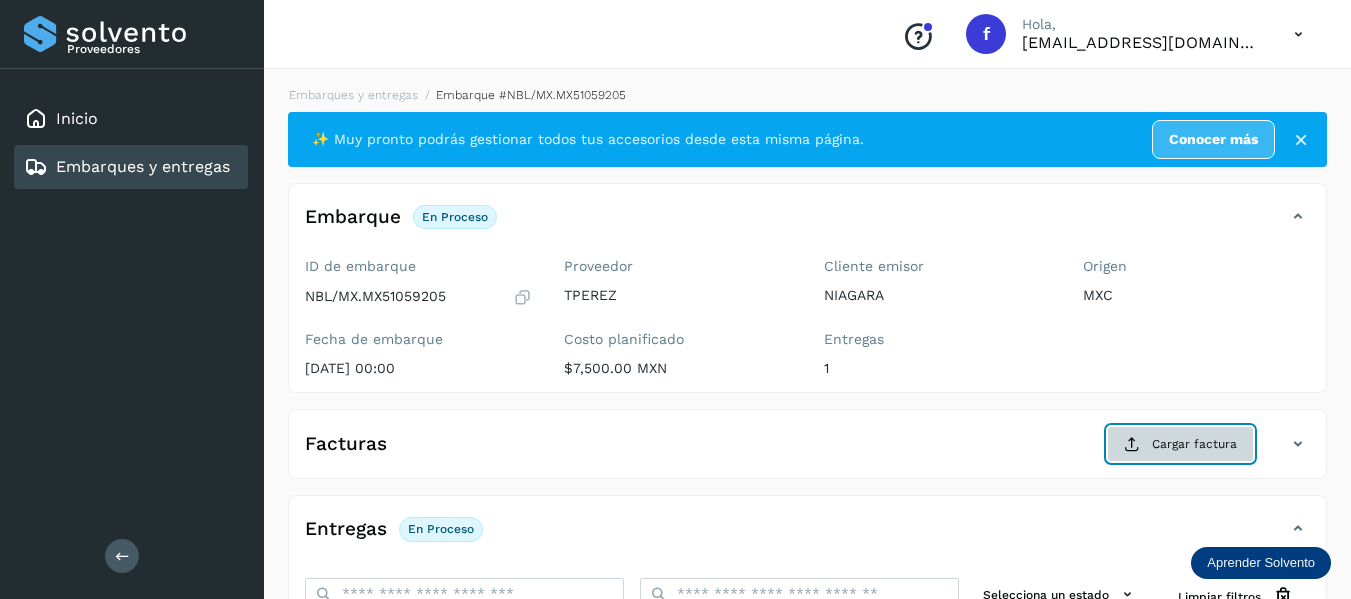 click on "Cargar factura" at bounding box center [1180, 444] 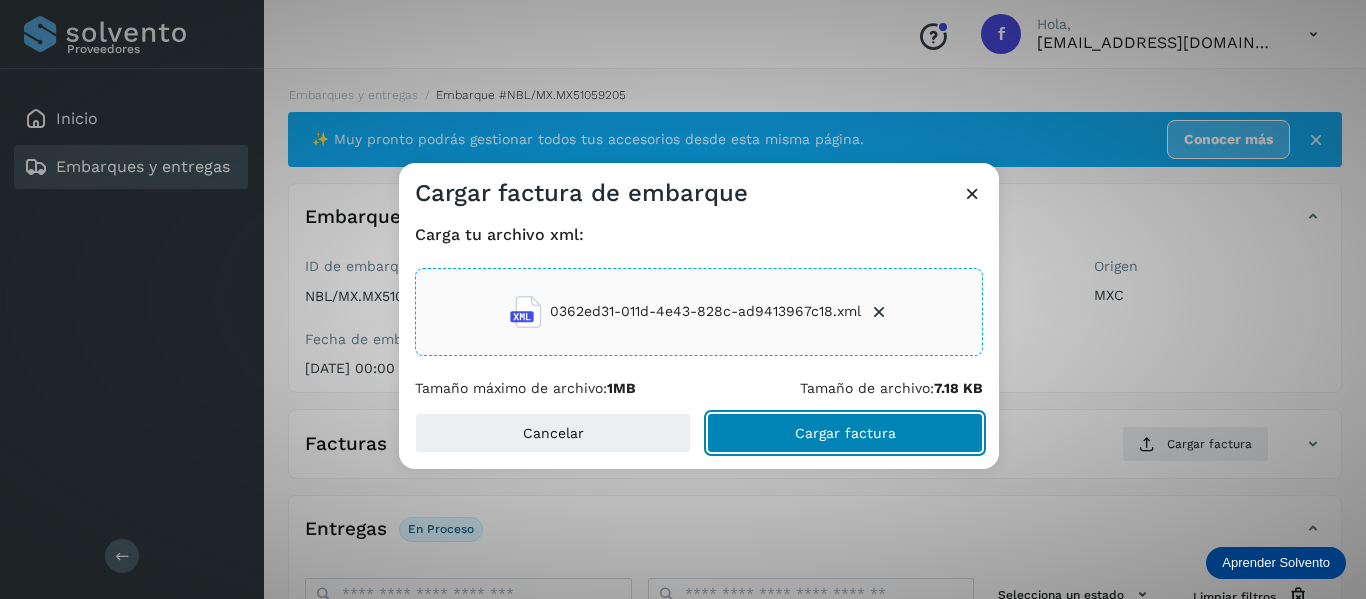 click on "Cargar factura" 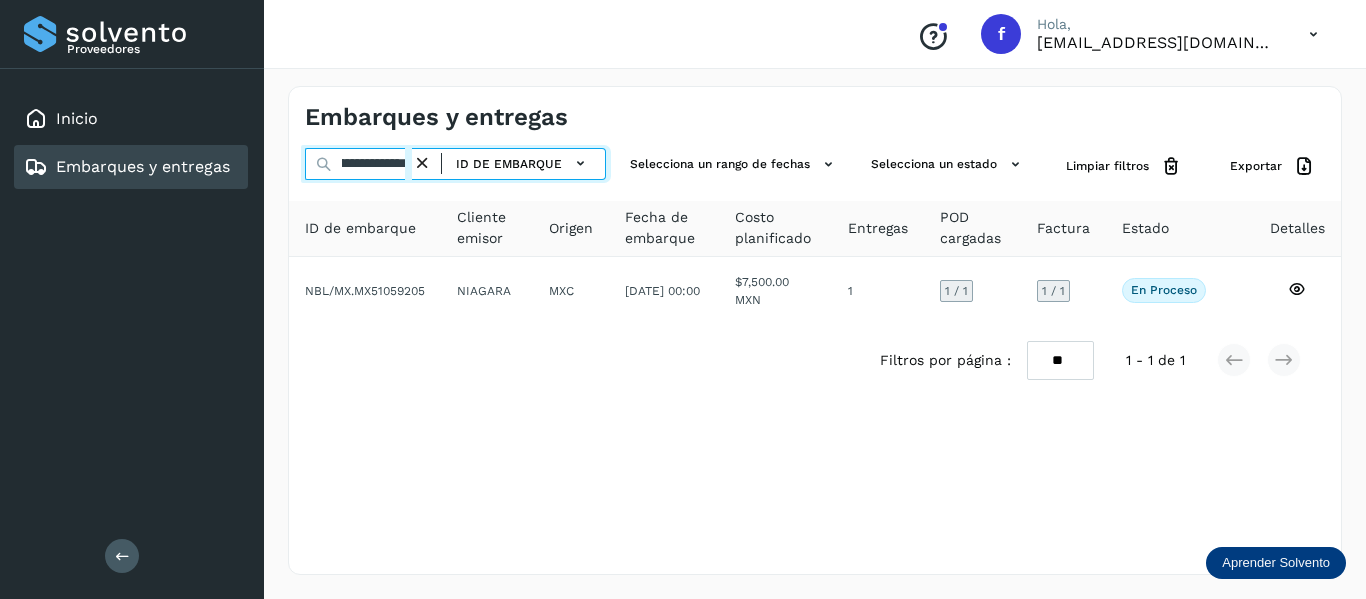 drag, startPoint x: 339, startPoint y: 157, endPoint x: 628, endPoint y: 190, distance: 290.878 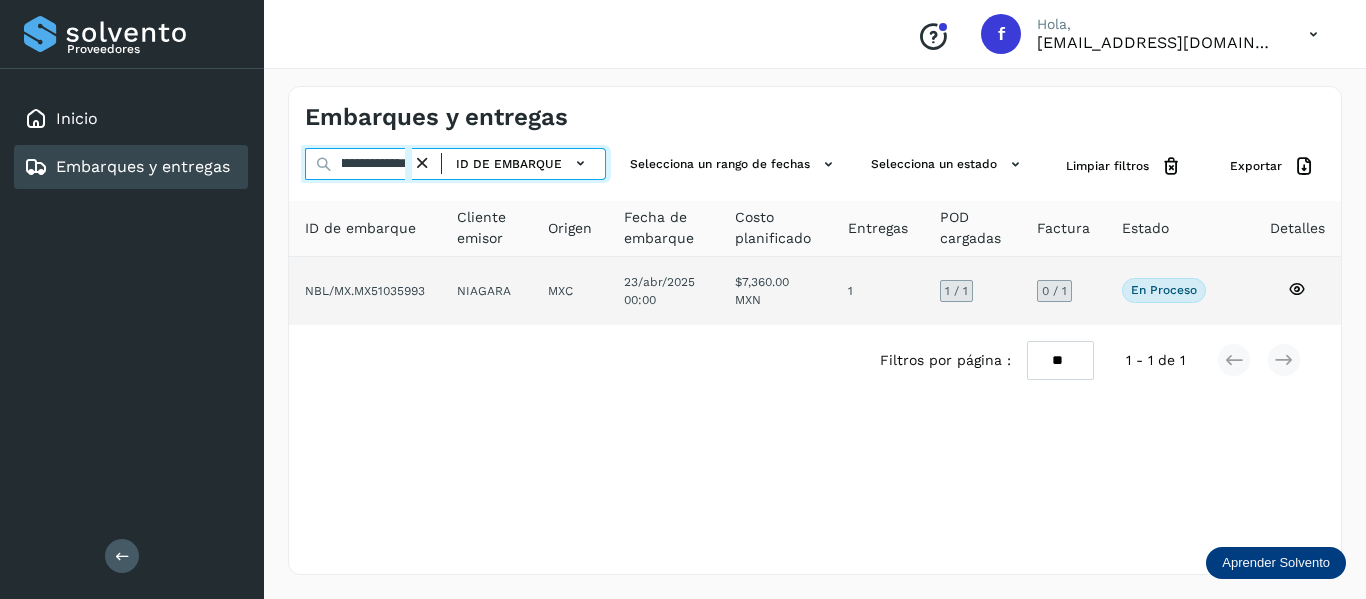 type on "**********" 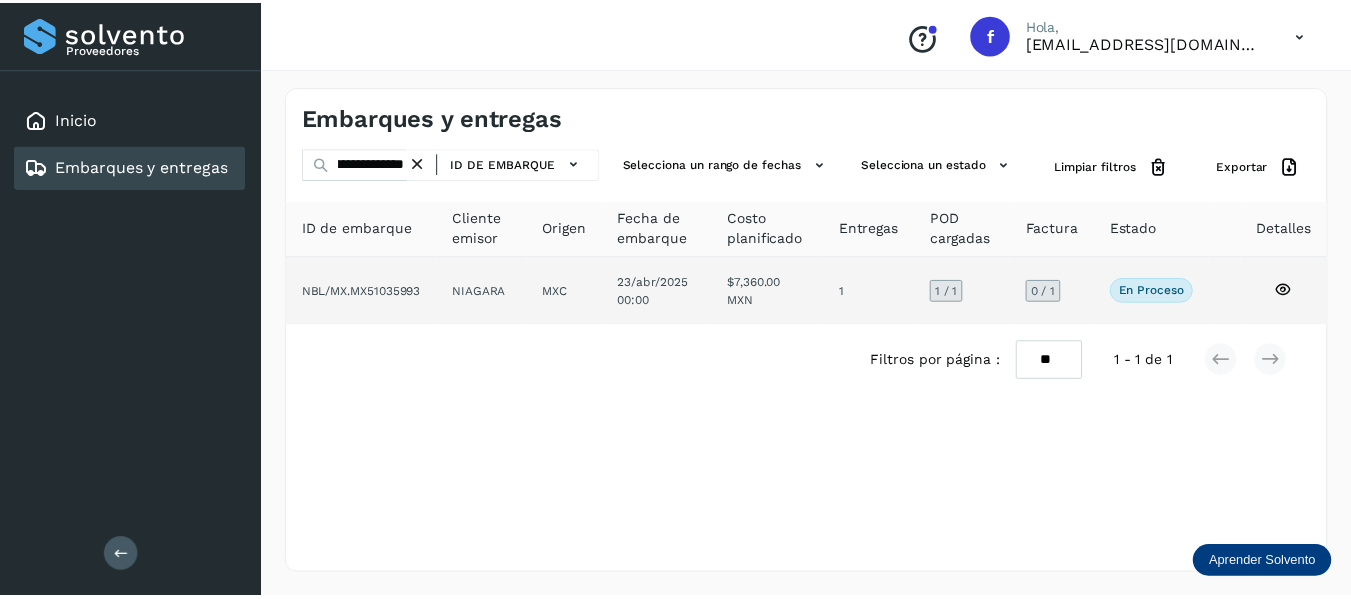 scroll, scrollTop: 0, scrollLeft: 0, axis: both 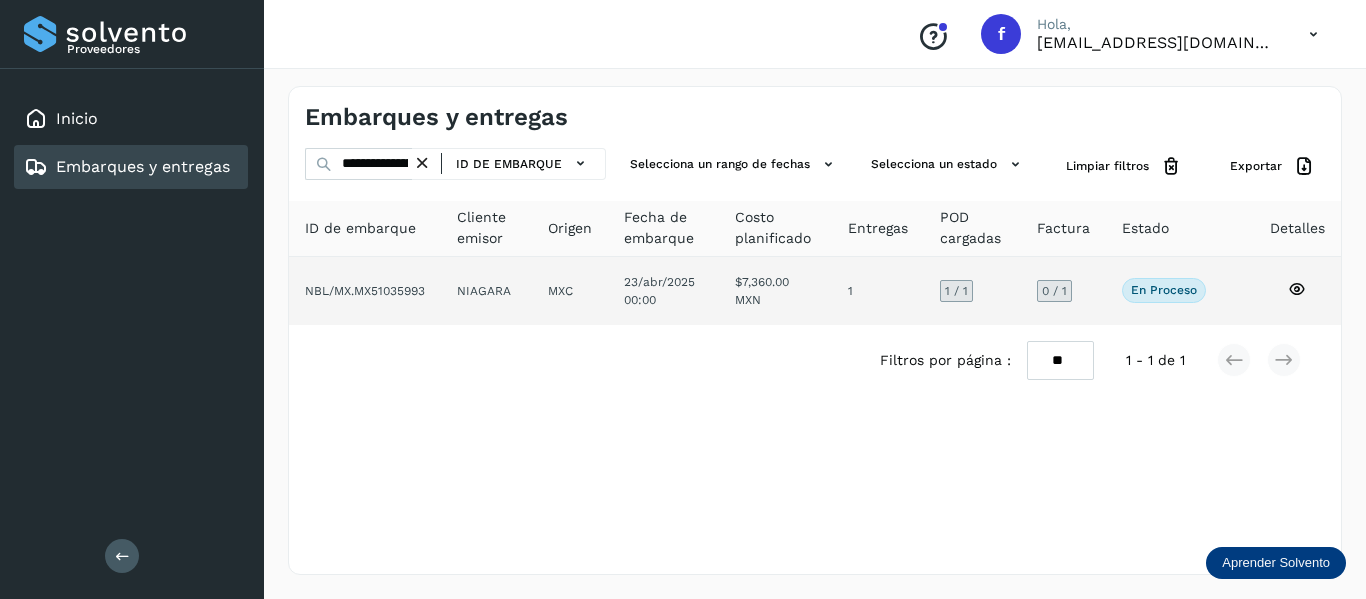 click 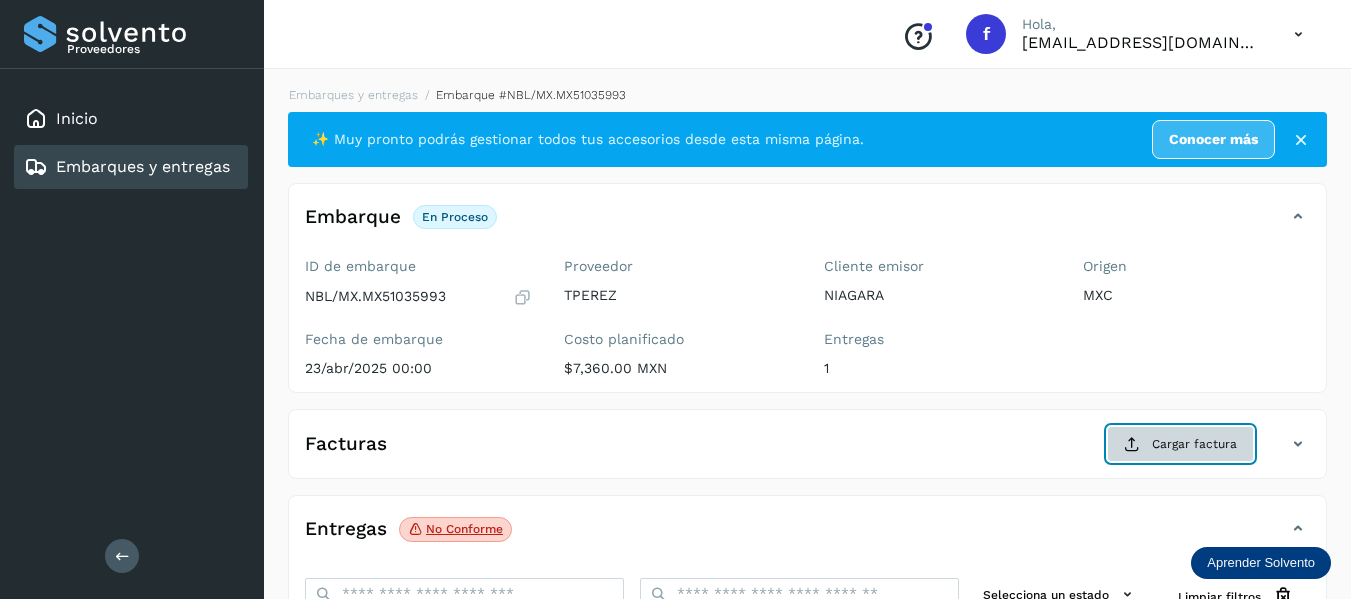 click on "Cargar factura" at bounding box center (1180, 444) 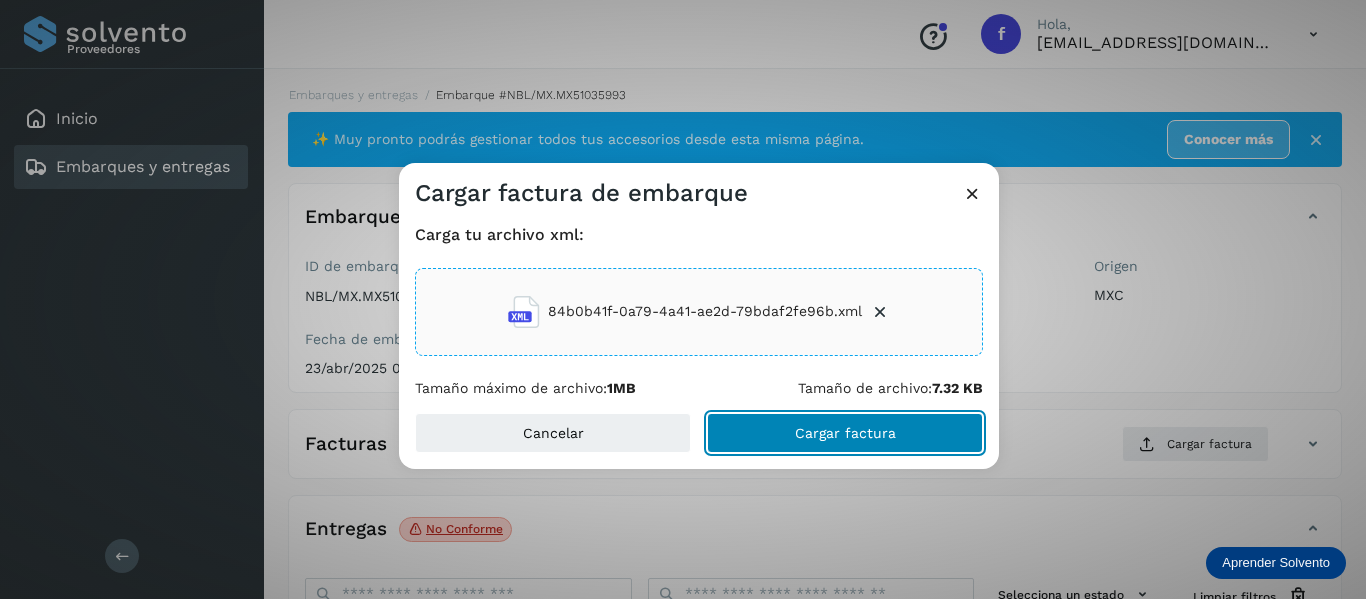 click on "Cargar factura" 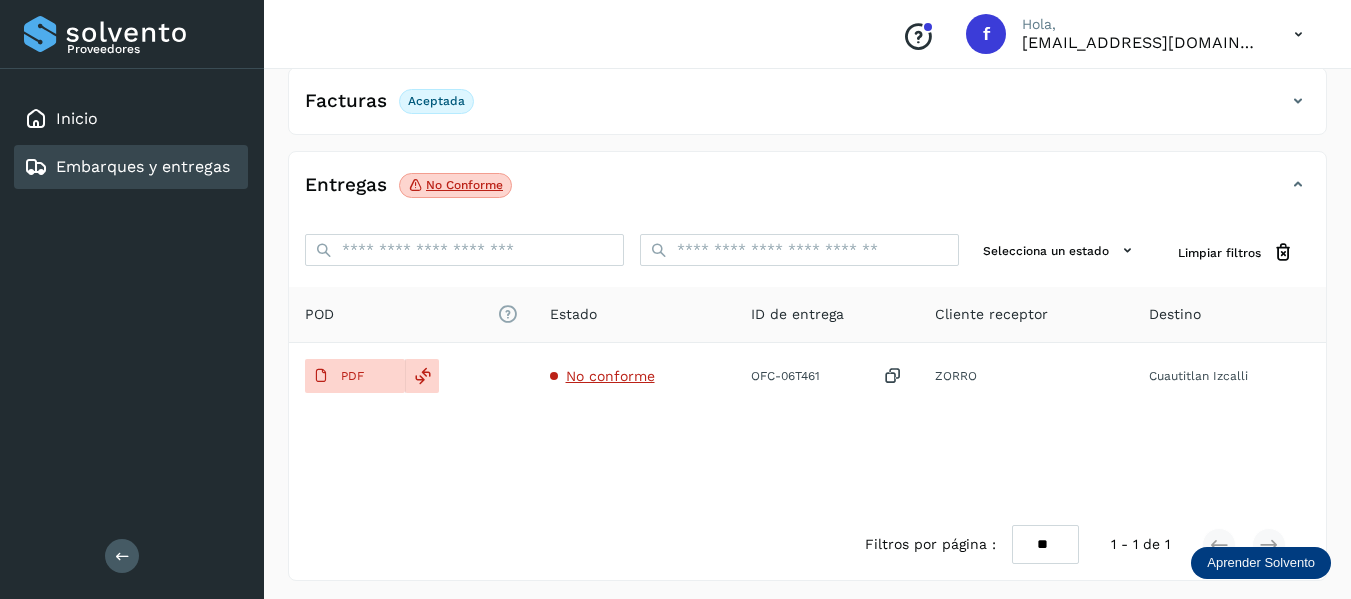 scroll, scrollTop: 348, scrollLeft: 0, axis: vertical 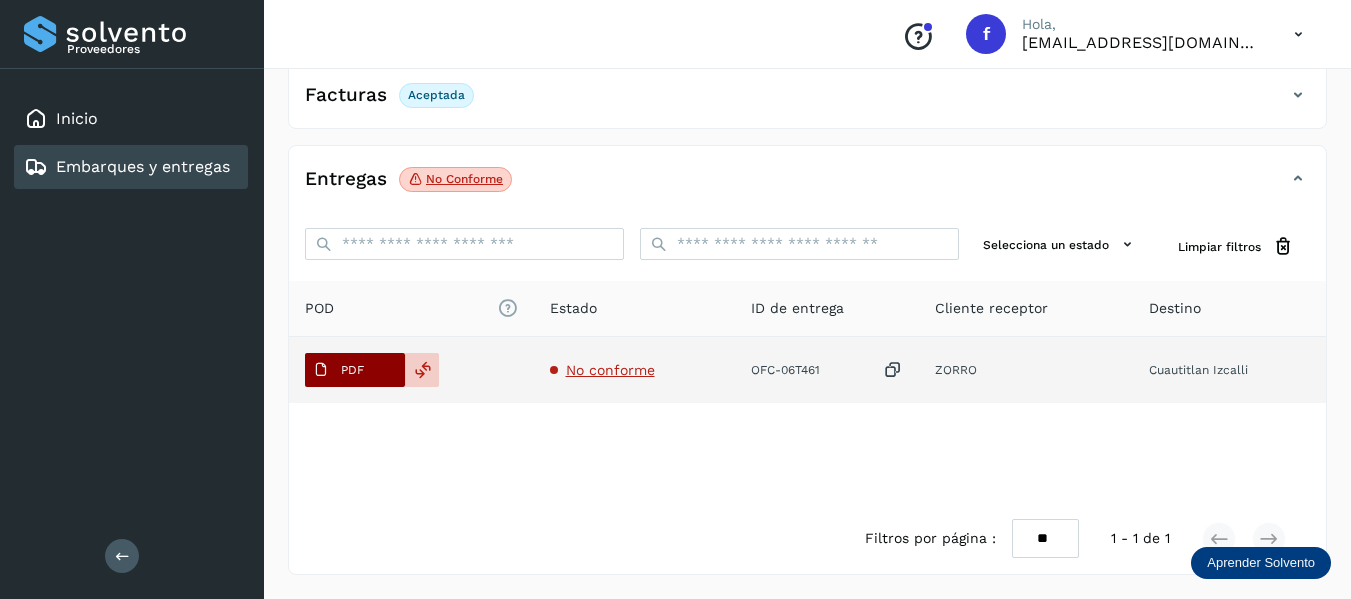 click on "PDF" at bounding box center [352, 370] 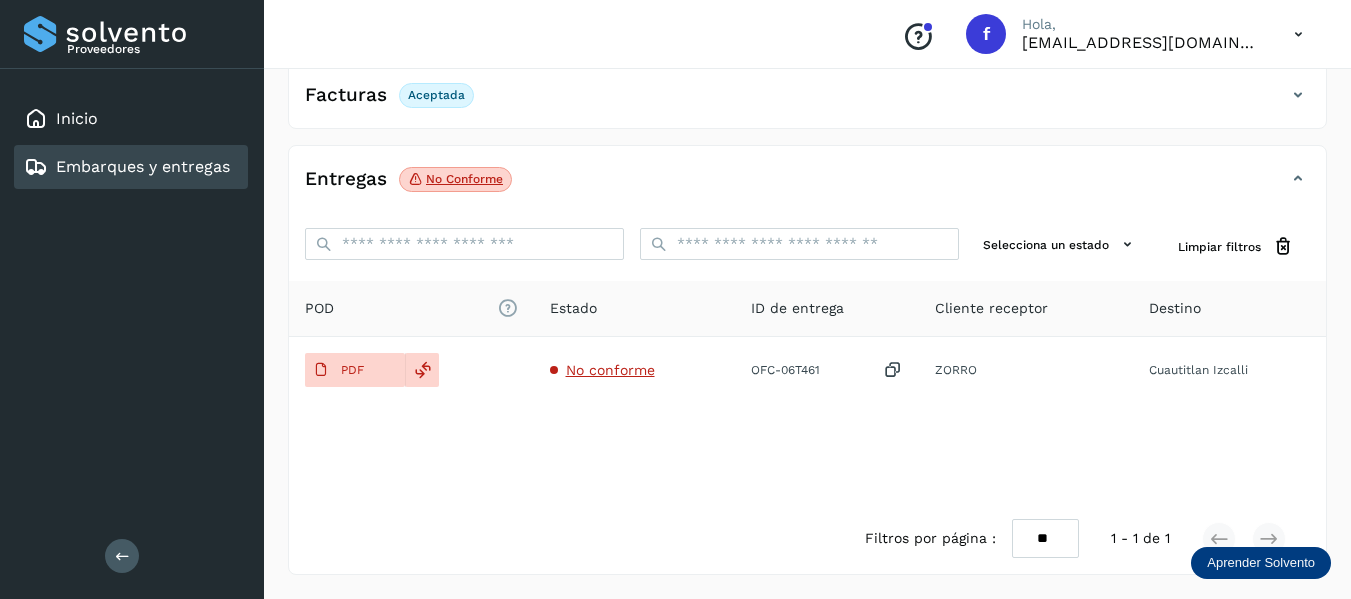 click on "Facturas Aceptada" at bounding box center (807, 103) 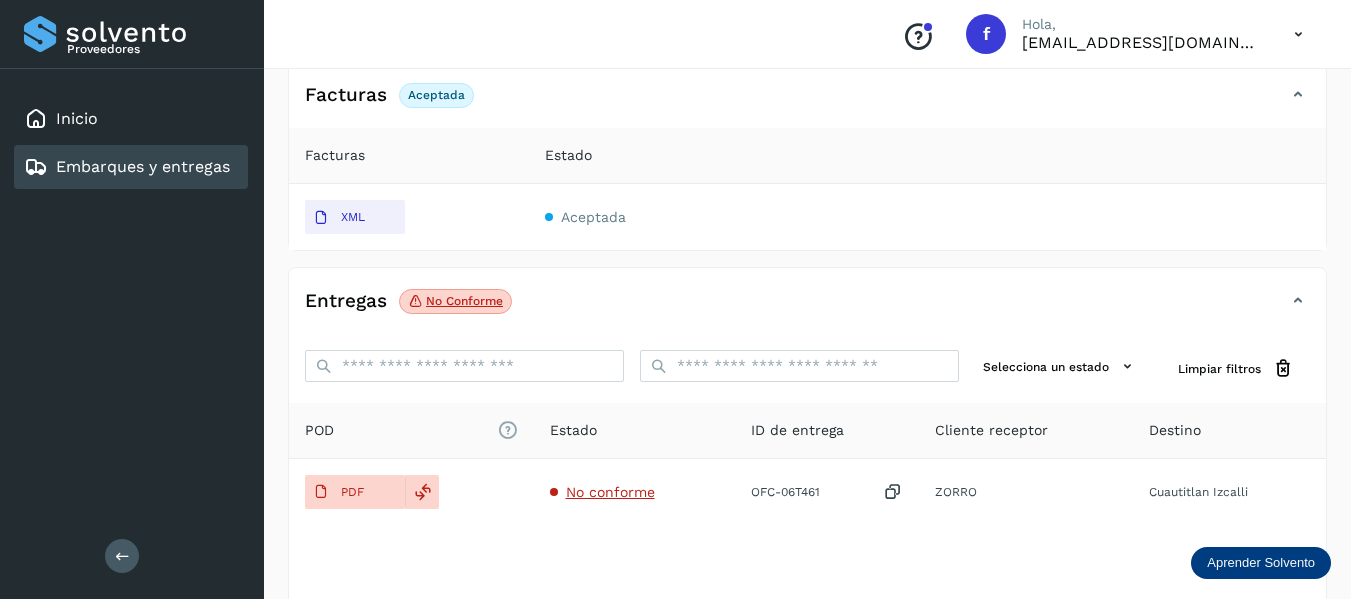 click at bounding box center [1298, 95] 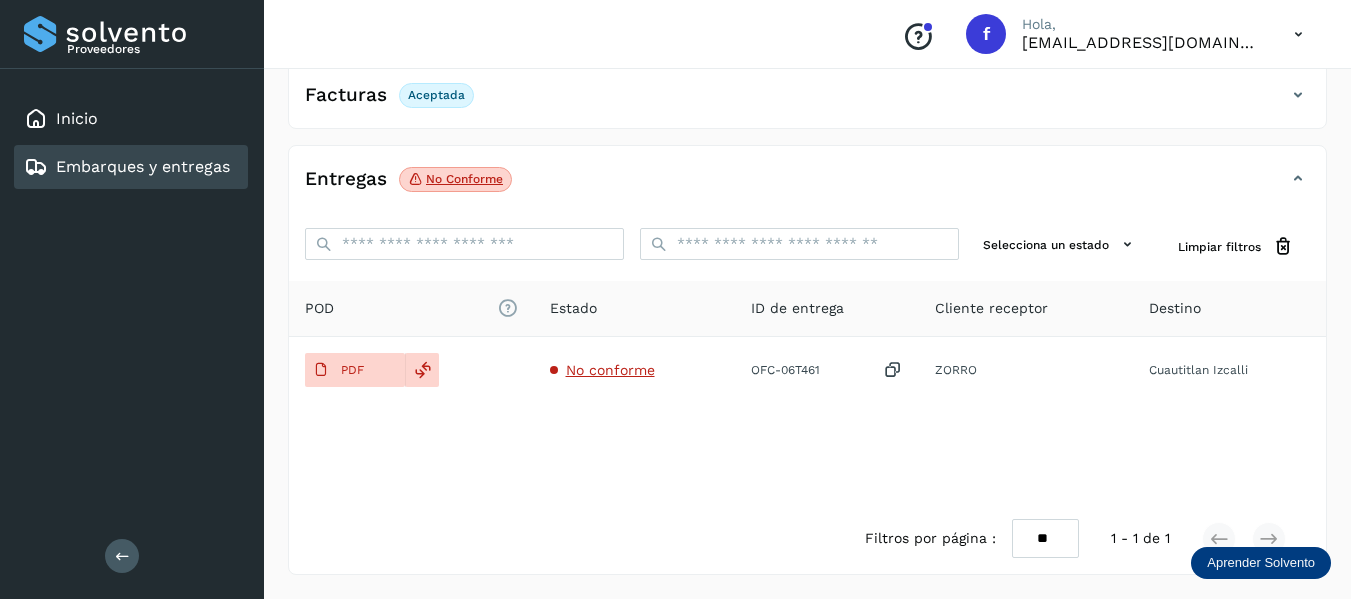 click on "Facturas Aceptada" 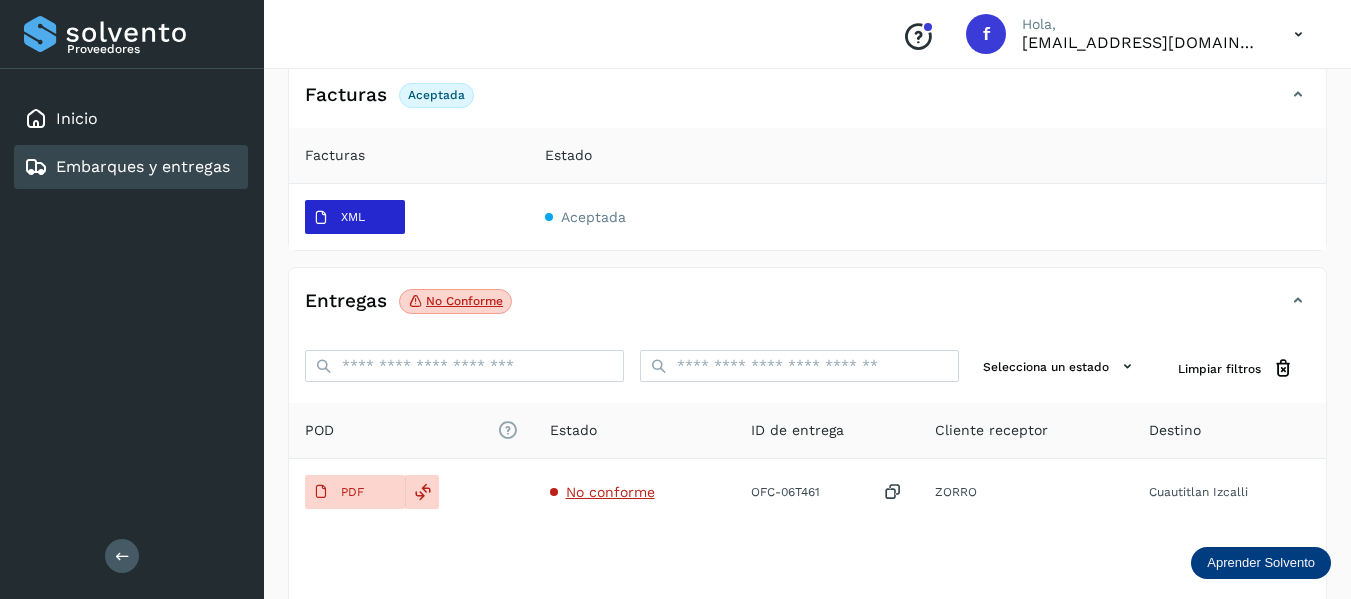 click on "XML" at bounding box center (353, 217) 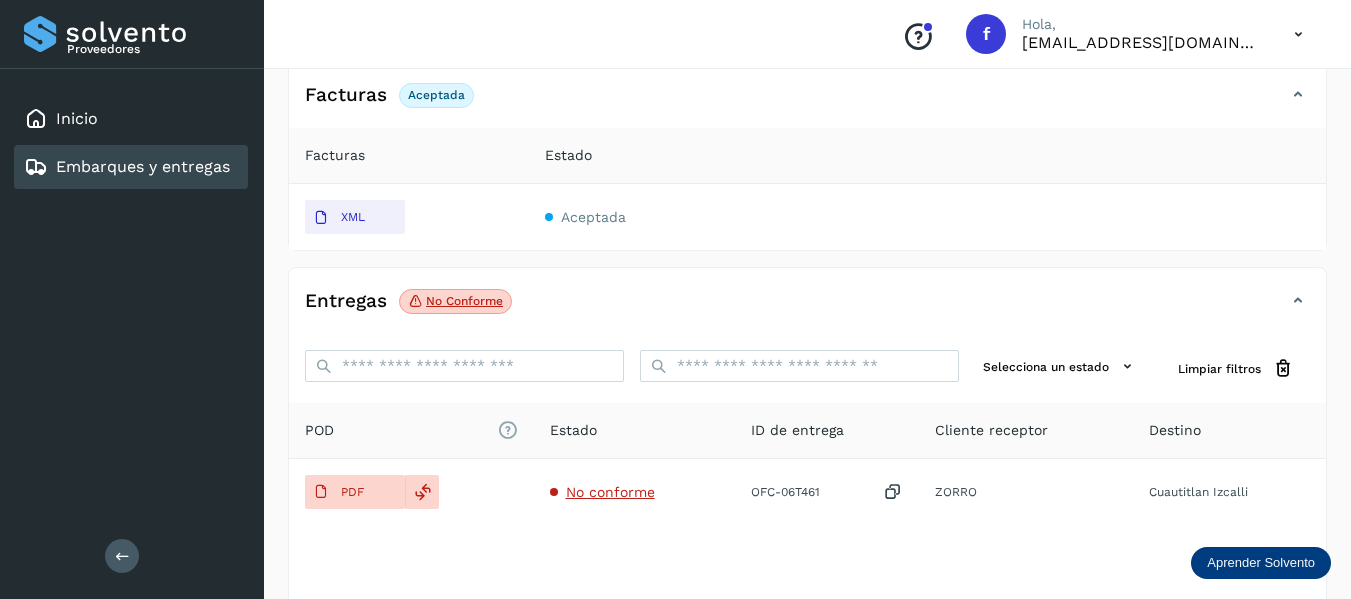 type 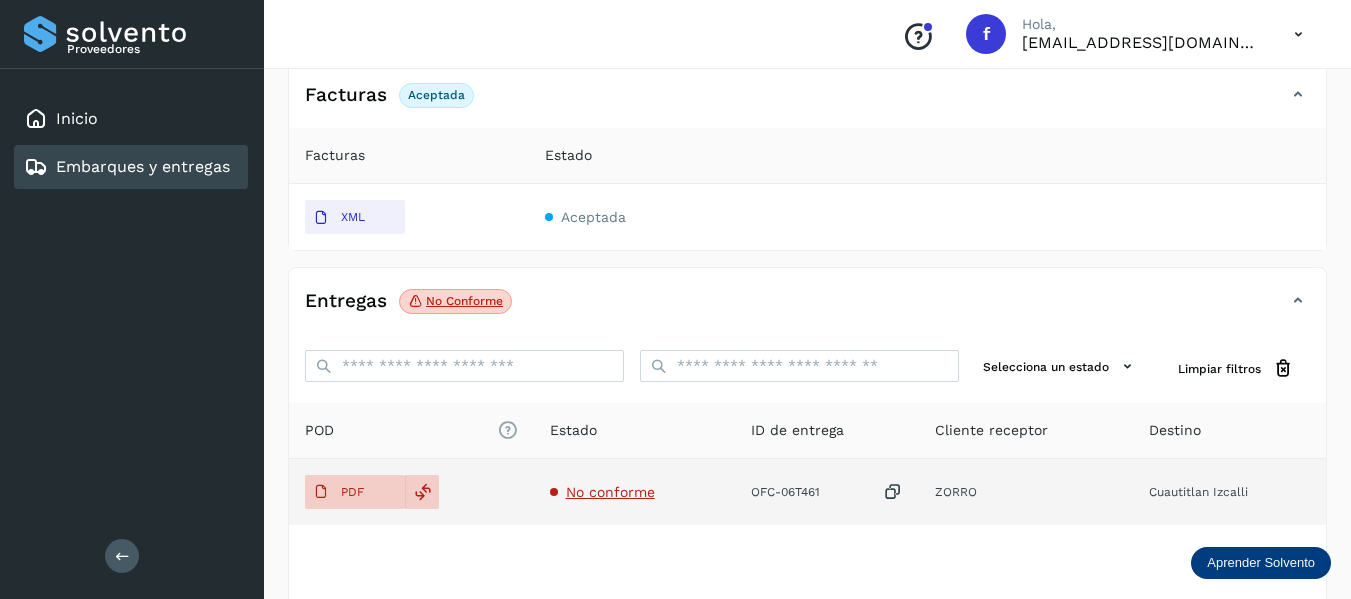 click on "No conforme" 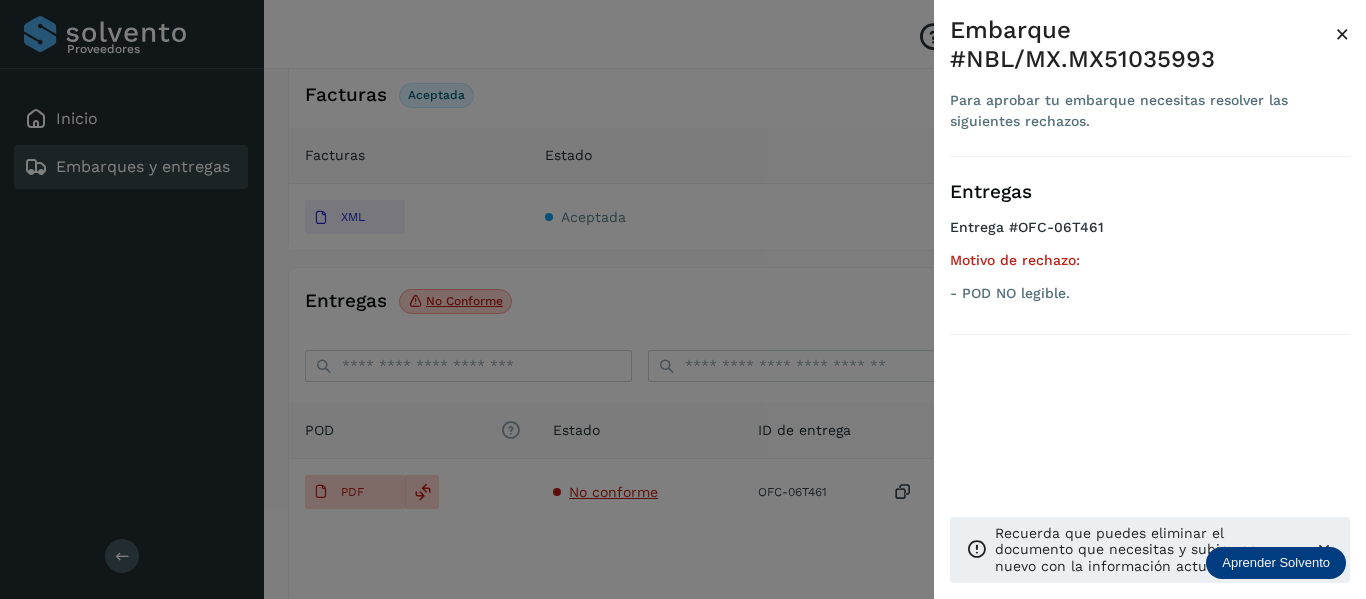 click on "×" at bounding box center [1342, 34] 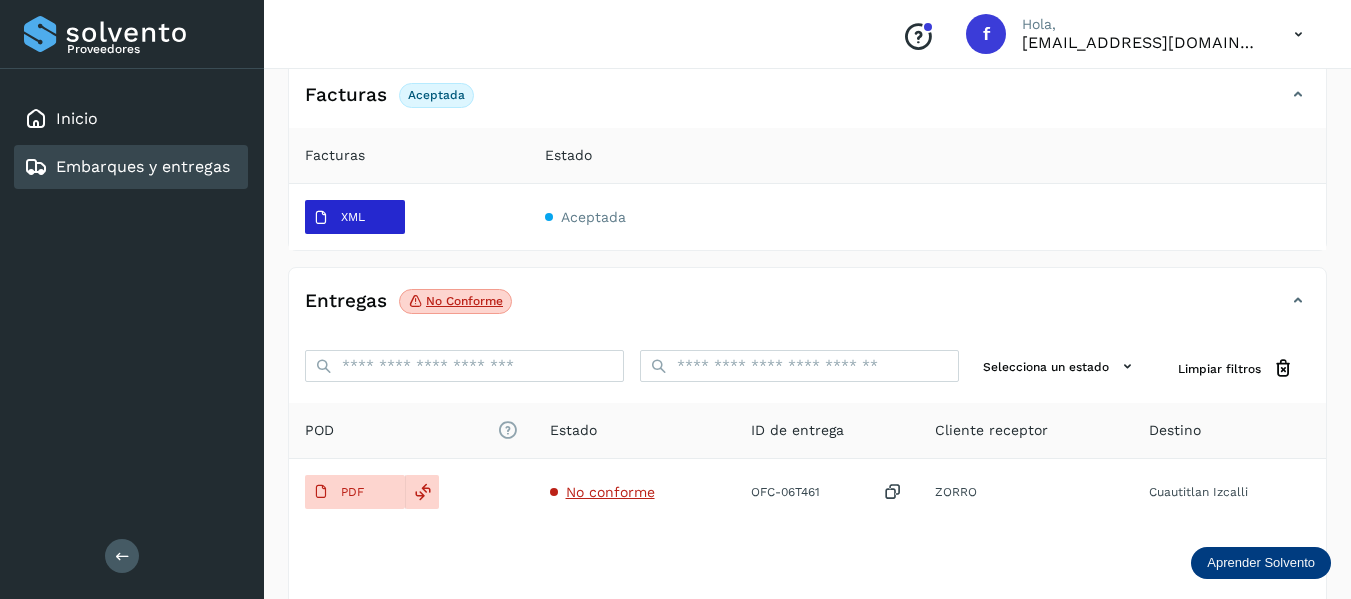 click on "XML" at bounding box center (339, 218) 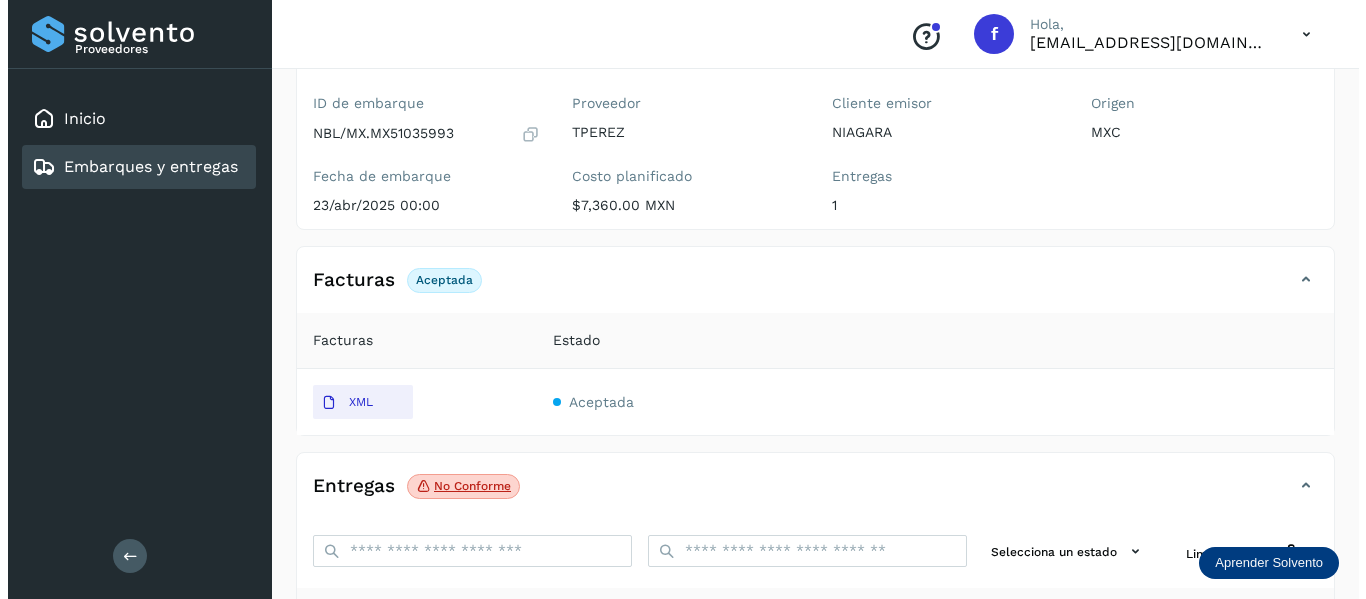scroll, scrollTop: 0, scrollLeft: 0, axis: both 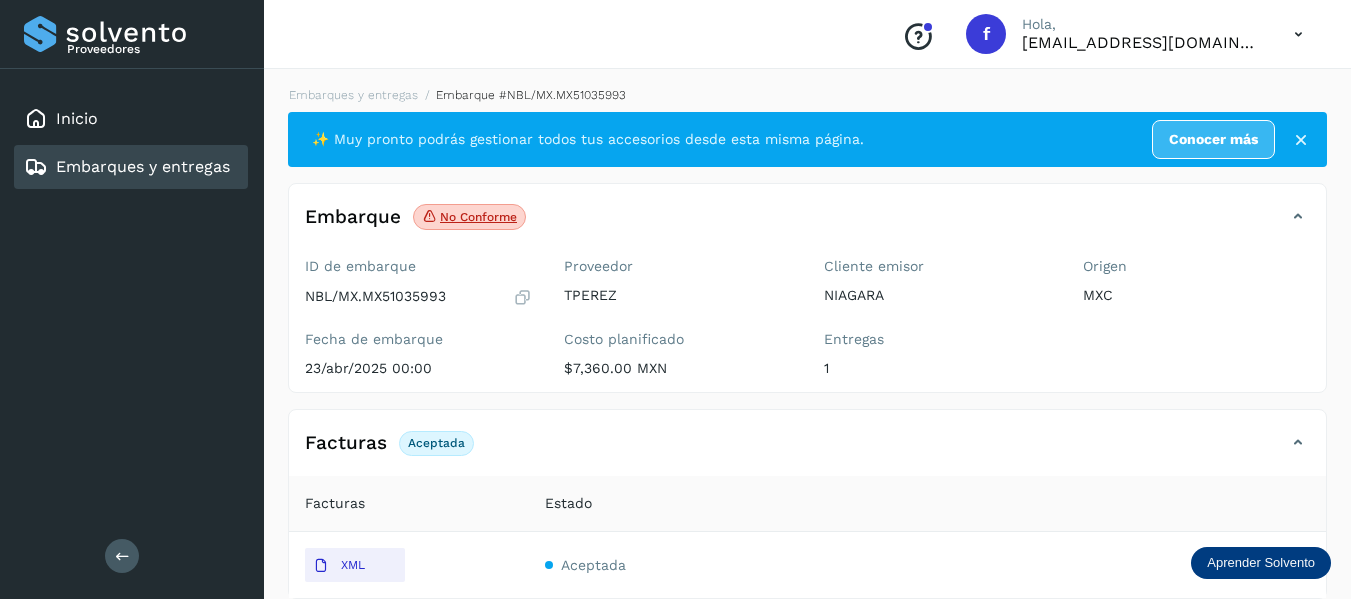 click on "Embarques y entregas" at bounding box center (143, 166) 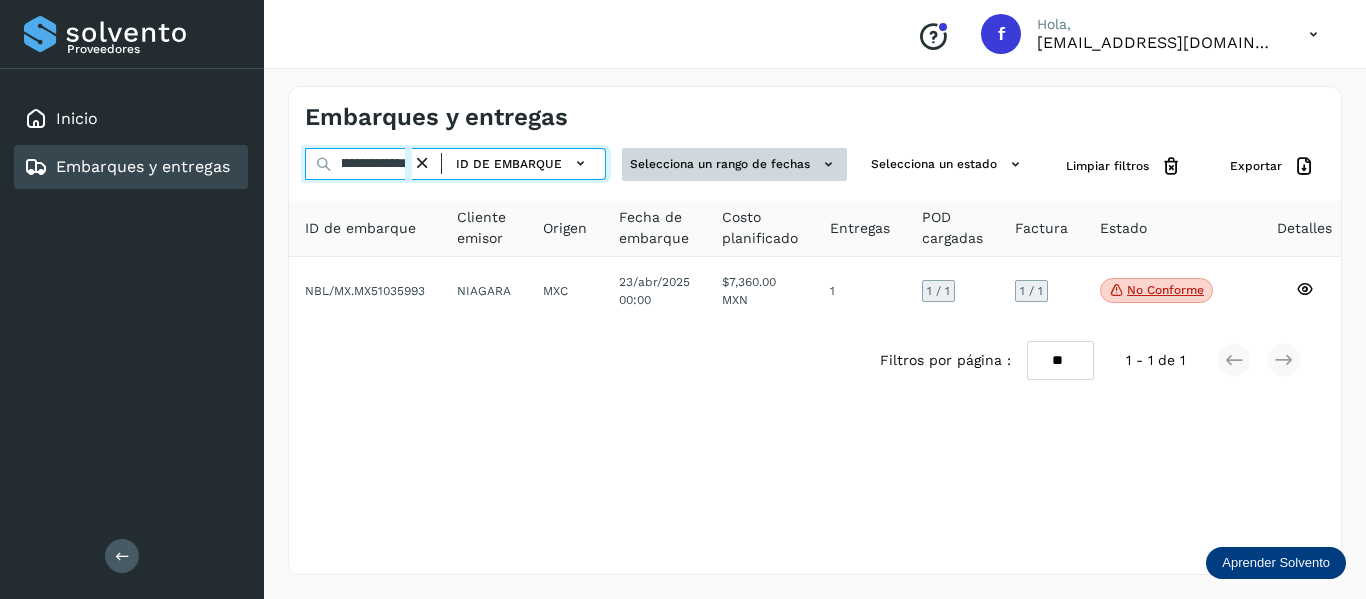 drag, startPoint x: 339, startPoint y: 159, endPoint x: 655, endPoint y: 167, distance: 316.10126 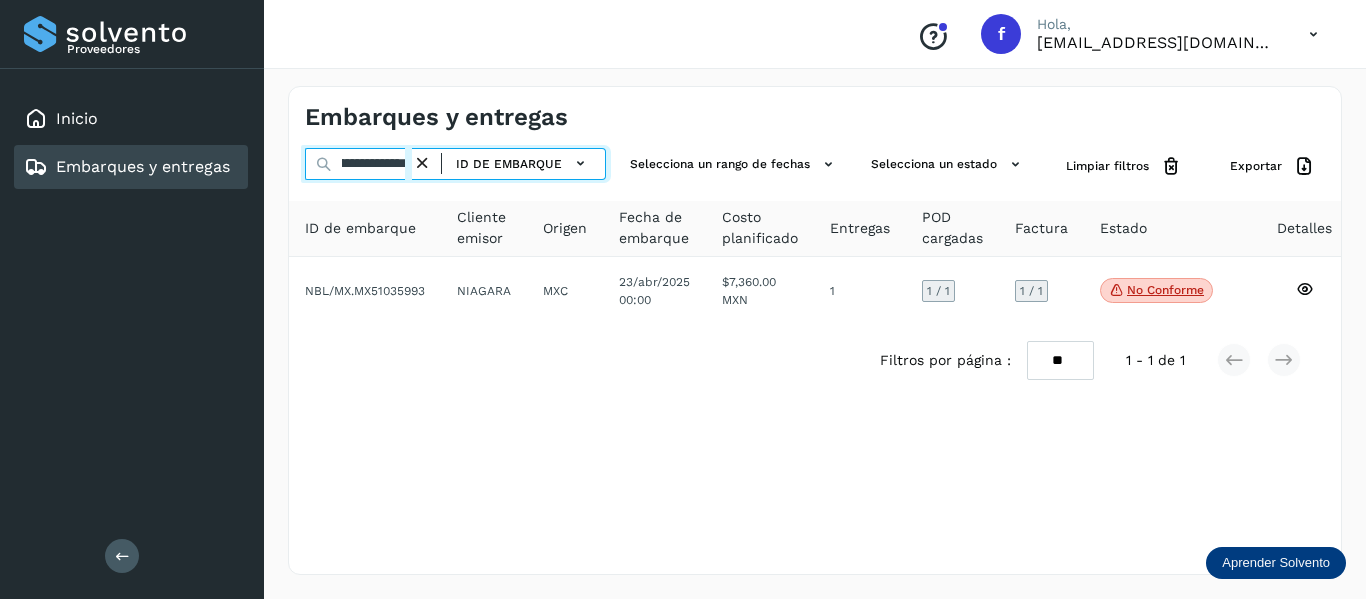 paste 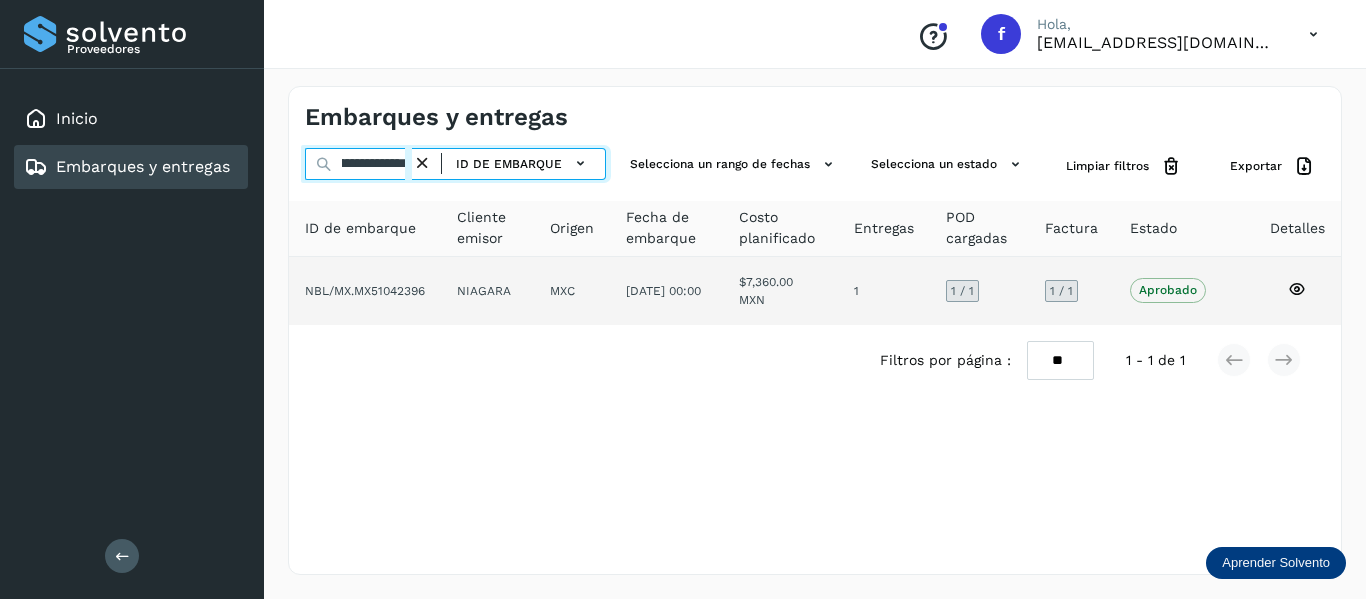 type on "**********" 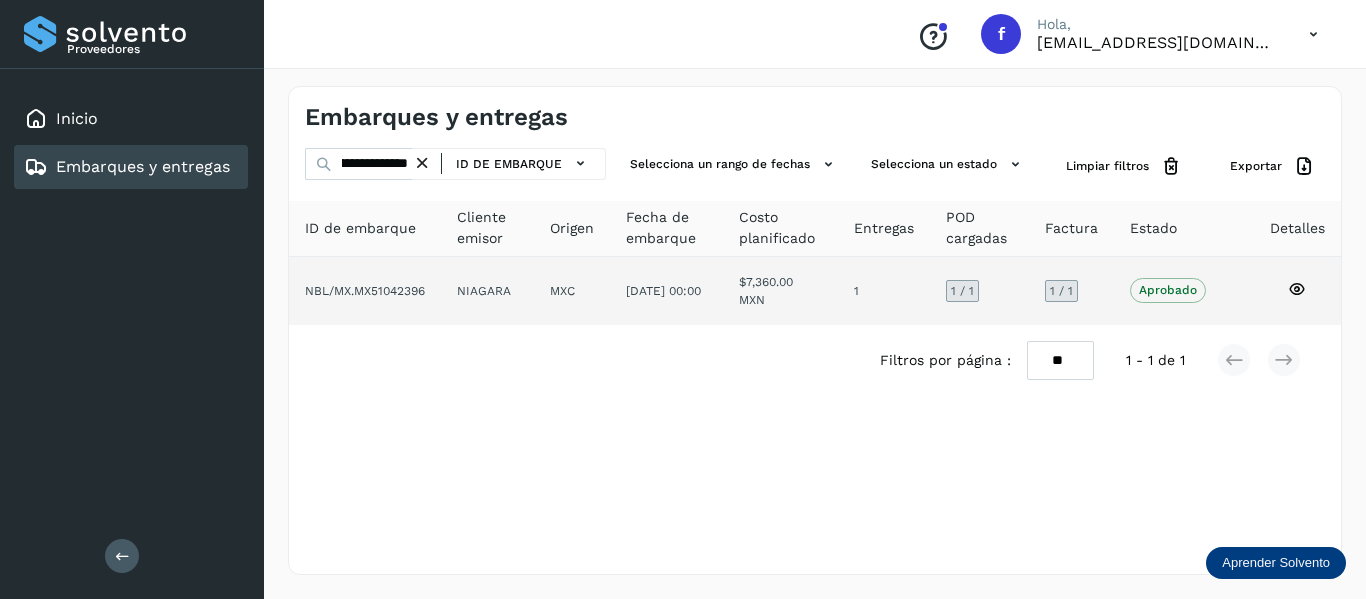 scroll, scrollTop: 0, scrollLeft: 0, axis: both 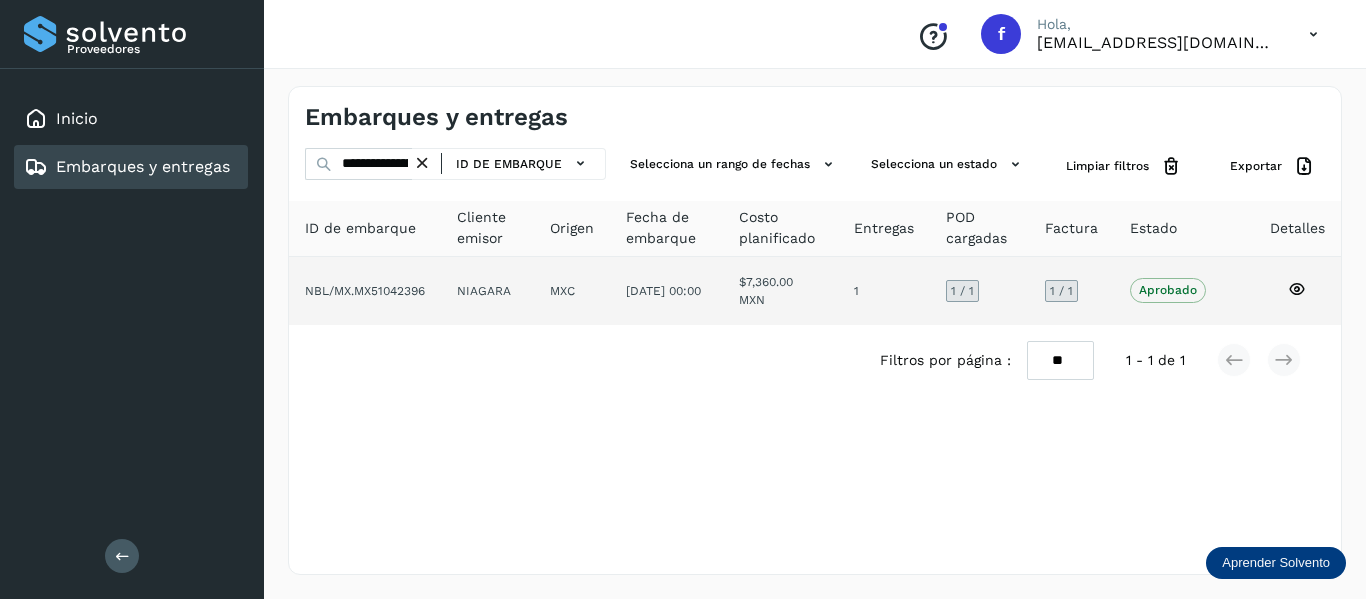 click 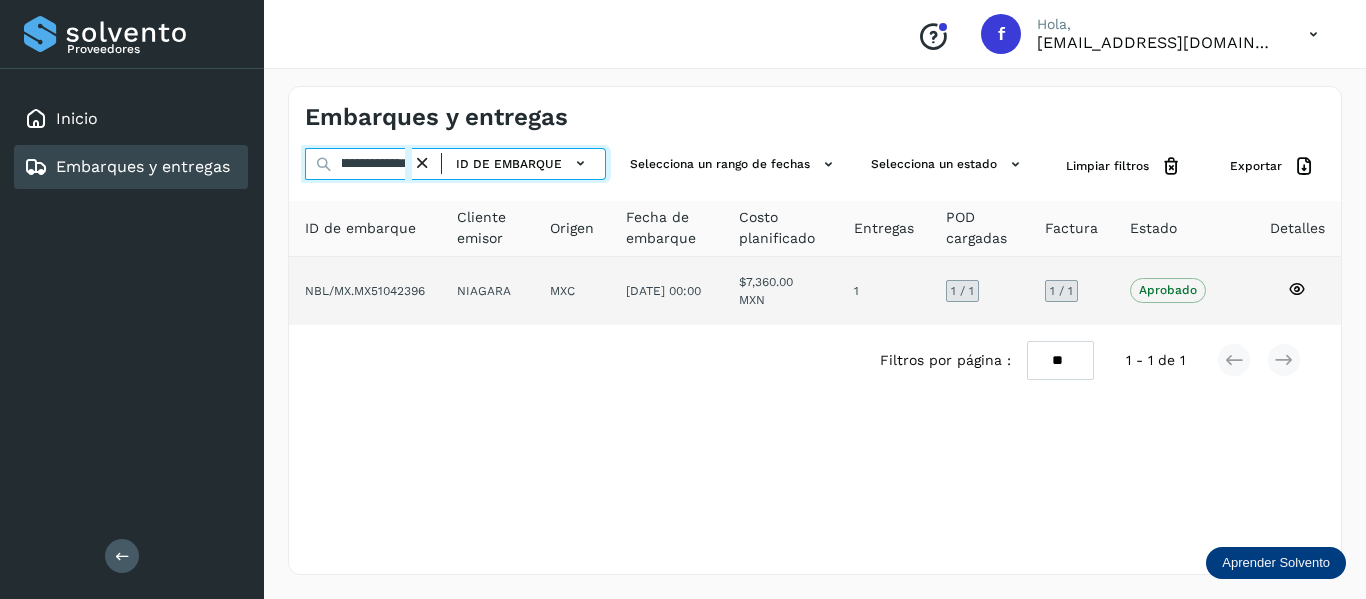 drag, startPoint x: 339, startPoint y: 160, endPoint x: 734, endPoint y: 259, distance: 407.21738 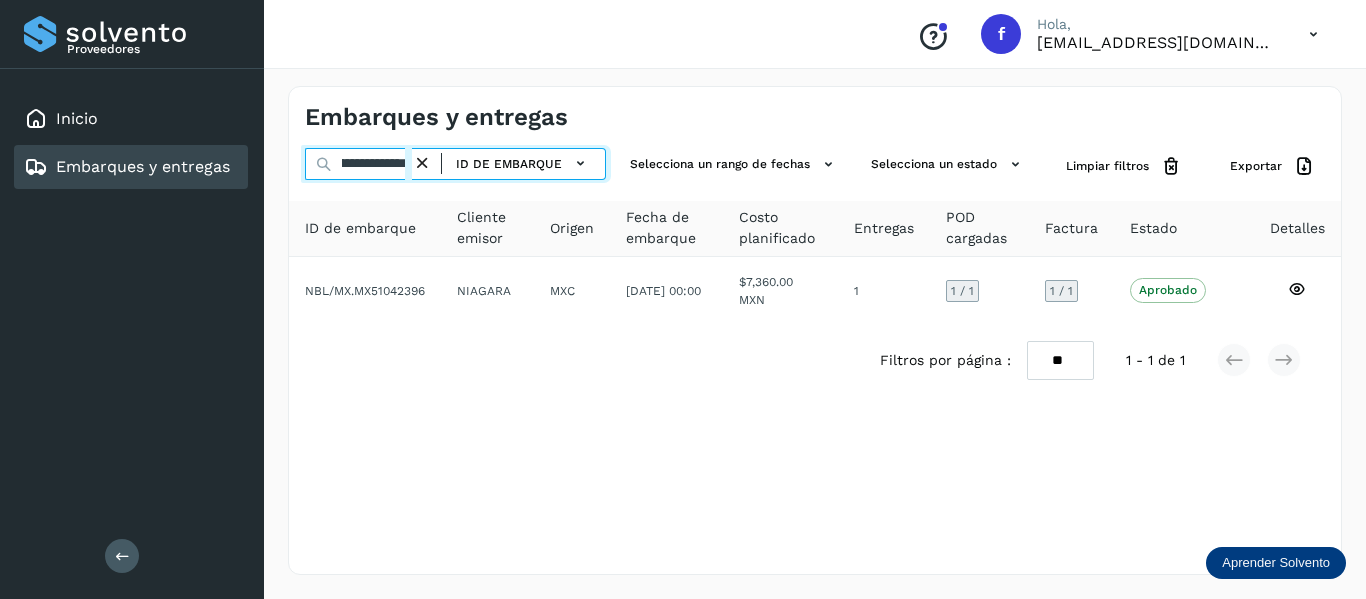 paste 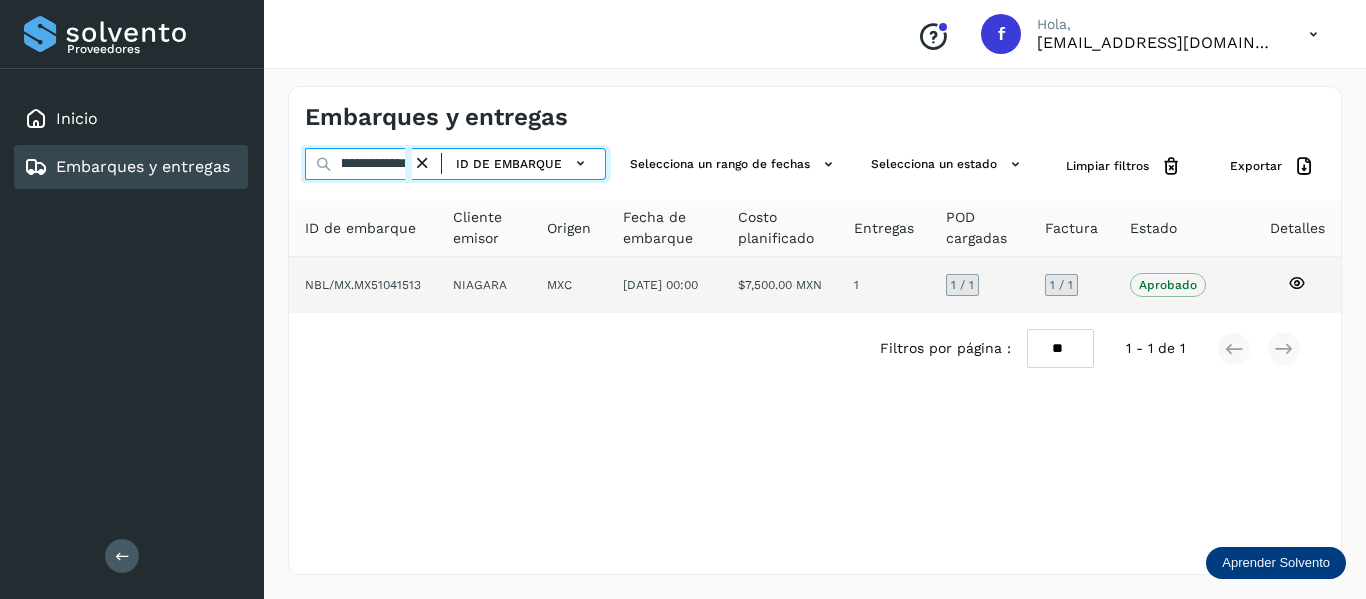 type on "**********" 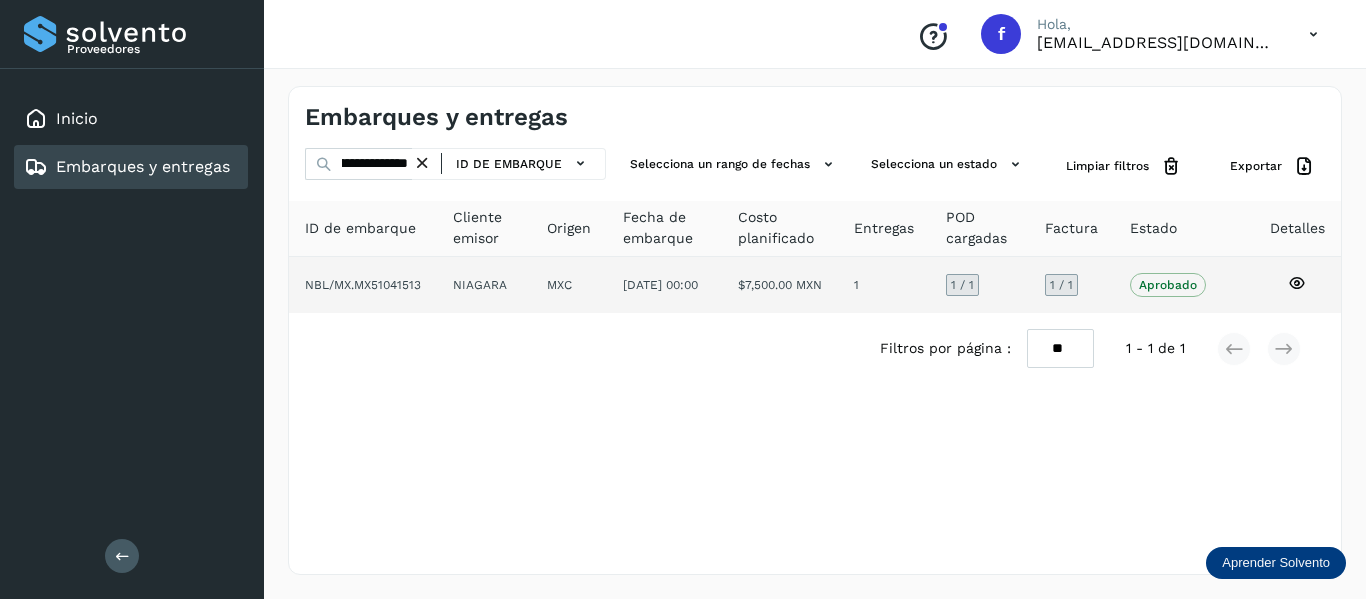 scroll, scrollTop: 0, scrollLeft: 0, axis: both 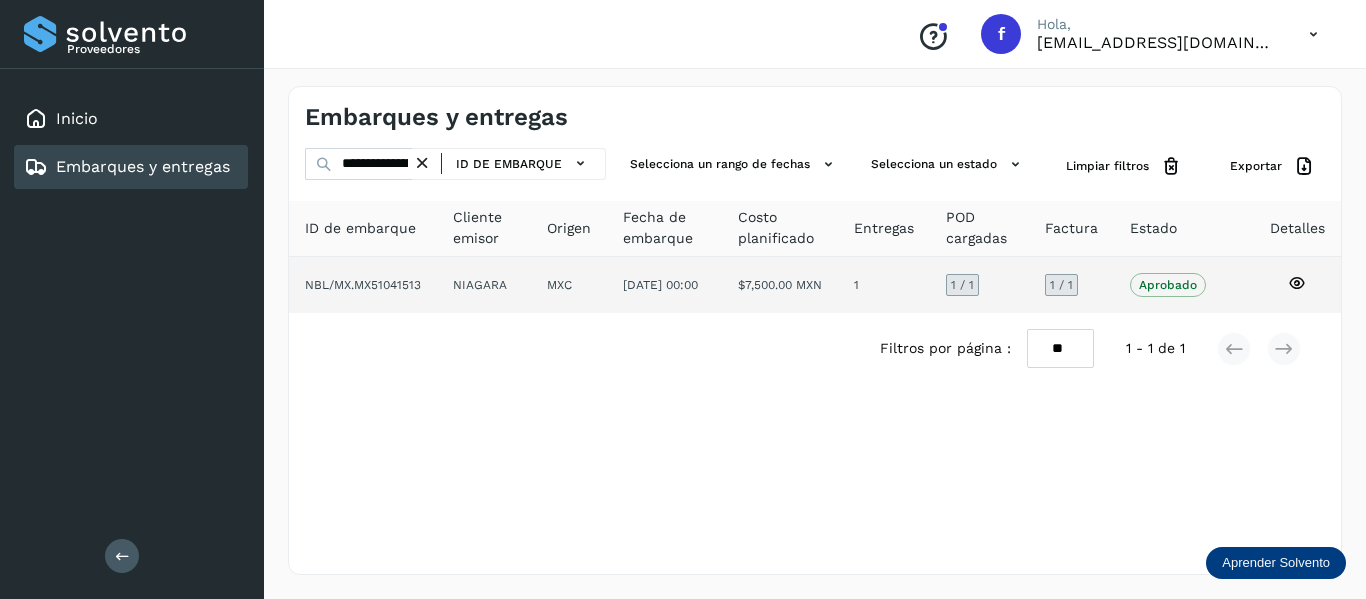 click 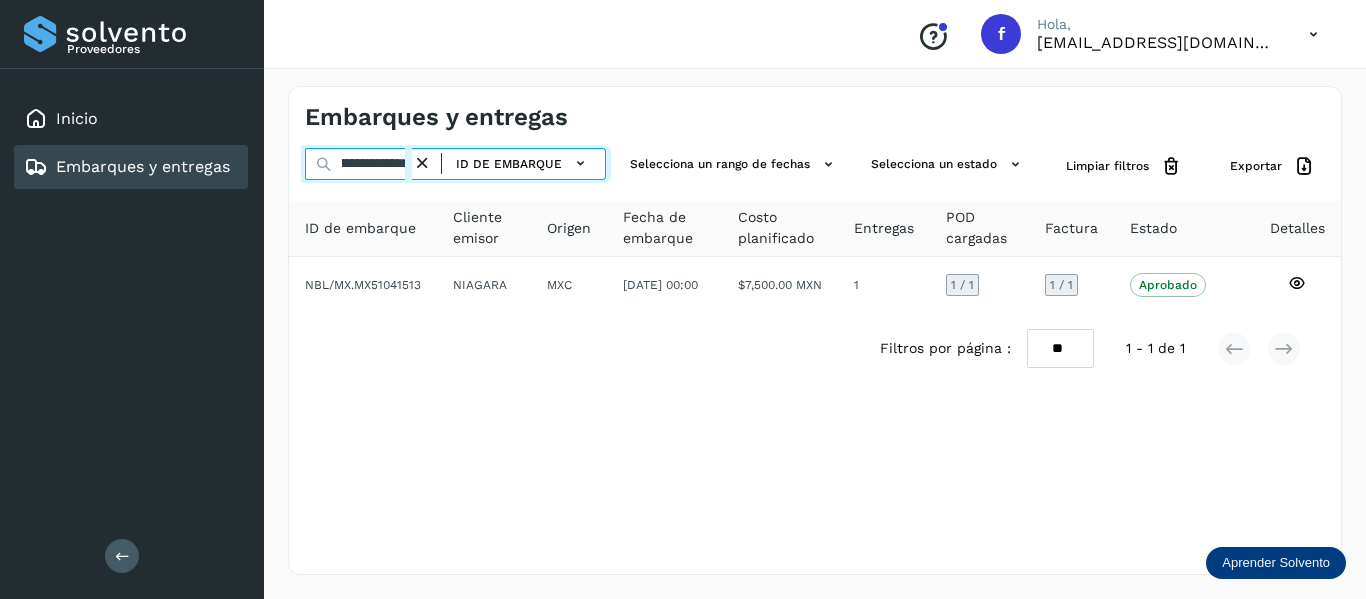 drag, startPoint x: 343, startPoint y: 165, endPoint x: 579, endPoint y: 190, distance: 237.32047 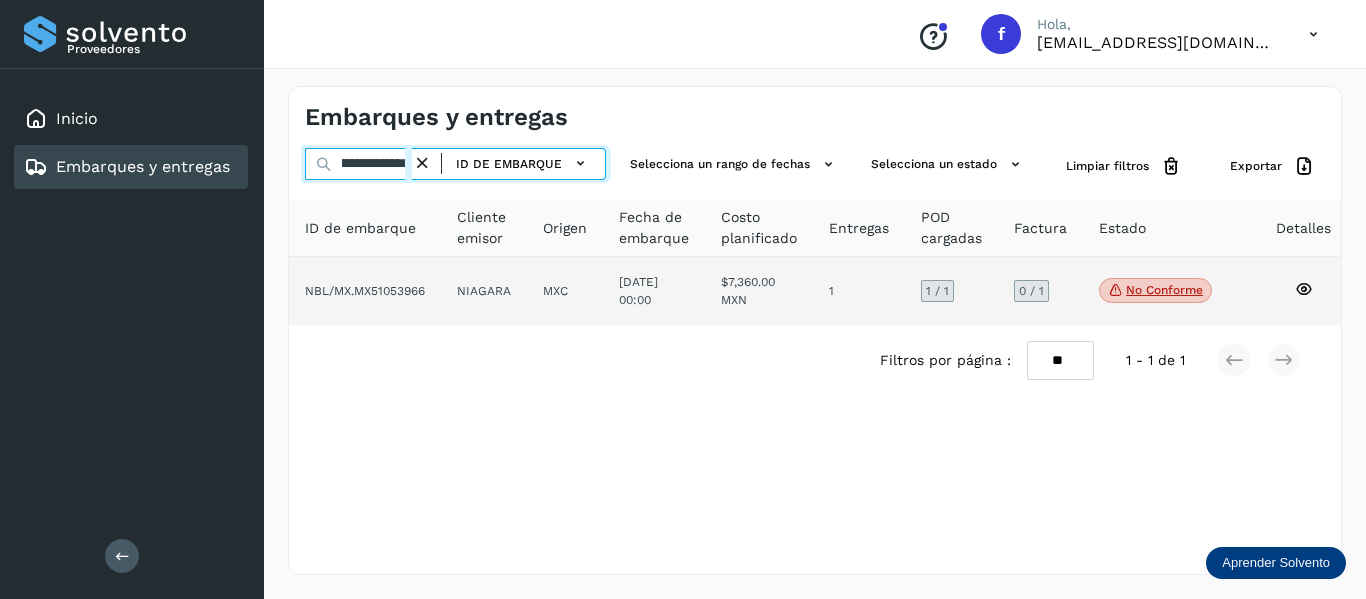 type on "**********" 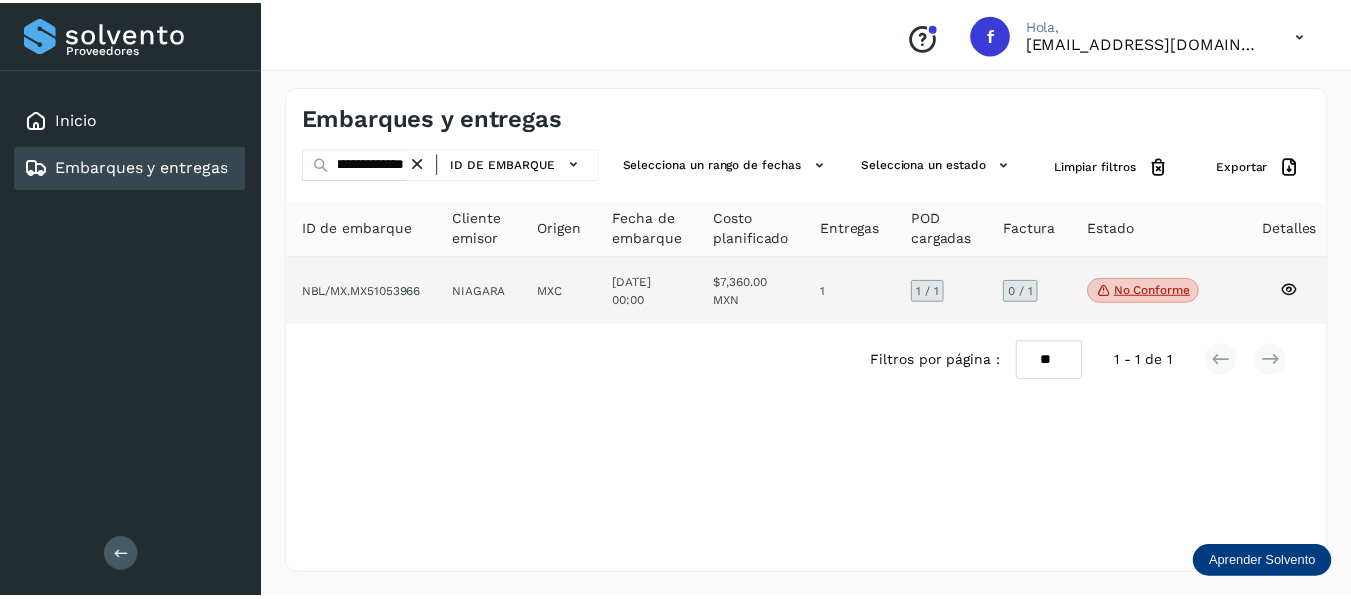 scroll, scrollTop: 0, scrollLeft: 0, axis: both 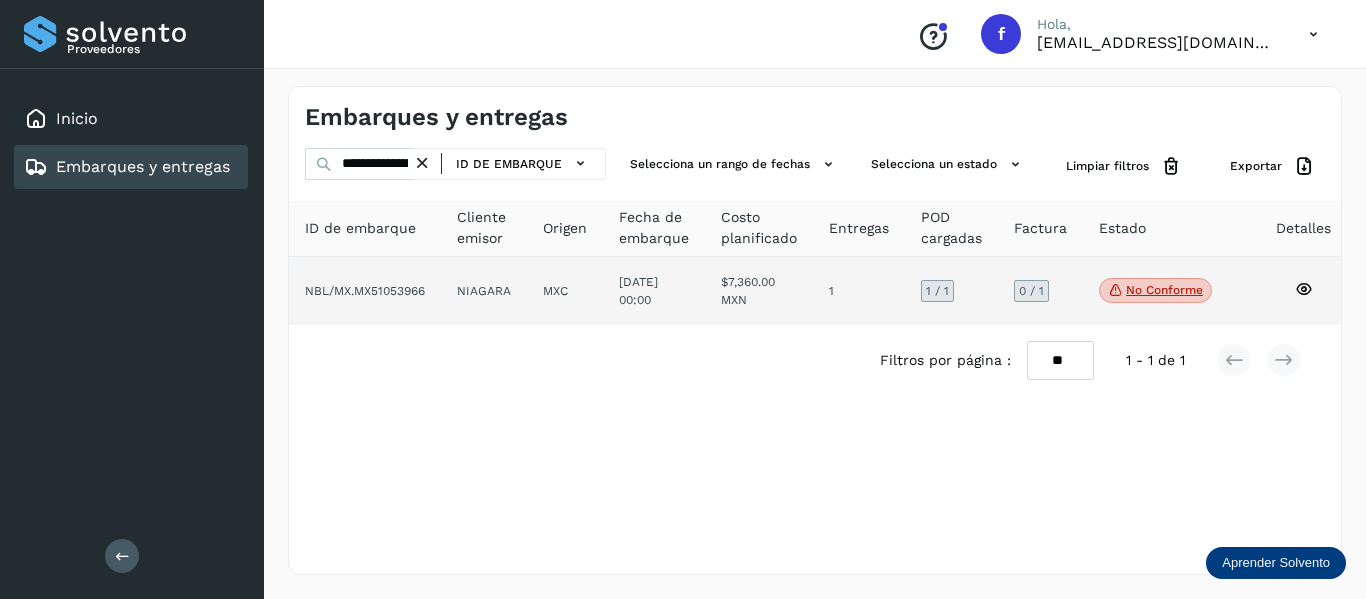click 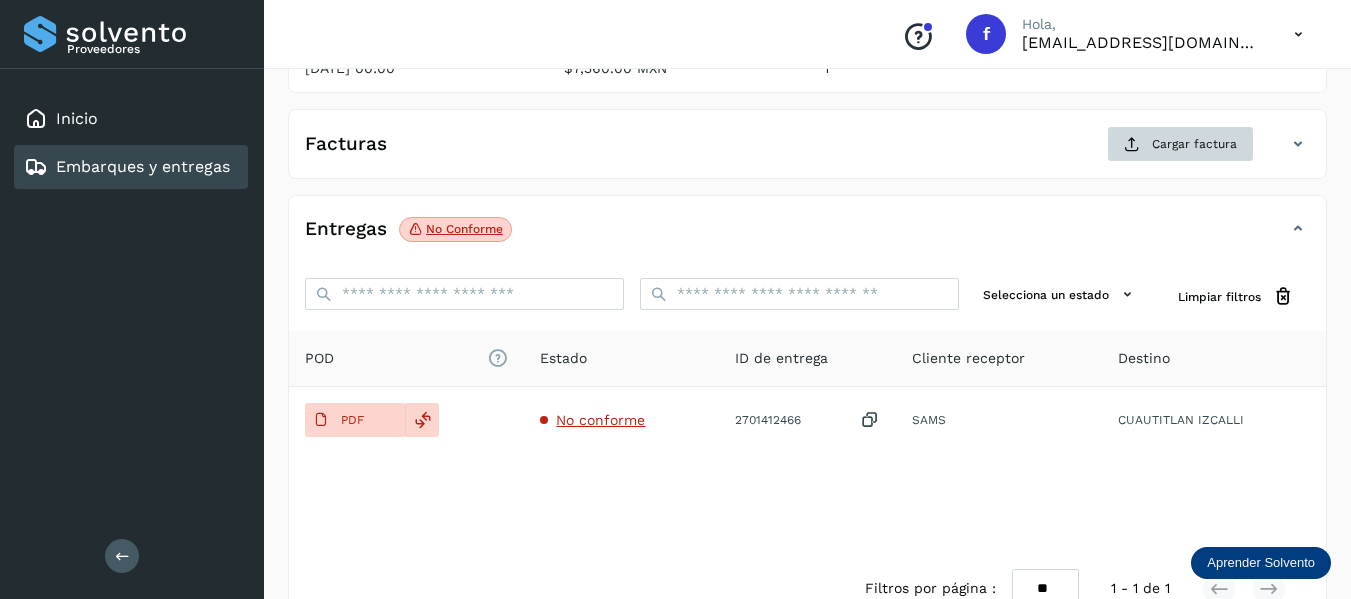 scroll, scrollTop: 200, scrollLeft: 0, axis: vertical 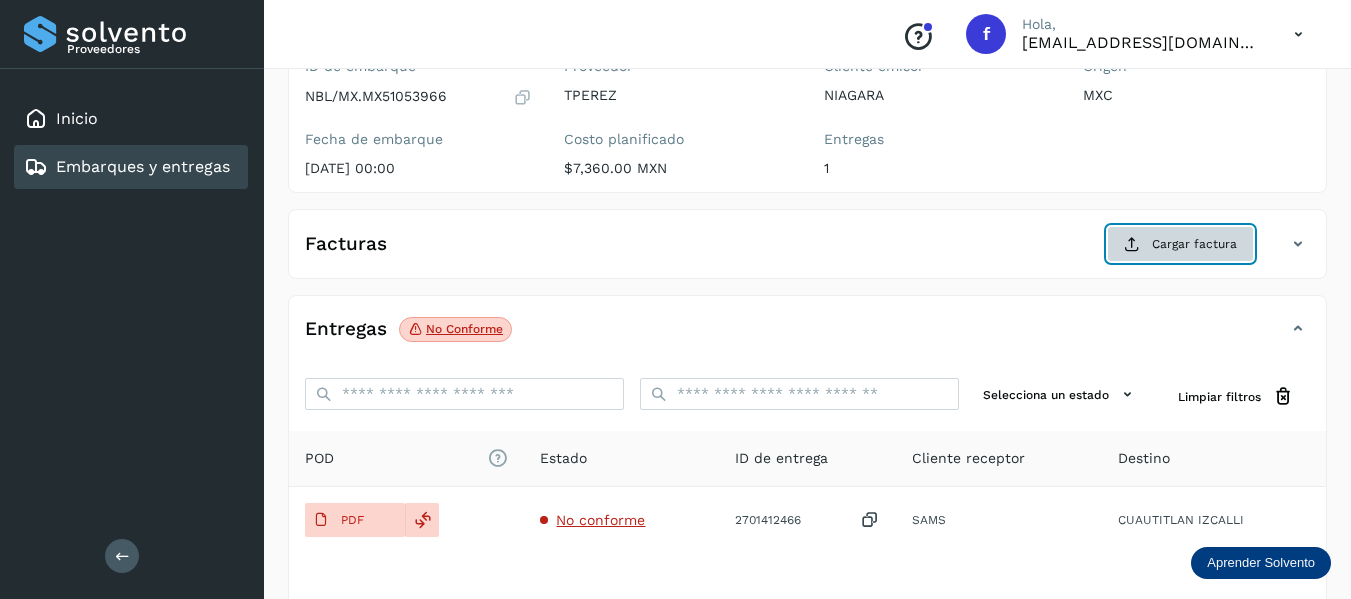 click on "Cargar factura" at bounding box center (1180, 244) 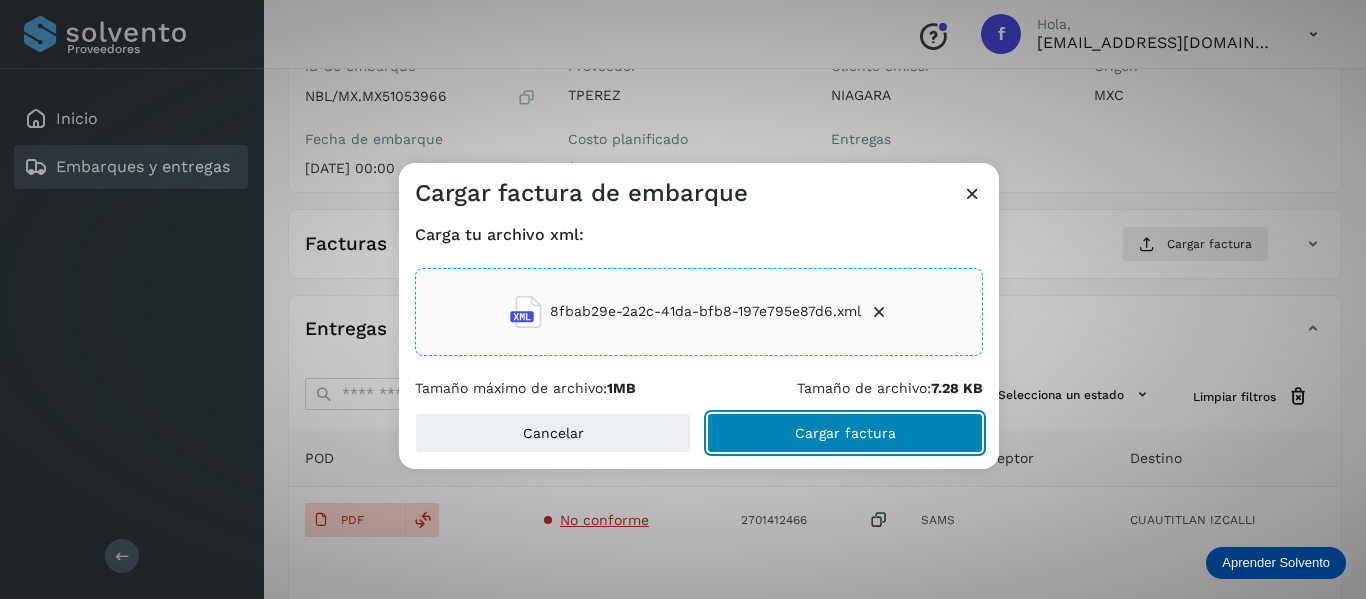 click on "Cargar factura" 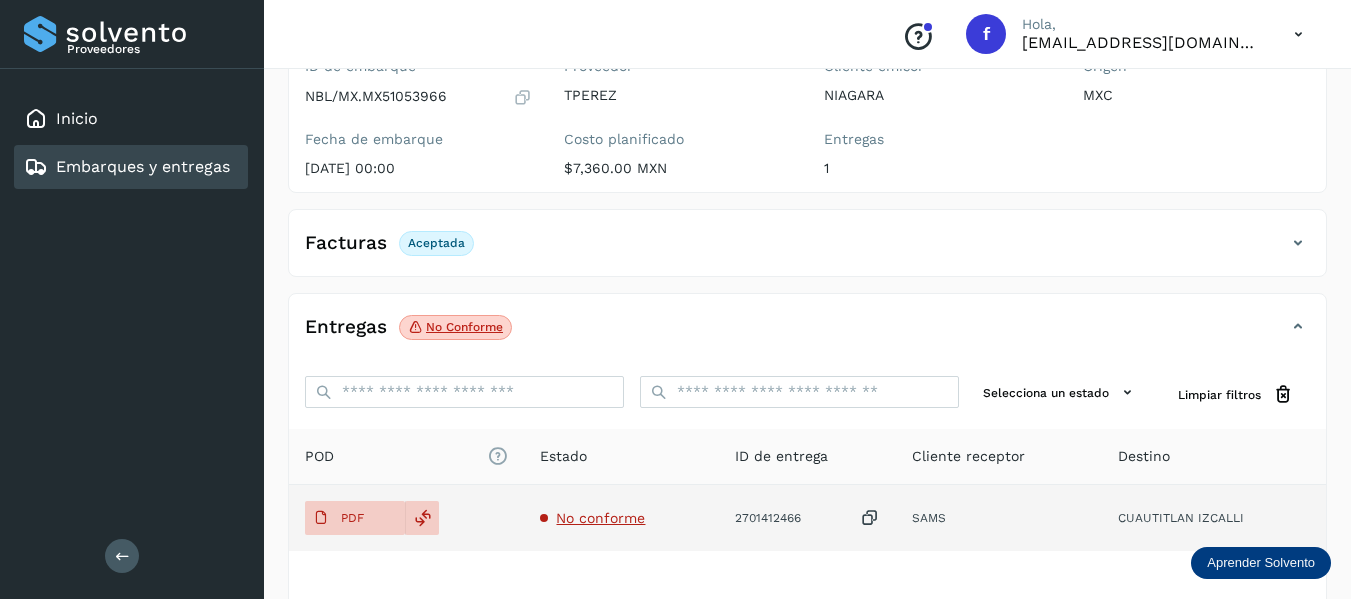 click on "No conforme" at bounding box center [600, 518] 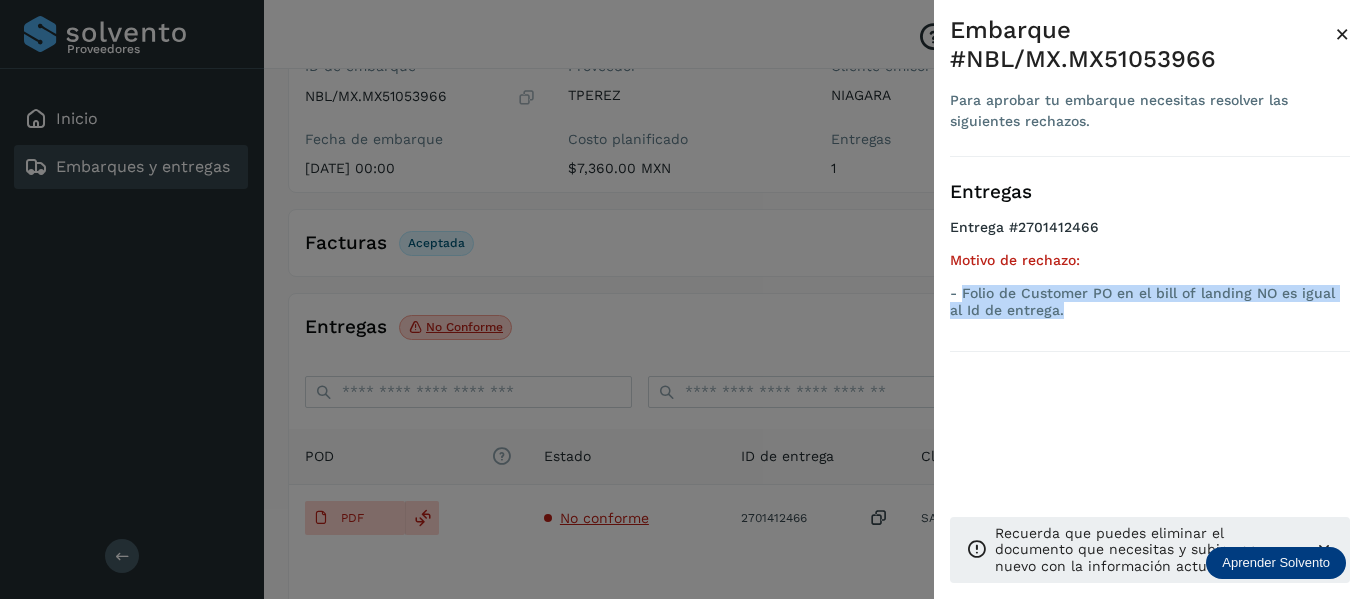 drag, startPoint x: 964, startPoint y: 290, endPoint x: 1083, endPoint y: 323, distance: 123.49089 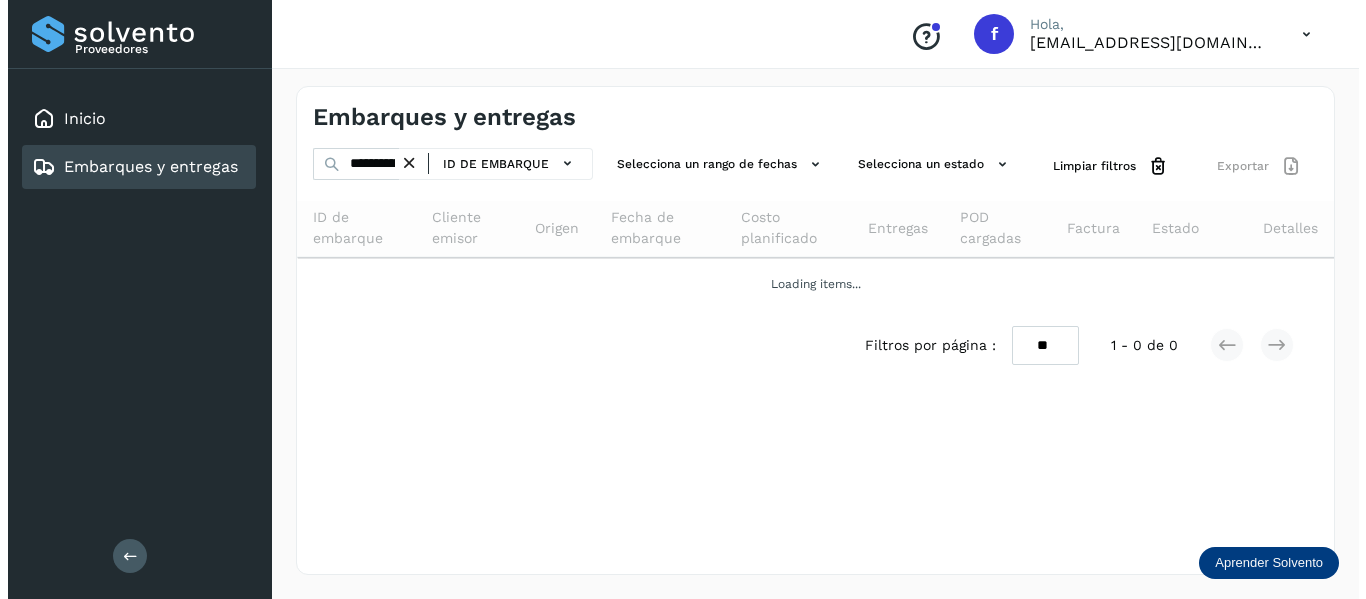 scroll, scrollTop: 0, scrollLeft: 0, axis: both 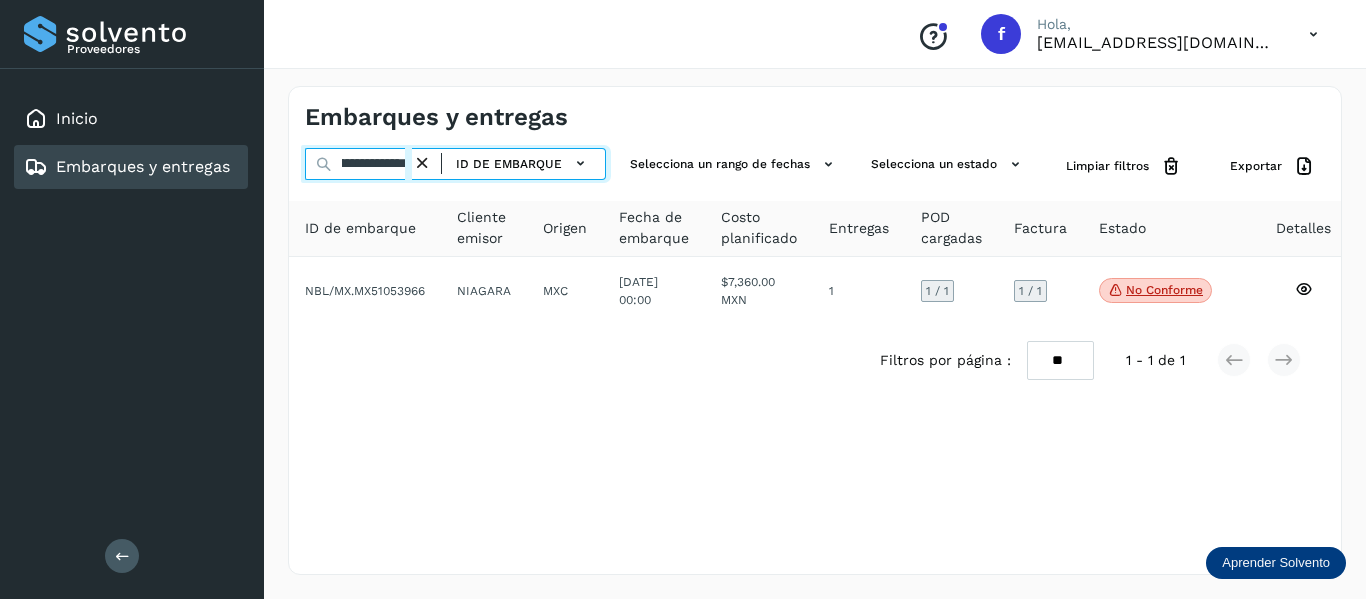 drag, startPoint x: 336, startPoint y: 167, endPoint x: 743, endPoint y: 254, distance: 416.19467 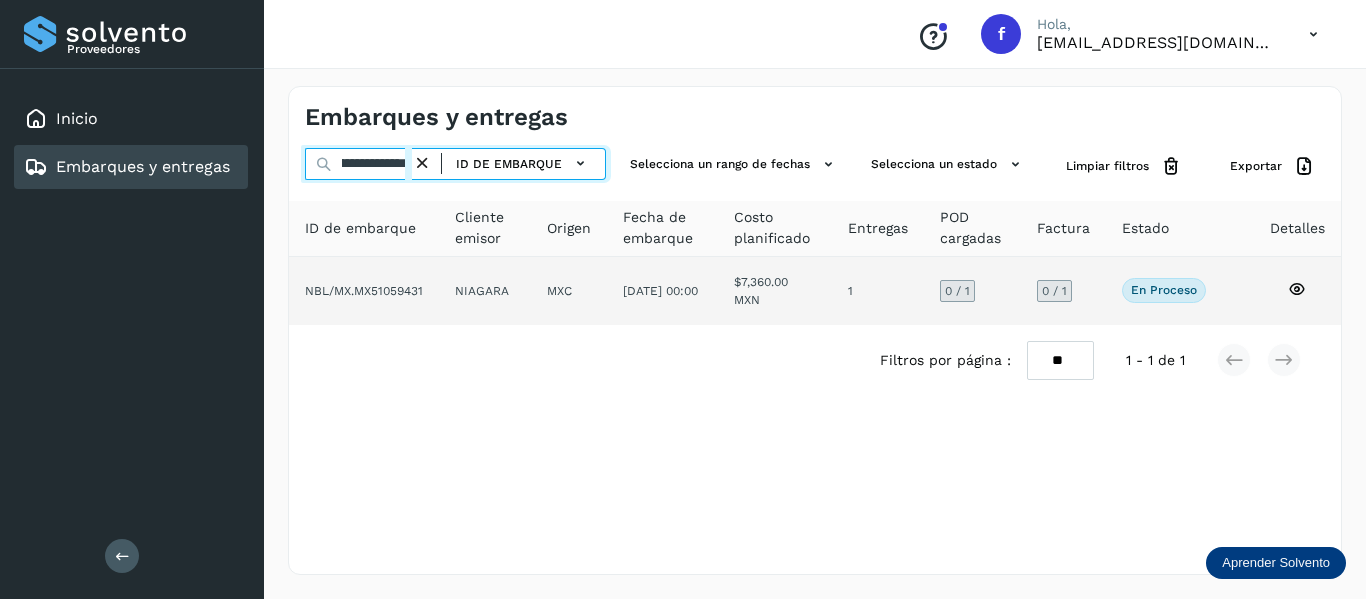 type on "**********" 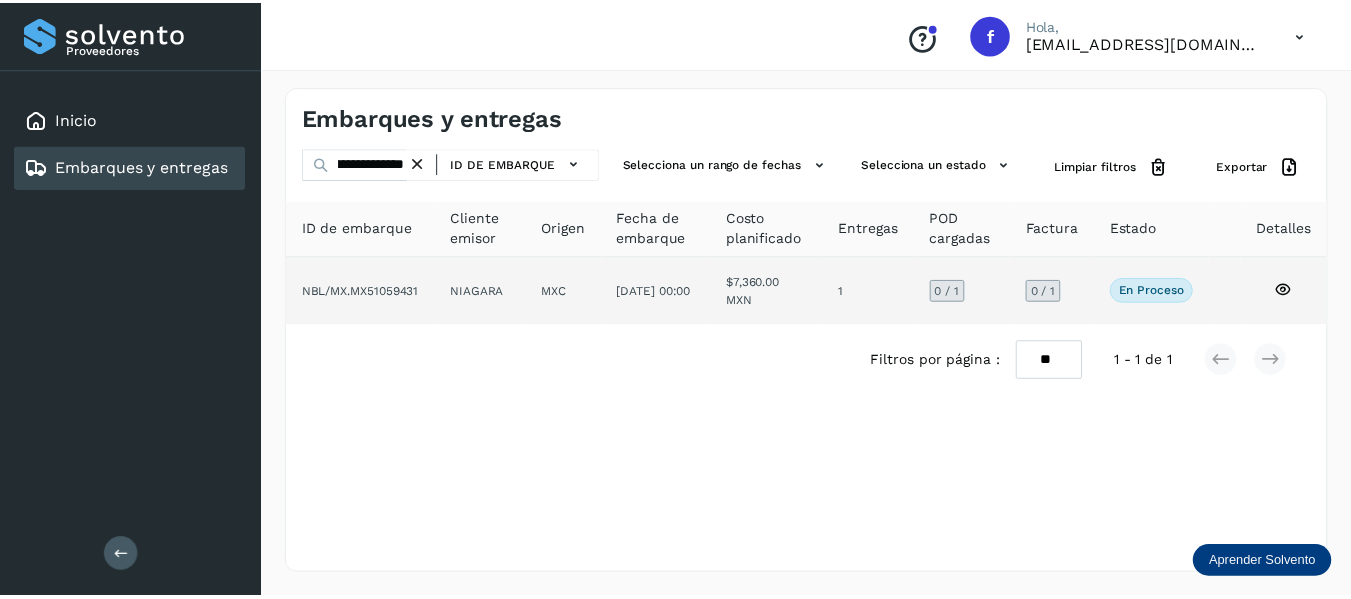 scroll, scrollTop: 0, scrollLeft: 0, axis: both 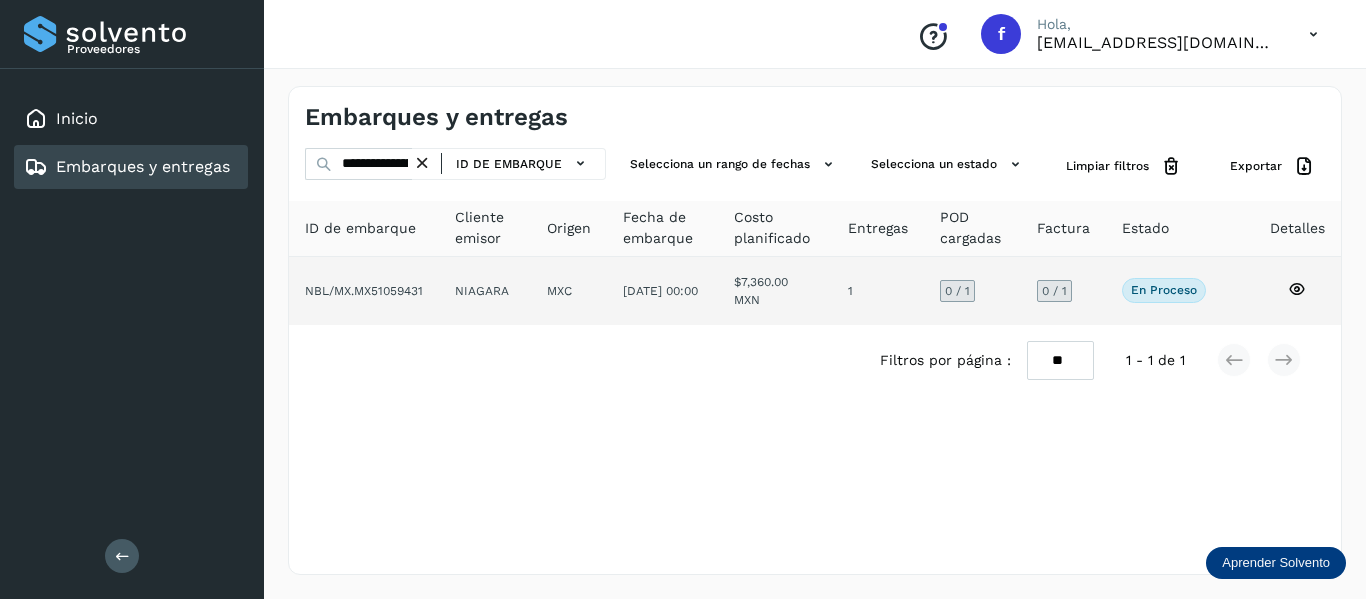 click 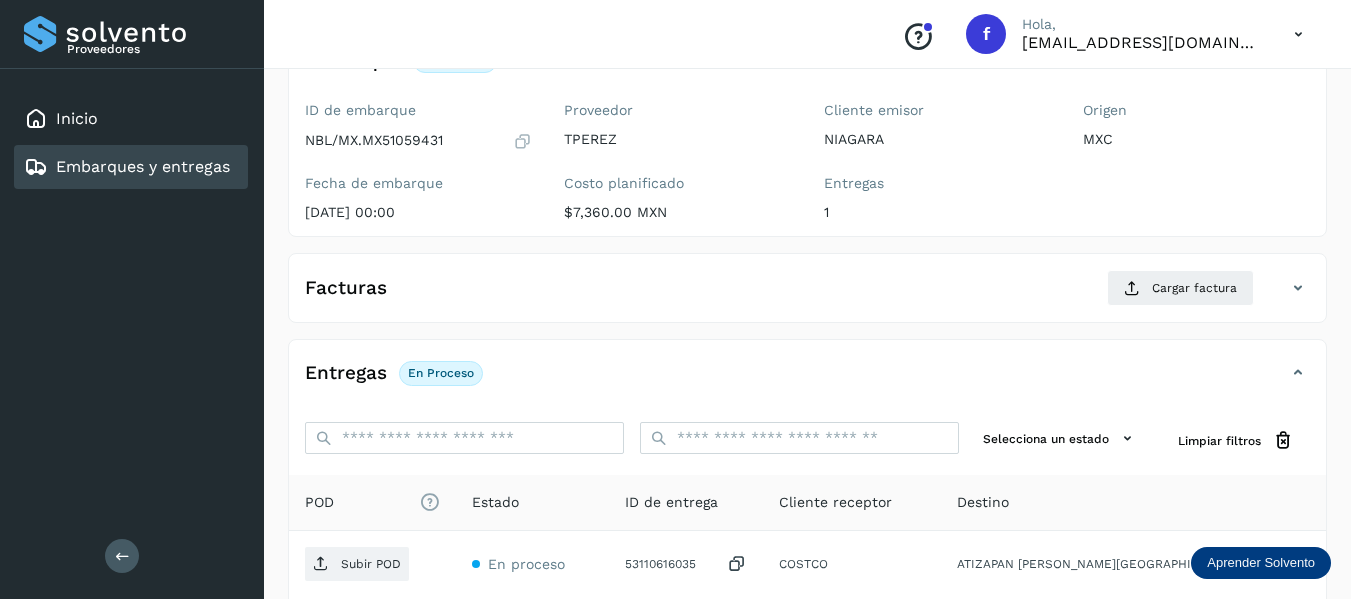 scroll, scrollTop: 200, scrollLeft: 0, axis: vertical 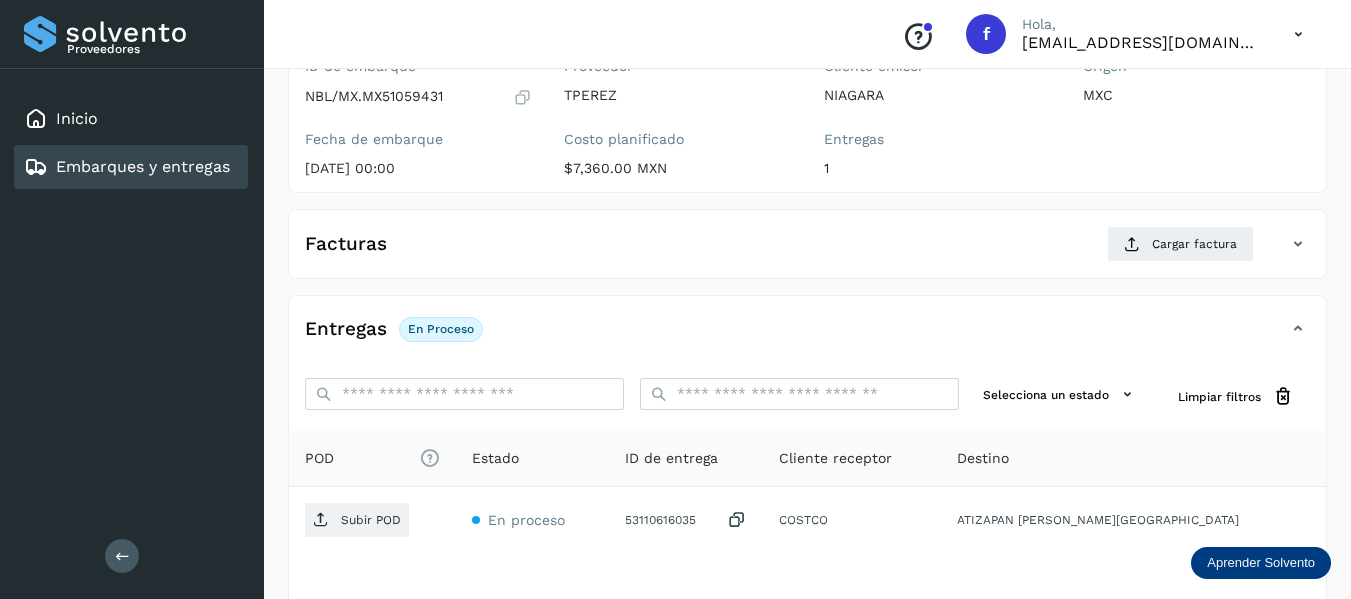 click on "1" at bounding box center [937, 168] 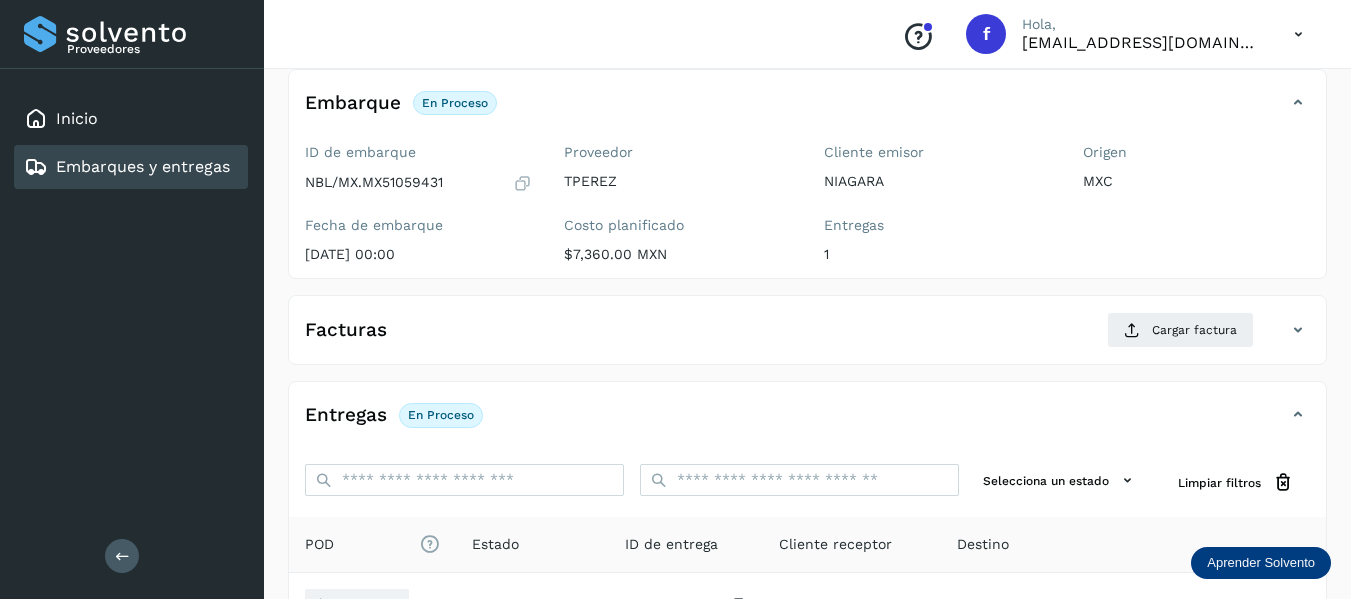 scroll, scrollTop: 300, scrollLeft: 0, axis: vertical 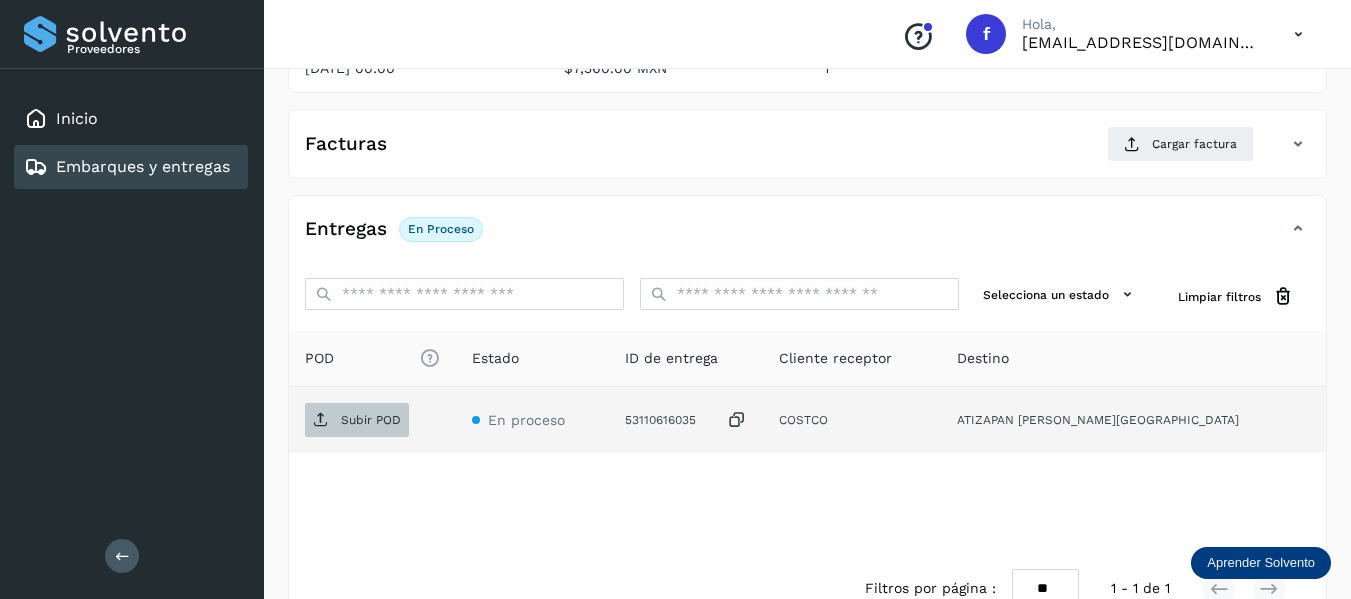 click on "Subir POD" at bounding box center [357, 420] 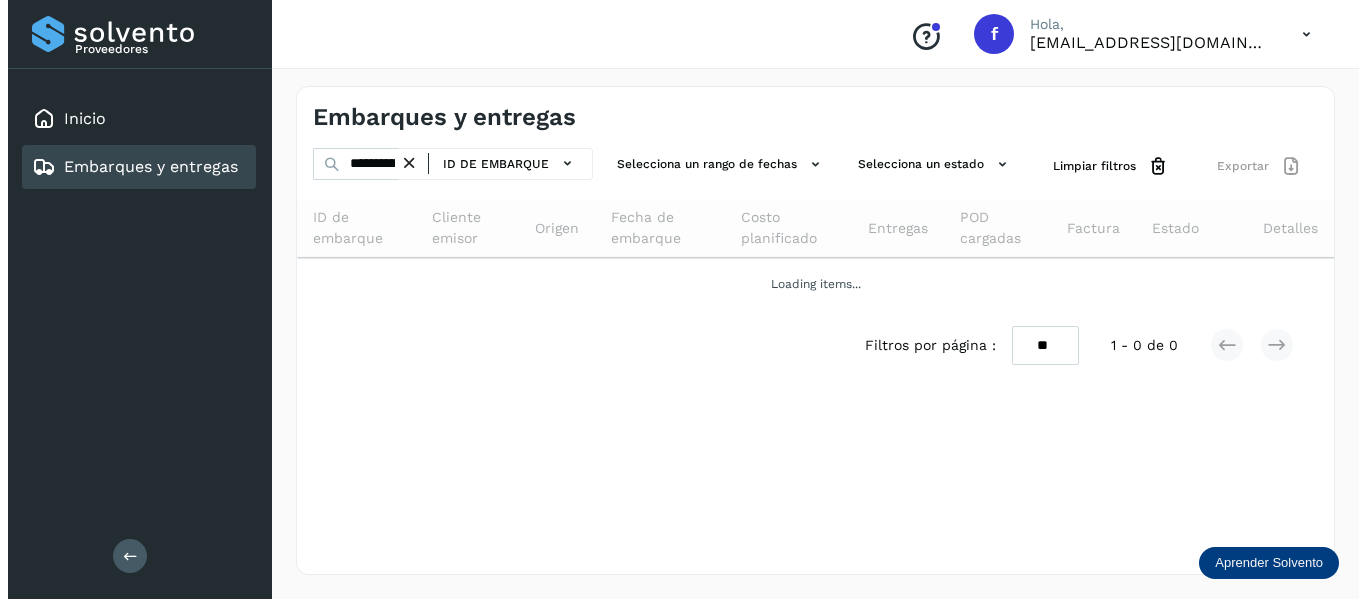 scroll, scrollTop: 0, scrollLeft: 0, axis: both 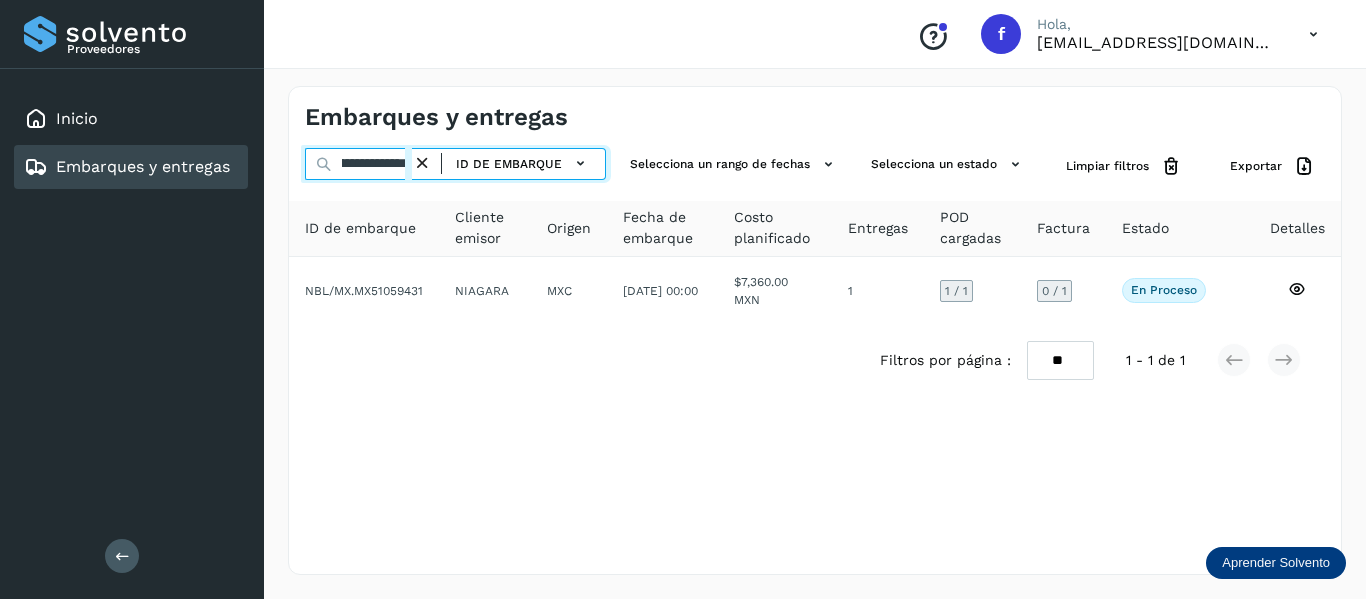 drag, startPoint x: 341, startPoint y: 164, endPoint x: 566, endPoint y: 216, distance: 230.93073 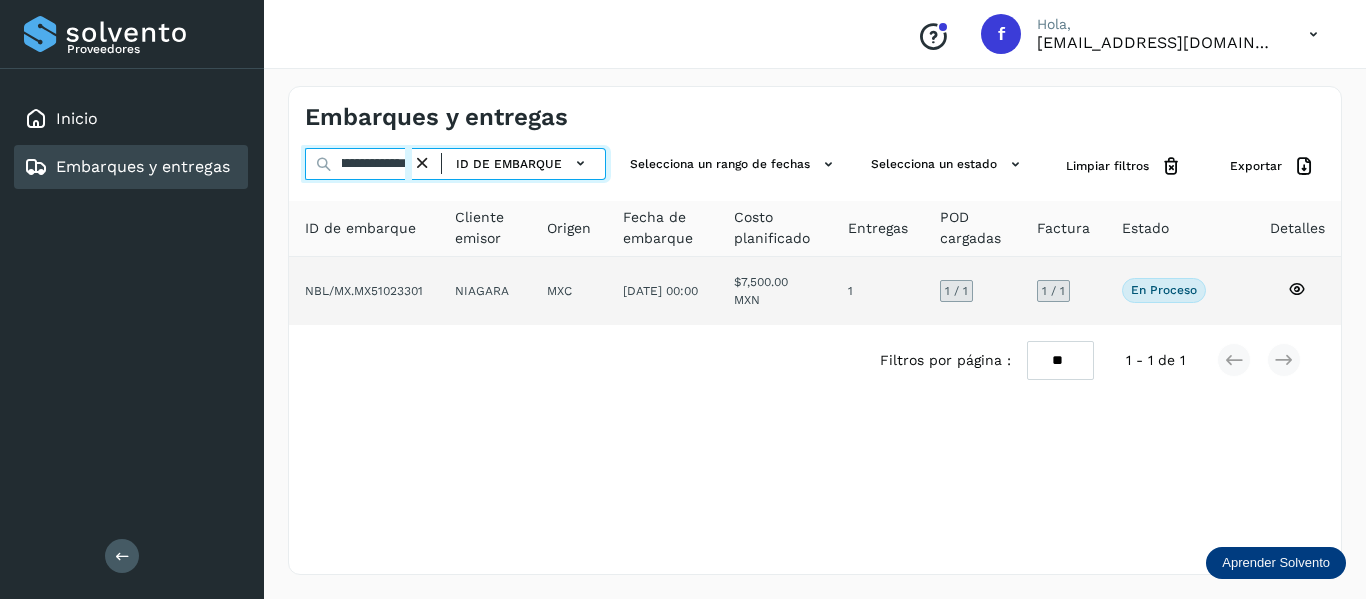 type on "**********" 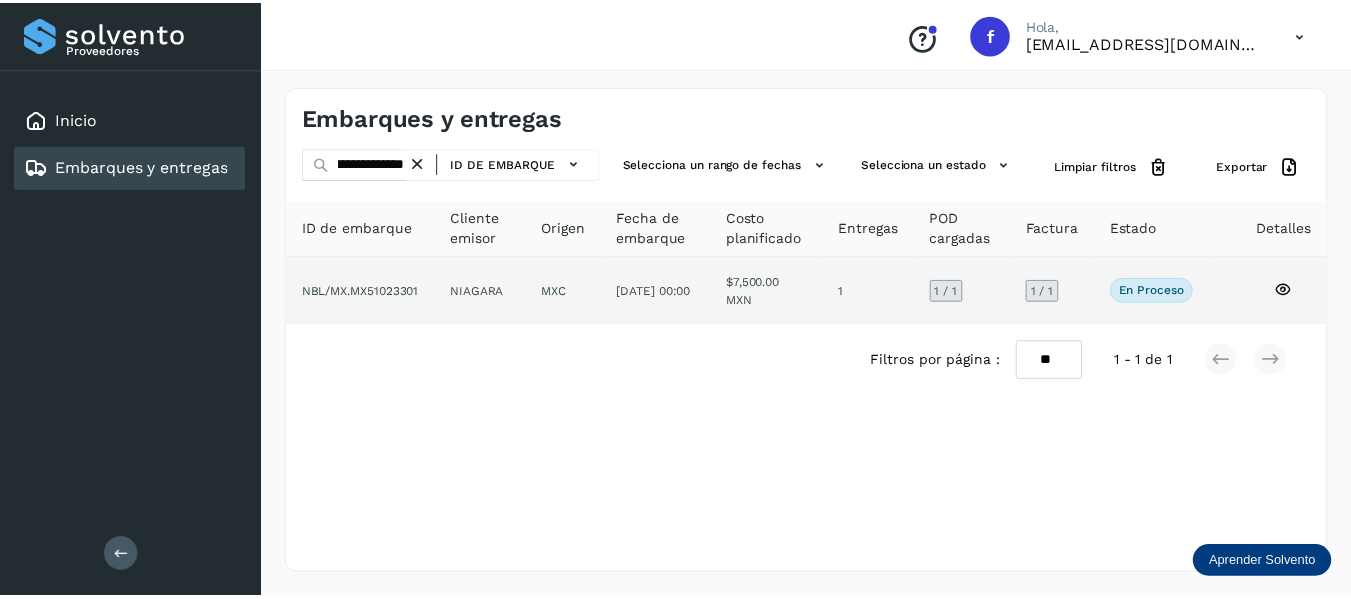 scroll, scrollTop: 0, scrollLeft: 0, axis: both 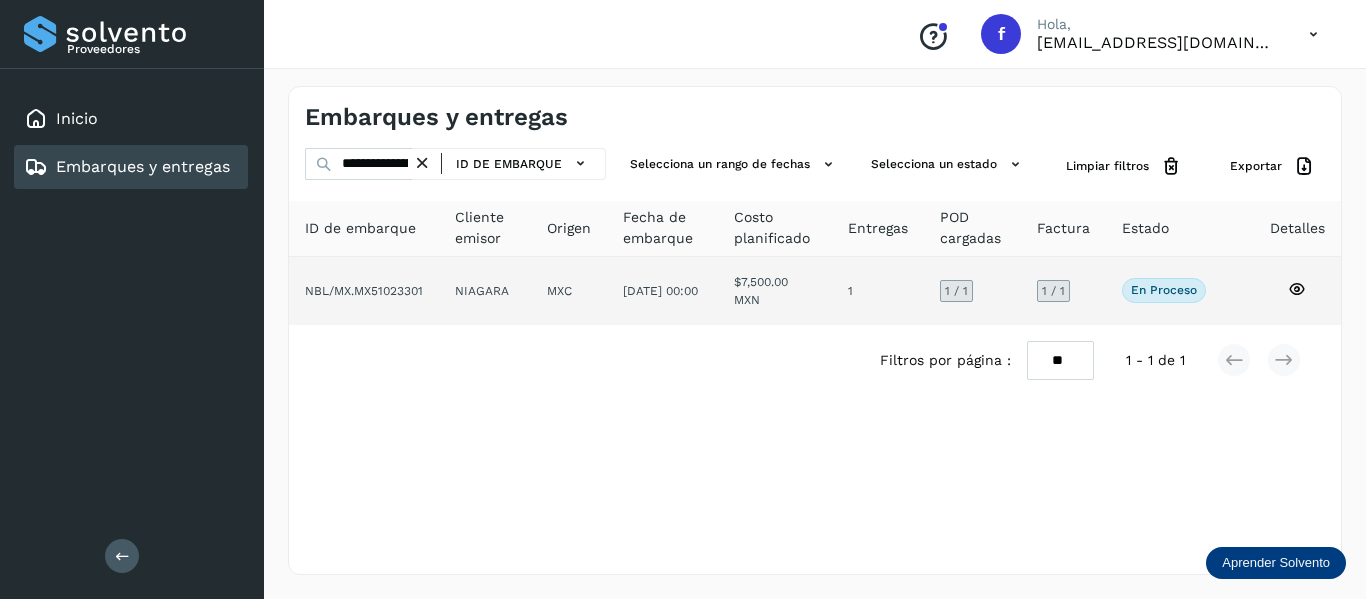 click 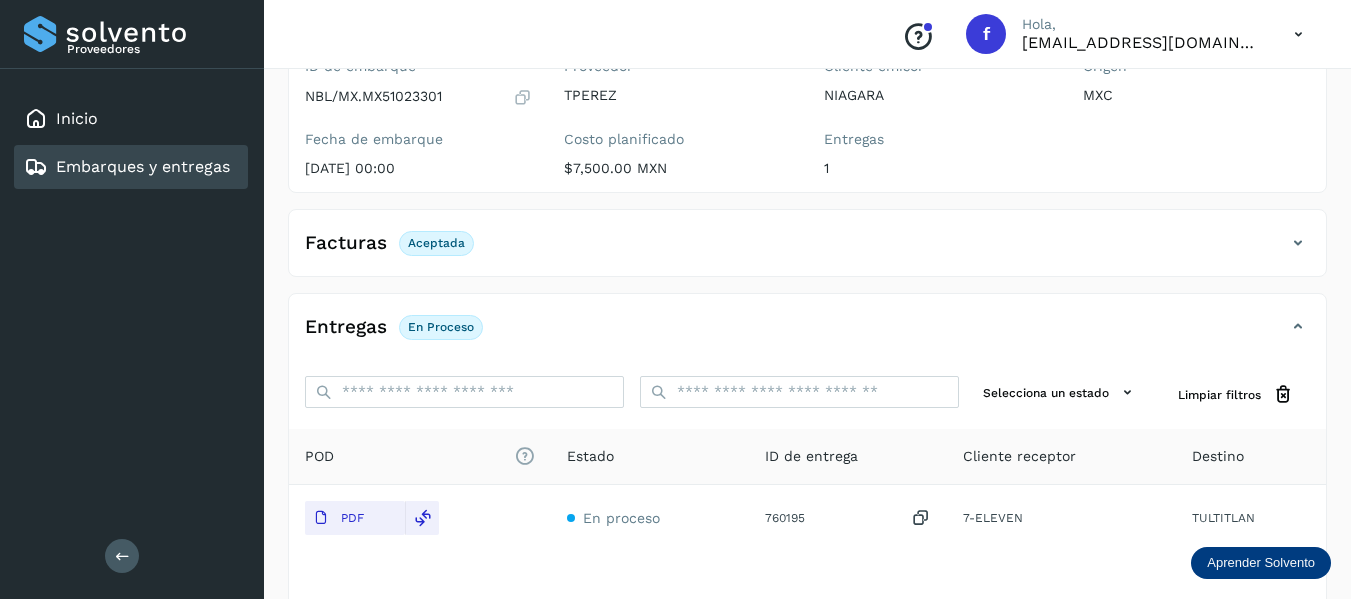 scroll, scrollTop: 100, scrollLeft: 0, axis: vertical 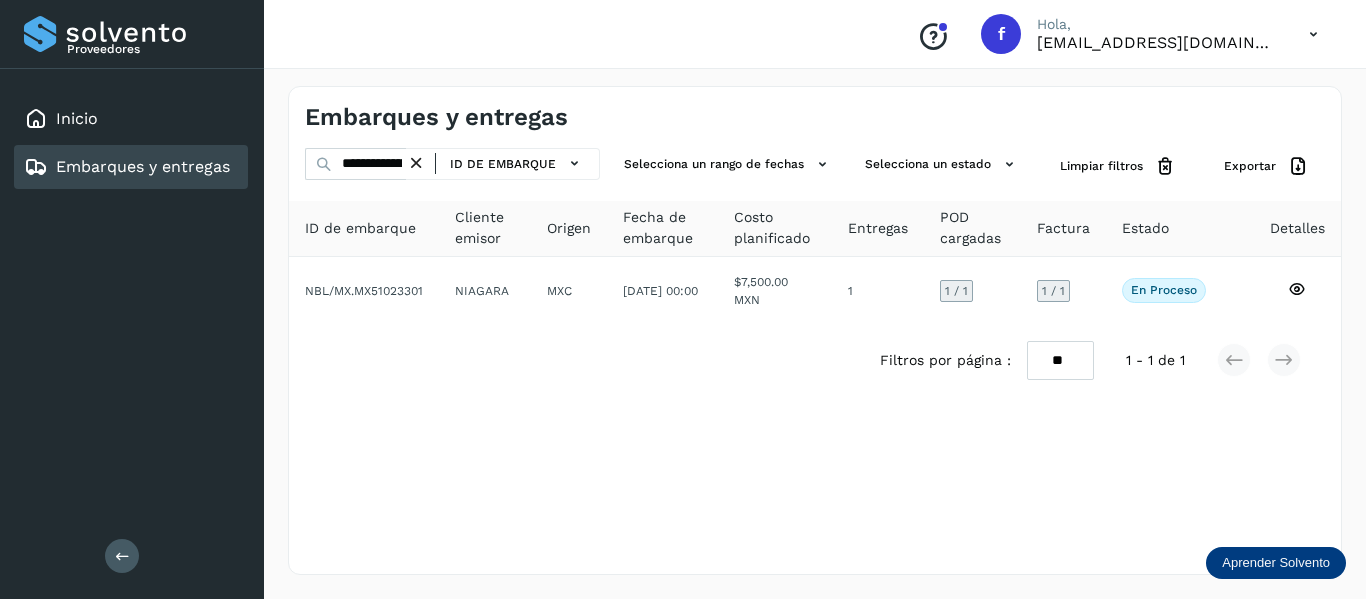 click on "Embarques y entregas" at bounding box center (143, 166) 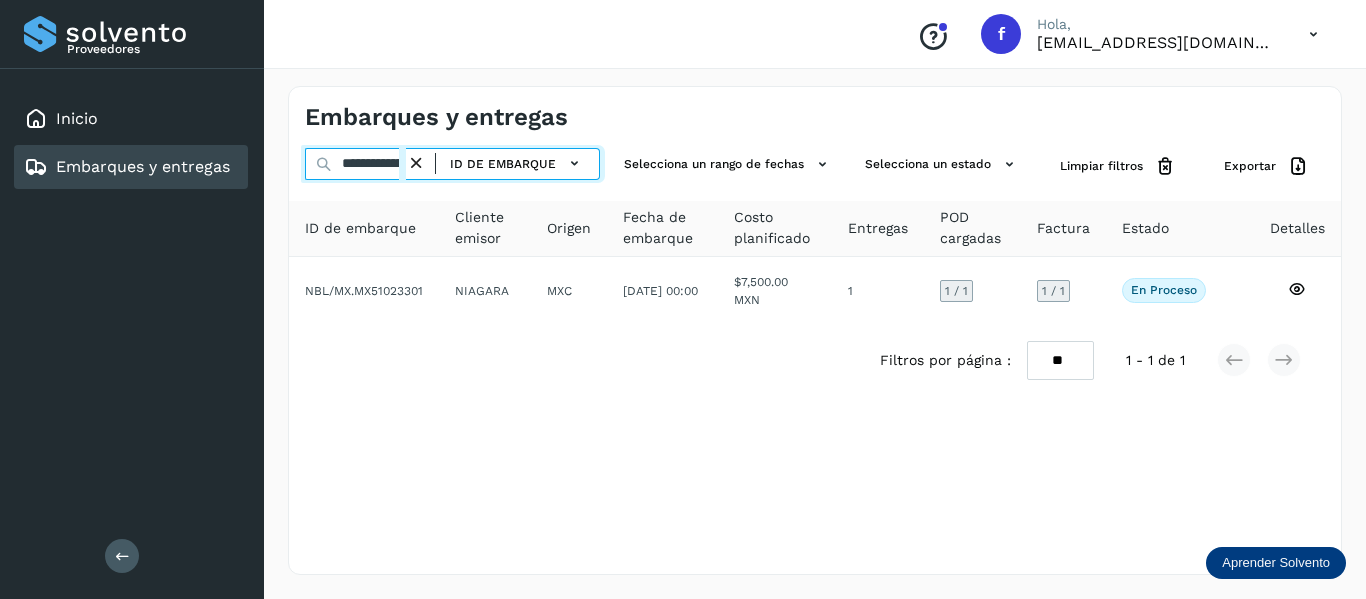 scroll, scrollTop: 0, scrollLeft: 73, axis: horizontal 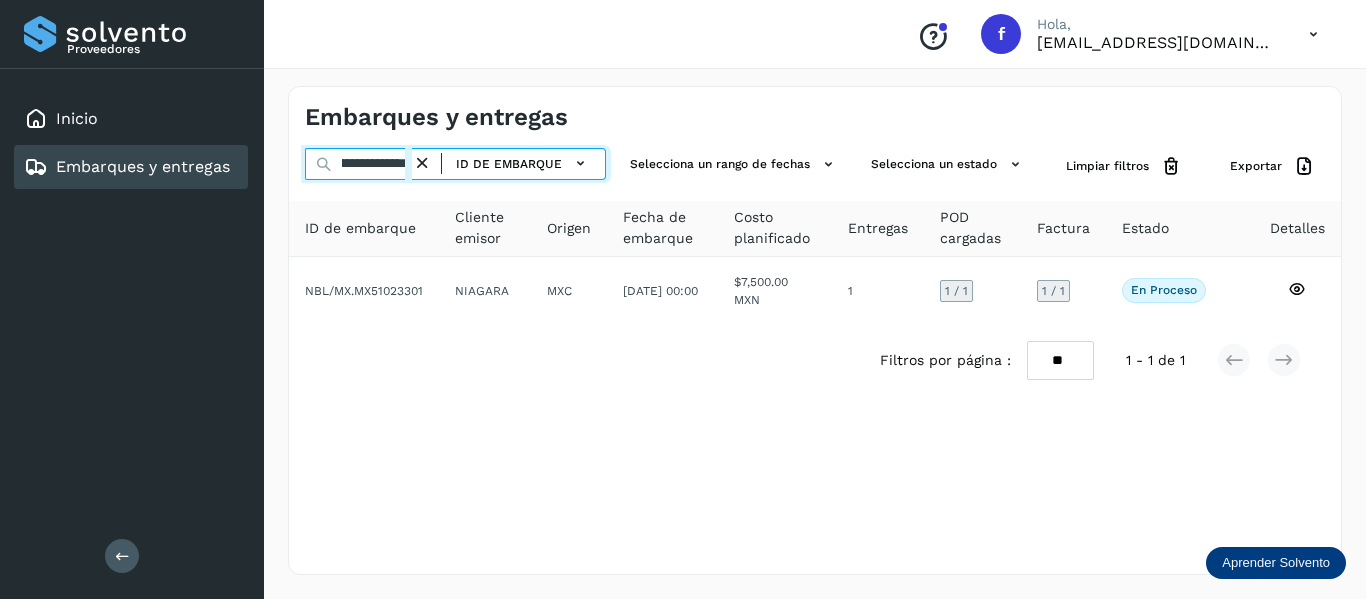 drag, startPoint x: 341, startPoint y: 168, endPoint x: 634, endPoint y: 232, distance: 299.90833 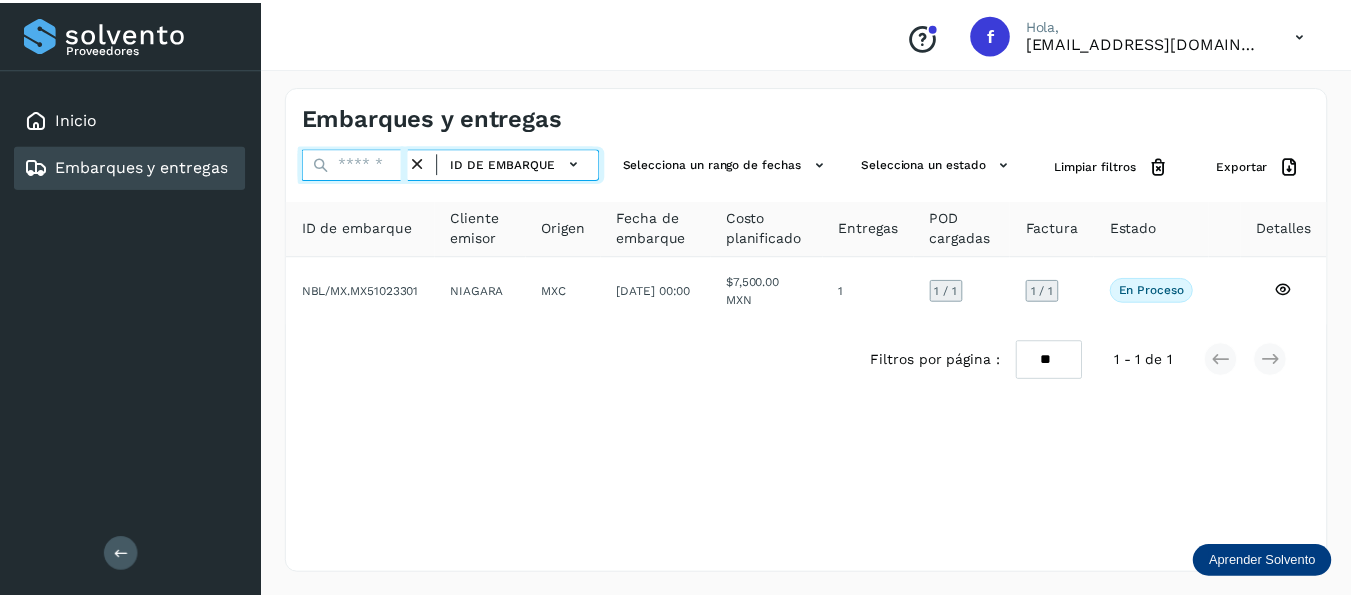 scroll, scrollTop: 0, scrollLeft: 0, axis: both 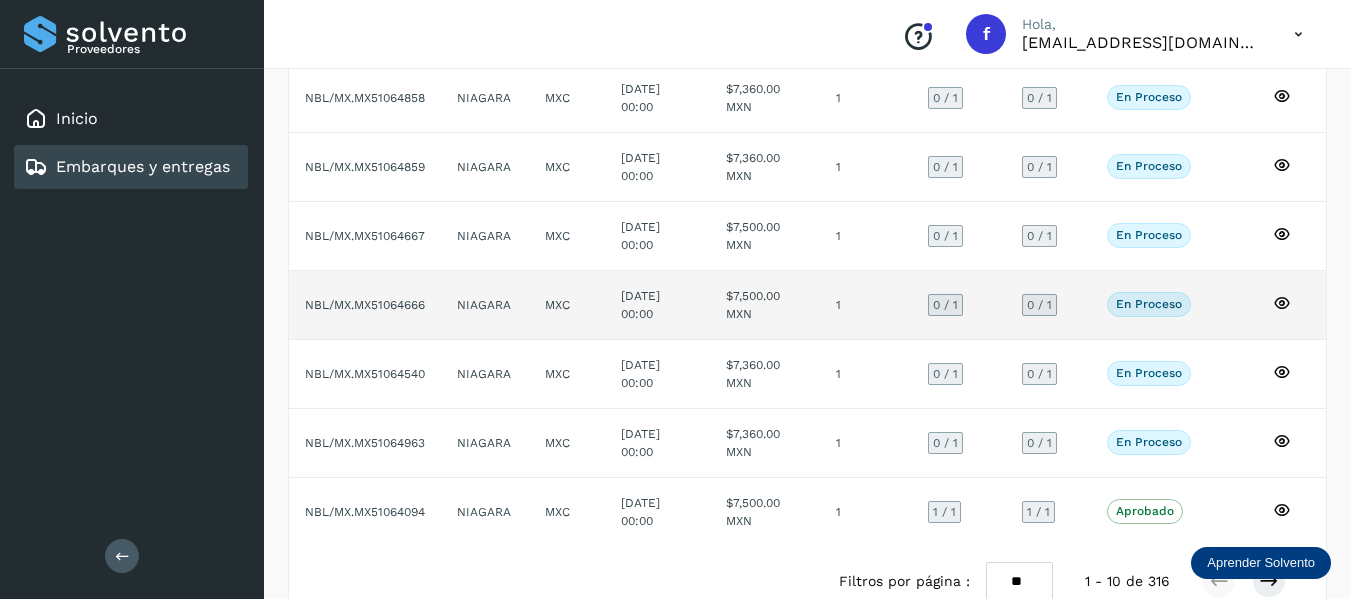 type 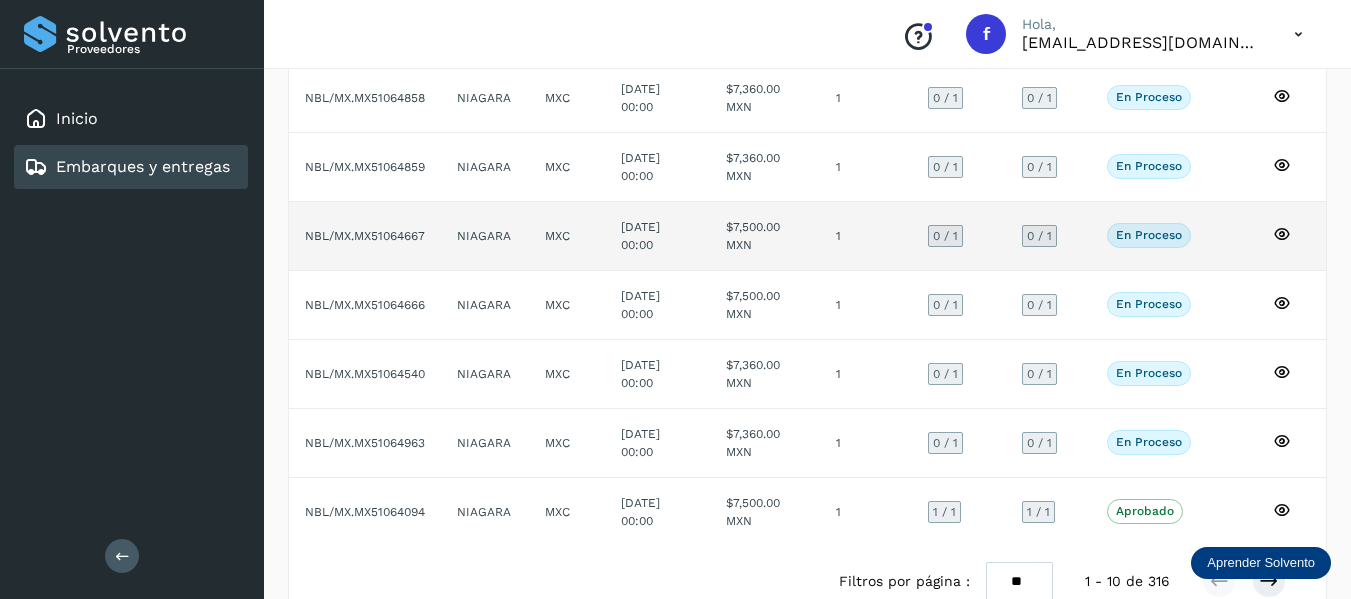 click 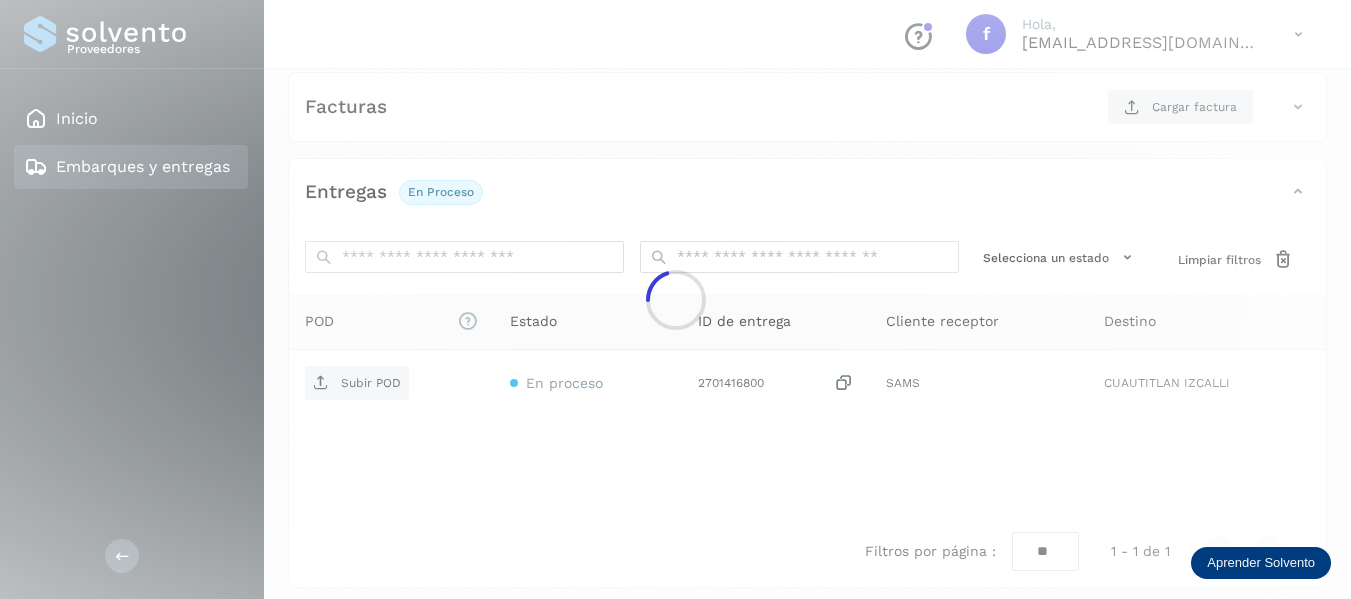 scroll, scrollTop: 350, scrollLeft: 0, axis: vertical 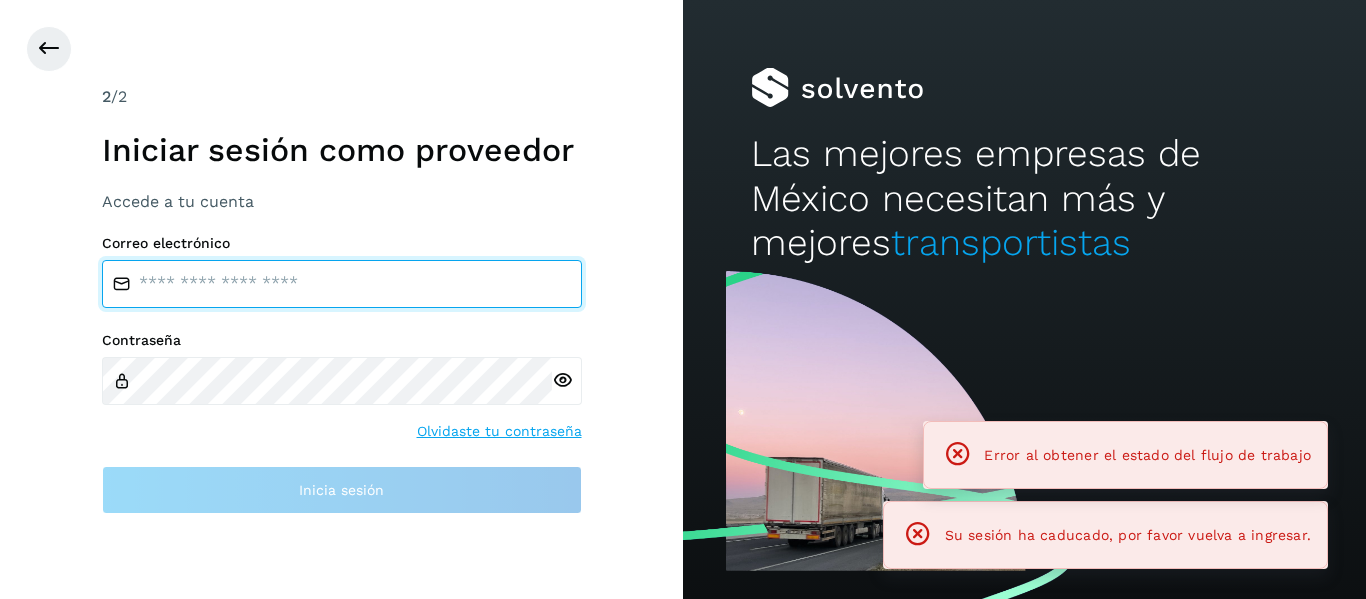 type on "**********" 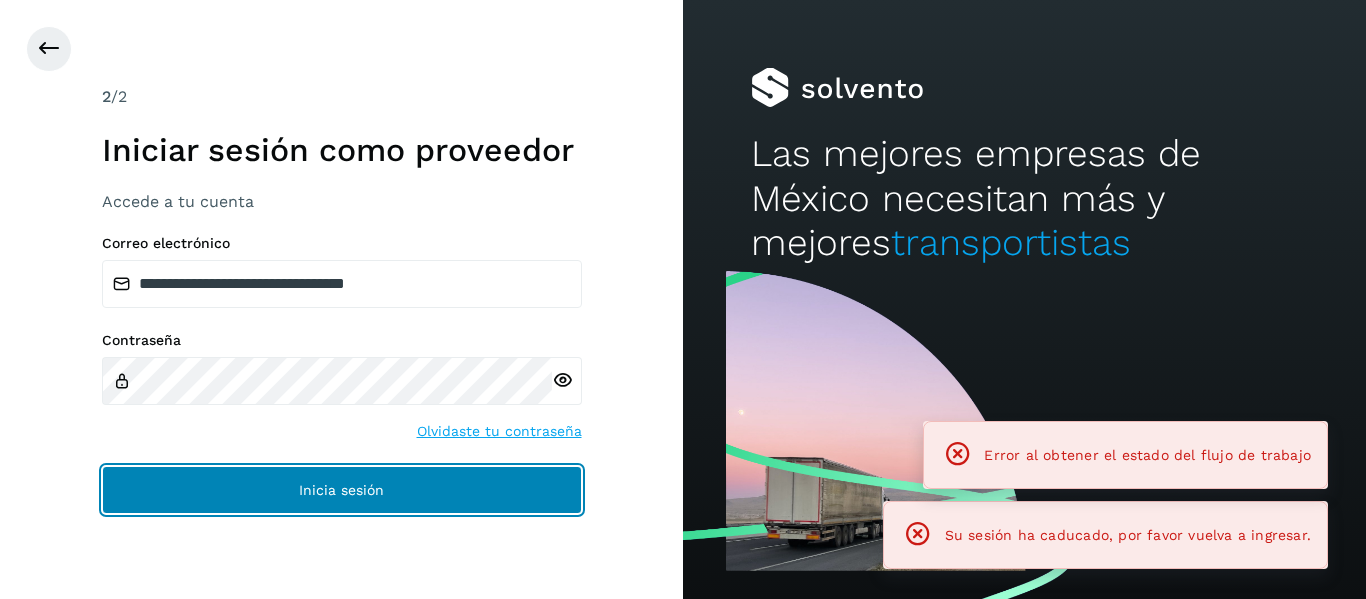 click on "Inicia sesión" 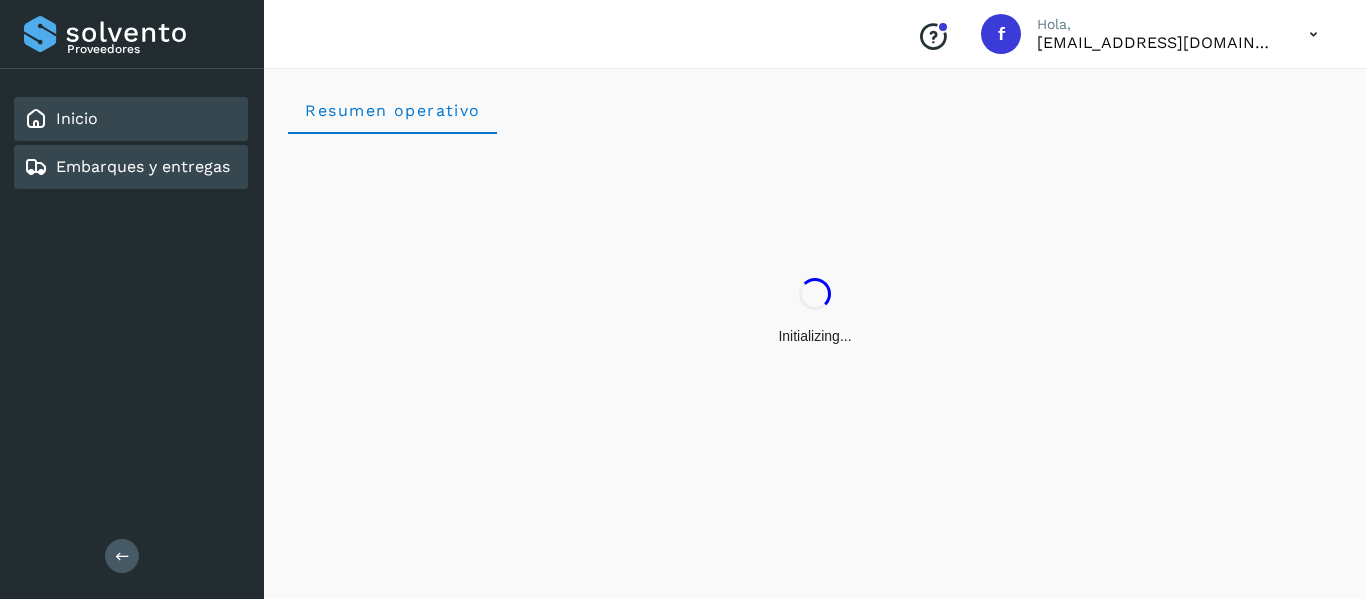 click on "Embarques y entregas" 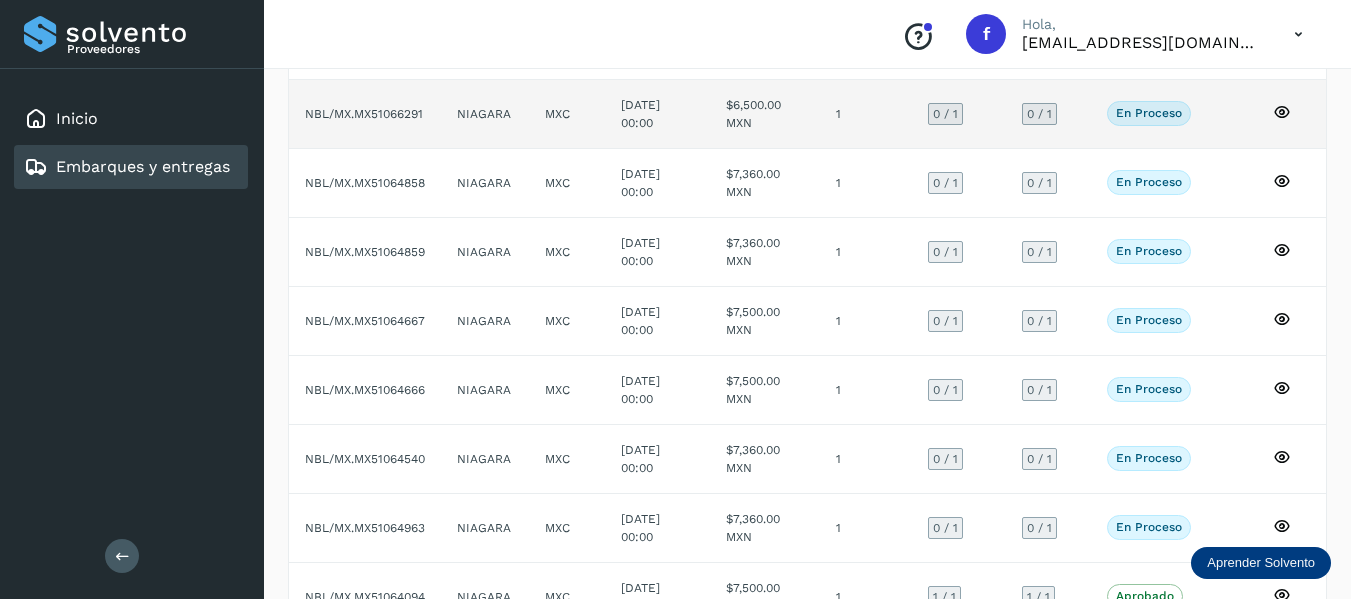 scroll, scrollTop: 400, scrollLeft: 0, axis: vertical 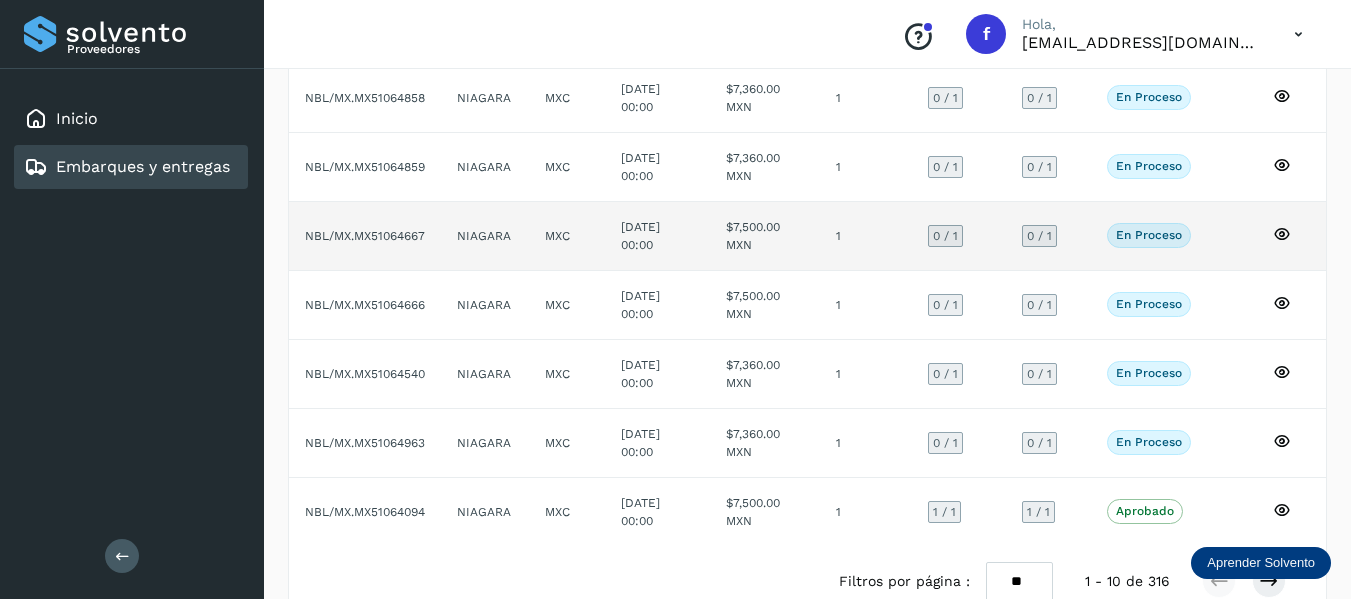 click 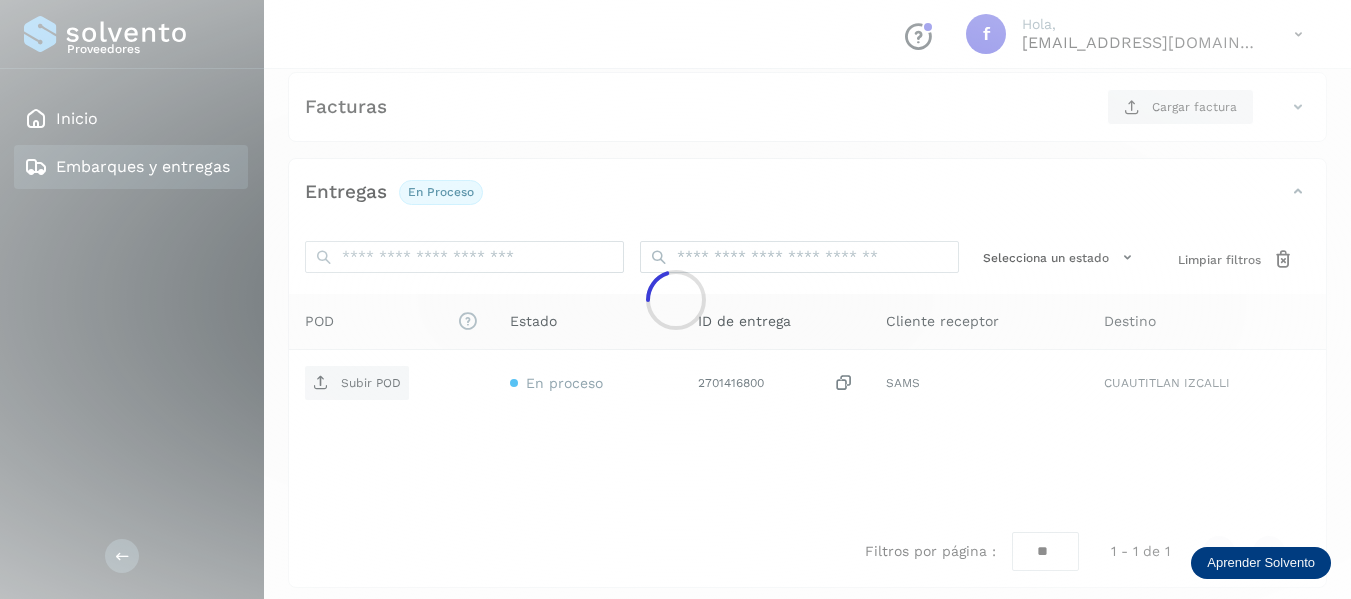 scroll, scrollTop: 350, scrollLeft: 0, axis: vertical 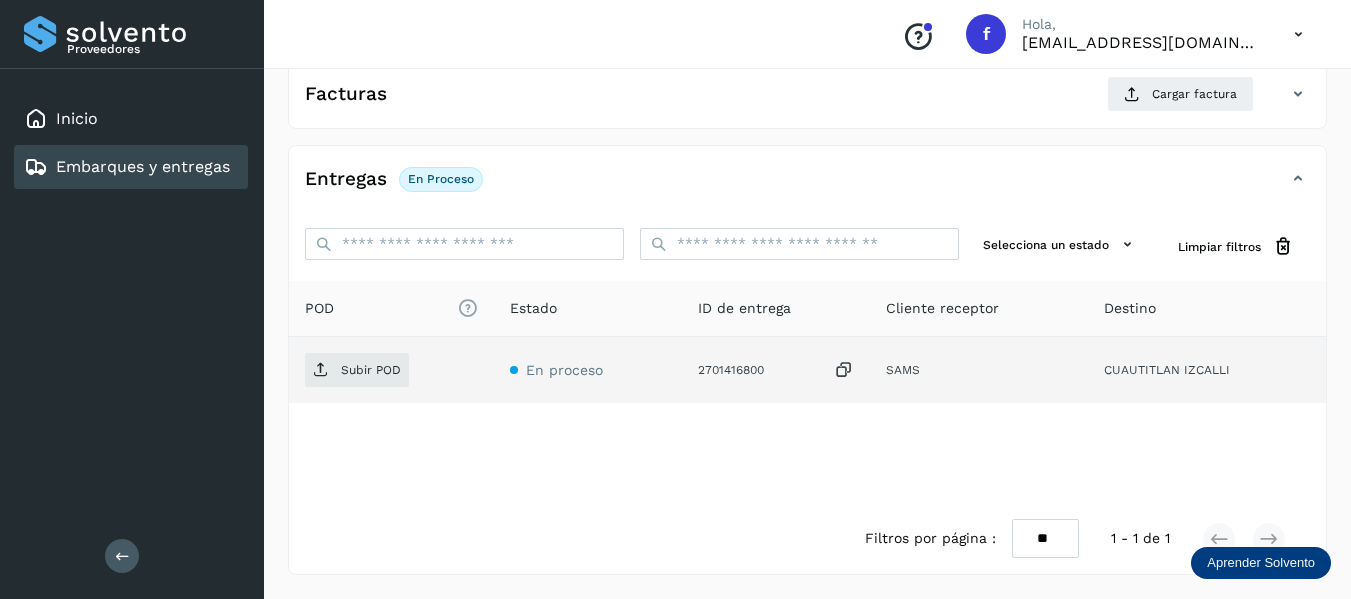 click on "SAMS" 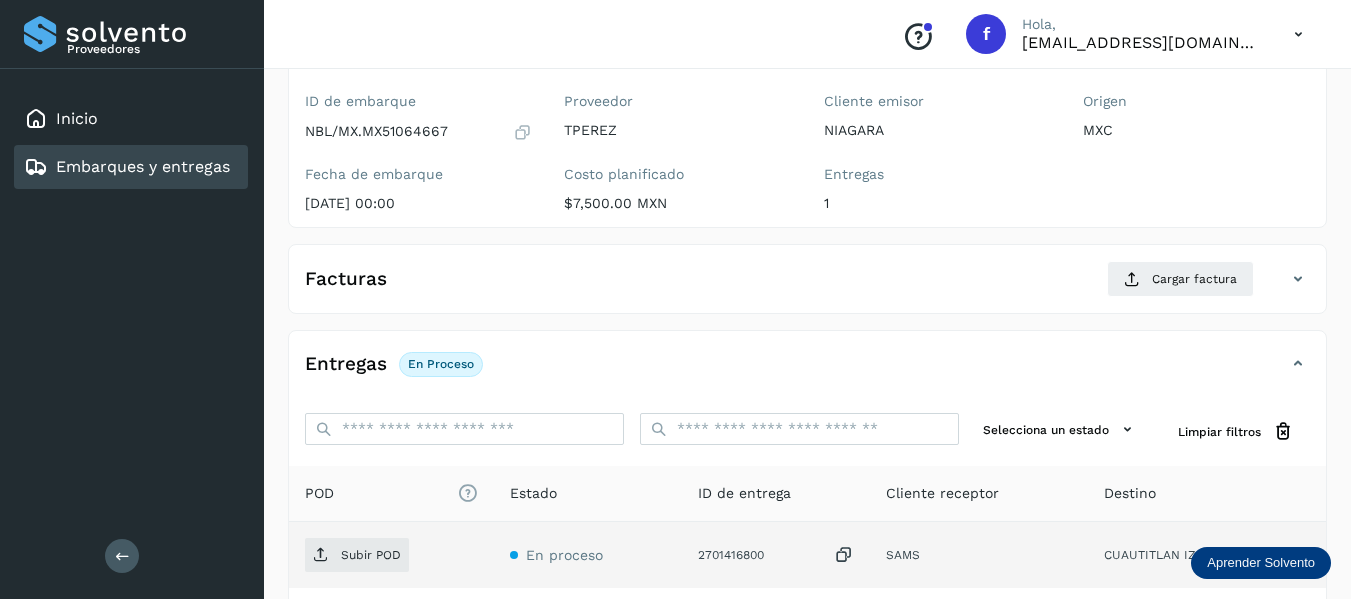 scroll, scrollTop: 150, scrollLeft: 0, axis: vertical 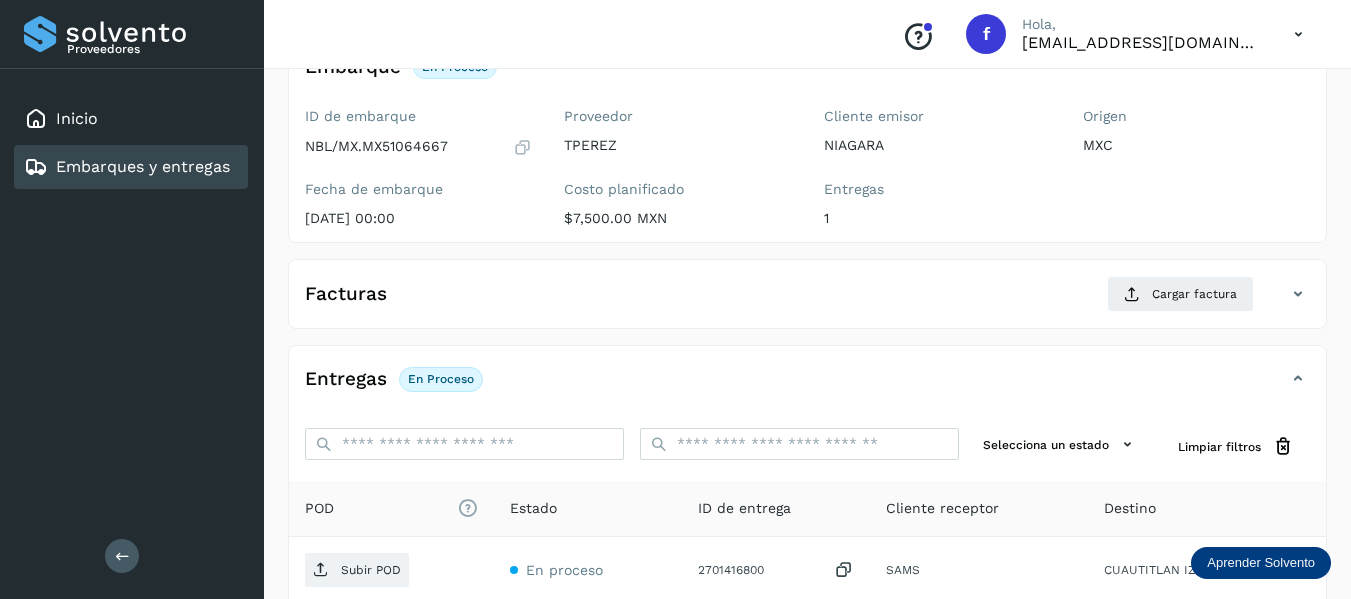drag, startPoint x: 535, startPoint y: 140, endPoint x: 518, endPoint y: 151, distance: 20.248457 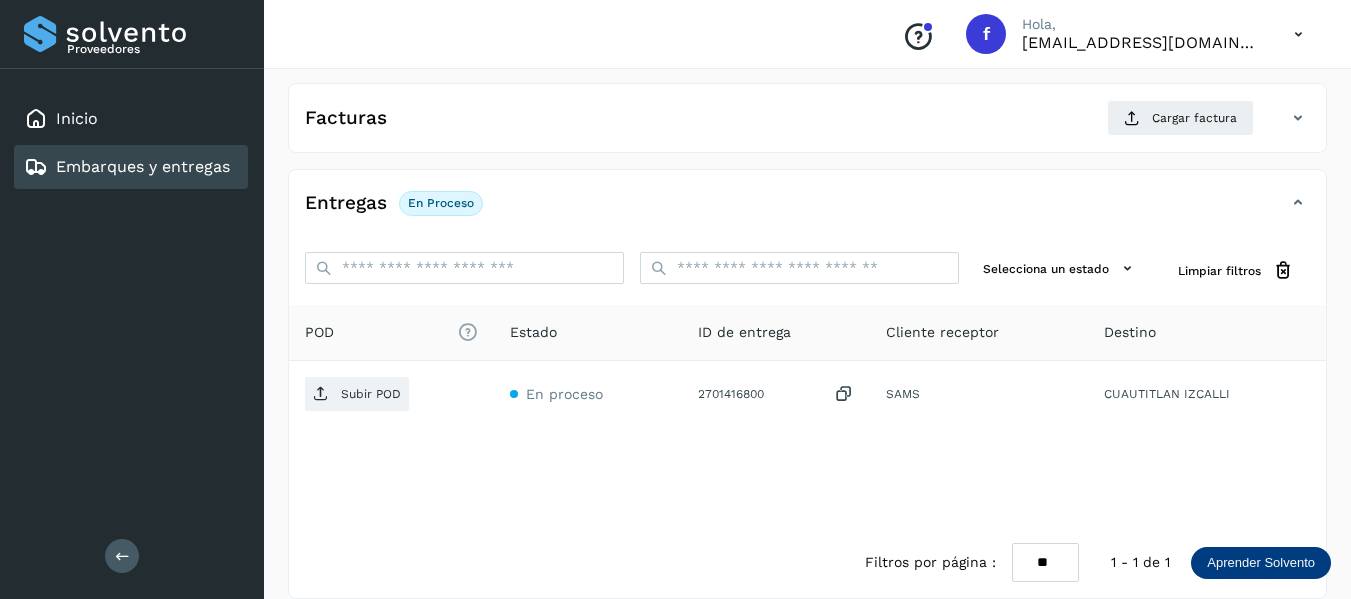 scroll, scrollTop: 350, scrollLeft: 0, axis: vertical 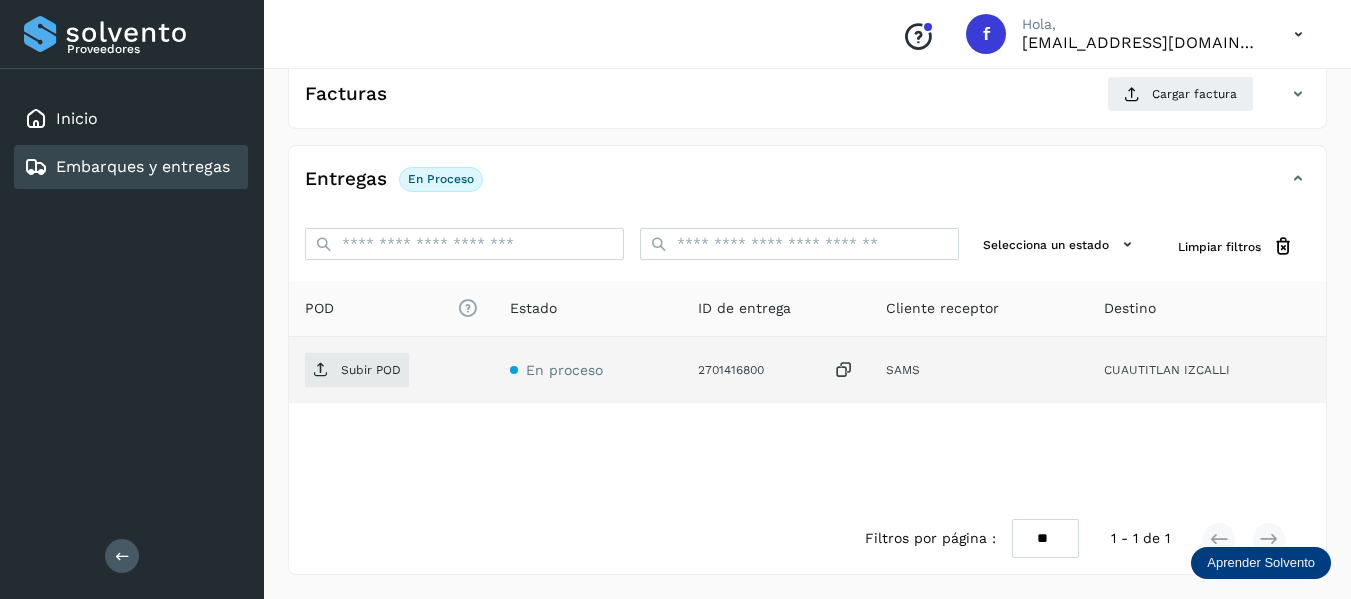 click at bounding box center [844, 370] 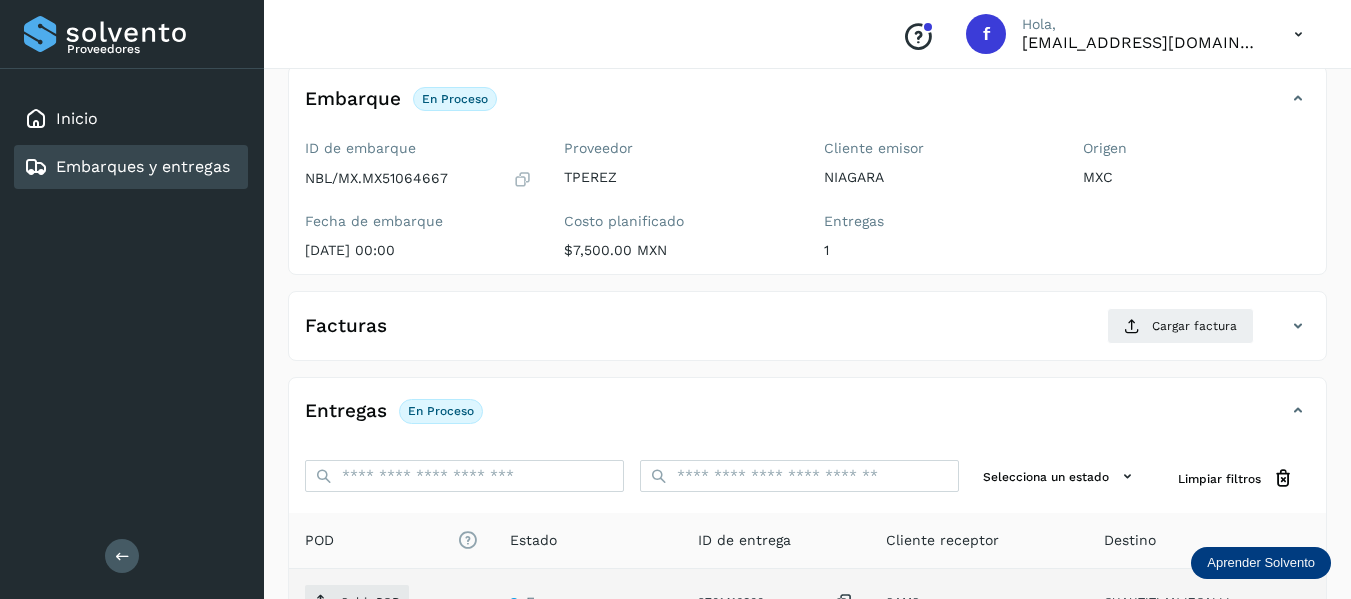 scroll, scrollTop: 50, scrollLeft: 0, axis: vertical 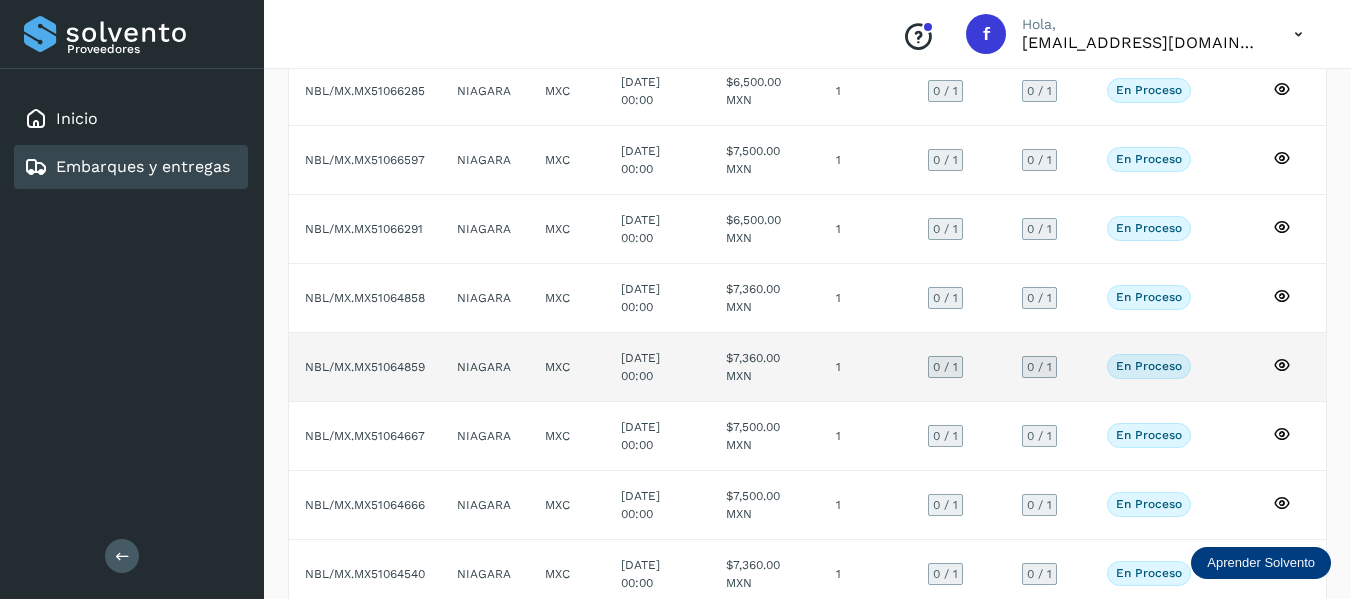 click 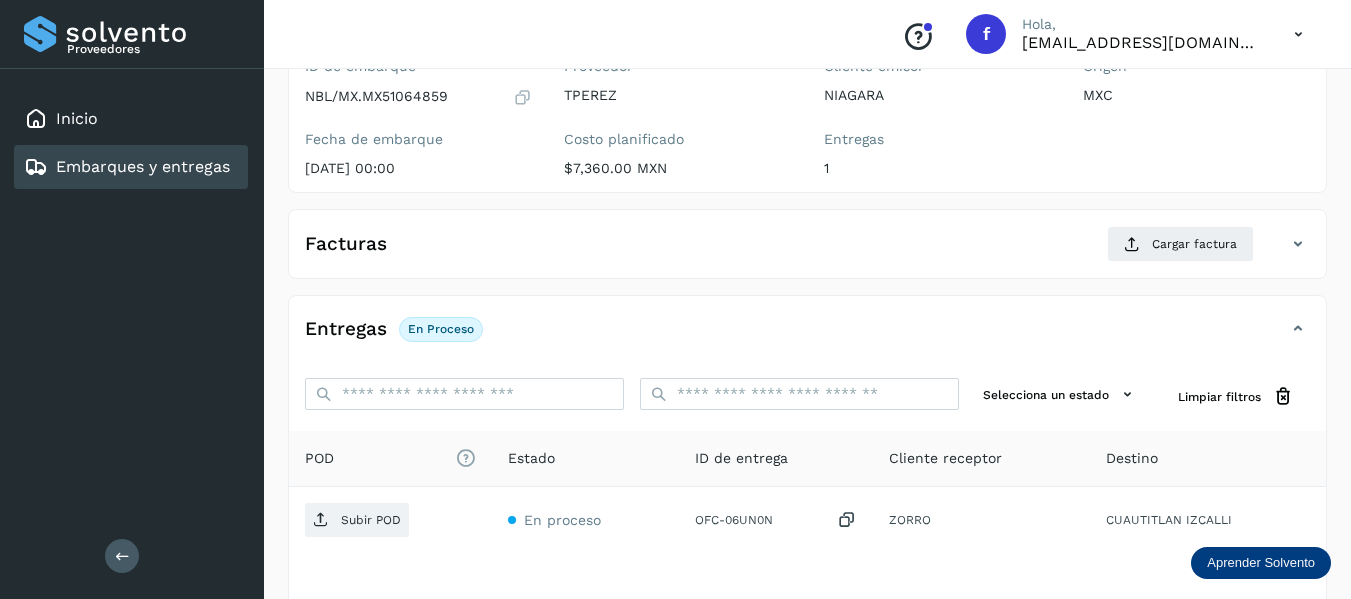 click at bounding box center [522, 97] 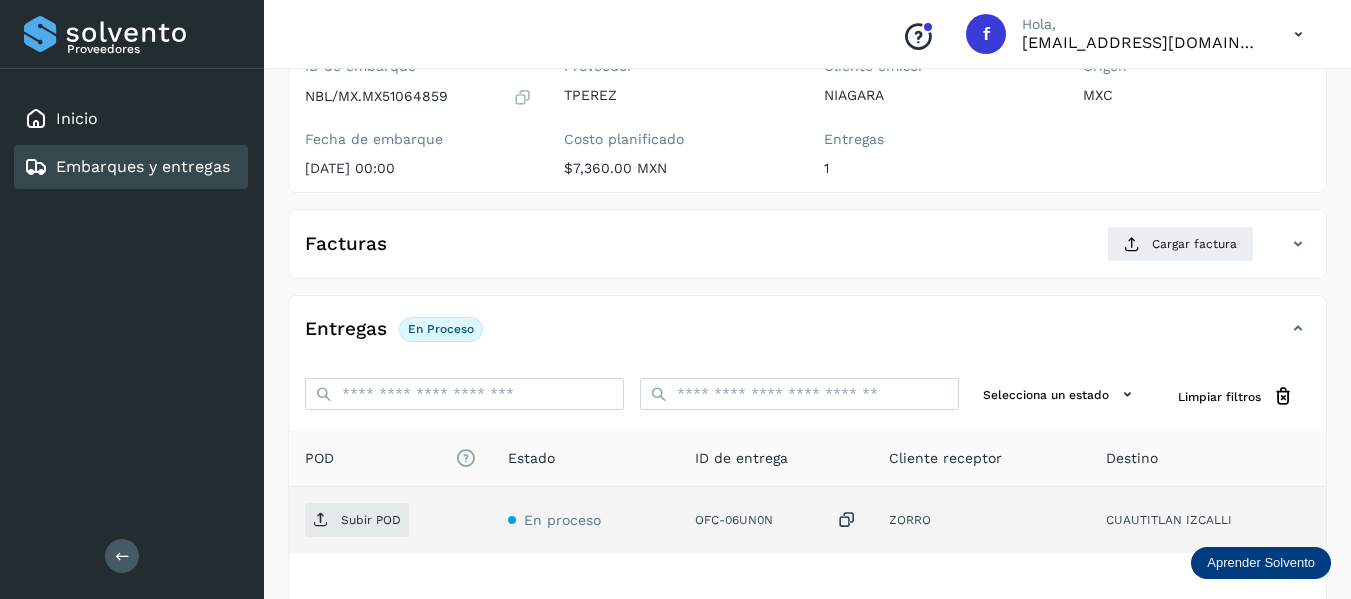 click at bounding box center [847, 520] 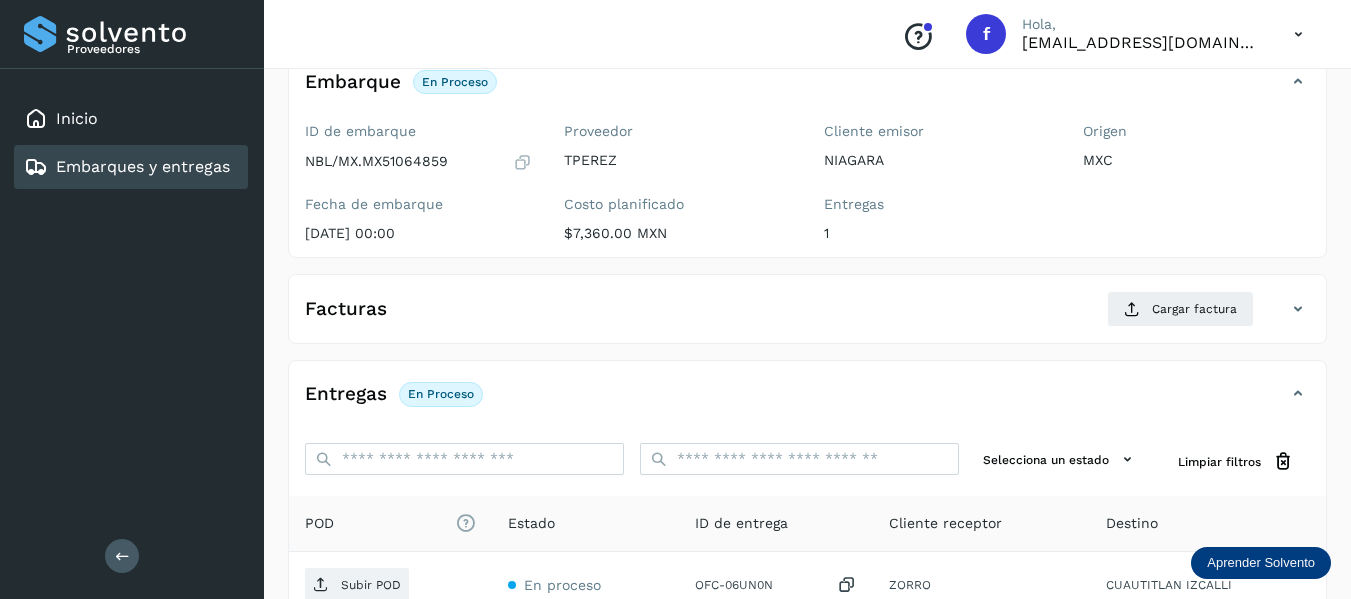 scroll, scrollTop: 100, scrollLeft: 0, axis: vertical 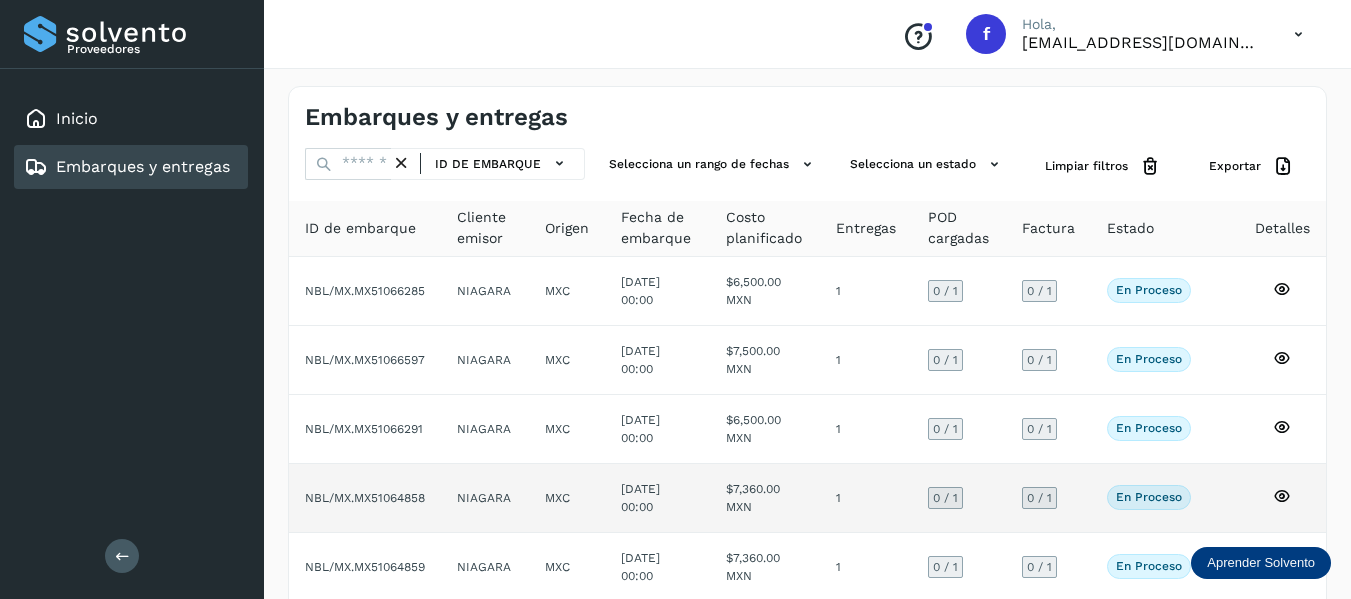 click 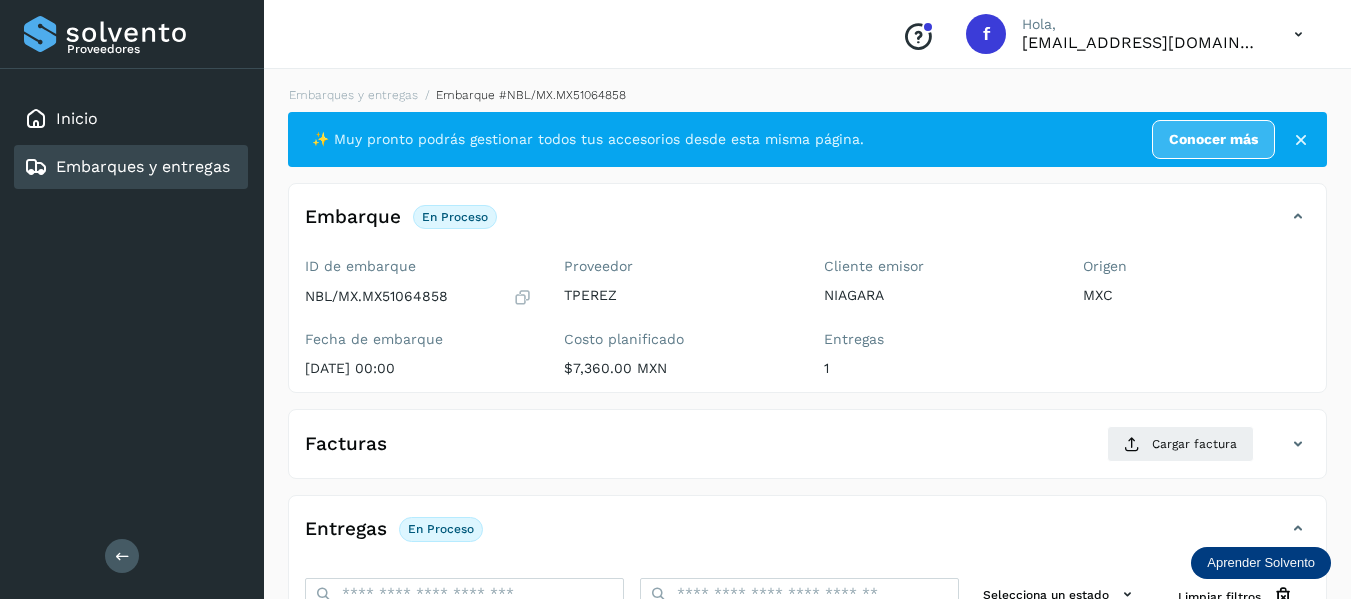 click at bounding box center [522, 297] 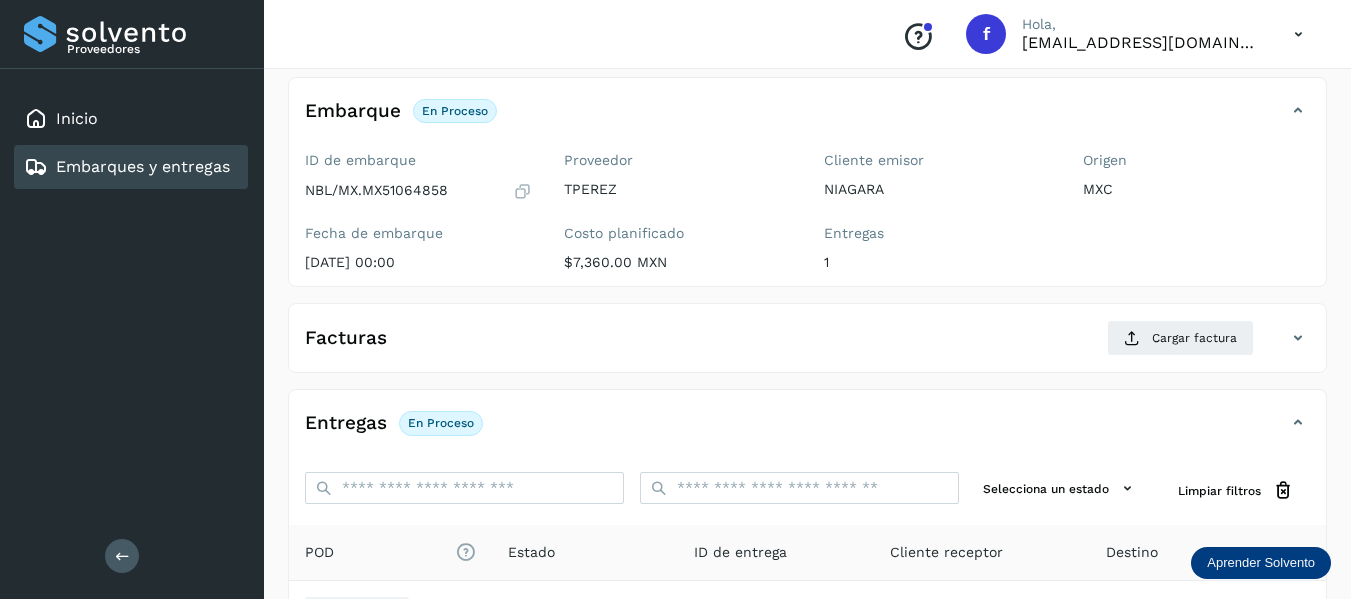 scroll, scrollTop: 300, scrollLeft: 0, axis: vertical 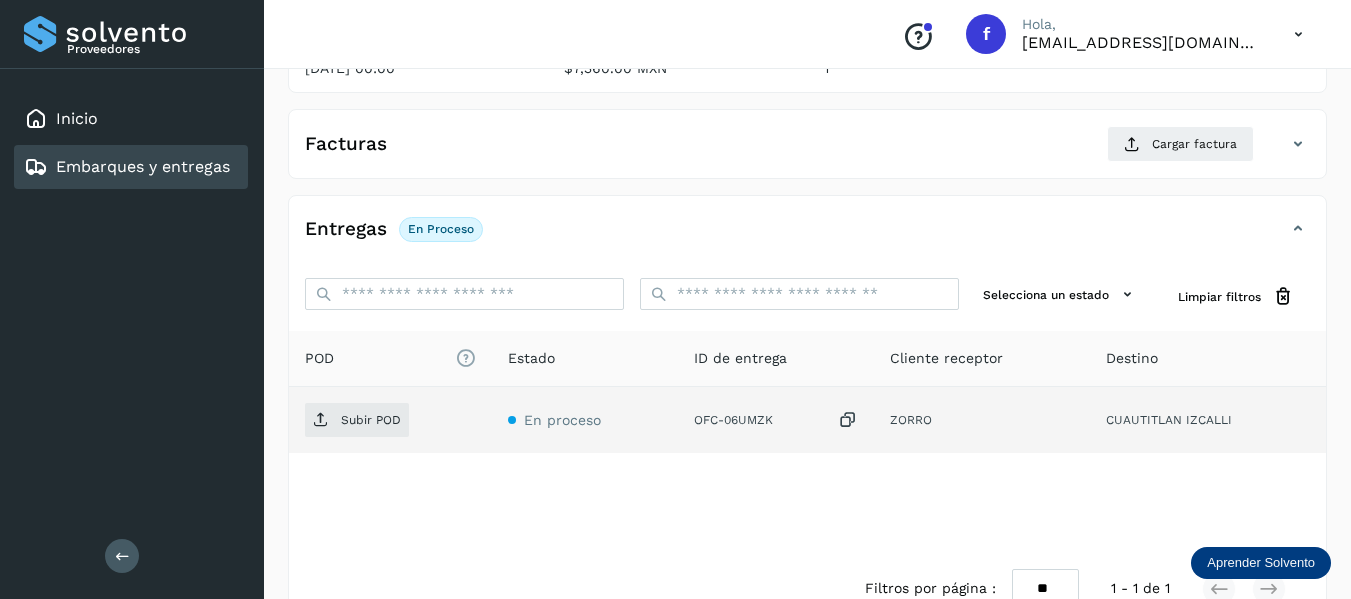 click at bounding box center (848, 420) 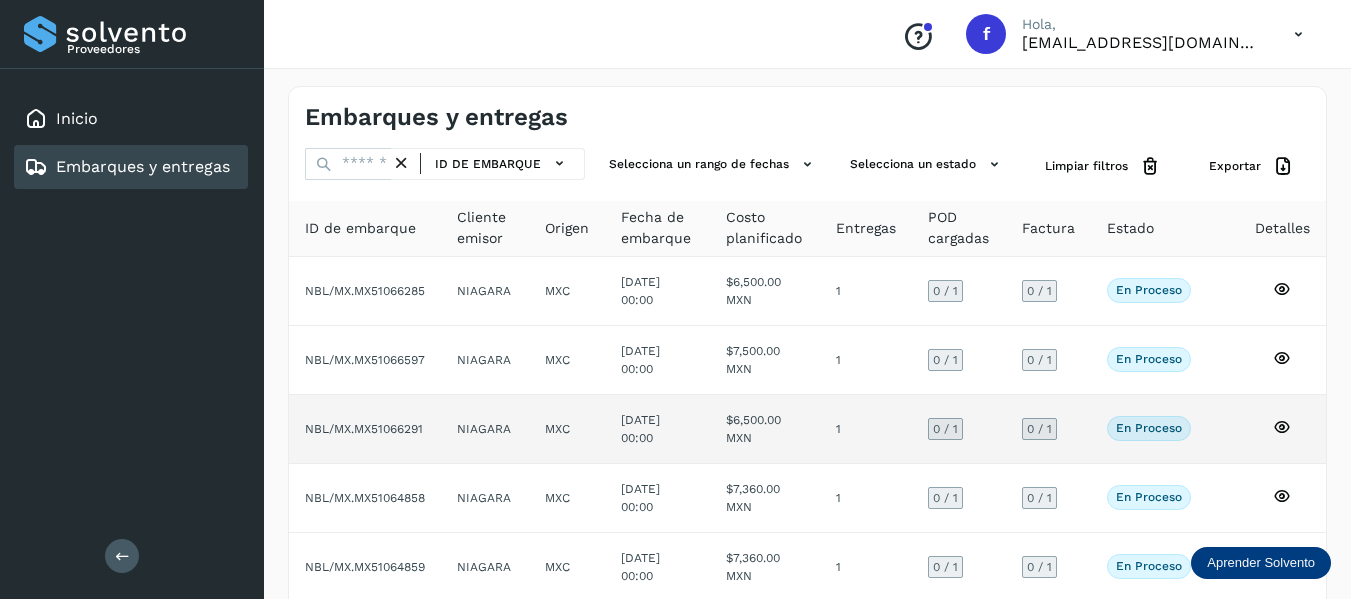 click 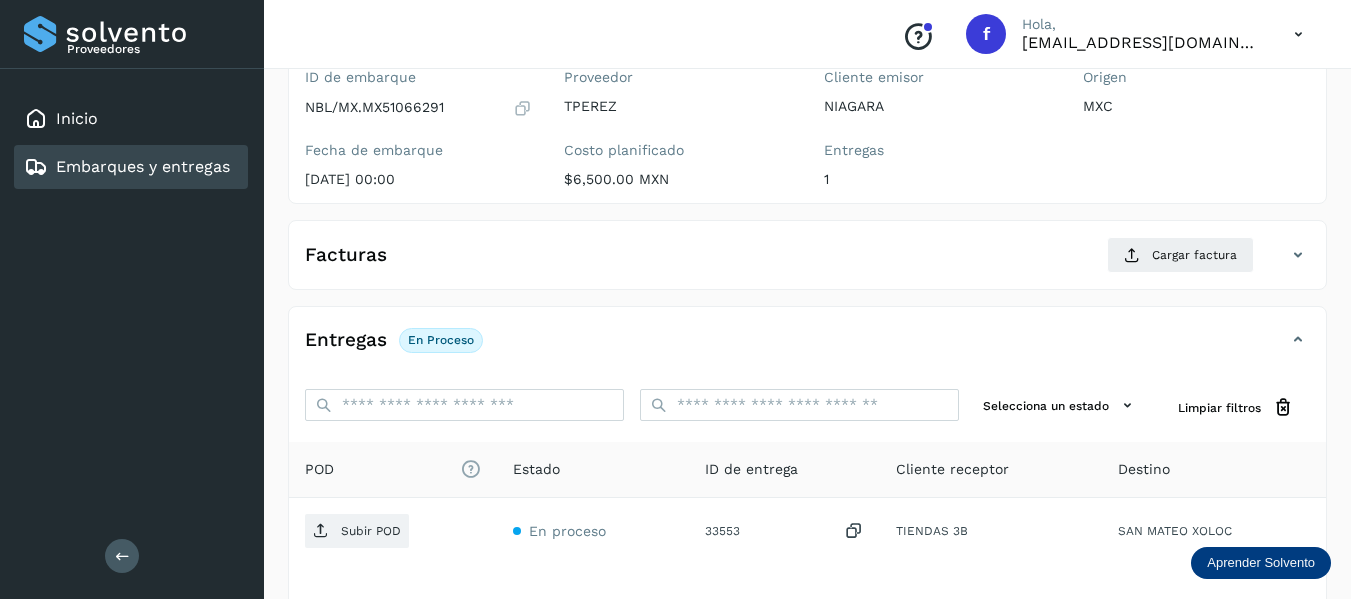scroll, scrollTop: 200, scrollLeft: 0, axis: vertical 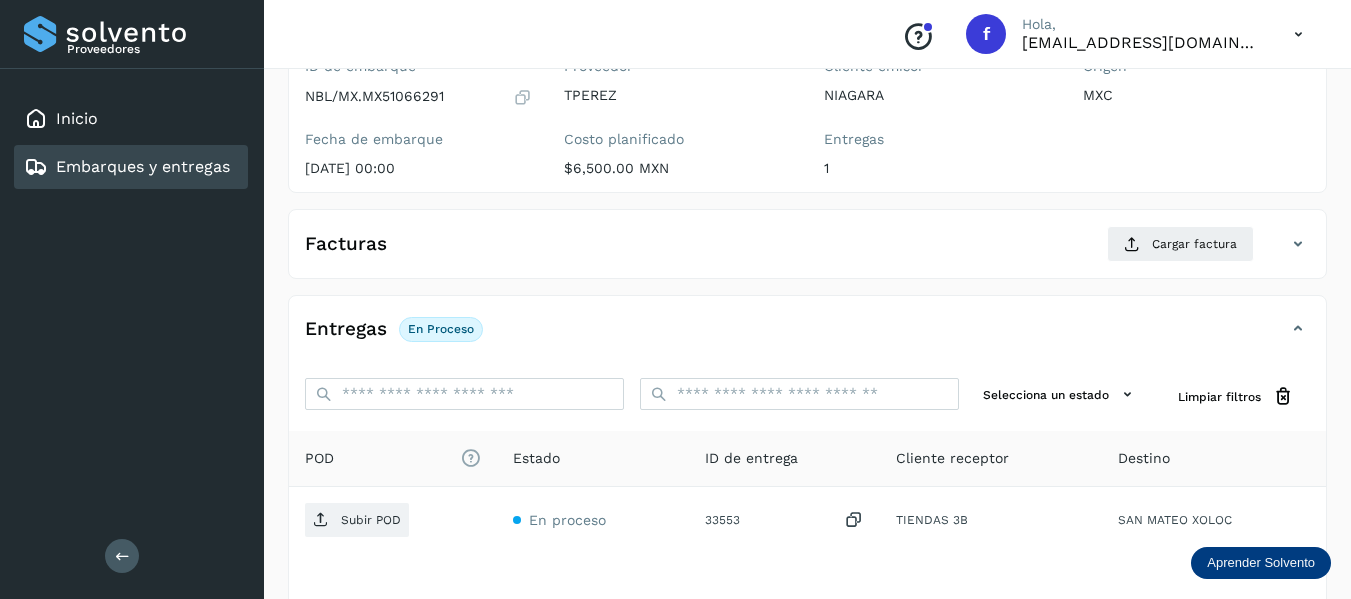 click at bounding box center (522, 97) 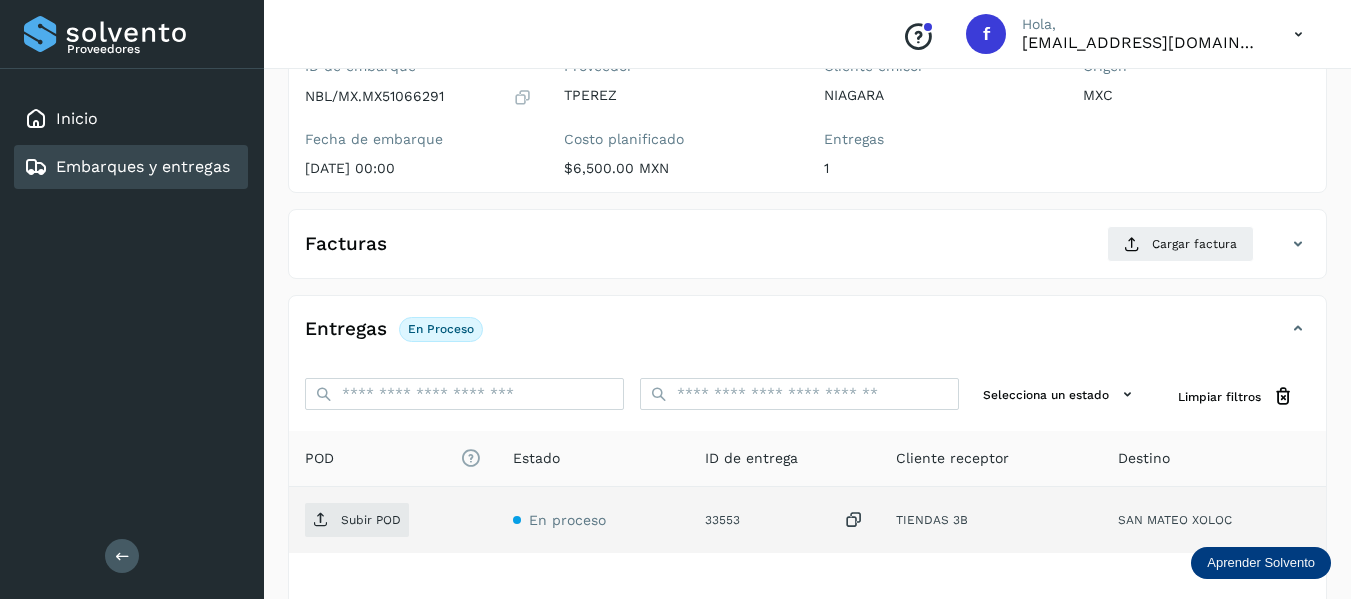 click at bounding box center [854, 520] 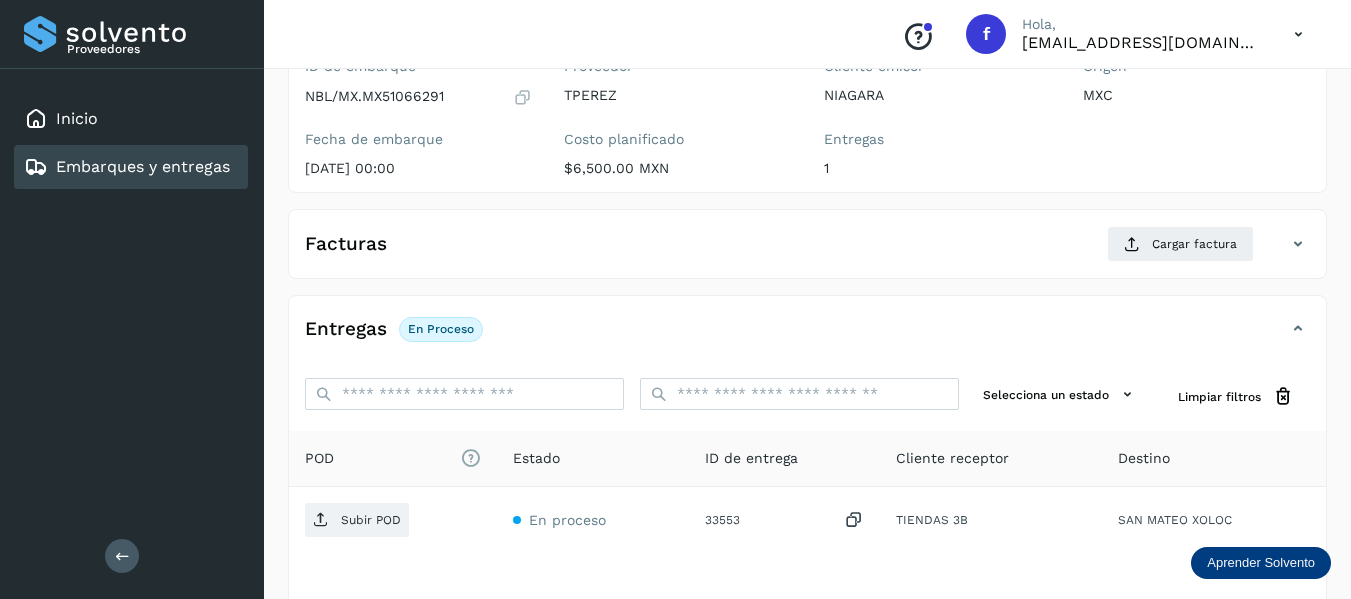 scroll, scrollTop: 0, scrollLeft: 0, axis: both 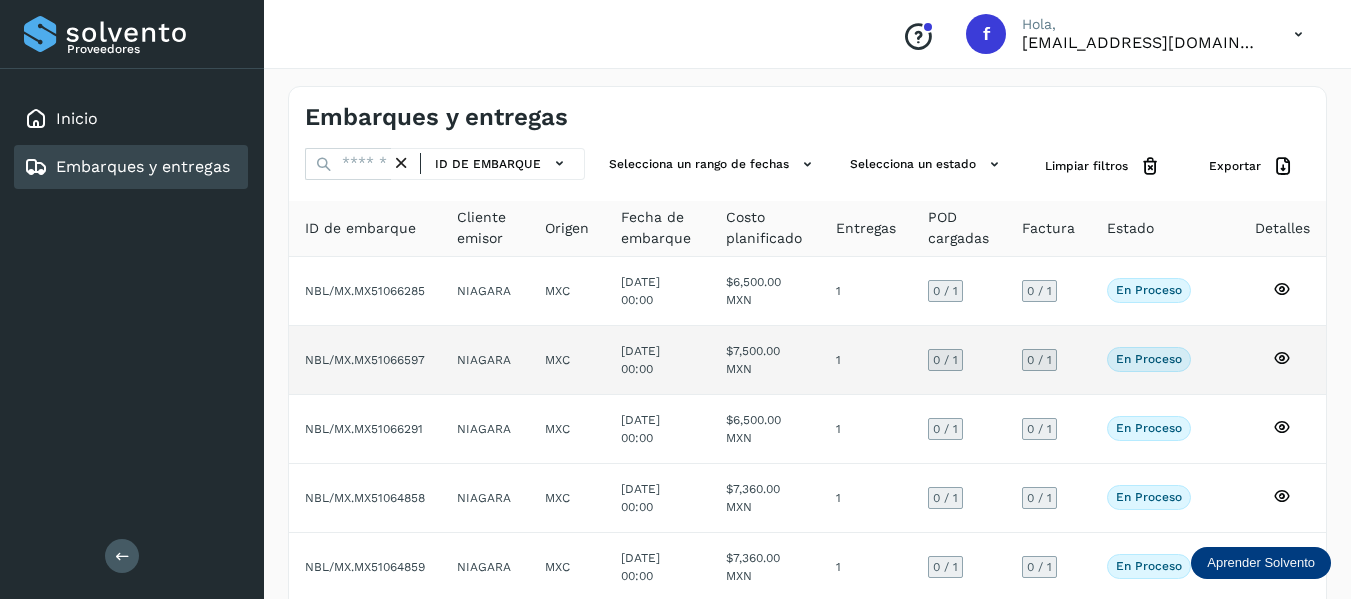 click on "En proceso
Verifica el estado de la factura o entregas asociadas a este embarque" 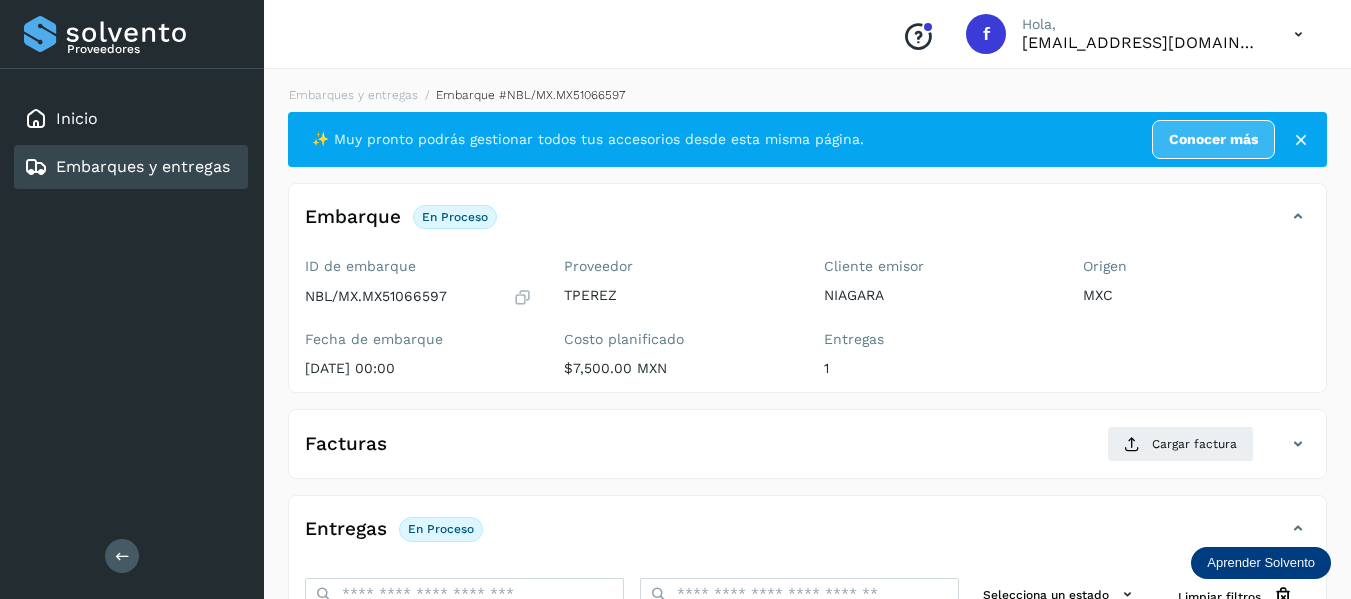 click at bounding box center [522, 297] 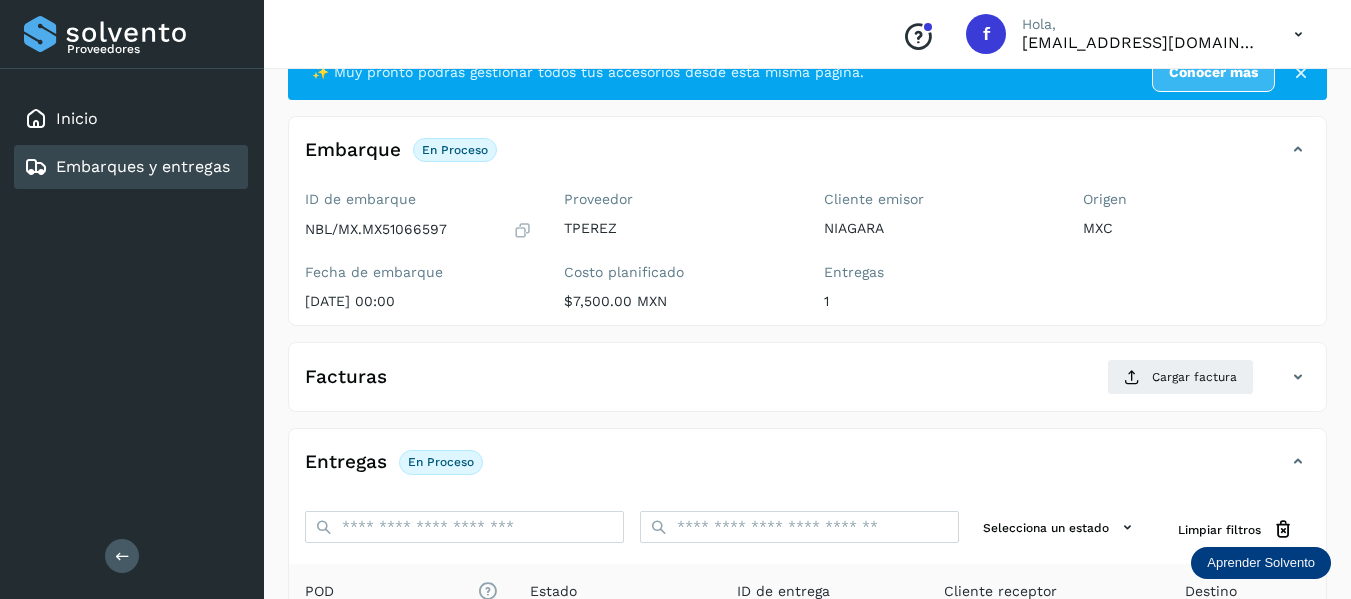 scroll, scrollTop: 300, scrollLeft: 0, axis: vertical 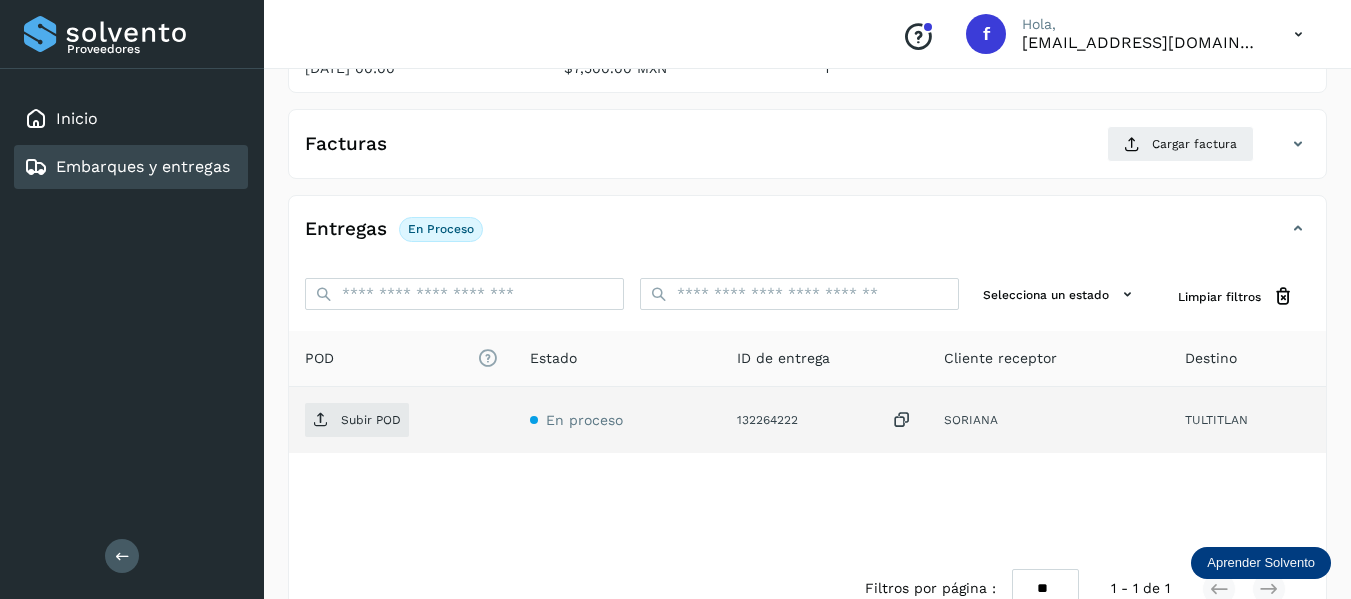 click at bounding box center (902, 420) 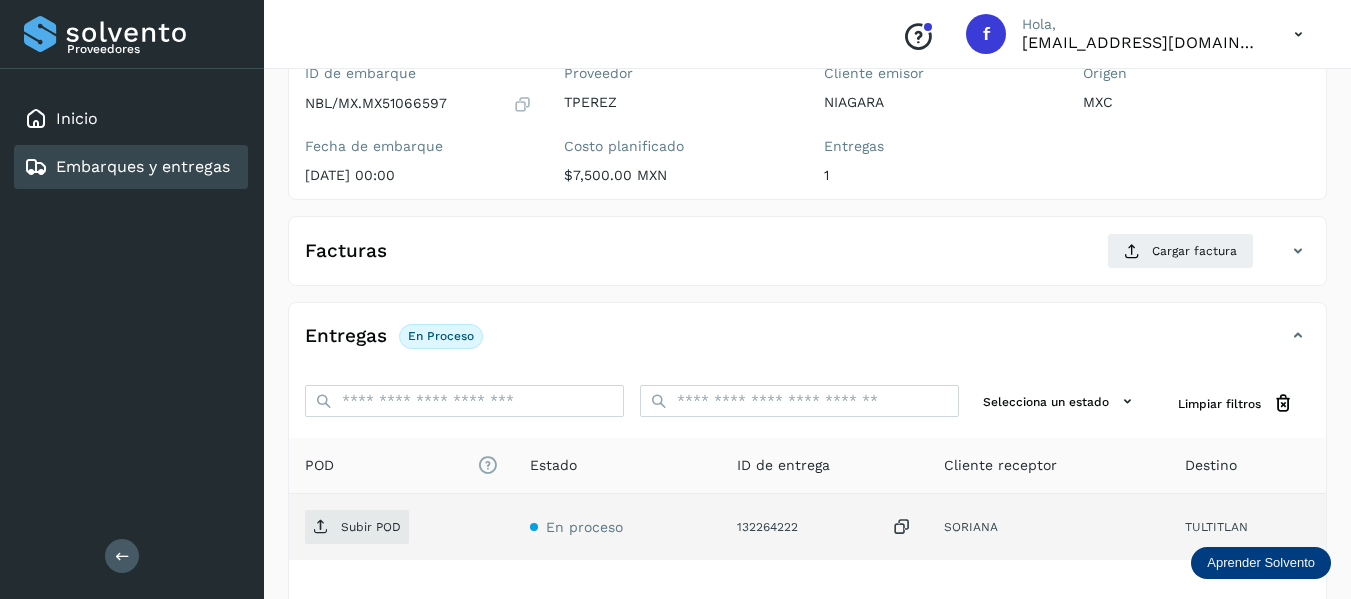 scroll, scrollTop: 0, scrollLeft: 0, axis: both 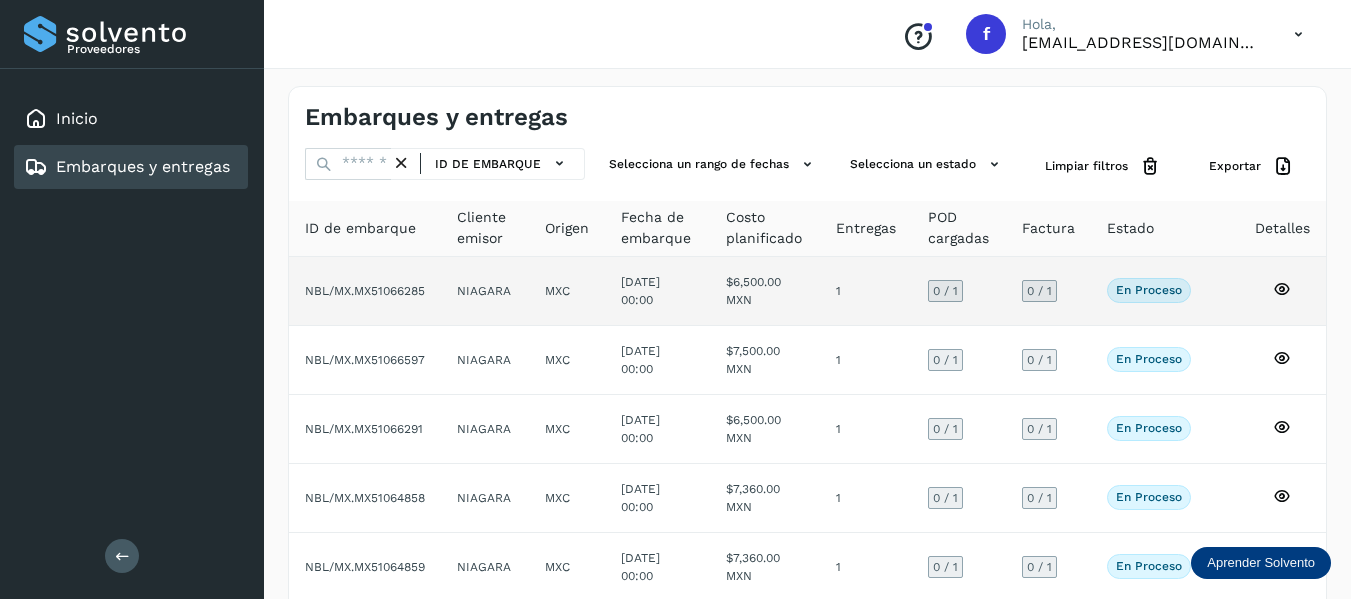click 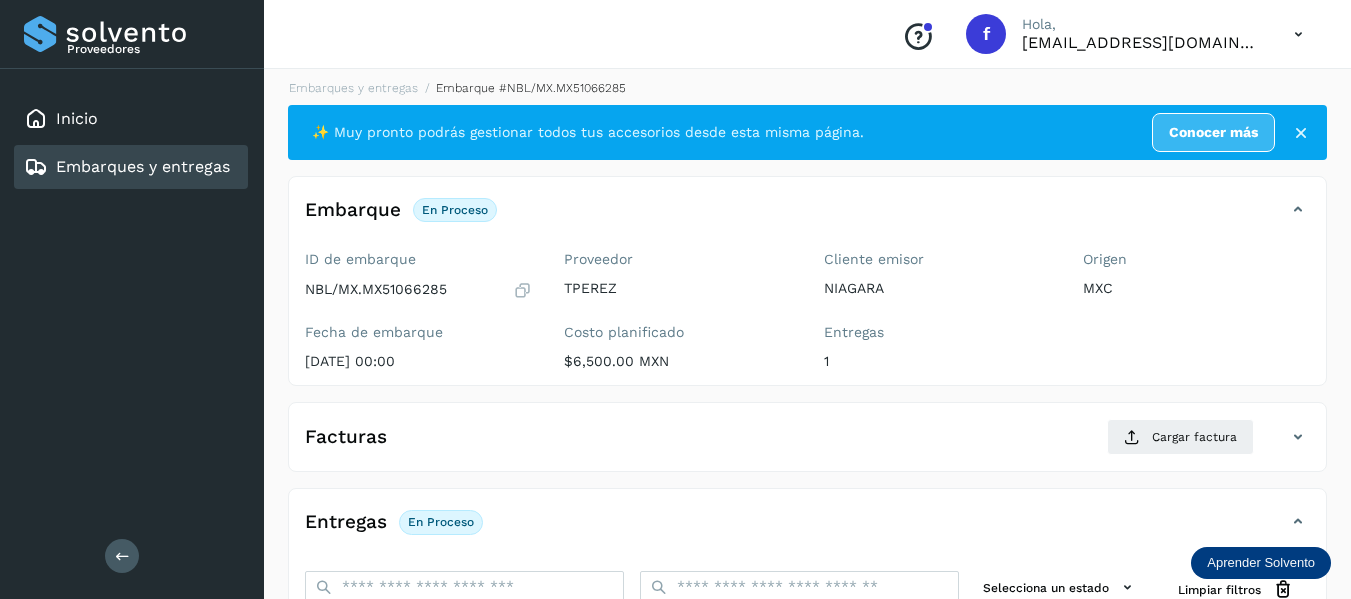 scroll, scrollTop: 0, scrollLeft: 0, axis: both 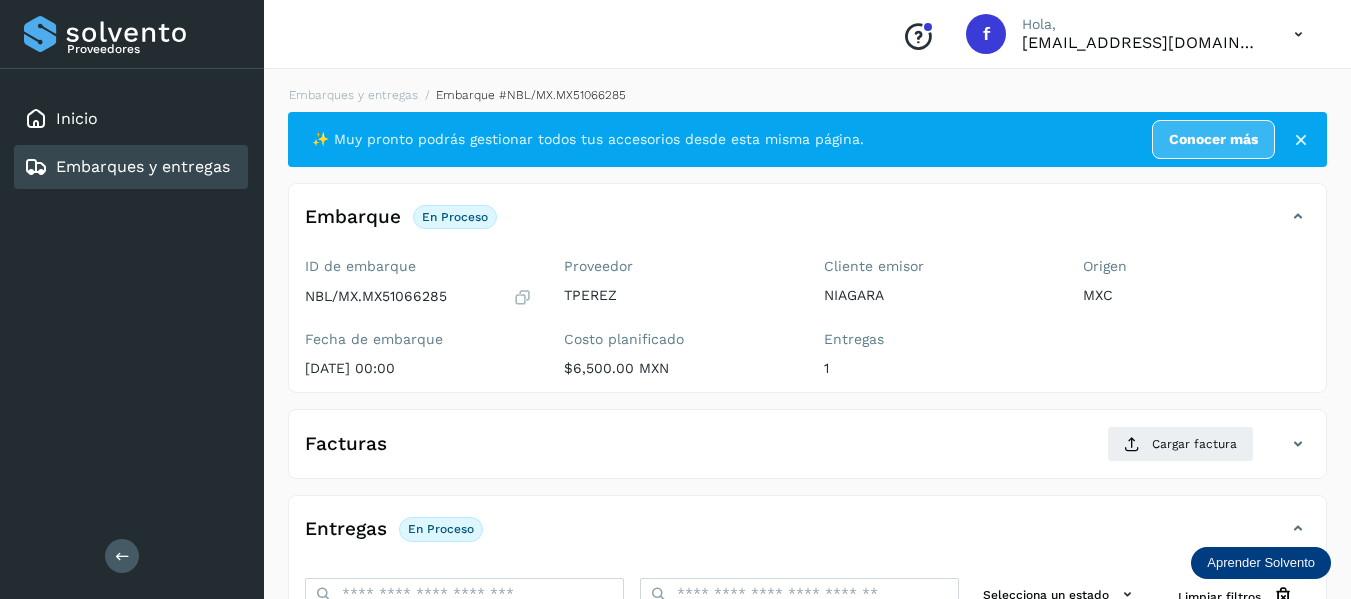 click at bounding box center (522, 297) 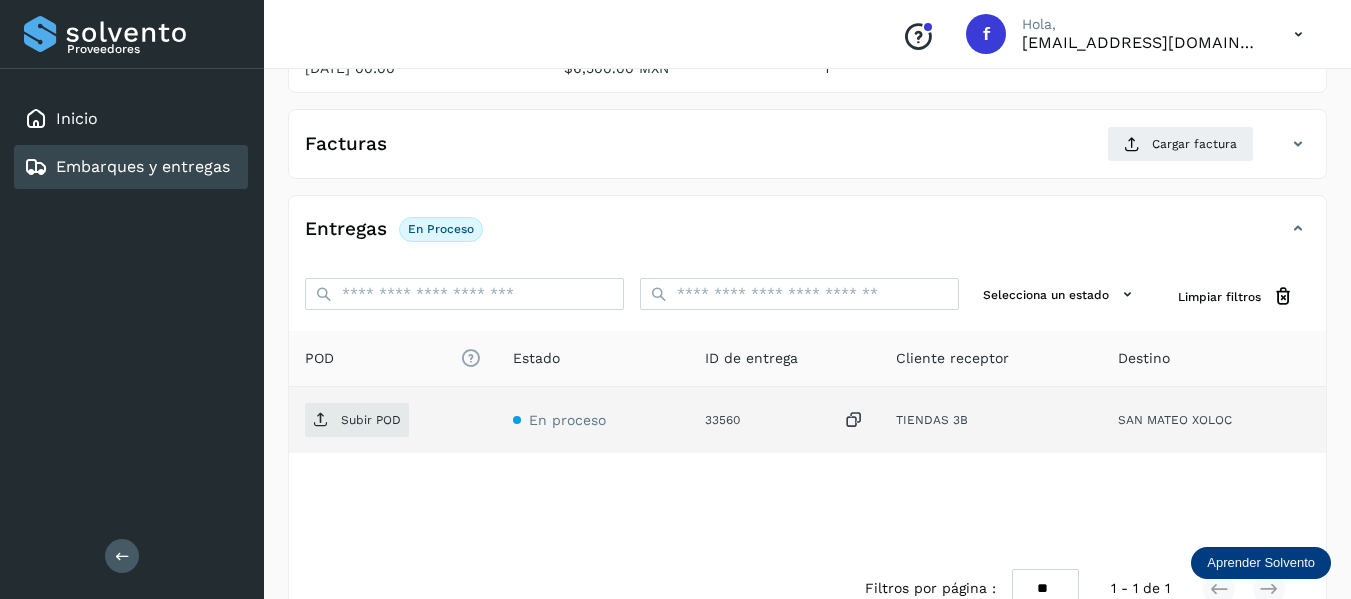 click at bounding box center (854, 420) 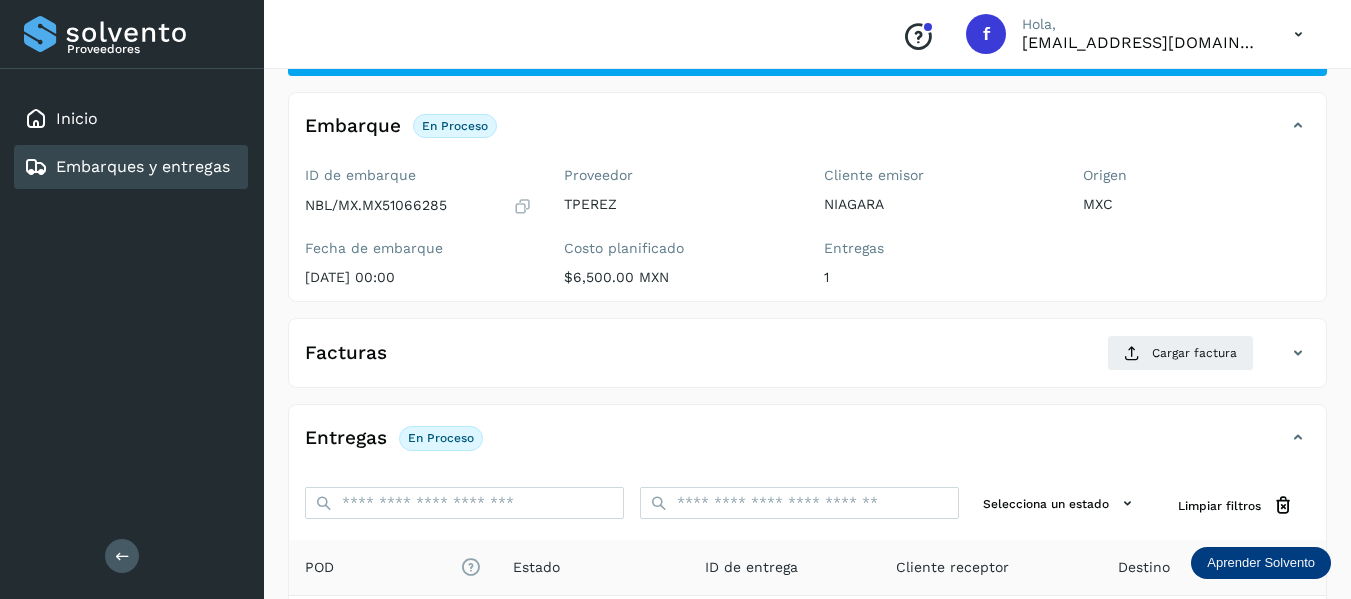 scroll, scrollTop: 0, scrollLeft: 0, axis: both 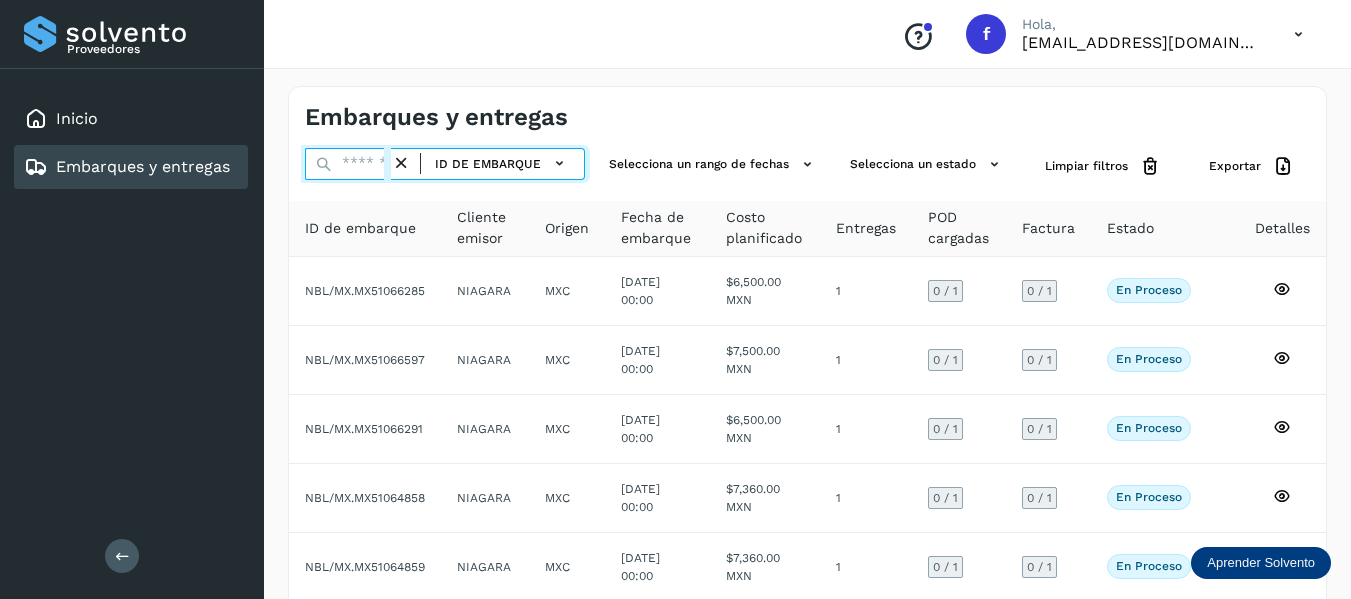 click at bounding box center (348, 164) 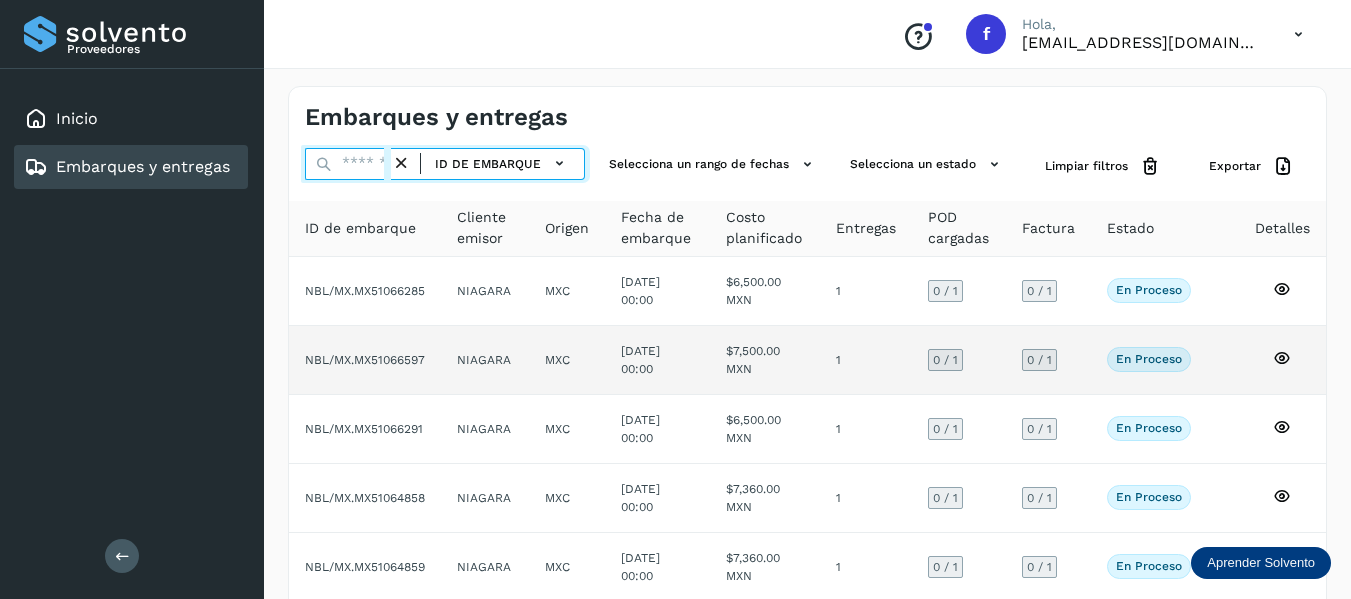 paste on "**********" 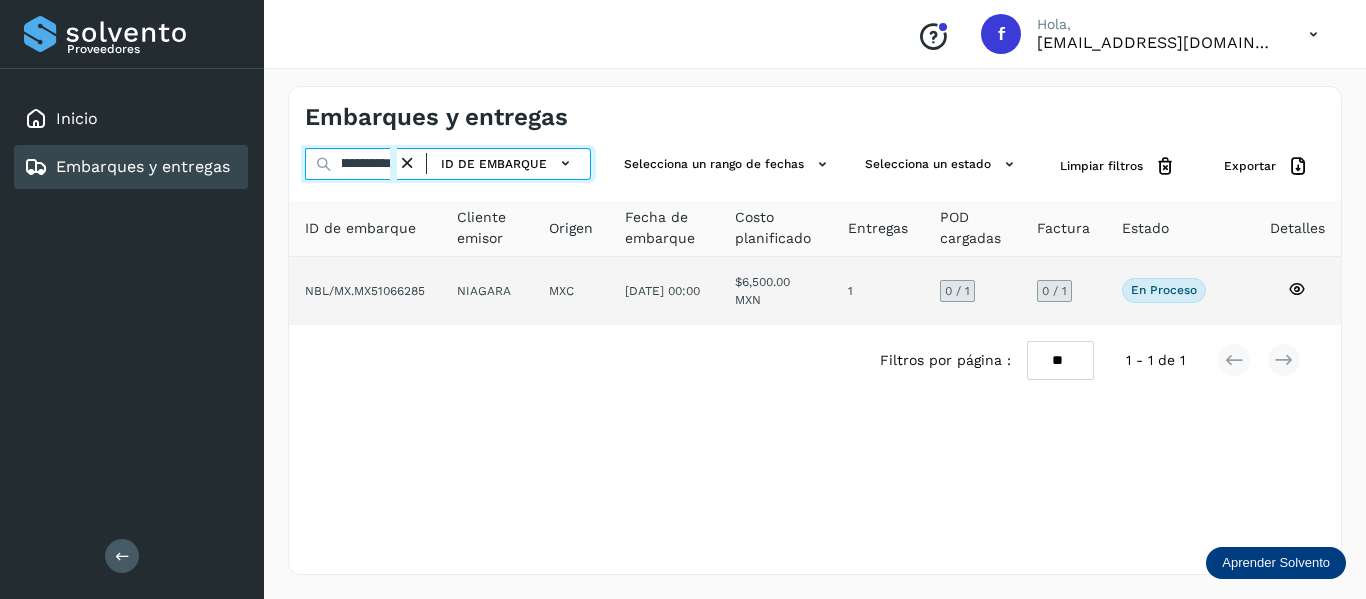 scroll, scrollTop: 0, scrollLeft: 77, axis: horizontal 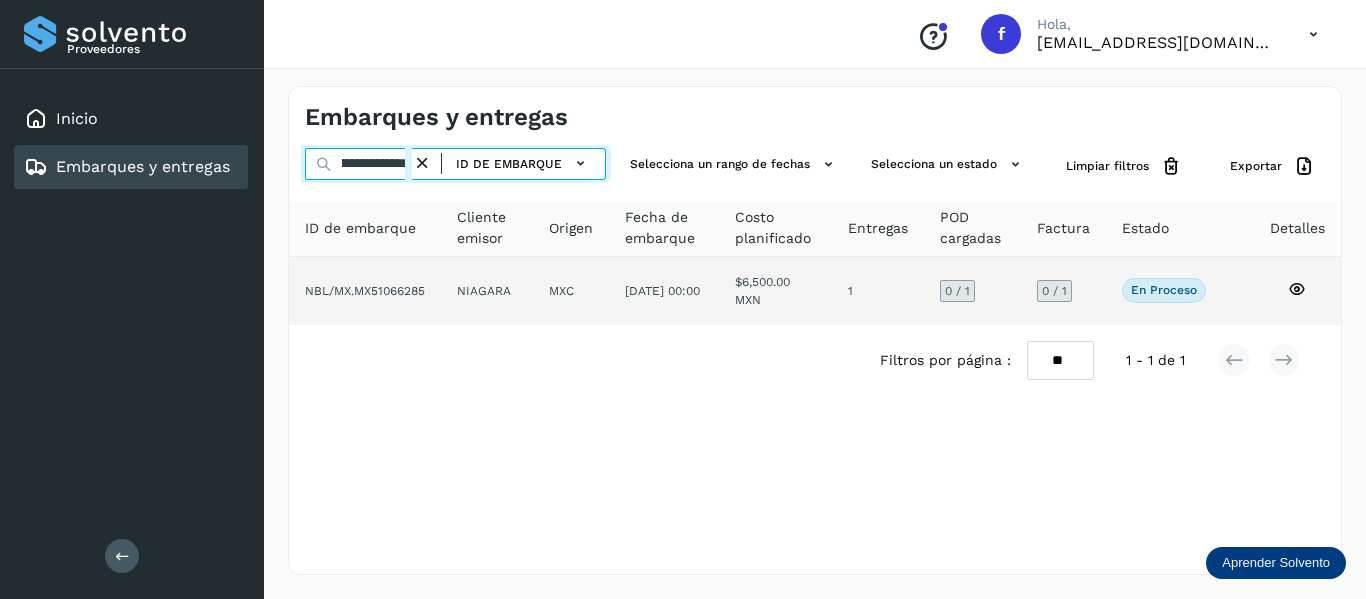 type on "**********" 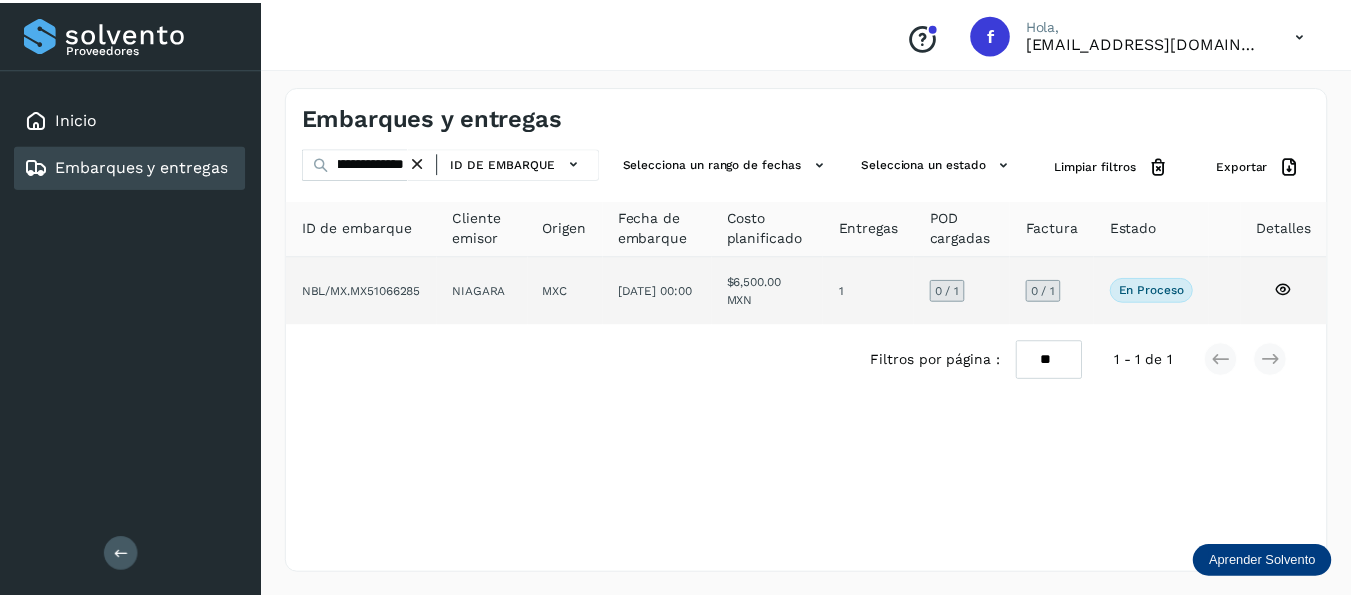 scroll, scrollTop: 0, scrollLeft: 0, axis: both 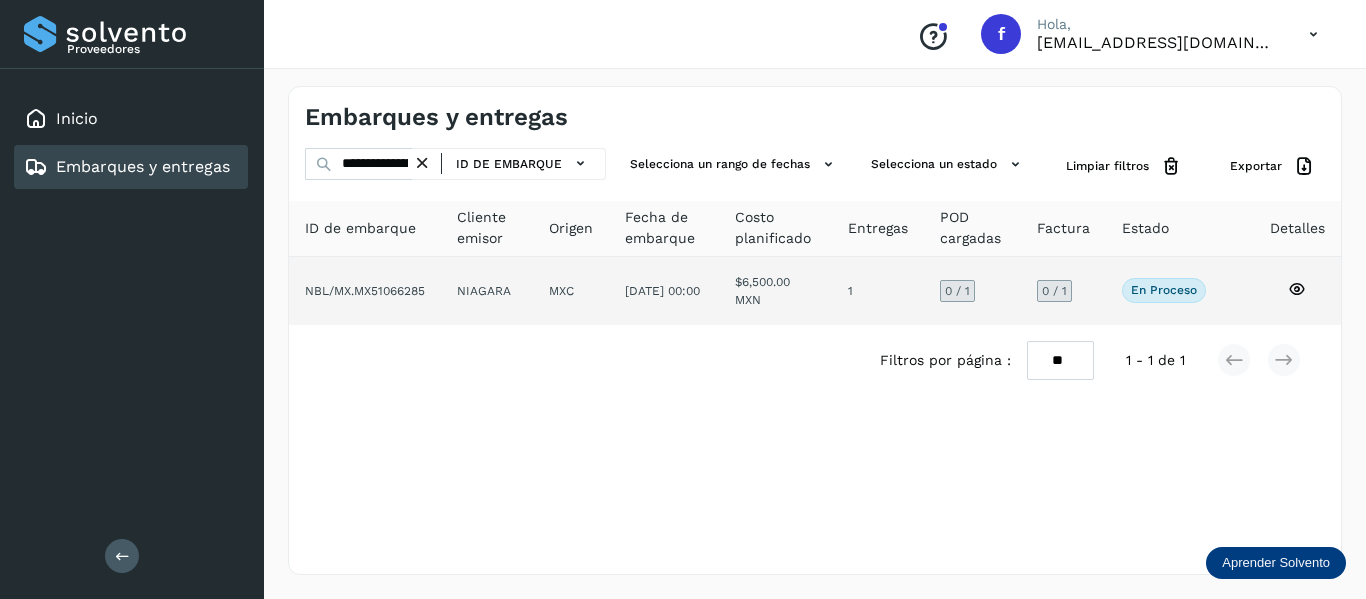 click on "En proceso
Verifica el estado de la factura o entregas asociadas a este embarque" 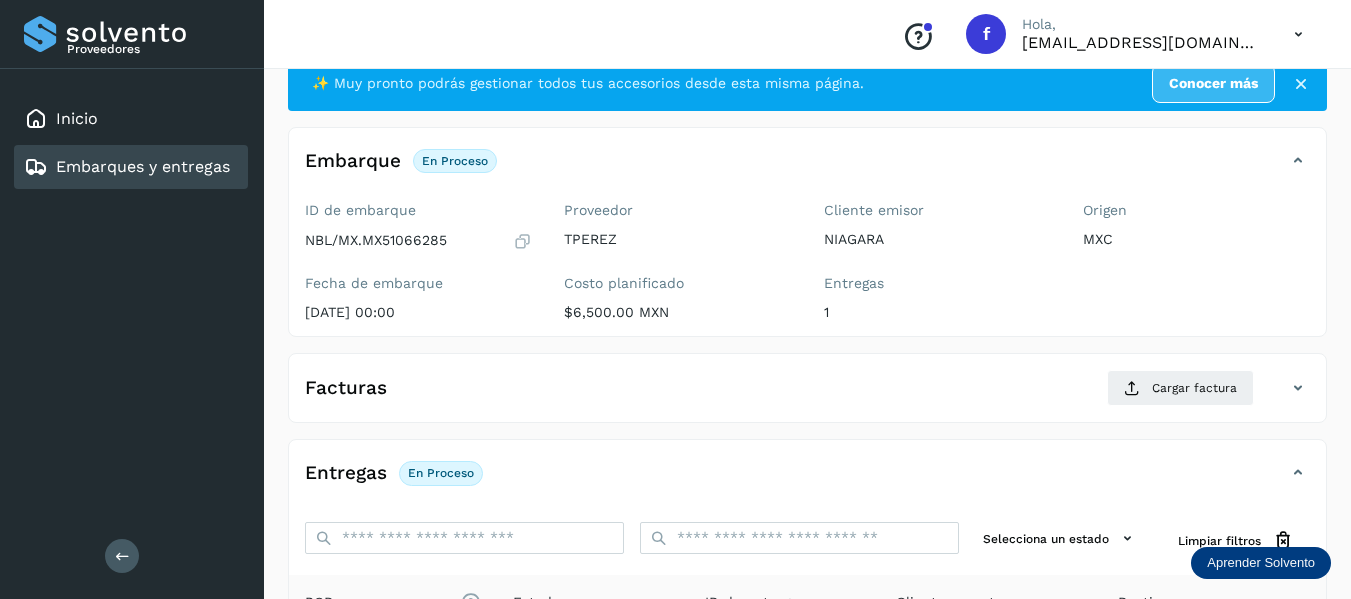 scroll, scrollTop: 200, scrollLeft: 0, axis: vertical 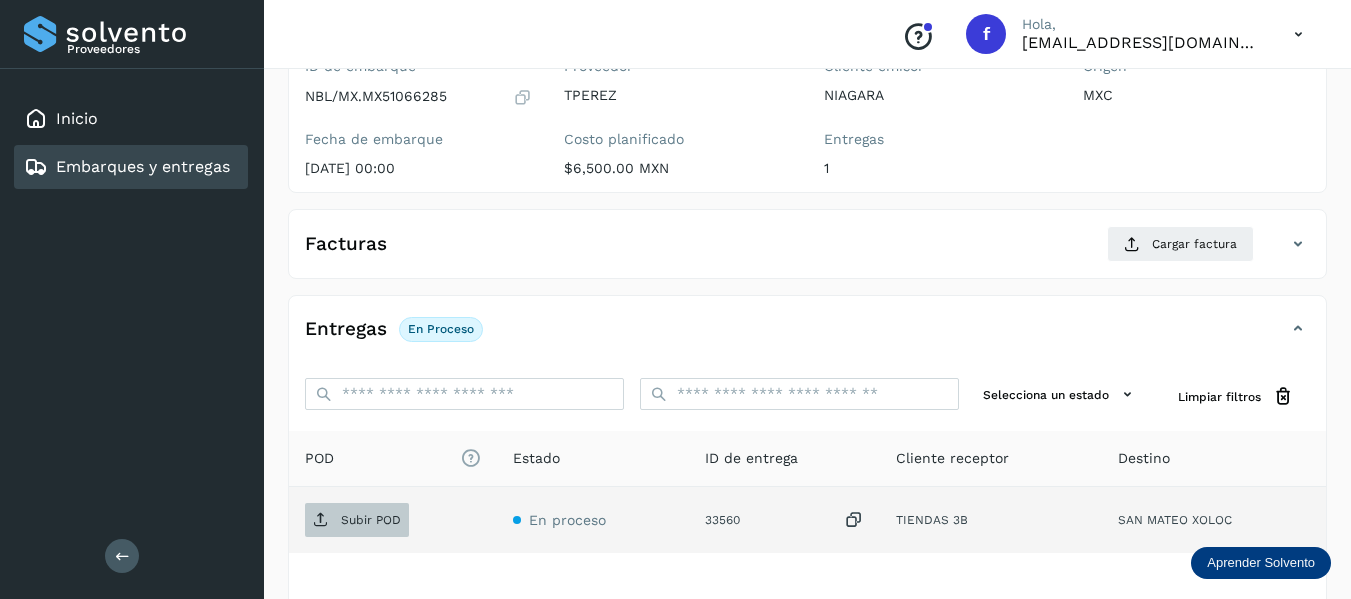 click on "Subir POD" at bounding box center (357, 520) 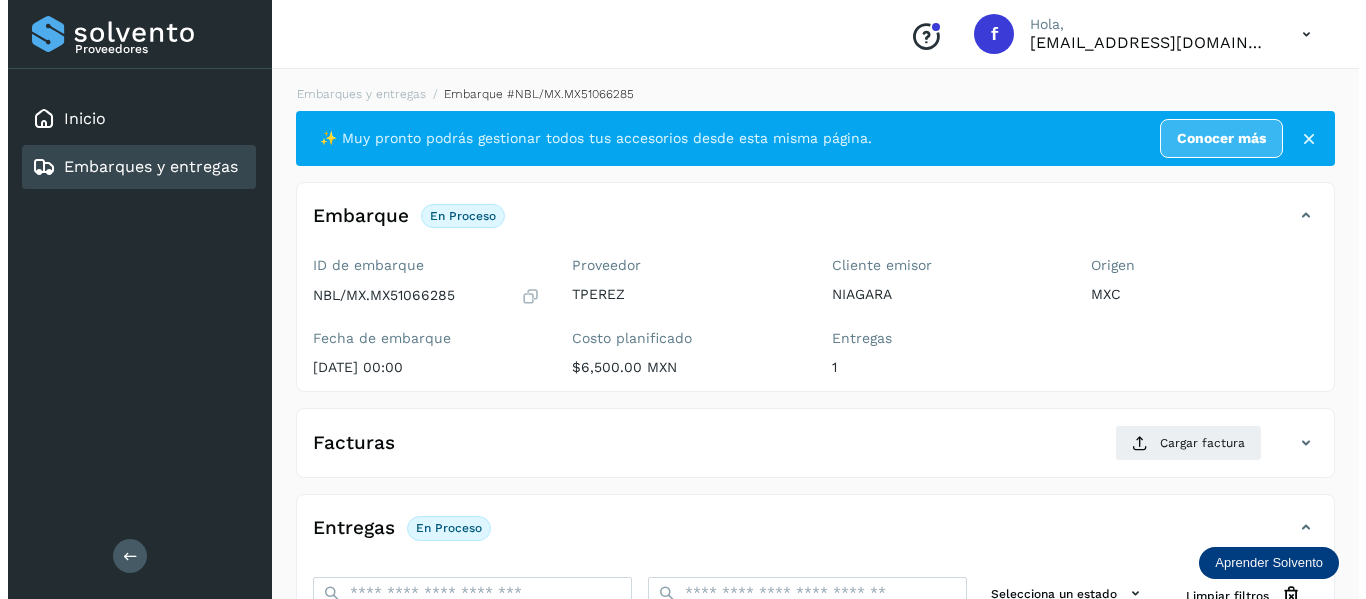 scroll, scrollTop: 0, scrollLeft: 0, axis: both 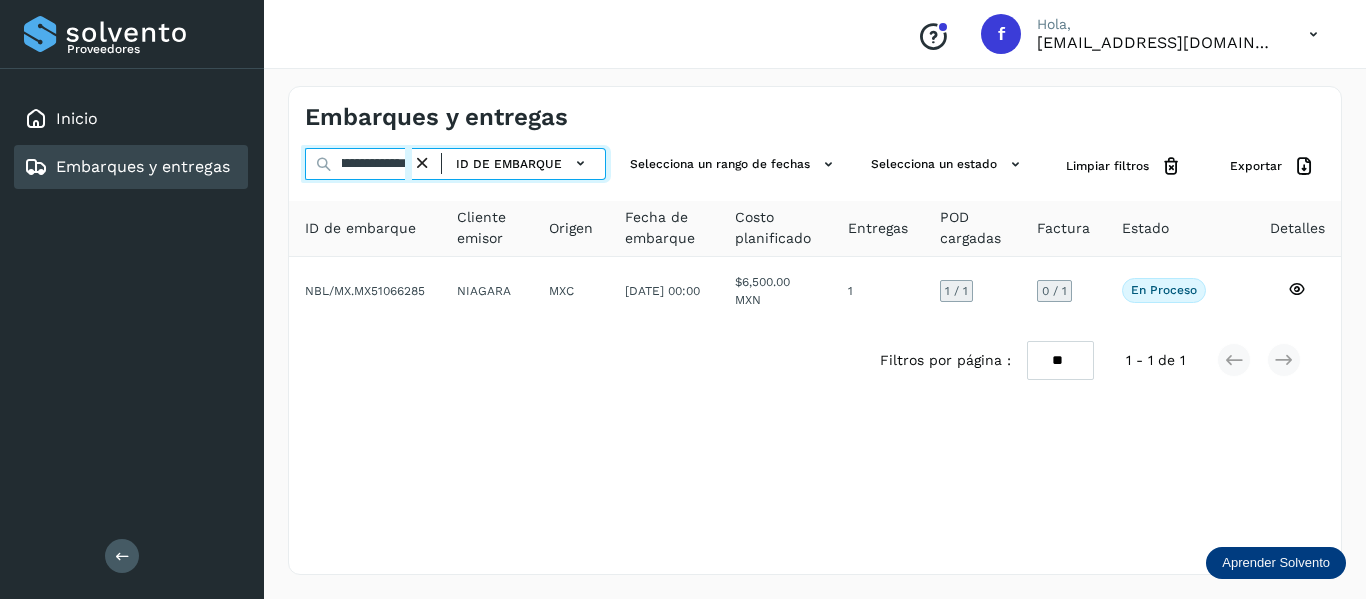 drag, startPoint x: 344, startPoint y: 165, endPoint x: 666, endPoint y: 221, distance: 326.83328 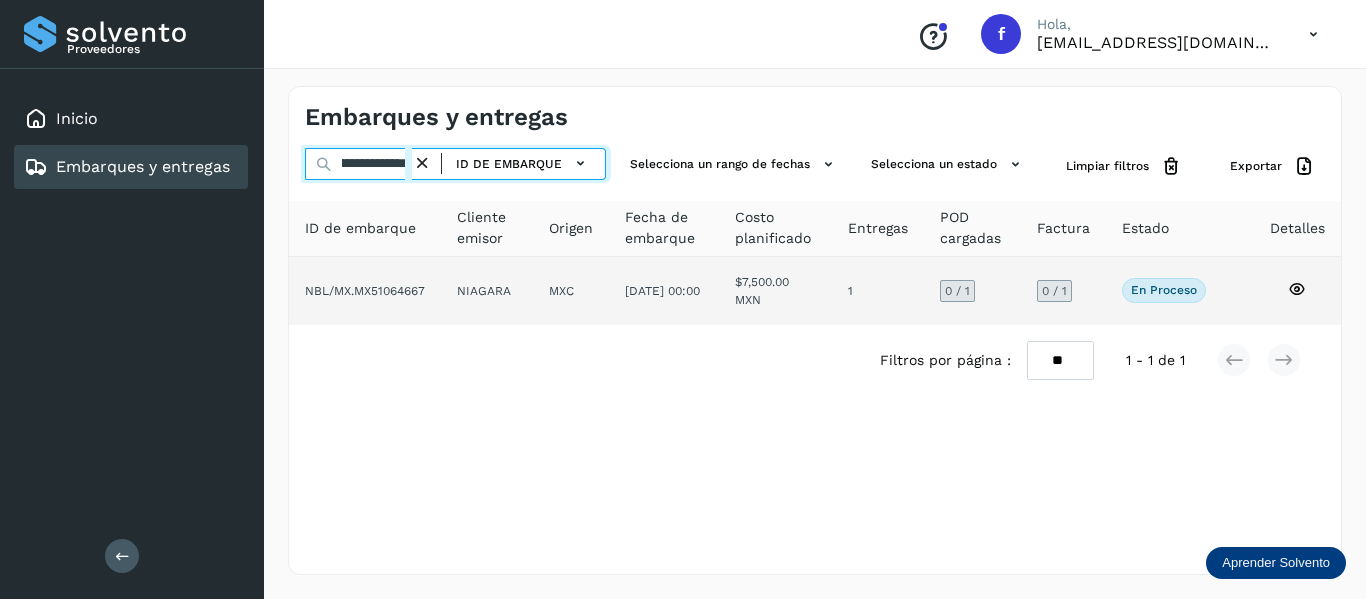 type on "**********" 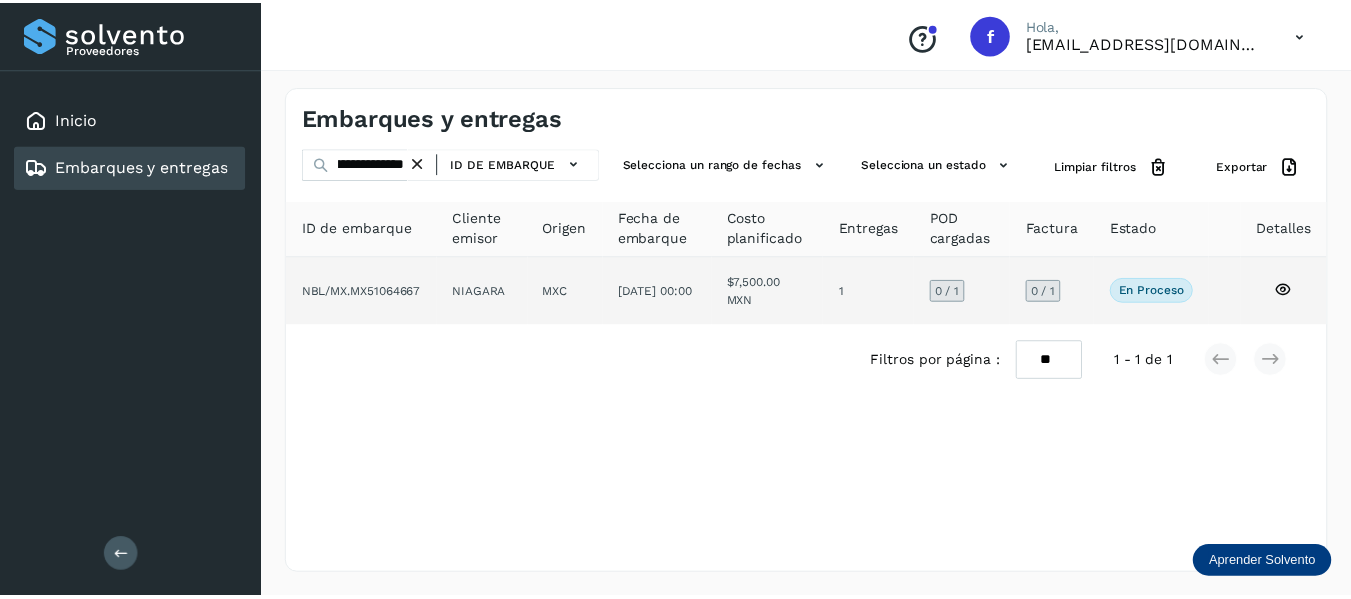 scroll, scrollTop: 0, scrollLeft: 0, axis: both 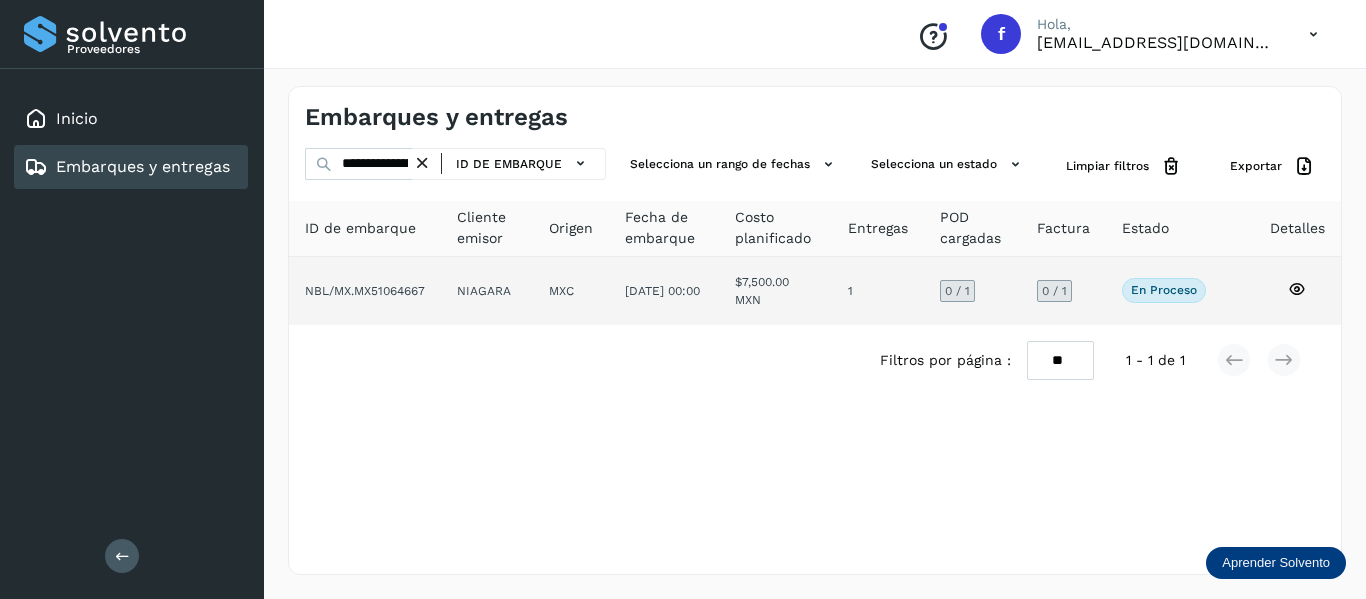 click 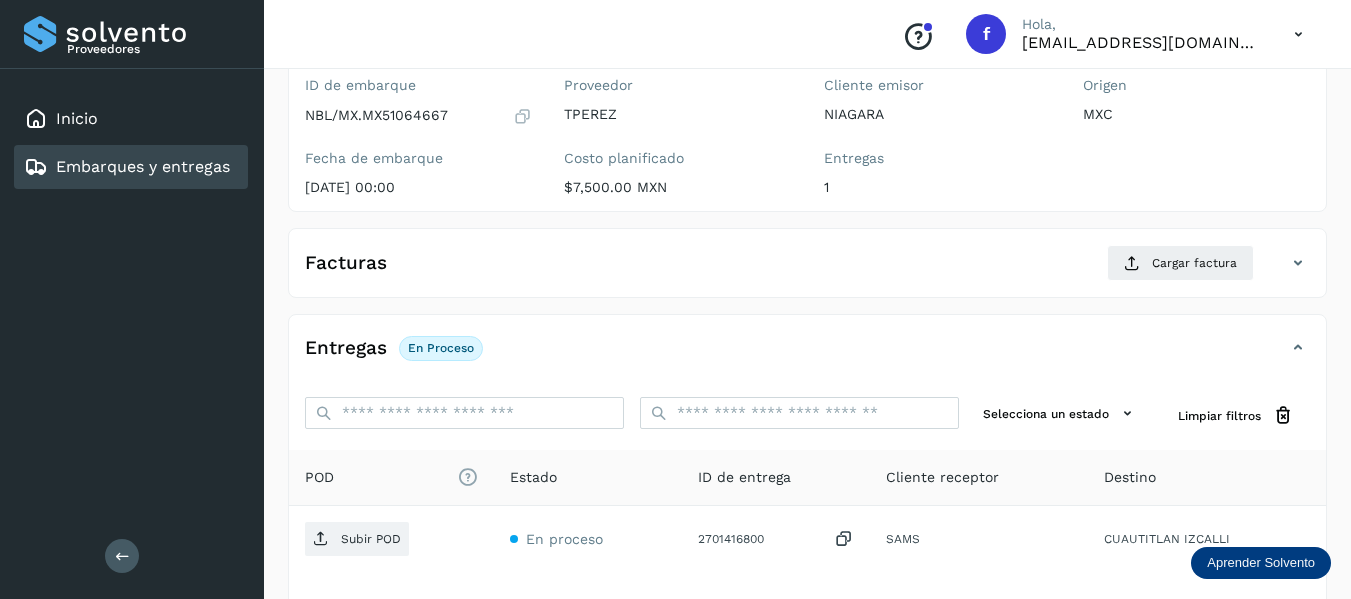 scroll, scrollTop: 200, scrollLeft: 0, axis: vertical 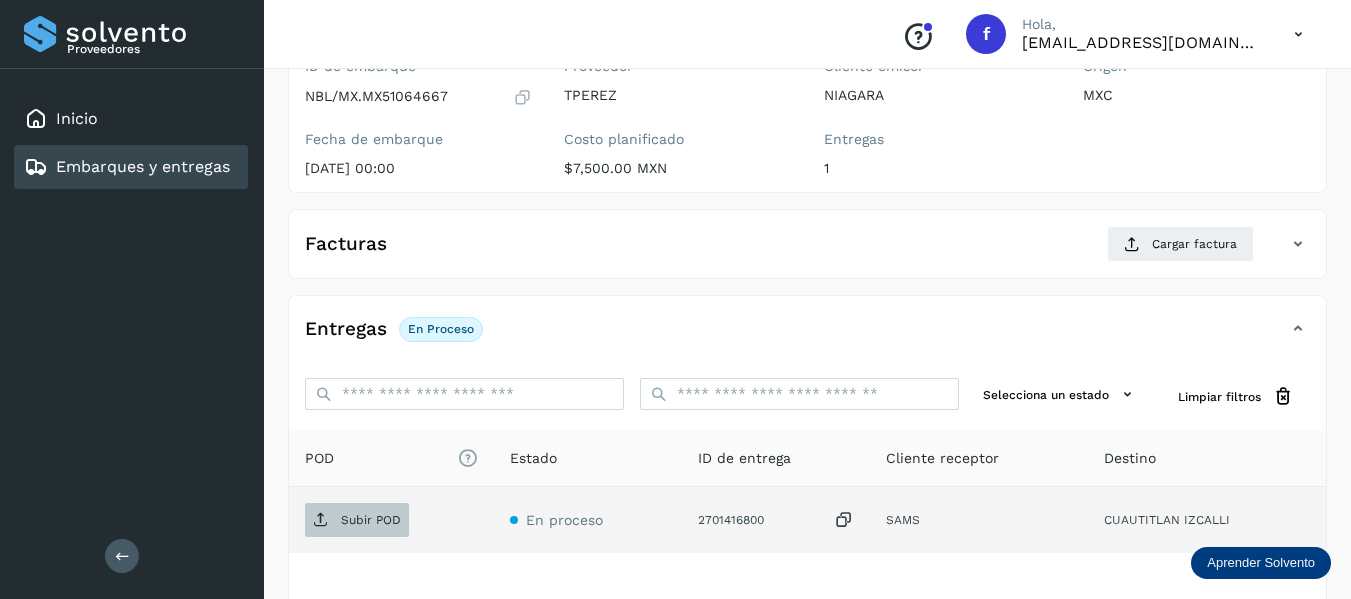 click on "Subir POD" at bounding box center (357, 520) 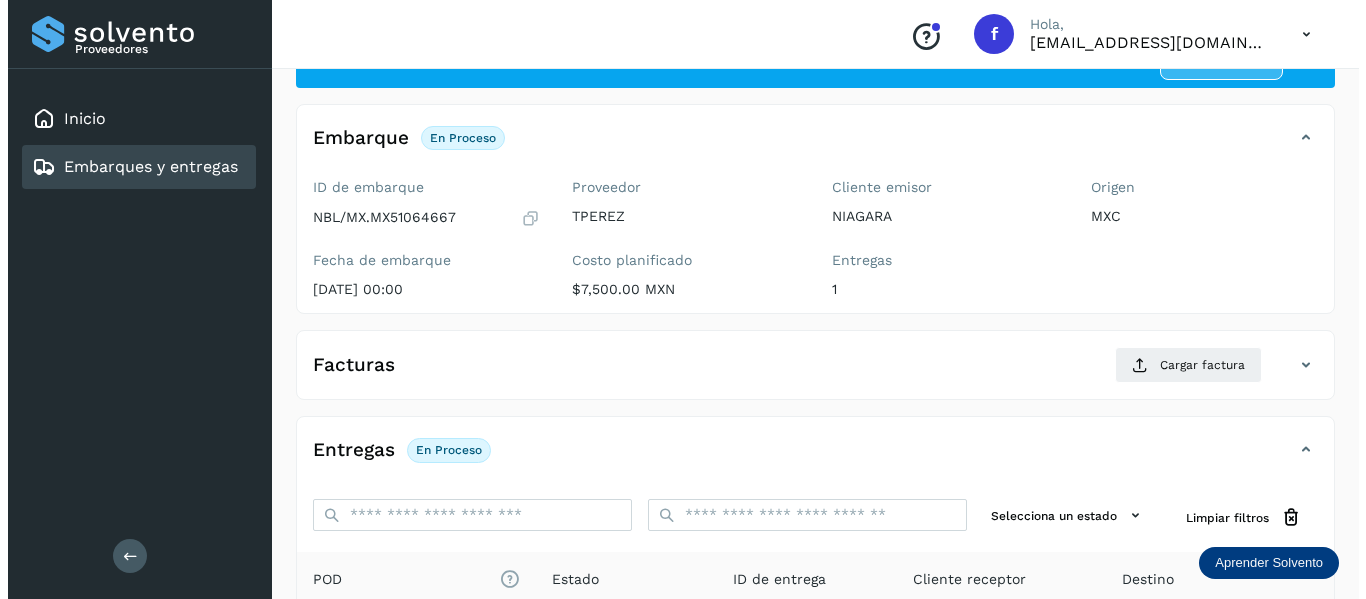 scroll, scrollTop: 0, scrollLeft: 0, axis: both 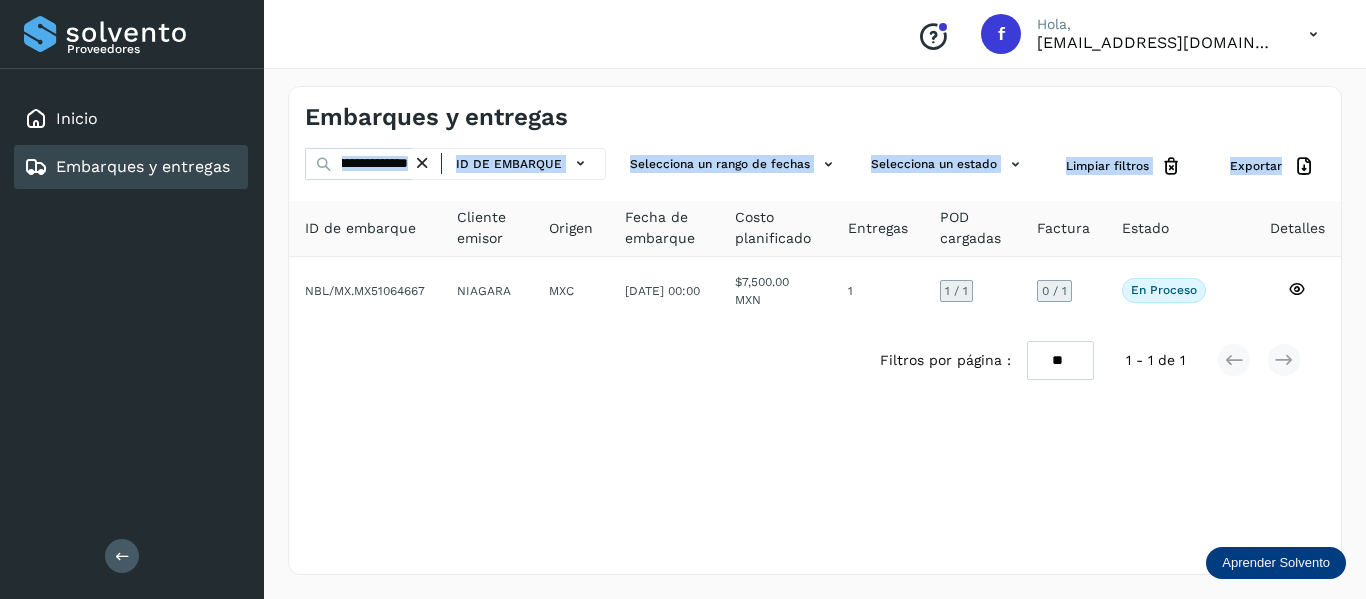 drag, startPoint x: 331, startPoint y: 164, endPoint x: 604, endPoint y: 190, distance: 274.2353 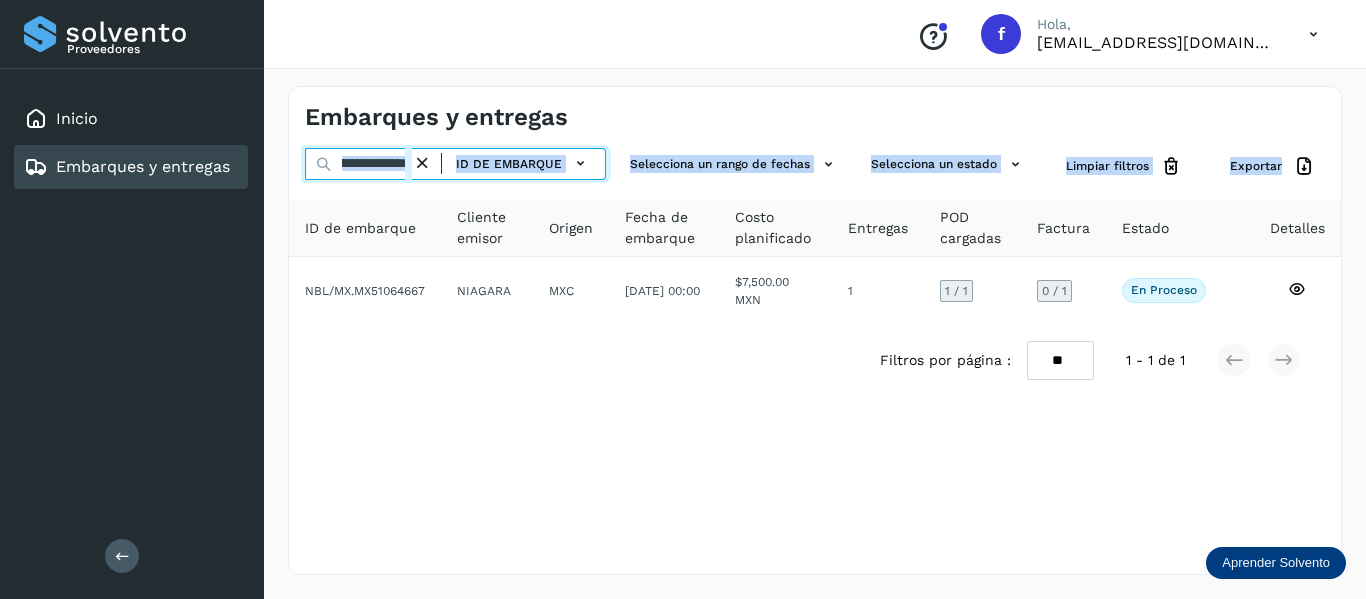 click on "**********" at bounding box center [358, 164] 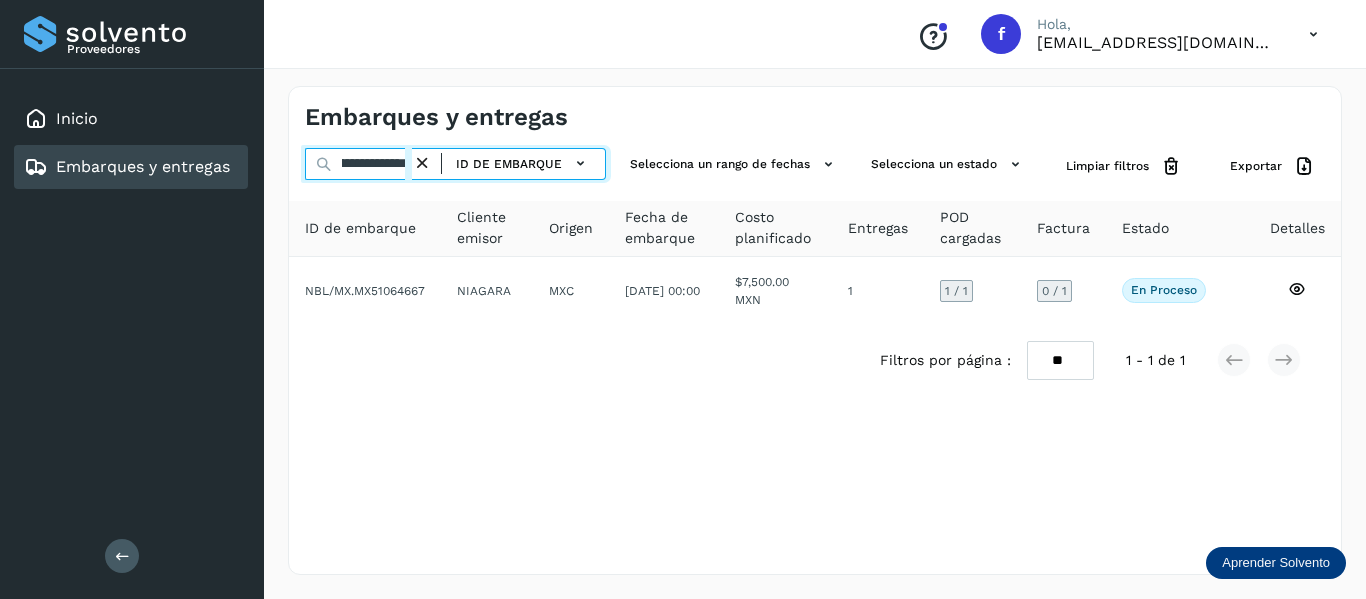 scroll, scrollTop: 0, scrollLeft: 77, axis: horizontal 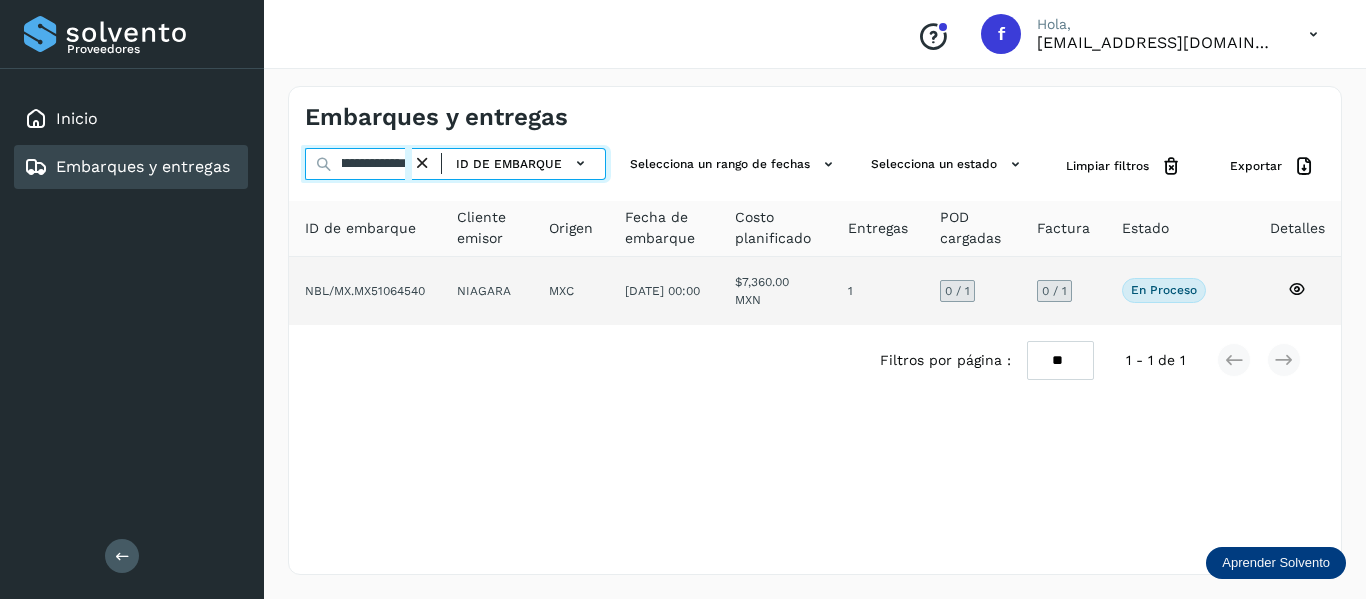 type on "**********" 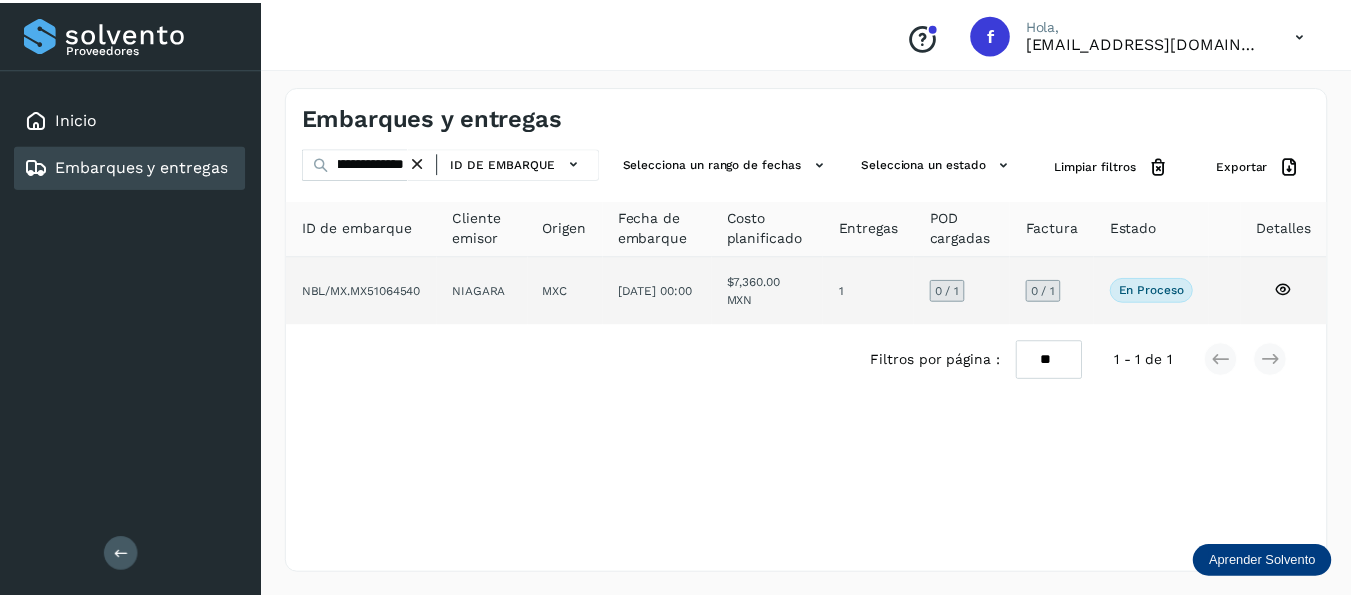 scroll, scrollTop: 0, scrollLeft: 0, axis: both 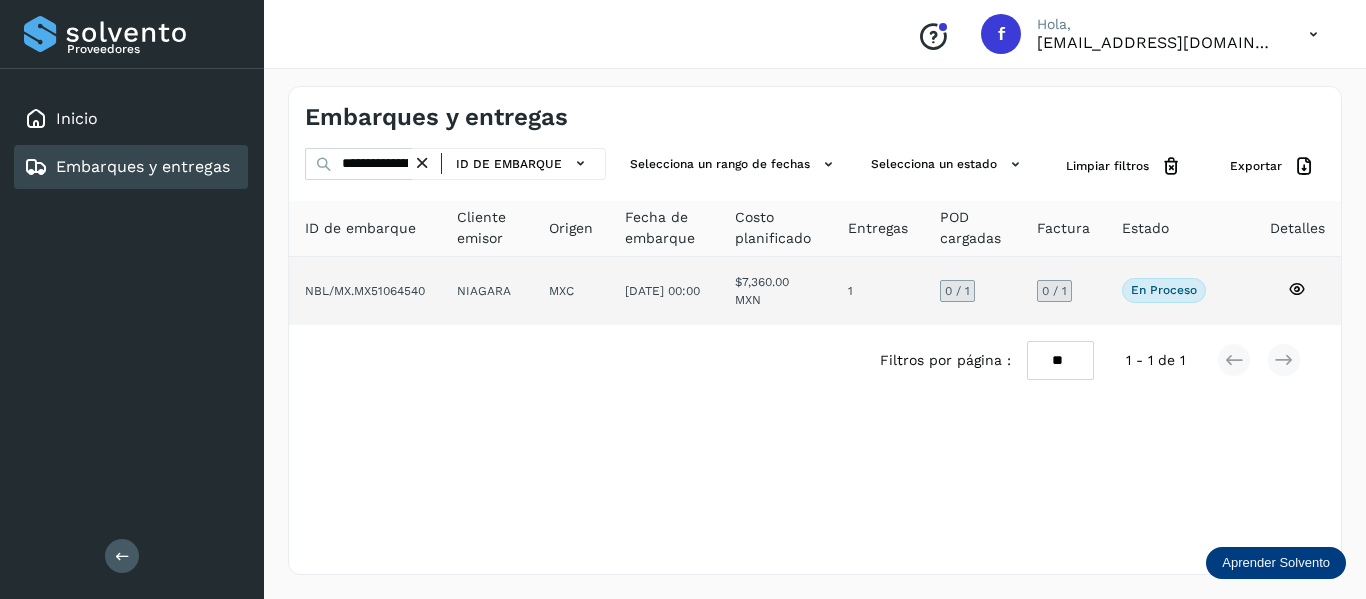 click 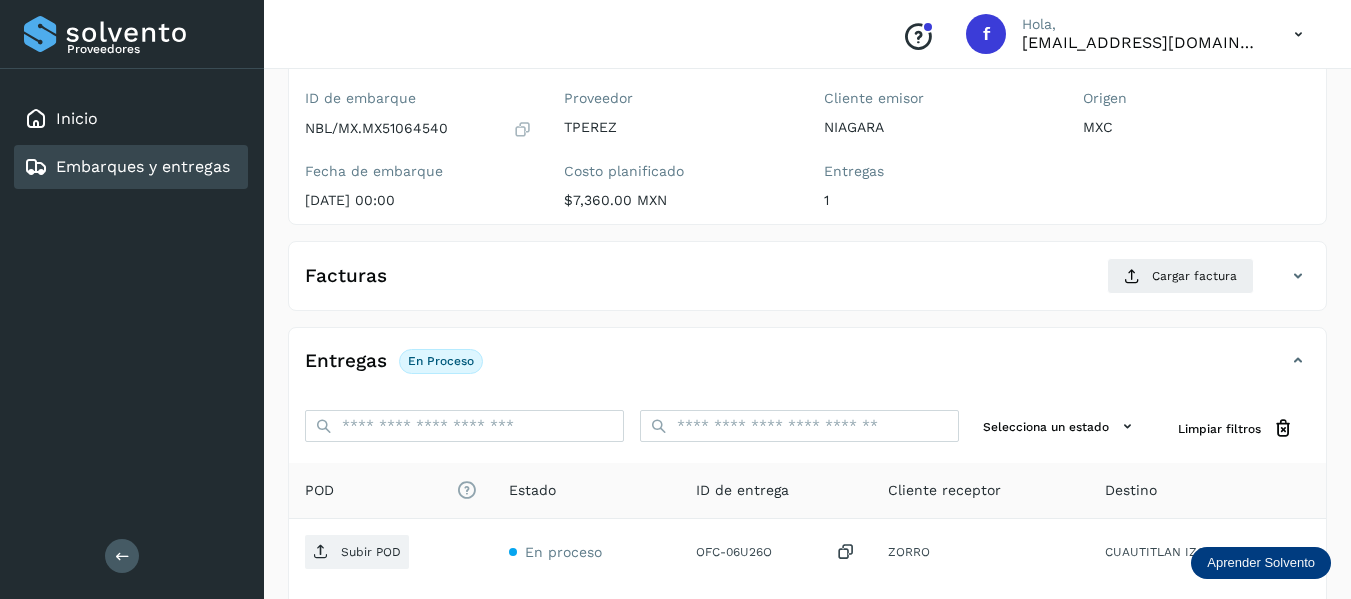 scroll, scrollTop: 200, scrollLeft: 0, axis: vertical 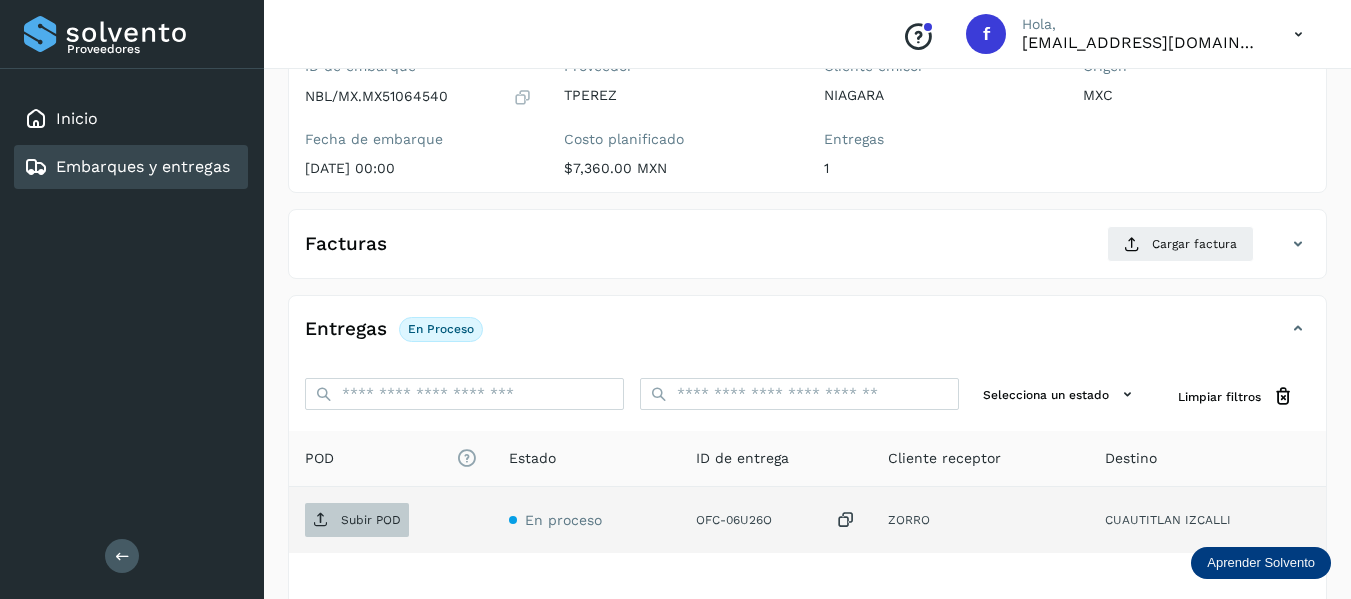 click on "Subir POD" at bounding box center [371, 520] 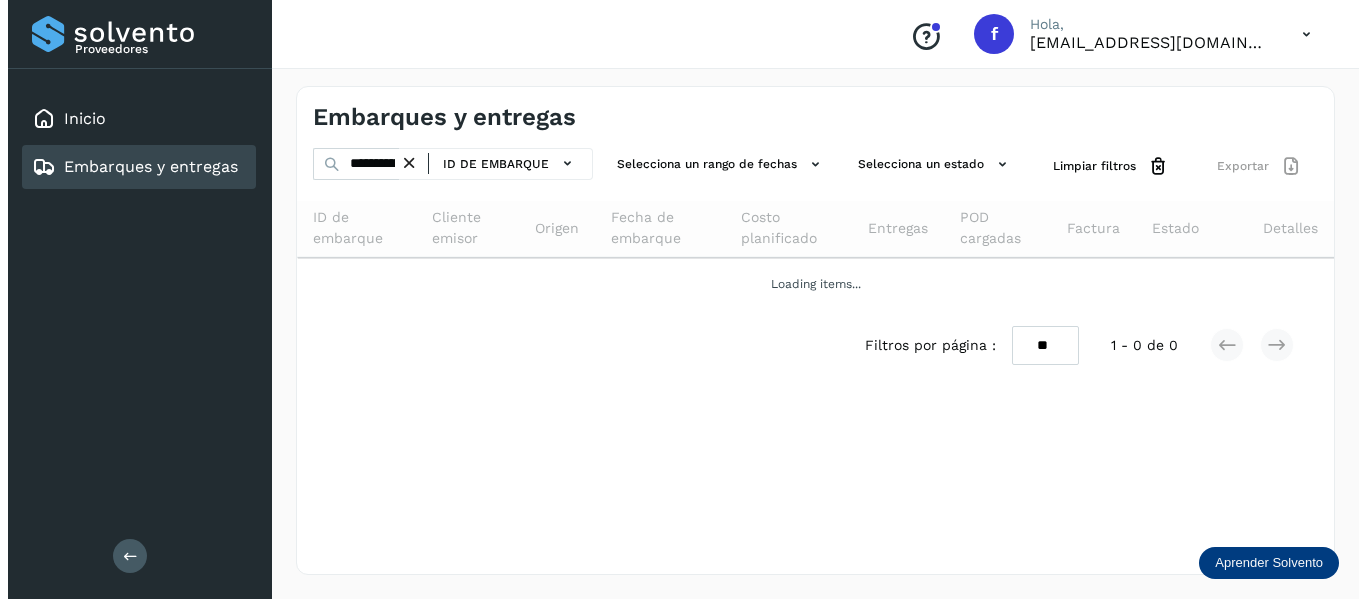 scroll, scrollTop: 0, scrollLeft: 0, axis: both 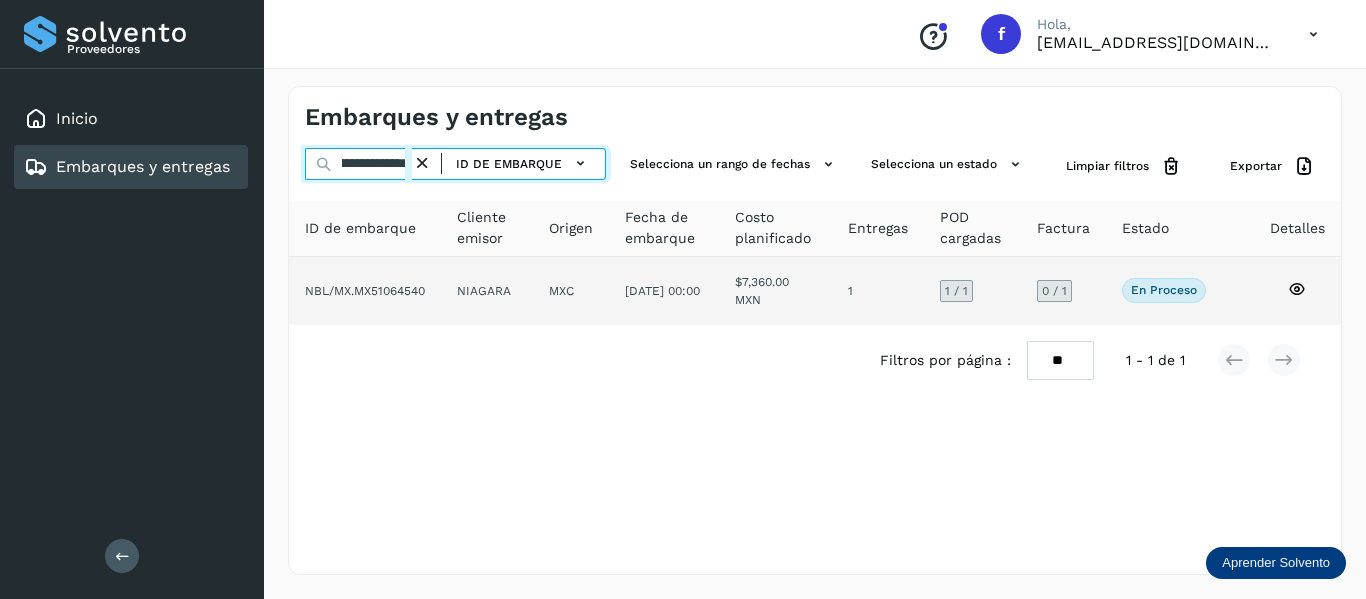 drag, startPoint x: 337, startPoint y: 166, endPoint x: 831, endPoint y: 299, distance: 511.59067 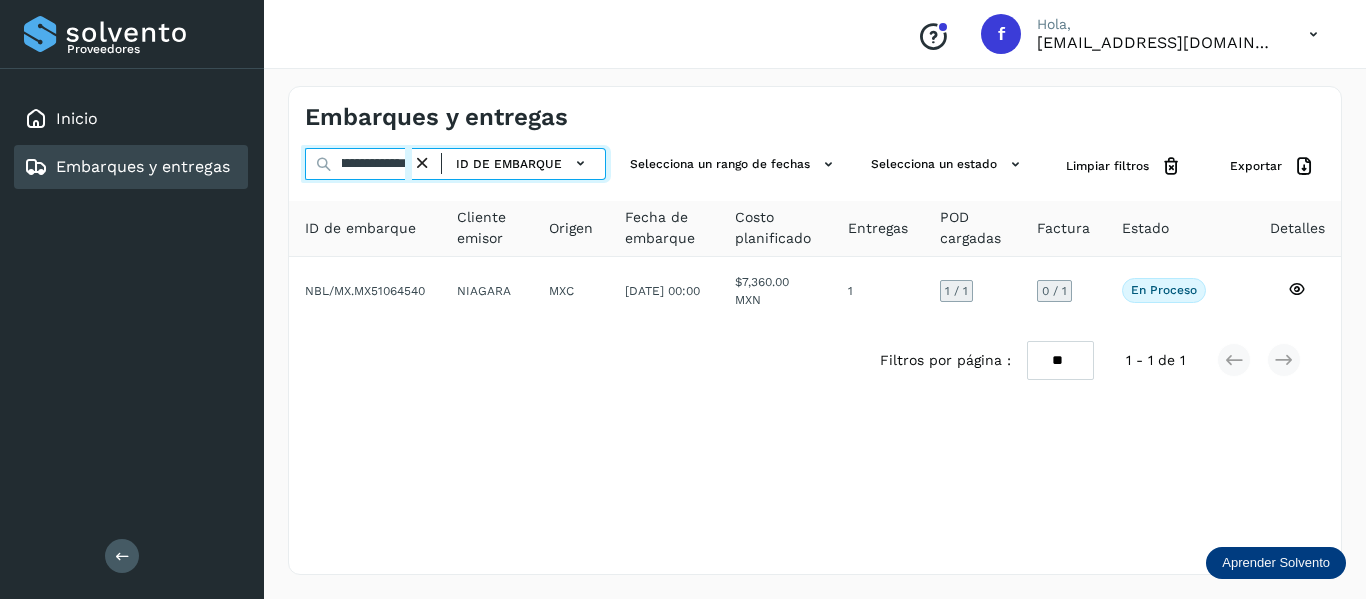 paste 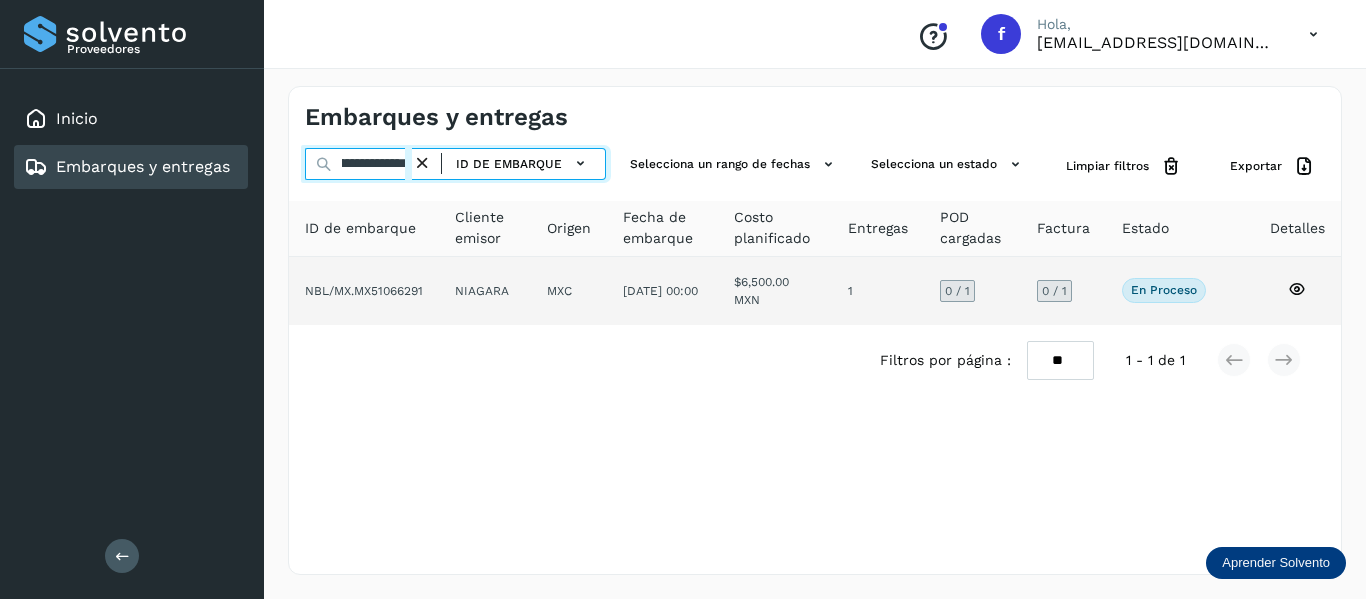 type on "**********" 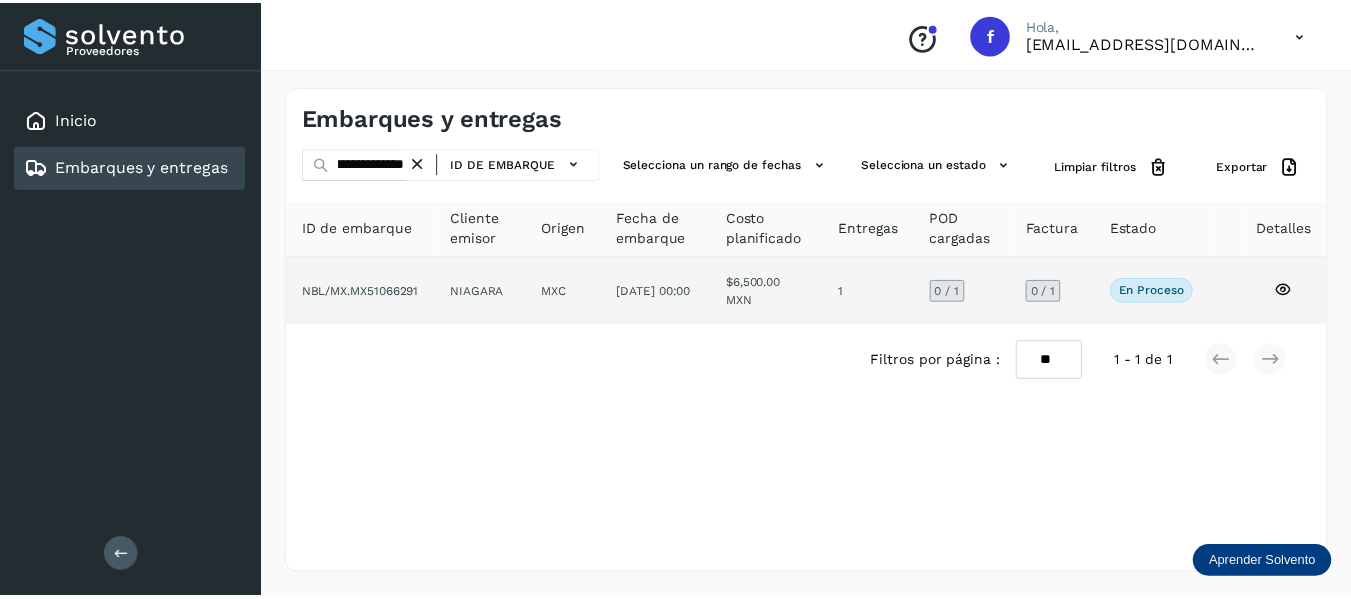 scroll, scrollTop: 0, scrollLeft: 0, axis: both 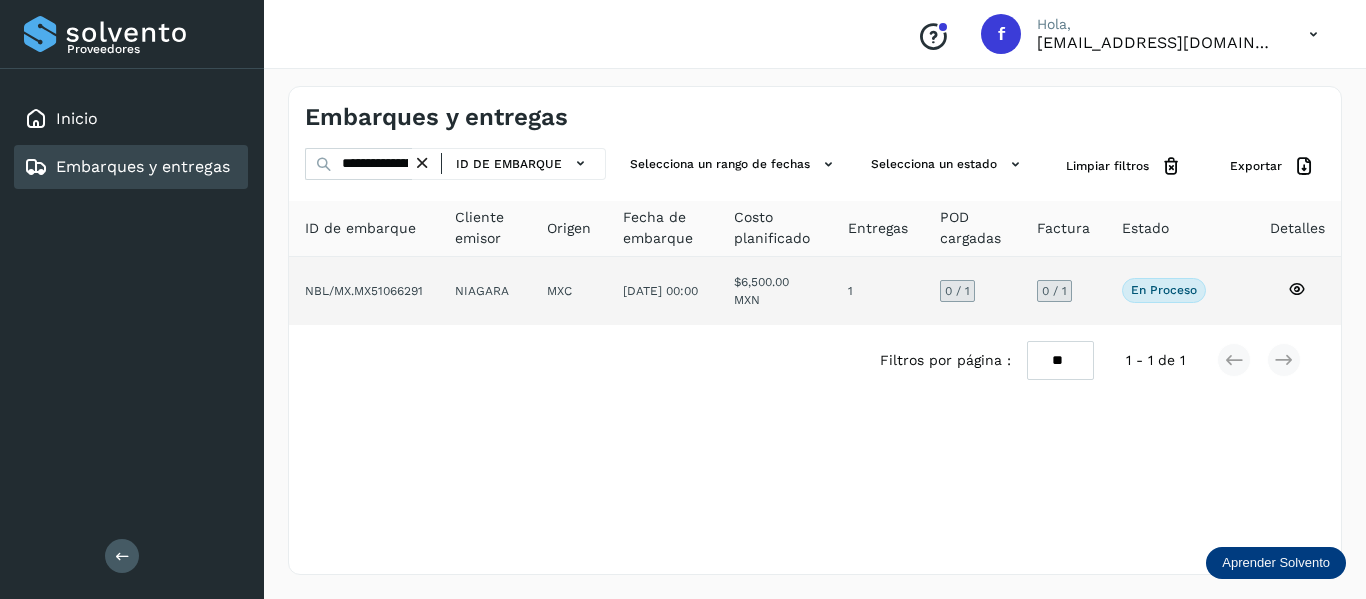 click 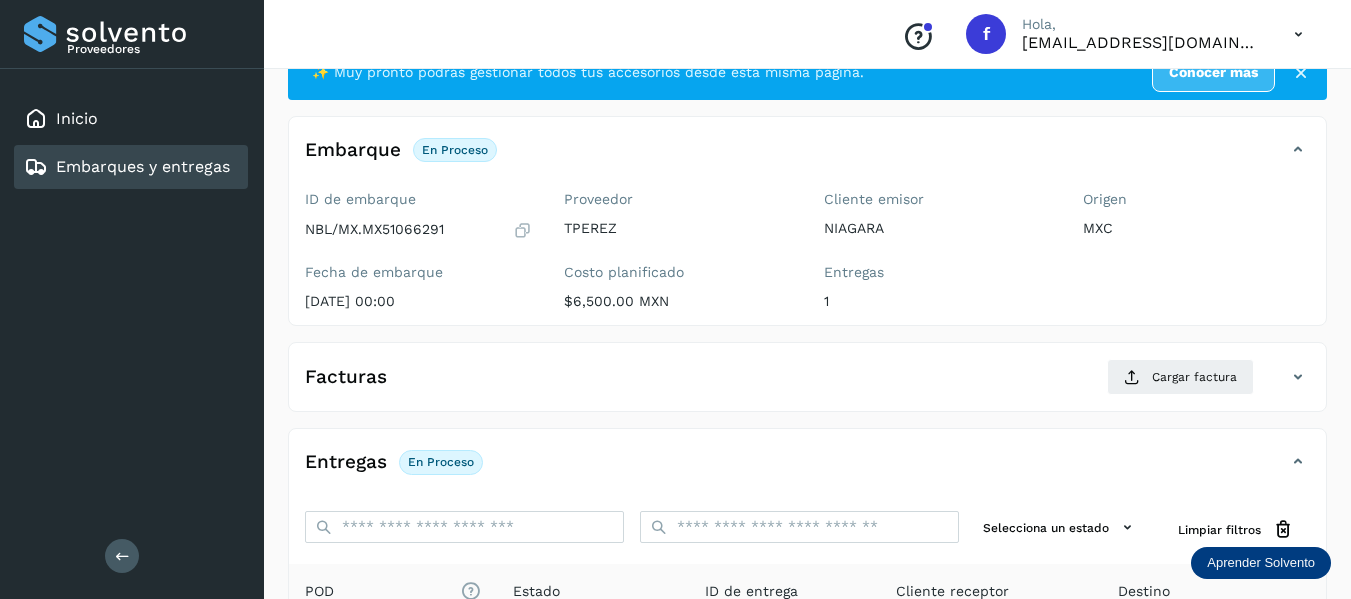 scroll, scrollTop: 200, scrollLeft: 0, axis: vertical 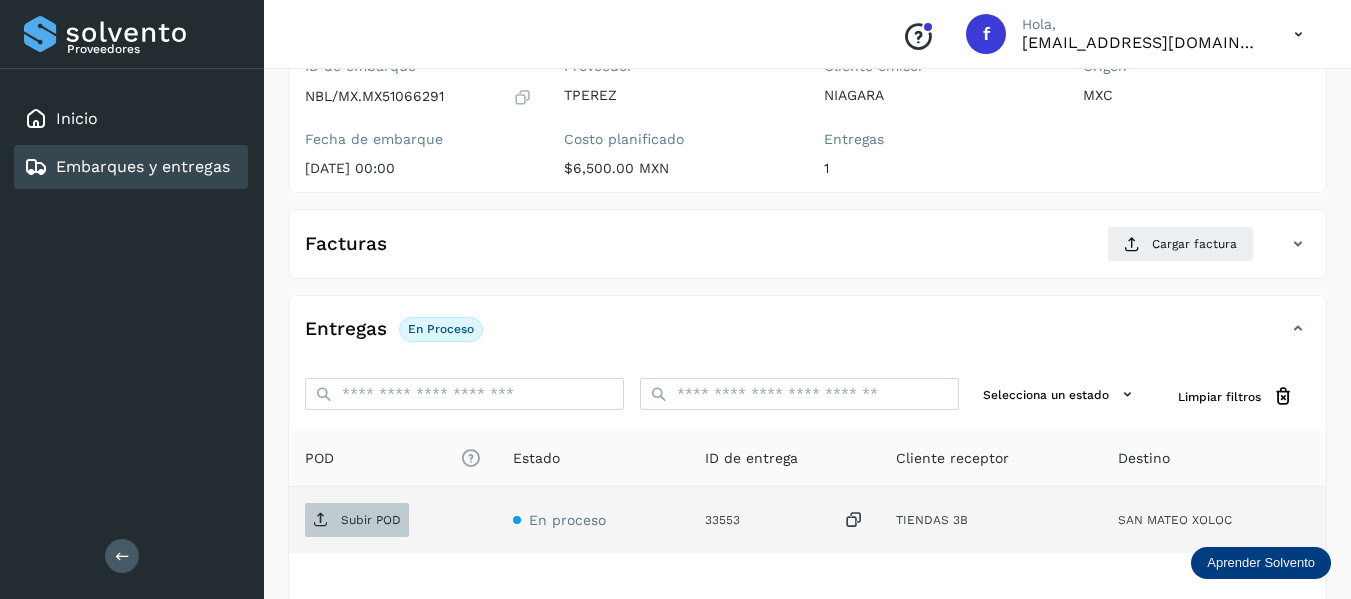 click on "Subir POD" at bounding box center [371, 520] 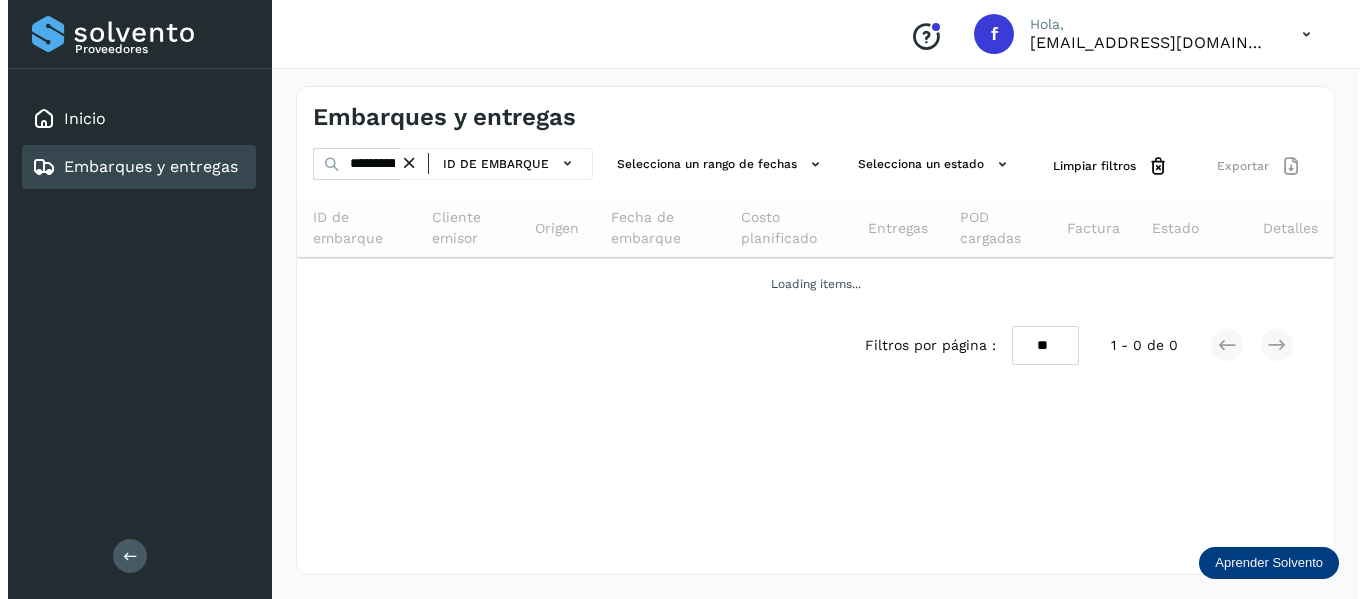 scroll, scrollTop: 0, scrollLeft: 0, axis: both 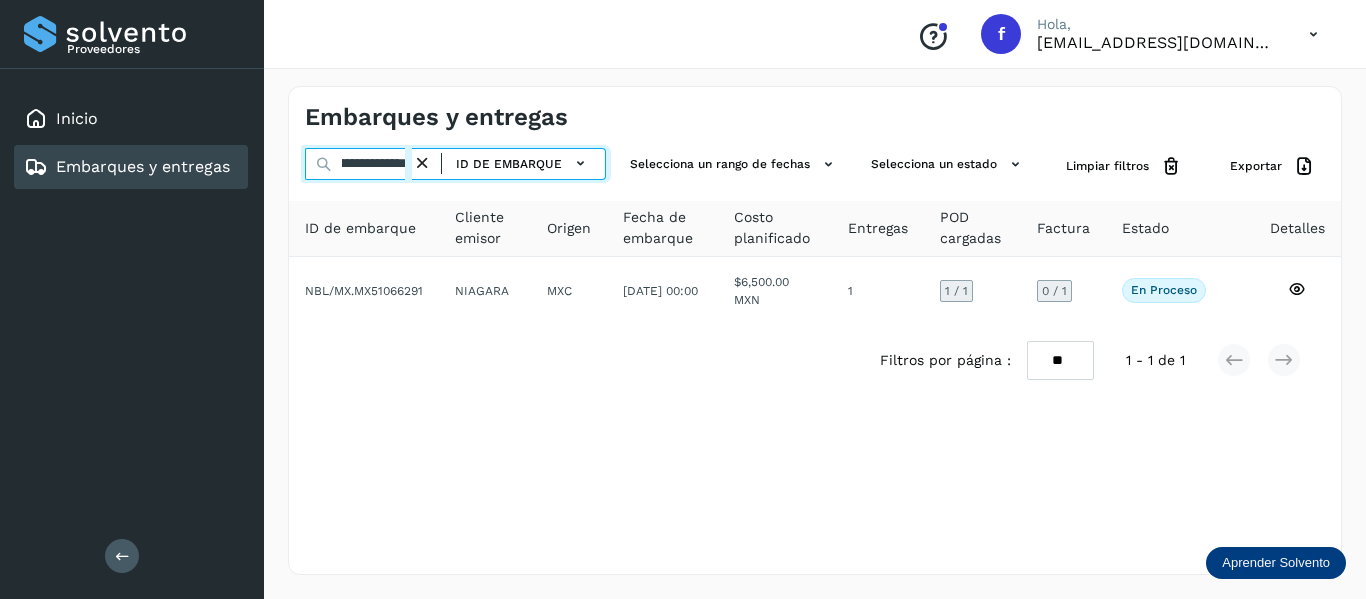 drag, startPoint x: 341, startPoint y: 158, endPoint x: 665, endPoint y: 230, distance: 331.9036 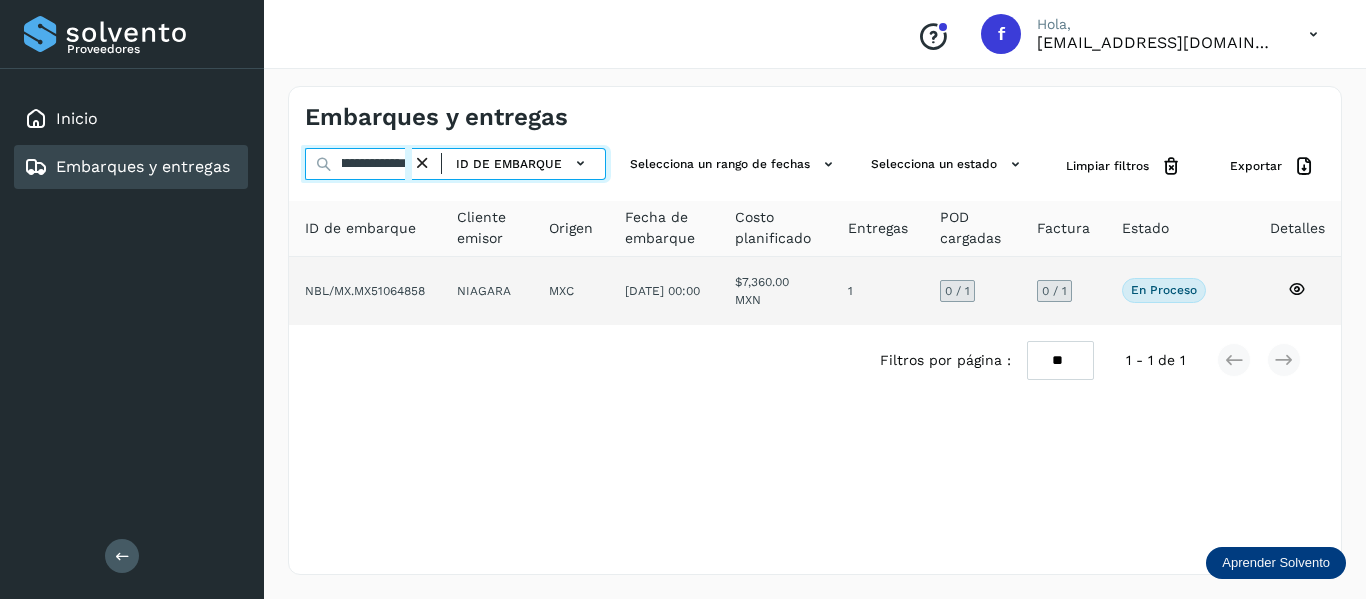type on "**********" 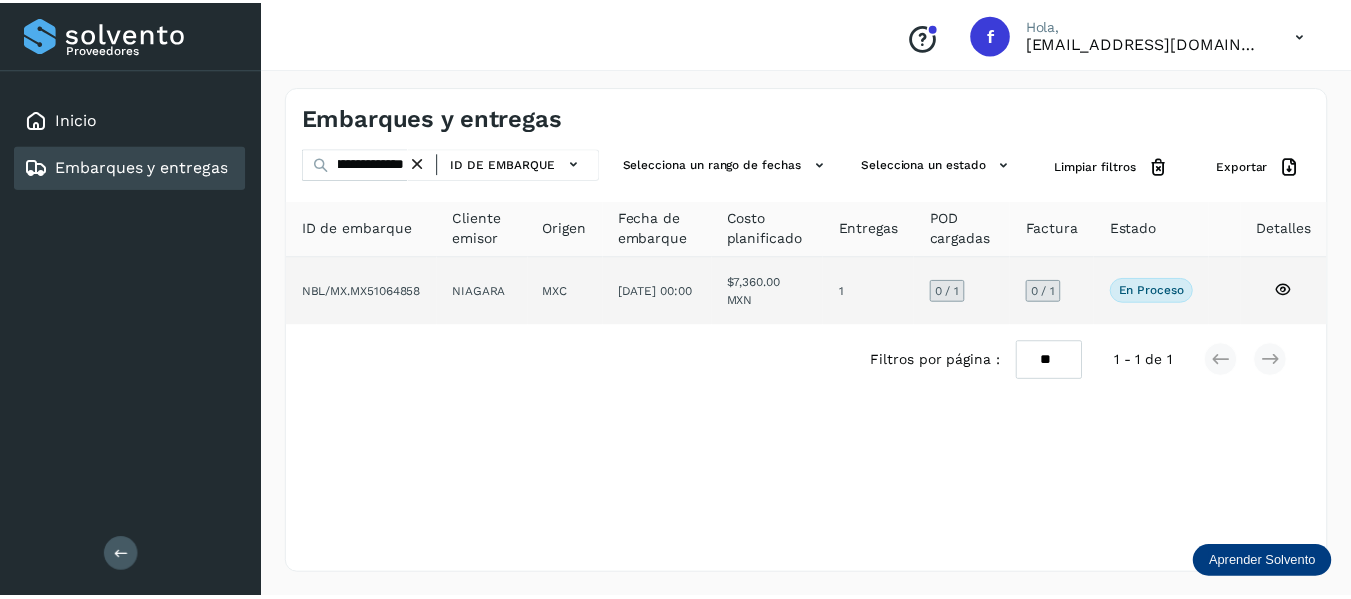 scroll, scrollTop: 0, scrollLeft: 0, axis: both 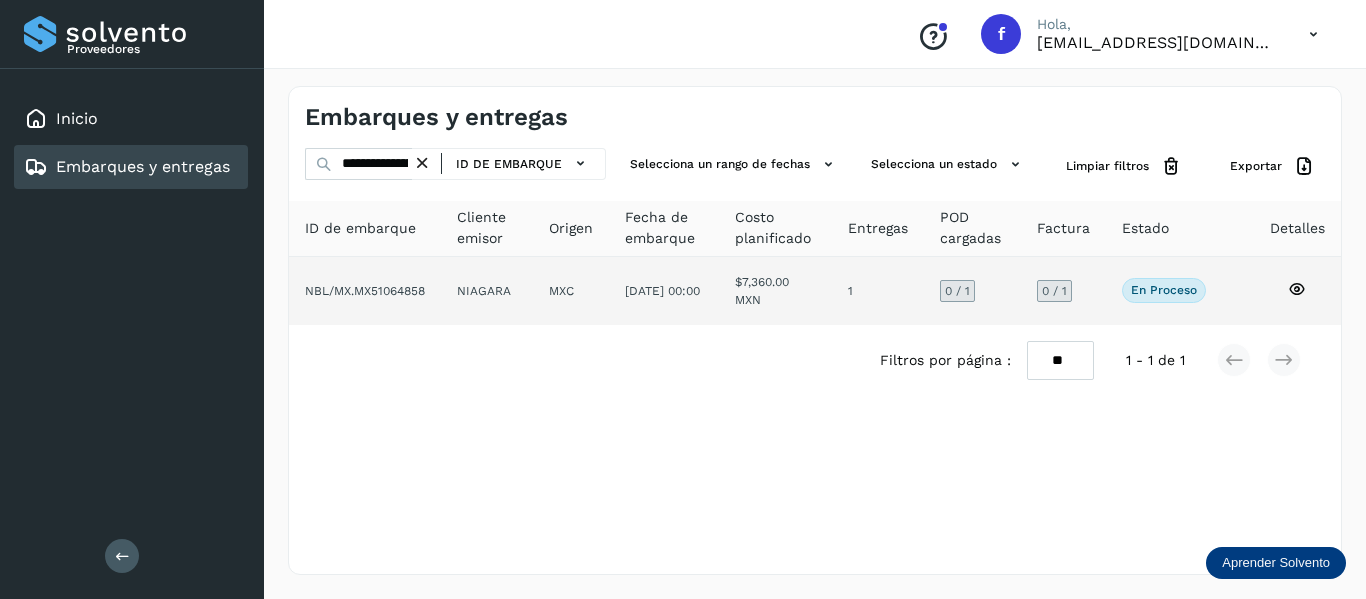click 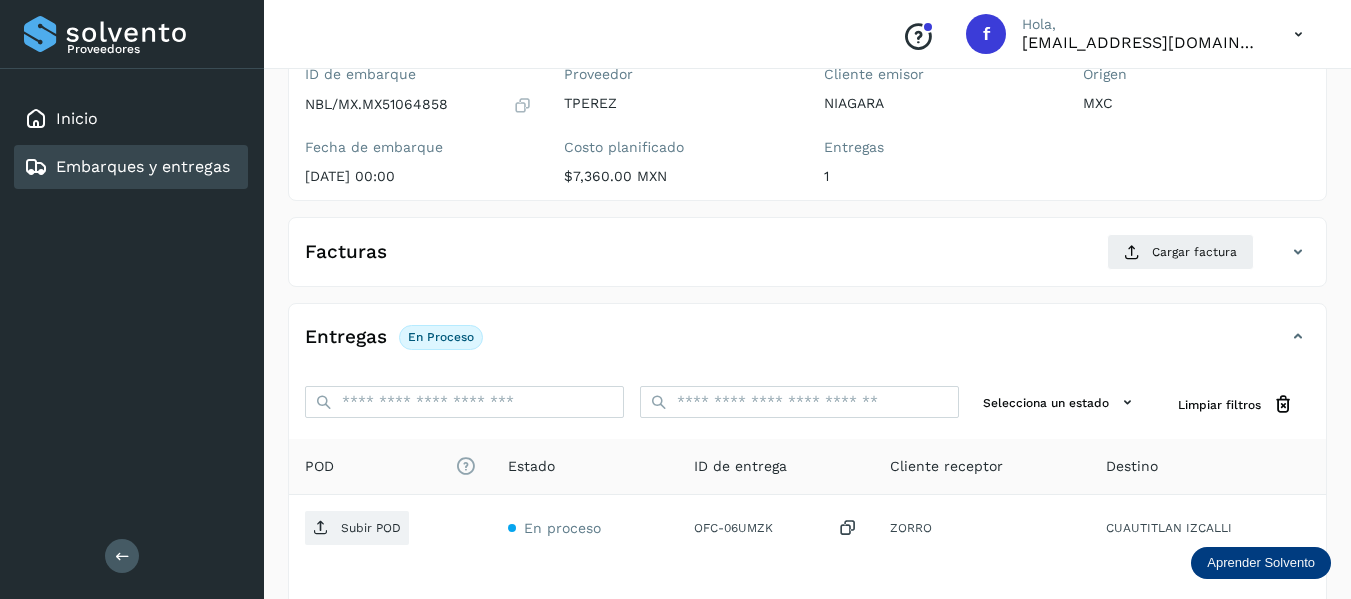 scroll, scrollTop: 200, scrollLeft: 0, axis: vertical 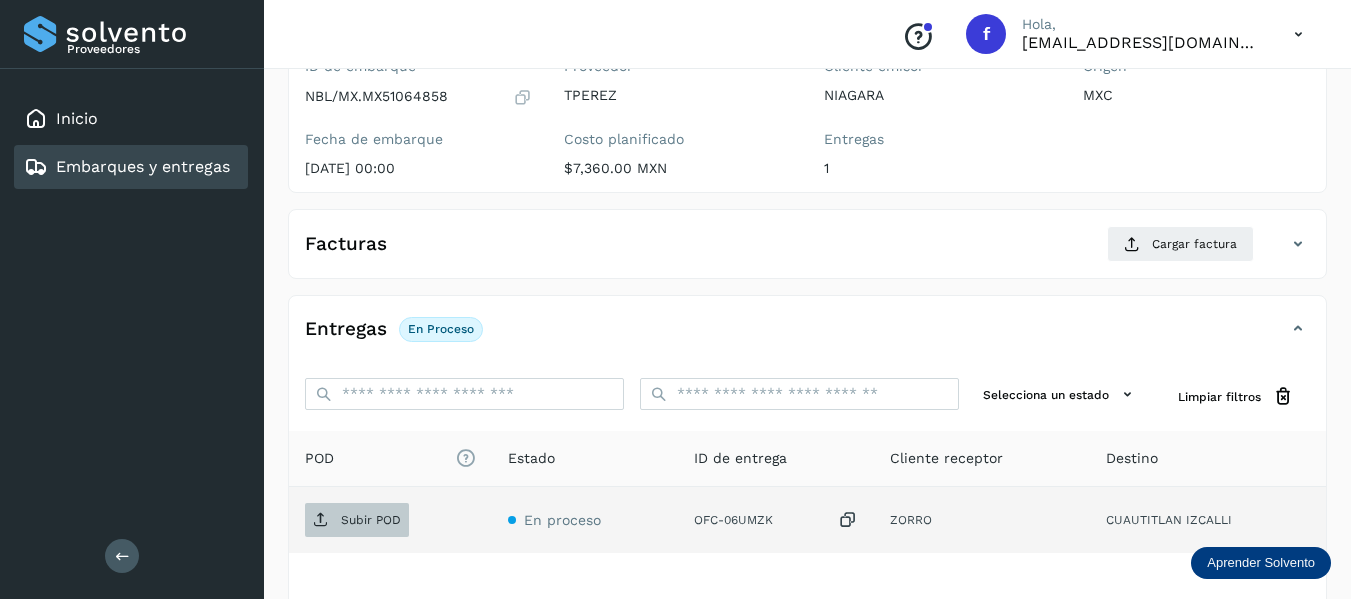 click on "Subir POD" at bounding box center [371, 520] 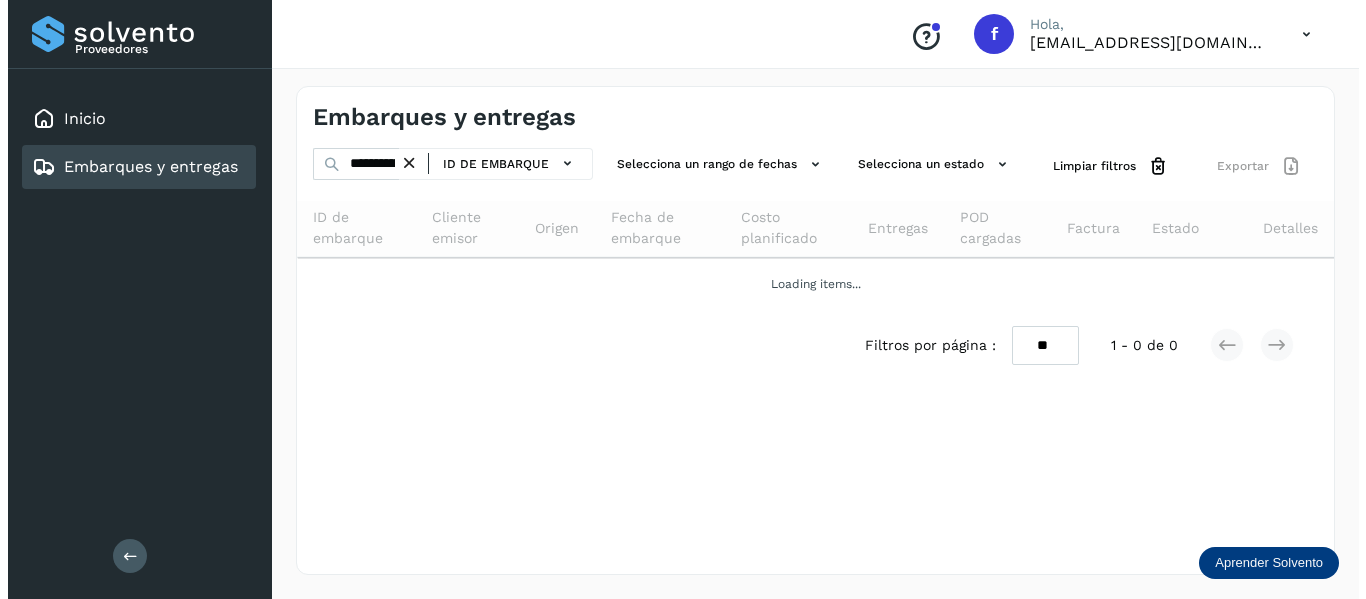 scroll, scrollTop: 0, scrollLeft: 0, axis: both 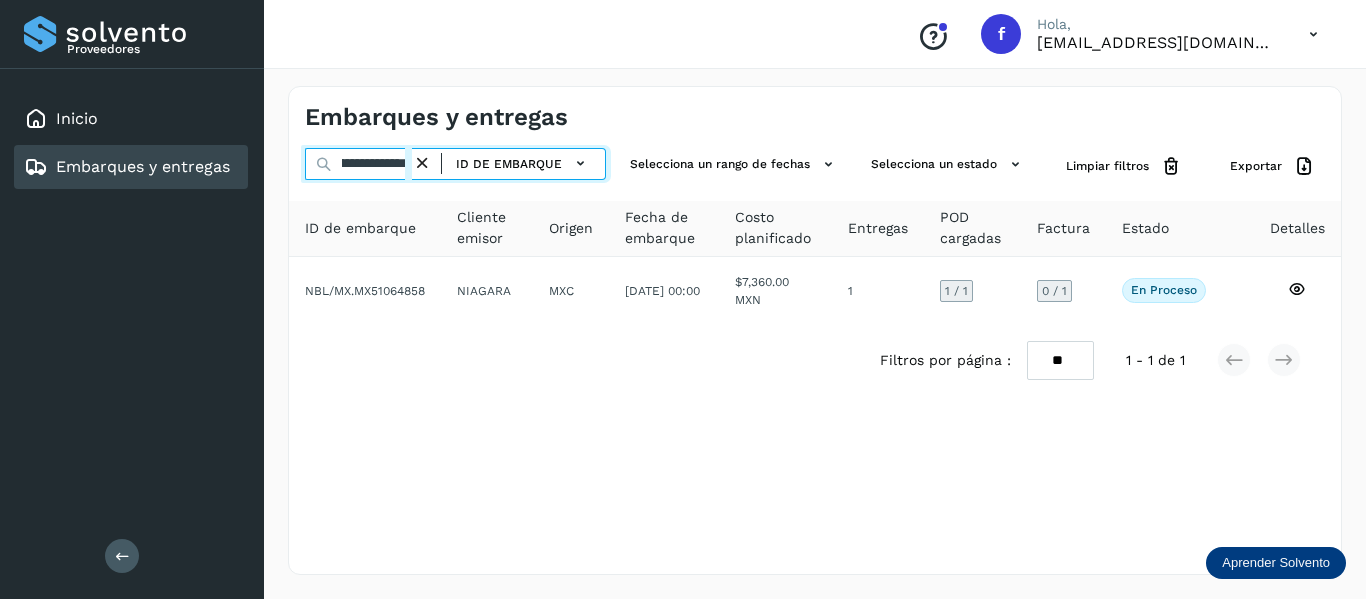 drag, startPoint x: 333, startPoint y: 161, endPoint x: 655, endPoint y: 184, distance: 322.82037 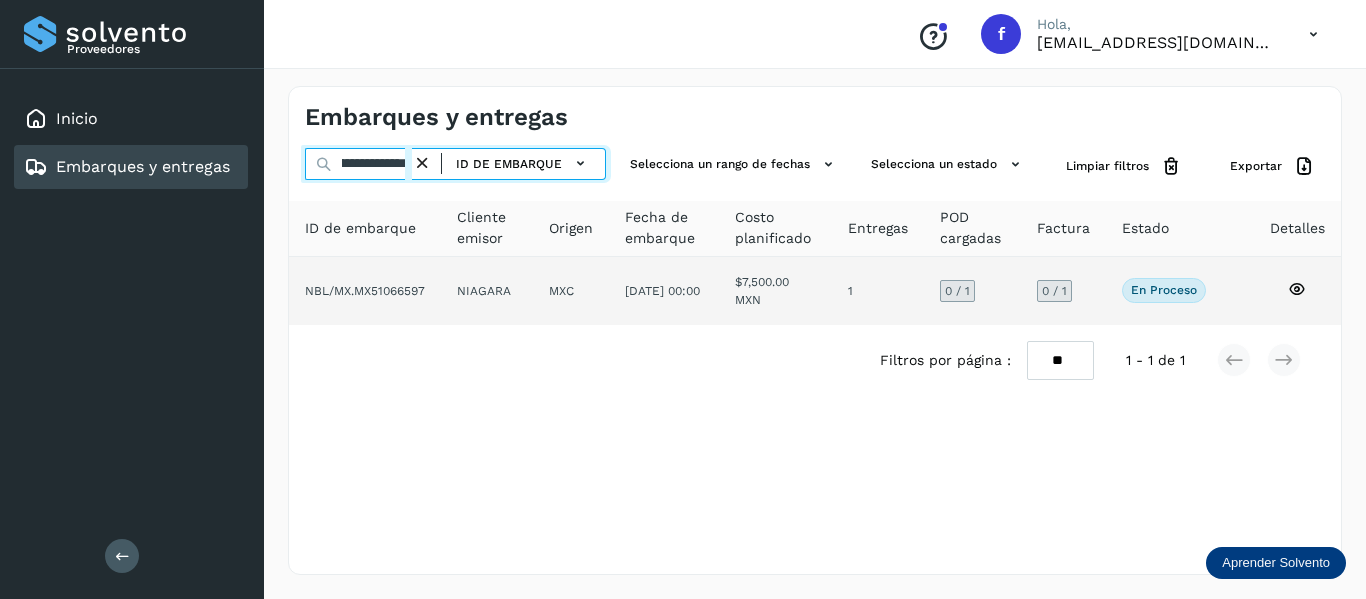 type on "**********" 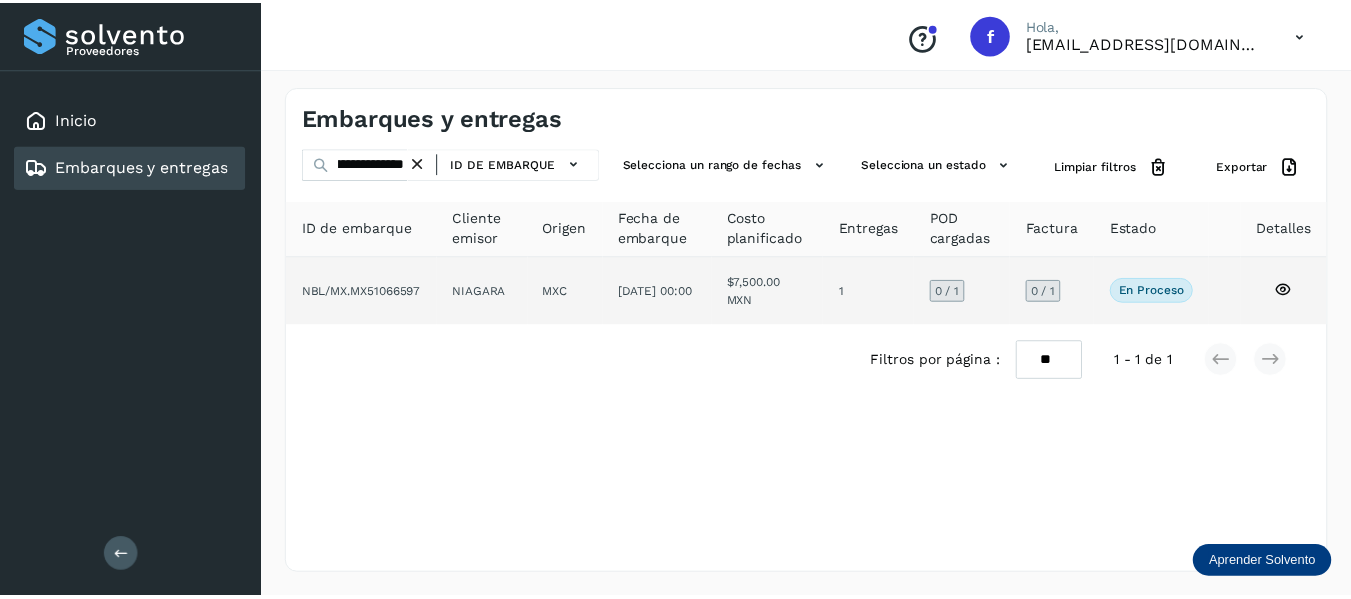 scroll, scrollTop: 0, scrollLeft: 0, axis: both 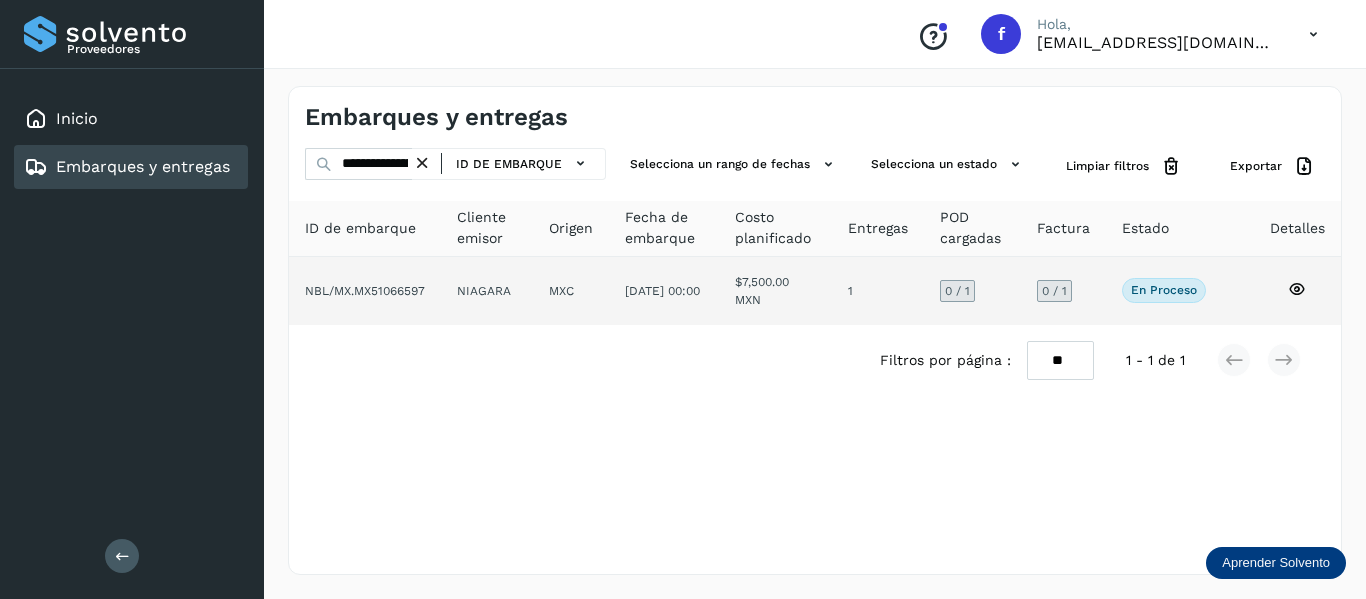click 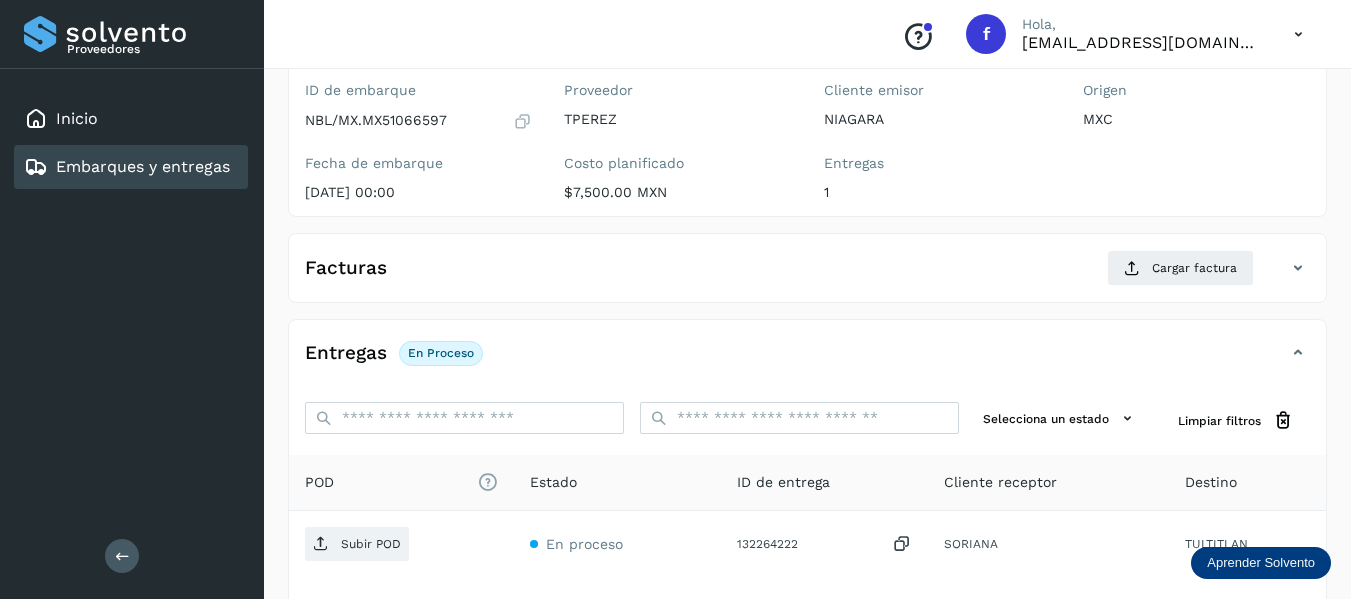 scroll, scrollTop: 200, scrollLeft: 0, axis: vertical 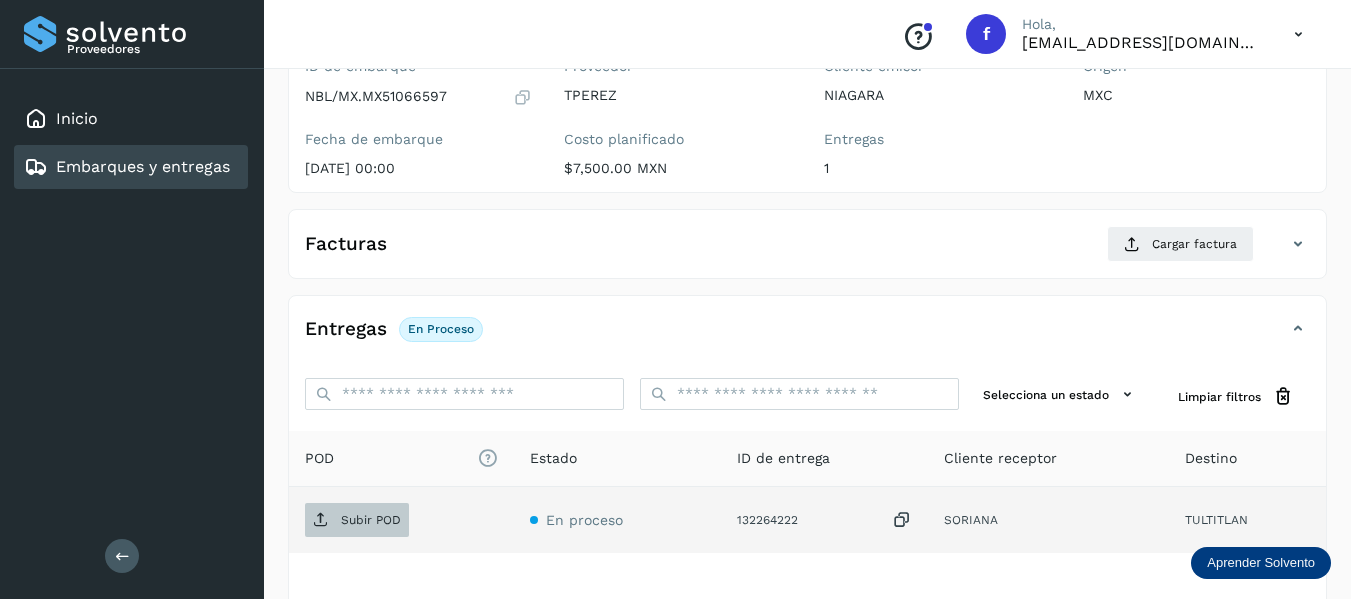 click on "Subir POD" at bounding box center [371, 520] 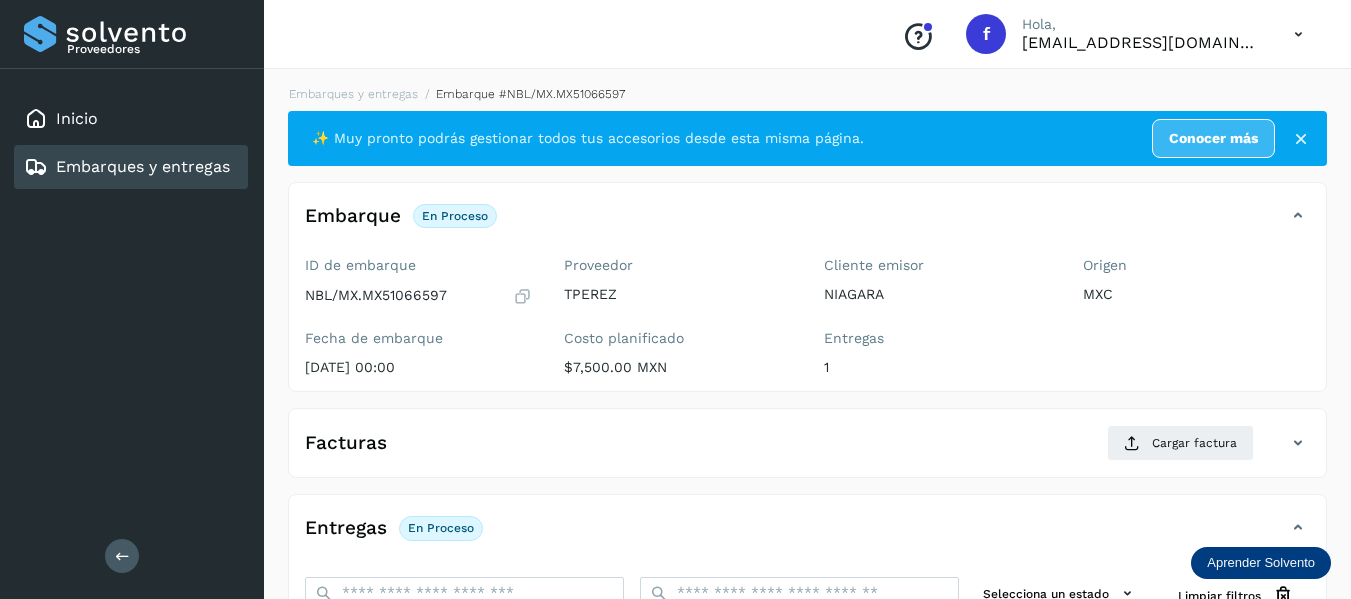 scroll, scrollTop: 0, scrollLeft: 0, axis: both 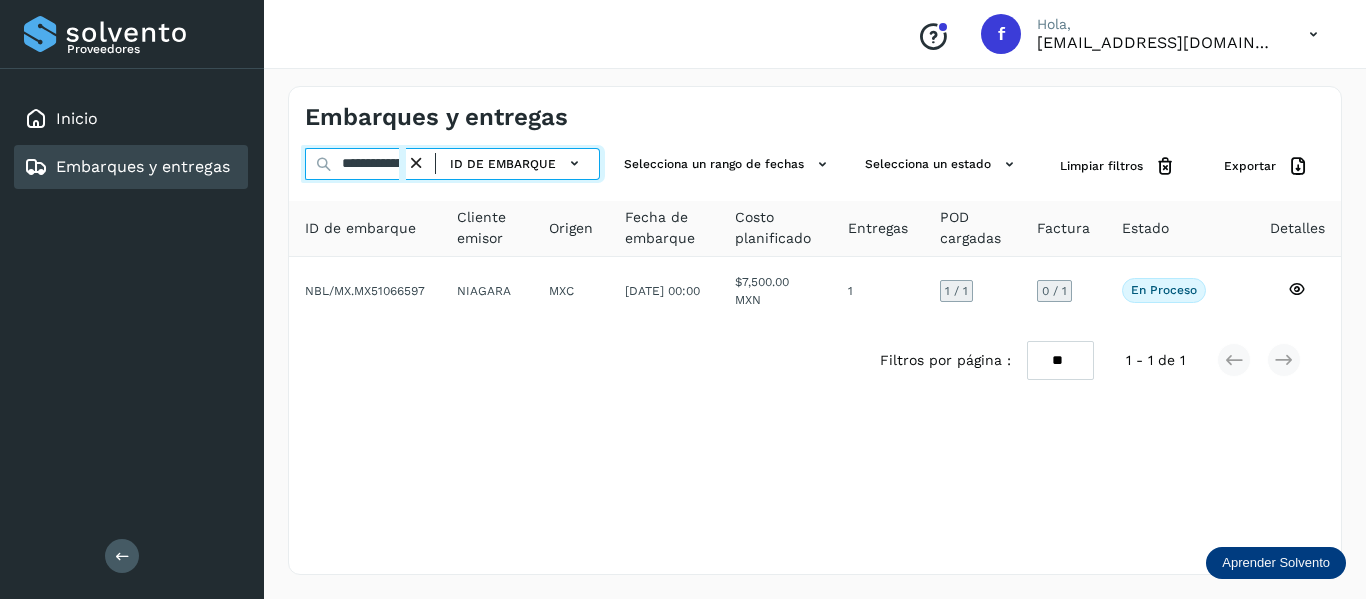 drag, startPoint x: 342, startPoint y: 169, endPoint x: 603, endPoint y: 192, distance: 262.01144 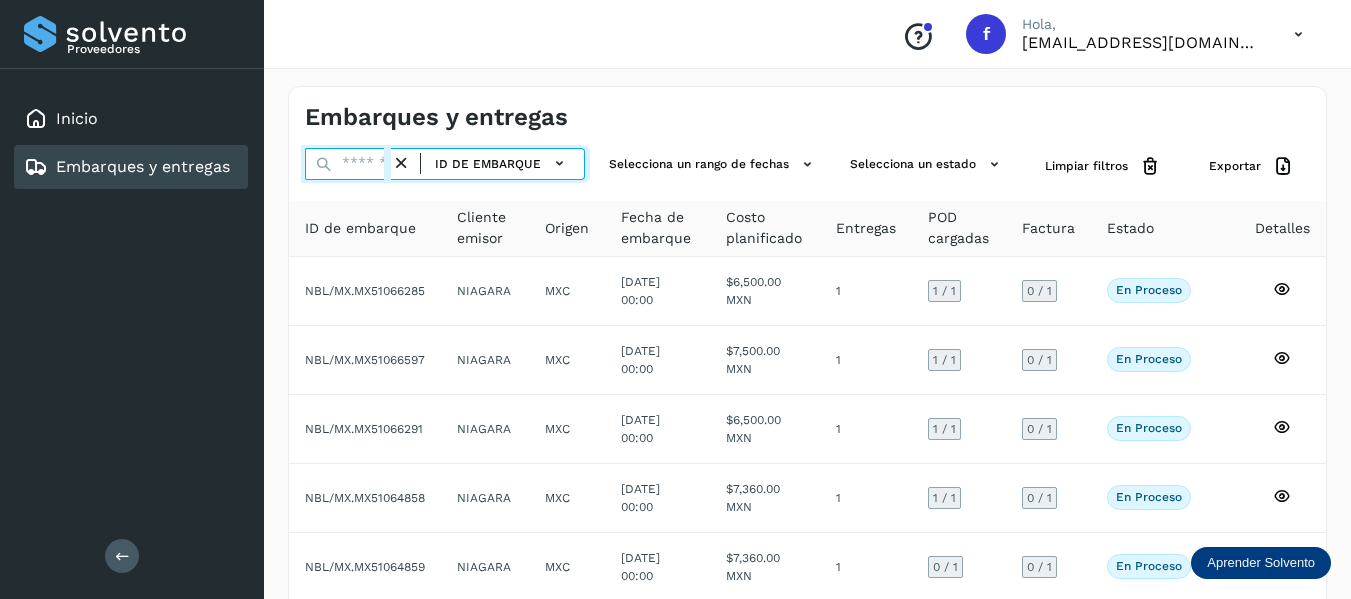 paste on "**********" 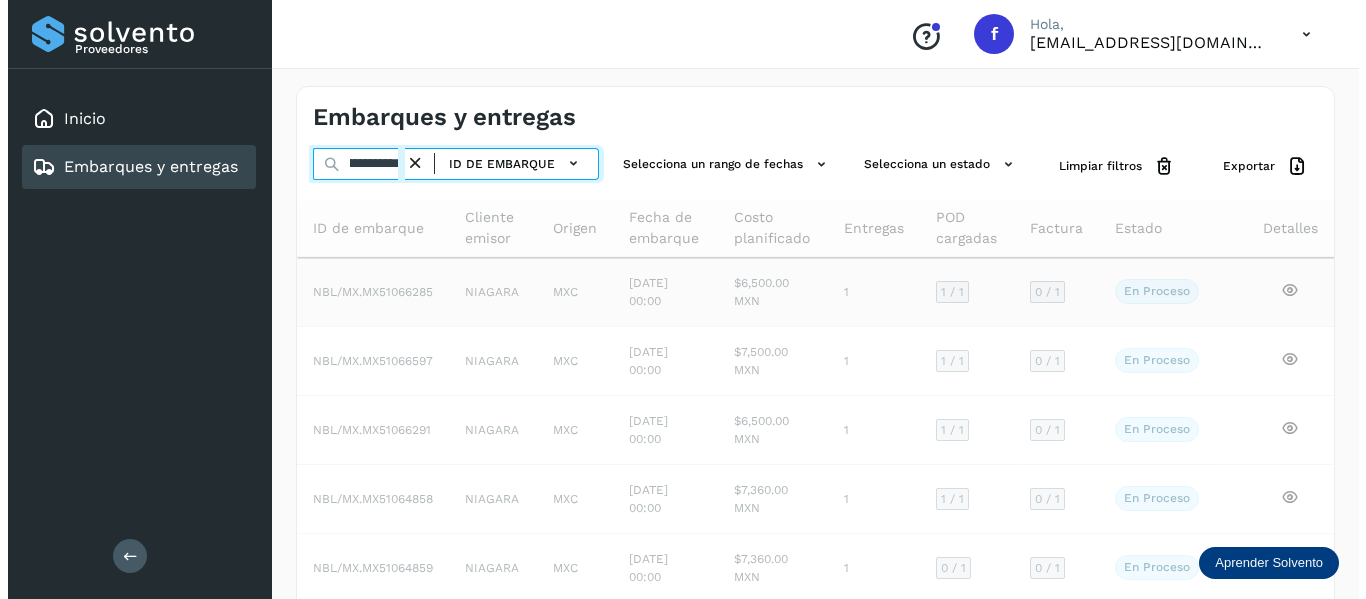 scroll, scrollTop: 0, scrollLeft: 77, axis: horizontal 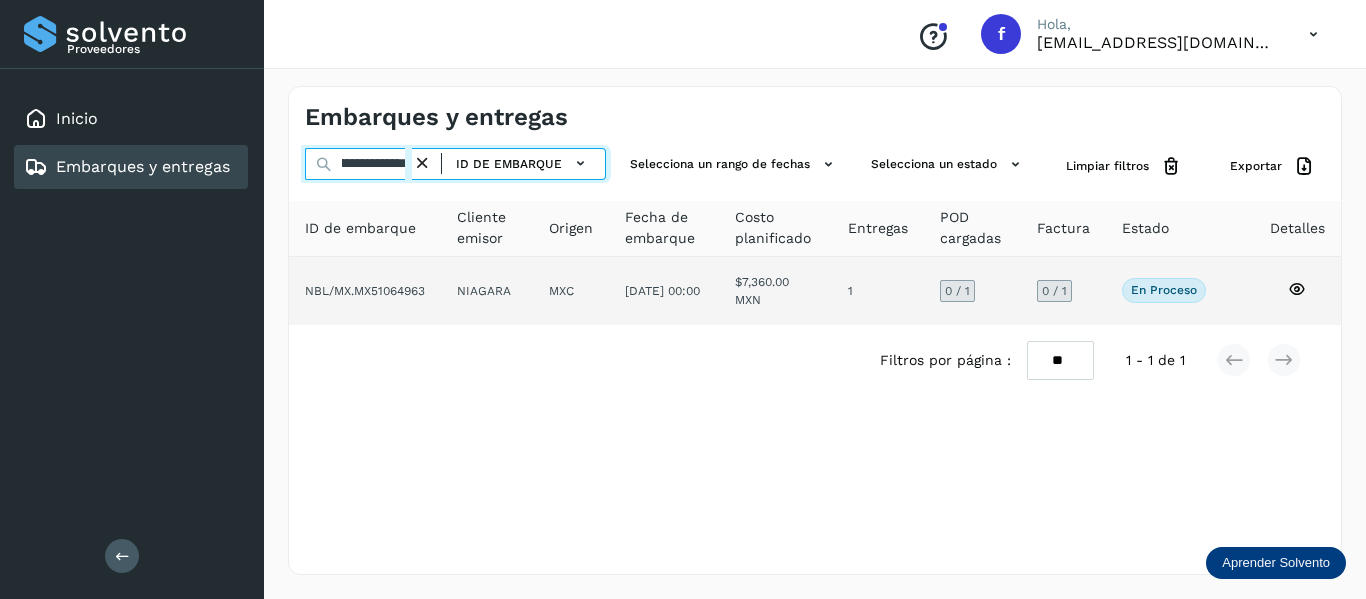 type on "**********" 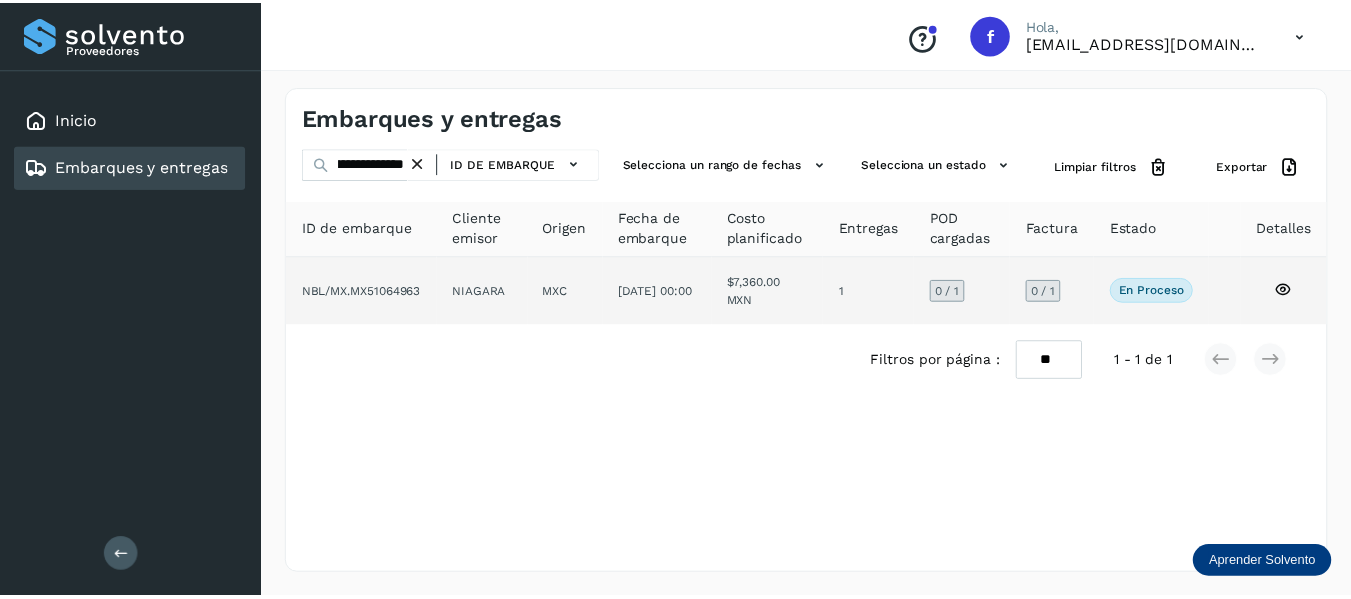 scroll, scrollTop: 0, scrollLeft: 0, axis: both 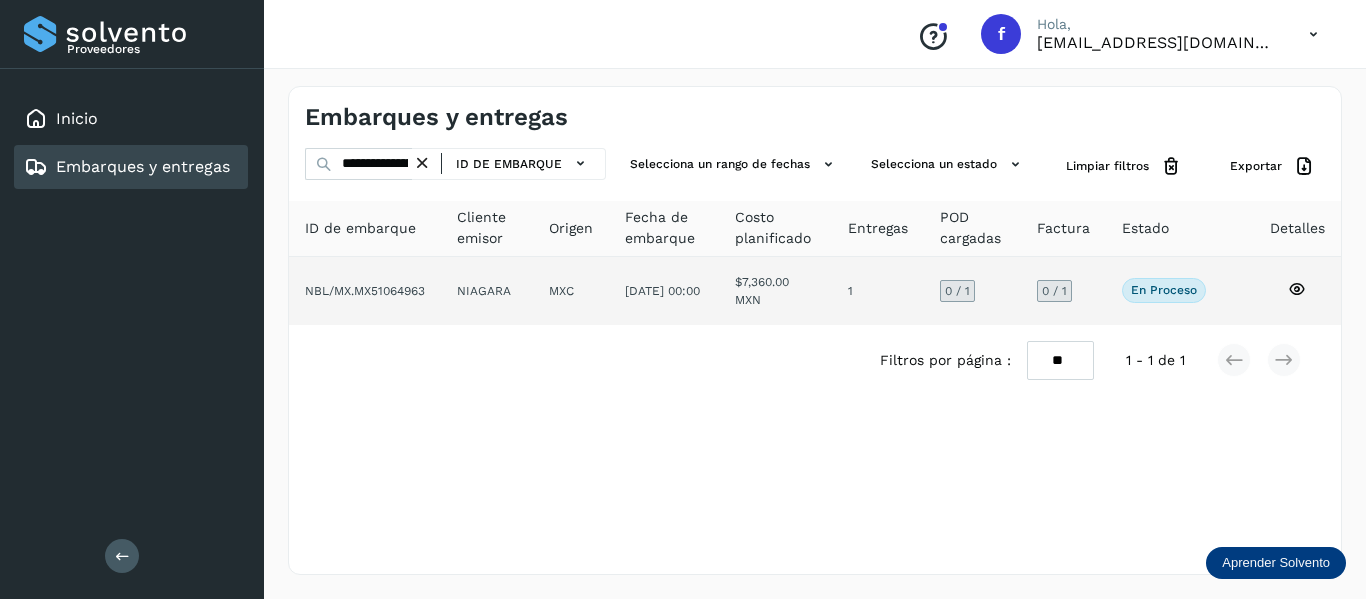 click 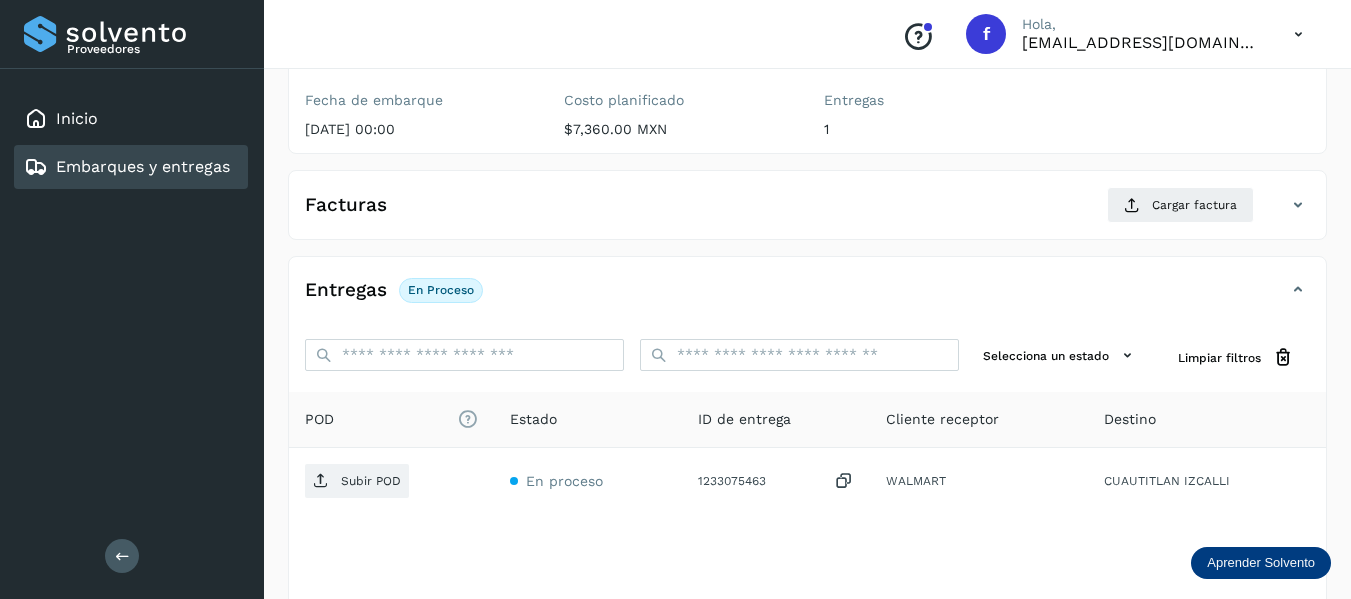 scroll, scrollTop: 300, scrollLeft: 0, axis: vertical 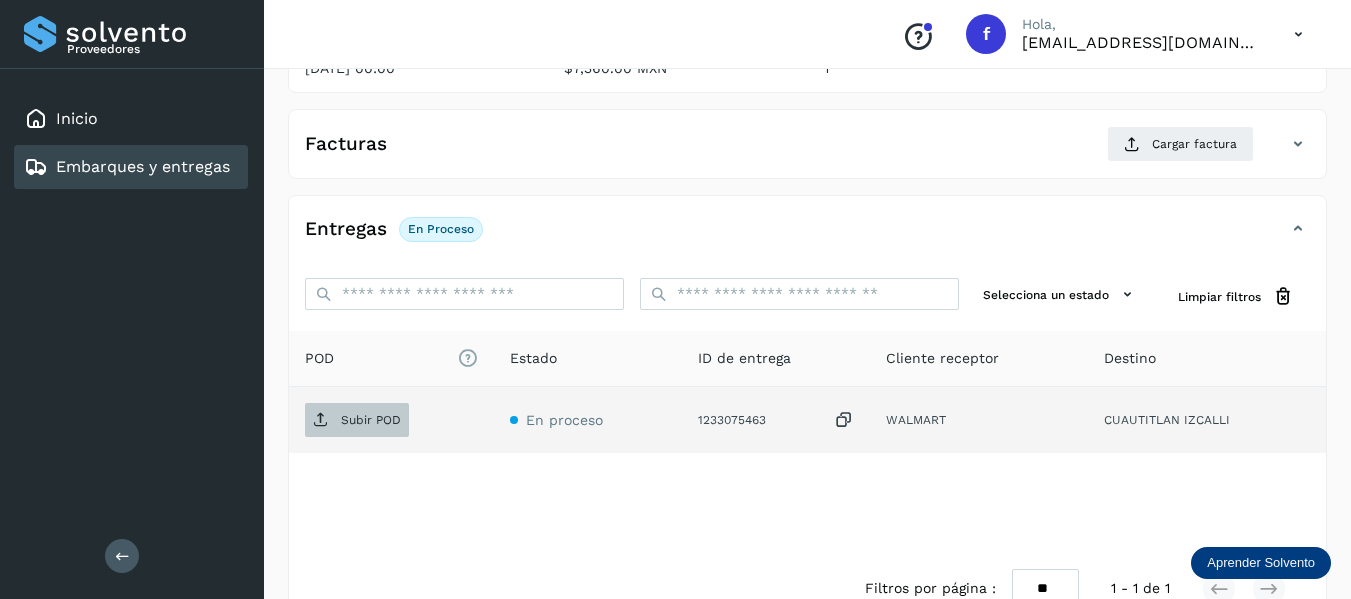 click on "Subir POD" at bounding box center [371, 420] 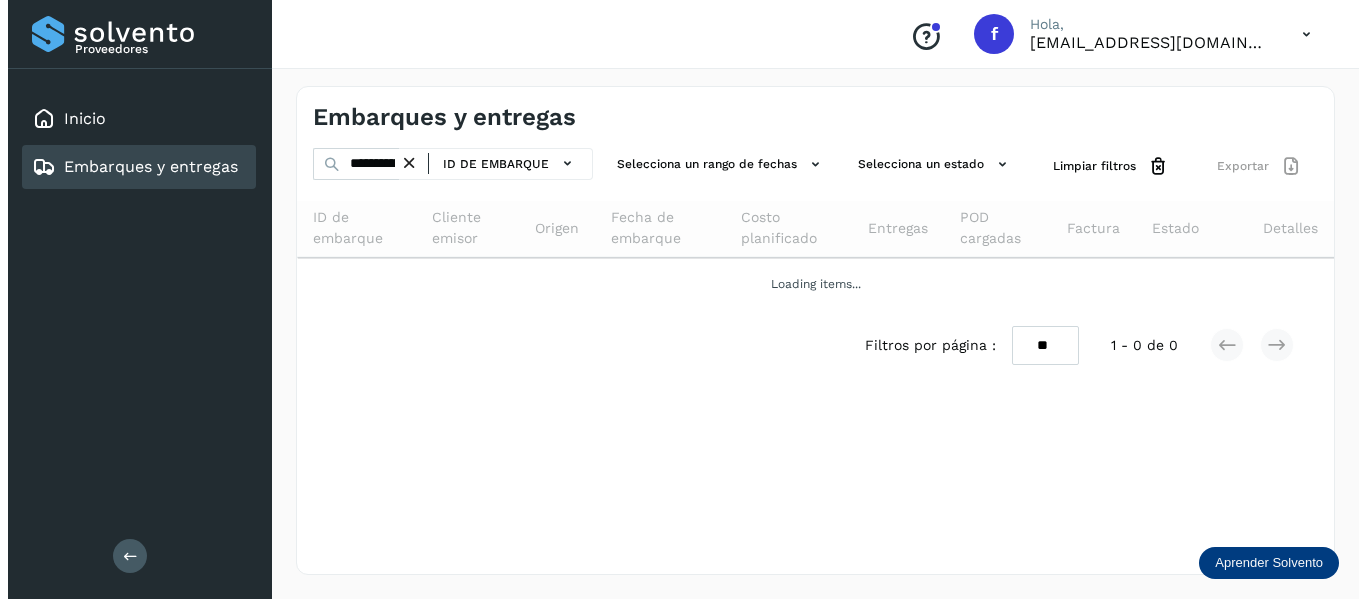 scroll, scrollTop: 0, scrollLeft: 0, axis: both 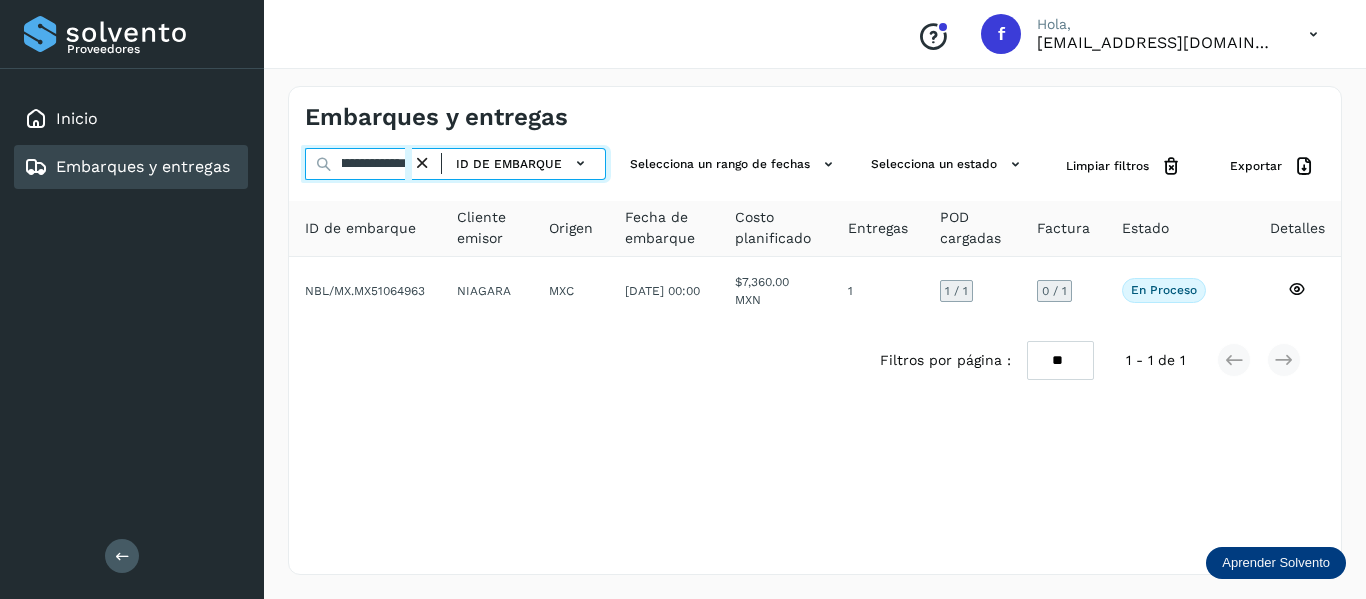 drag, startPoint x: 333, startPoint y: 163, endPoint x: 731, endPoint y: 238, distance: 405.00494 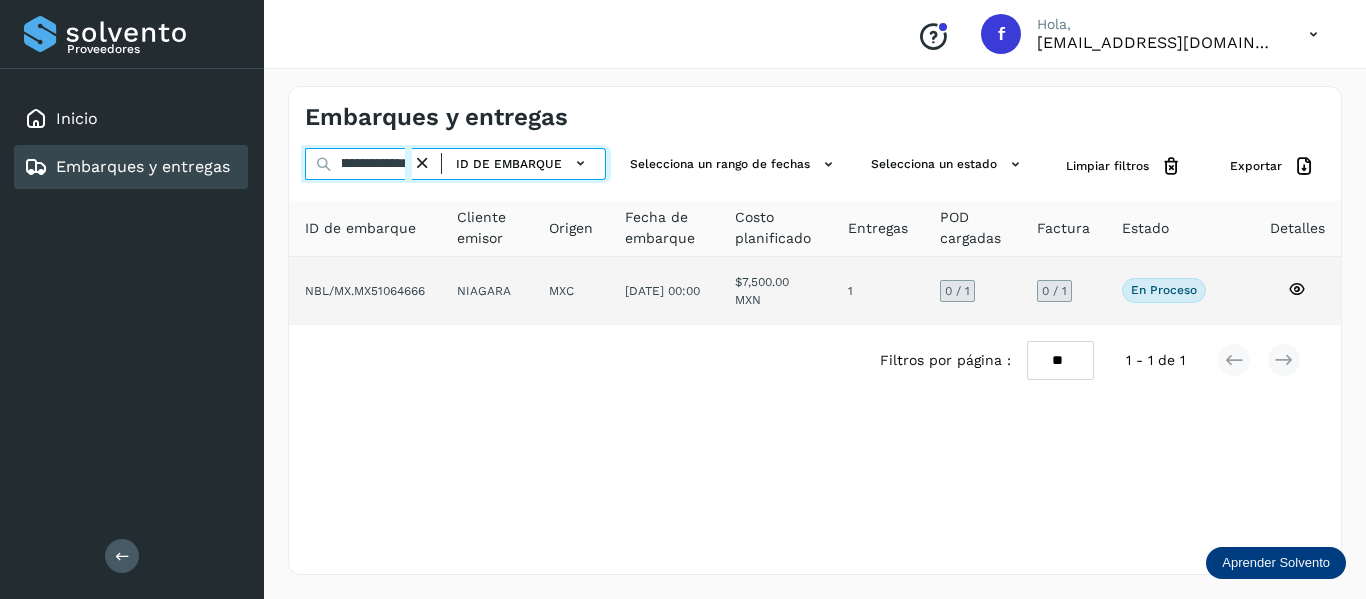 type on "**********" 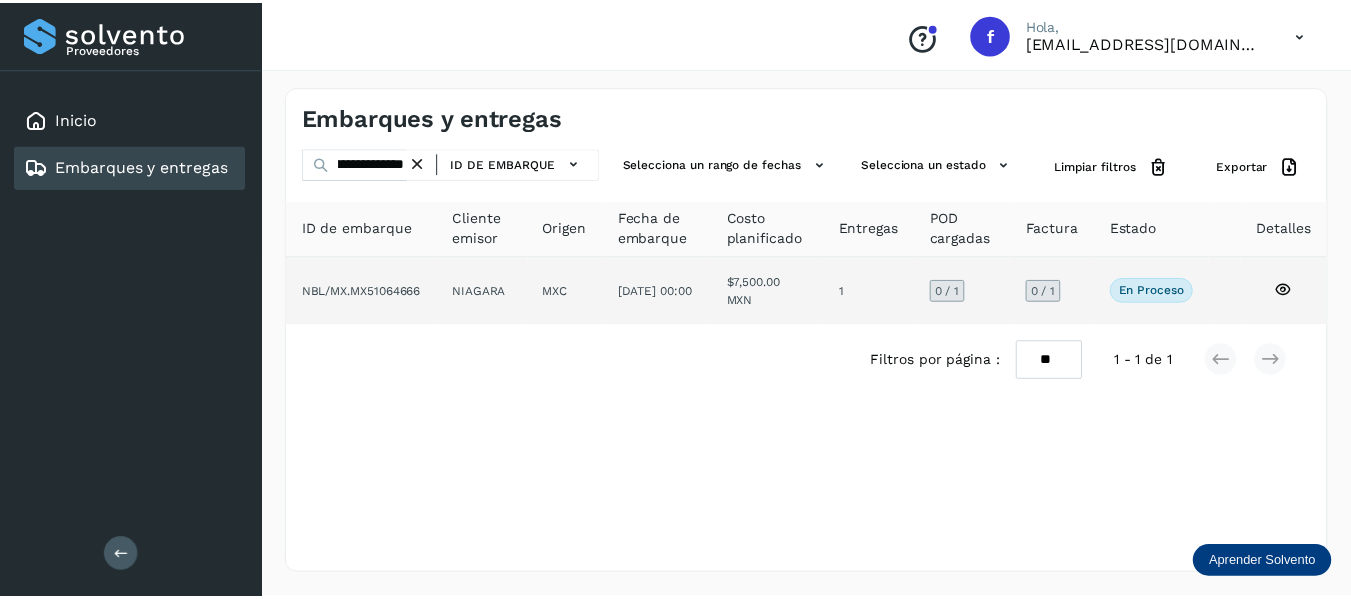 scroll, scrollTop: 0, scrollLeft: 0, axis: both 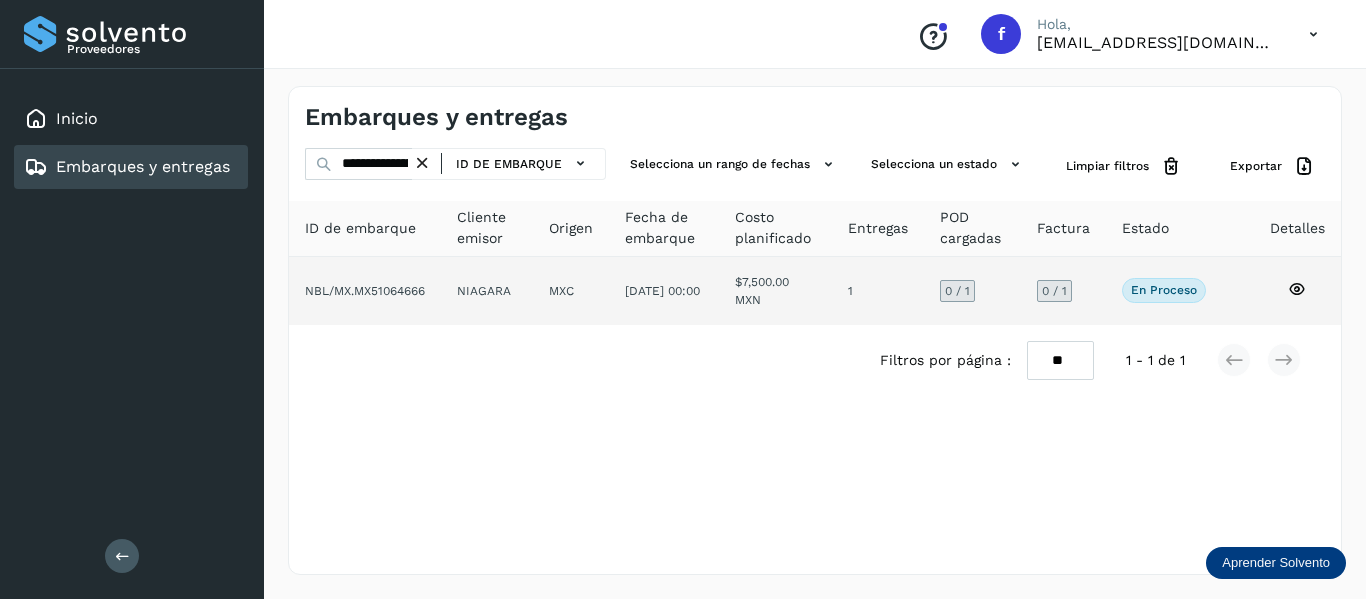 click 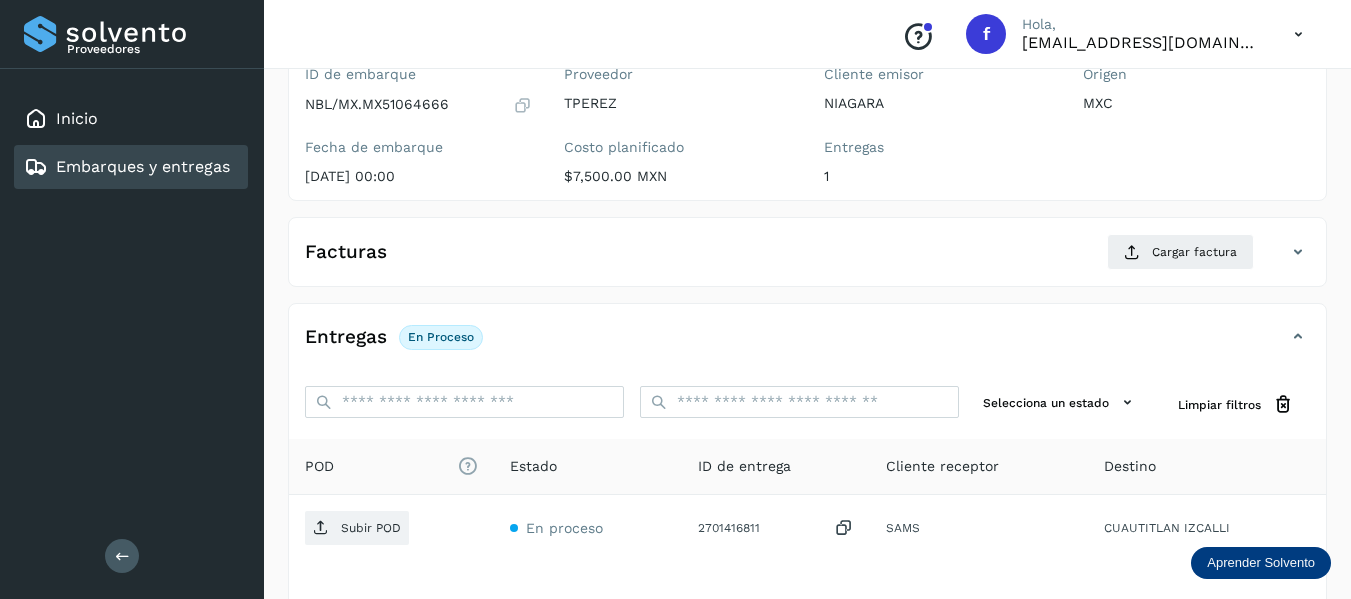 scroll, scrollTop: 200, scrollLeft: 0, axis: vertical 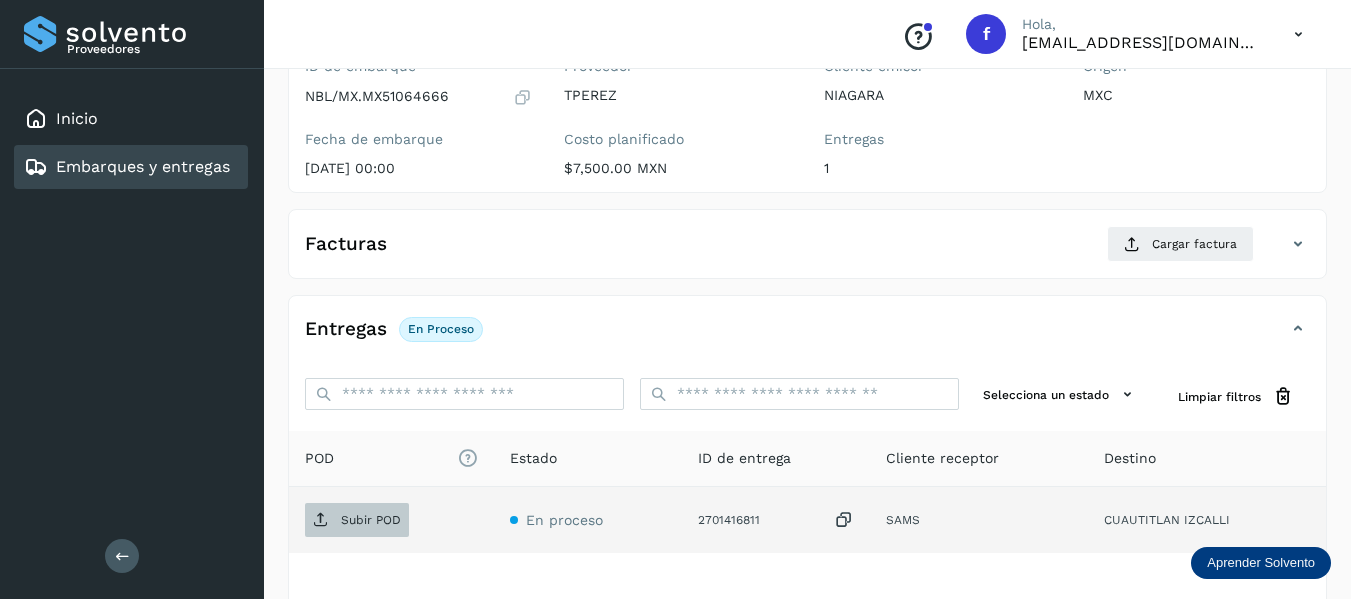 click on "Subir POD" at bounding box center [371, 520] 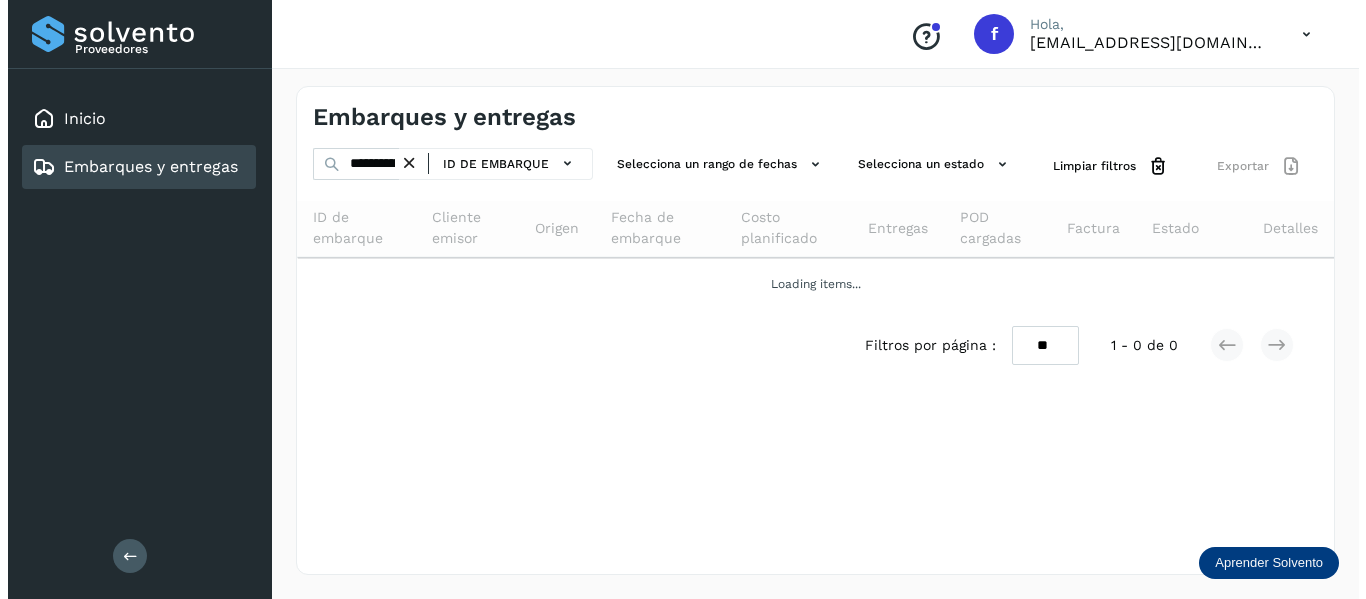 scroll, scrollTop: 0, scrollLeft: 0, axis: both 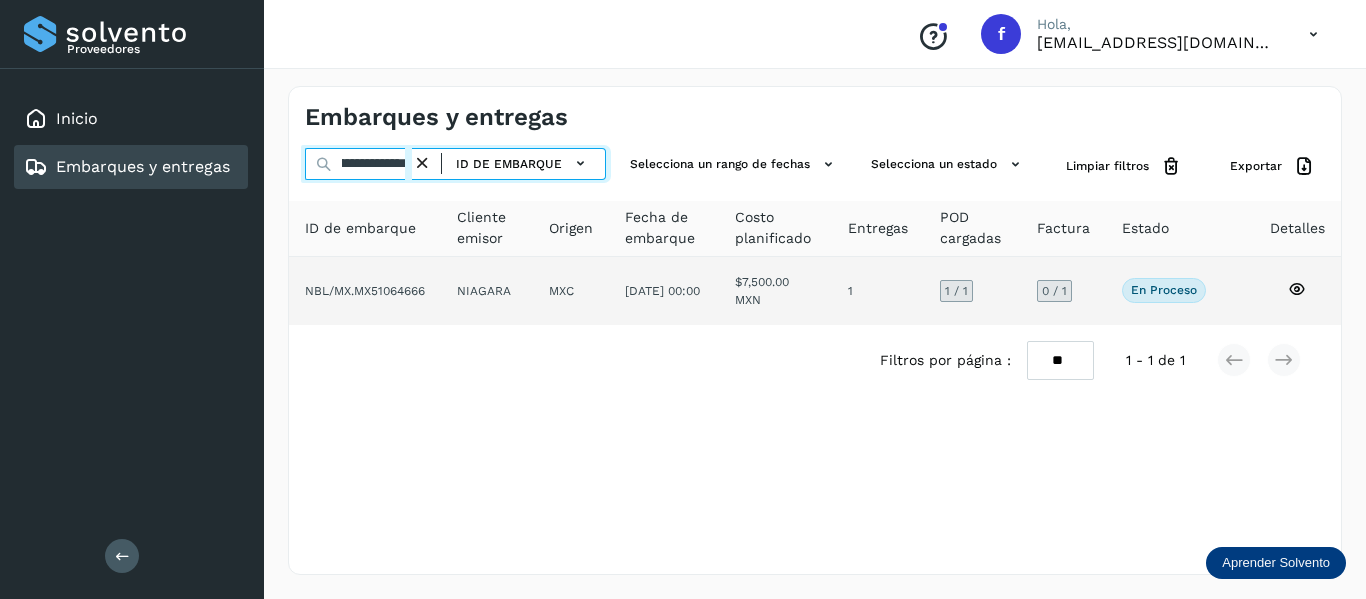 drag, startPoint x: 339, startPoint y: 165, endPoint x: 782, endPoint y: 385, distance: 494.62006 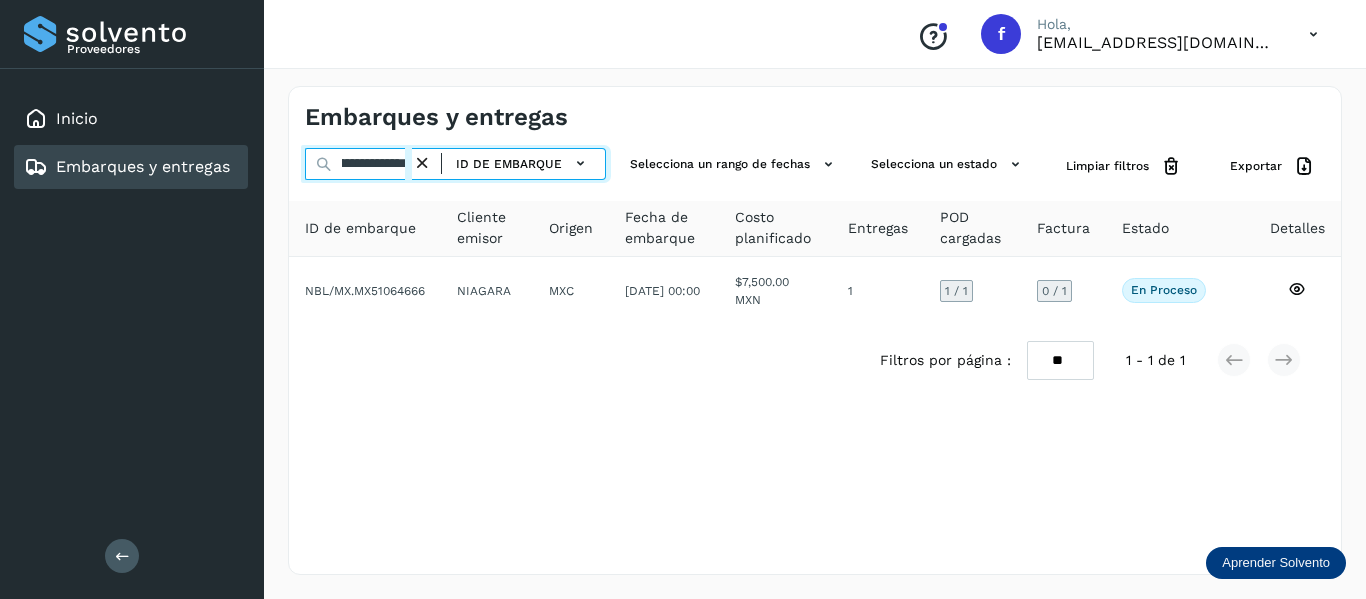 paste 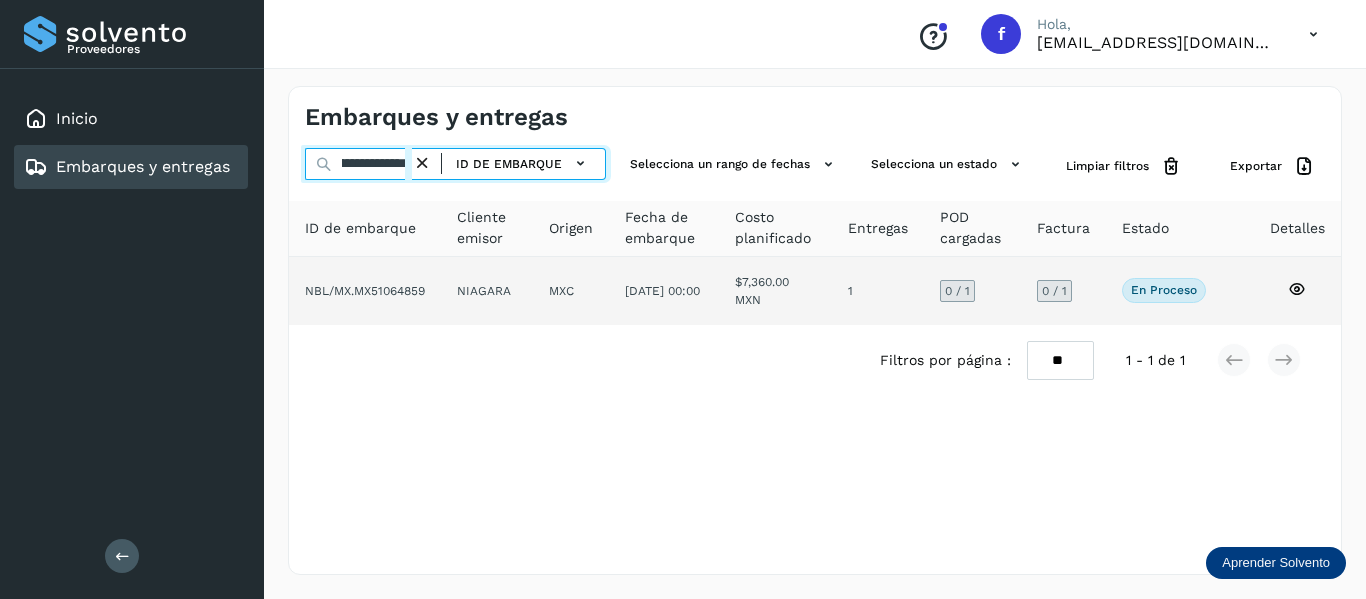 type on "**********" 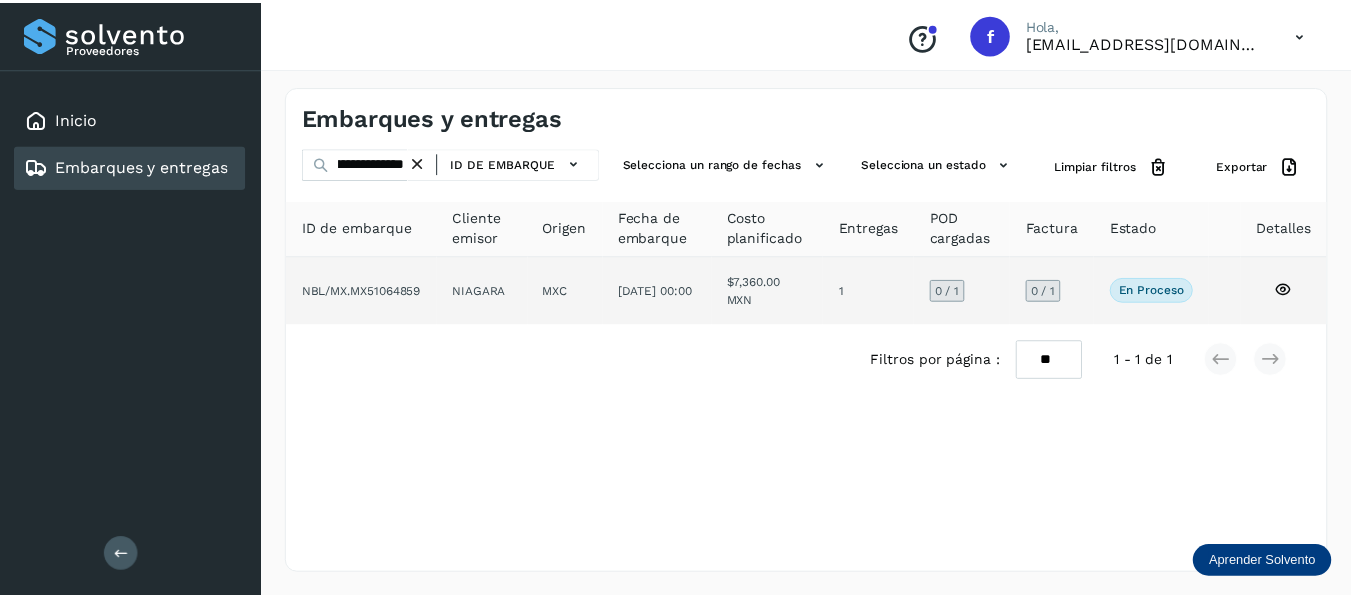 scroll, scrollTop: 0, scrollLeft: 0, axis: both 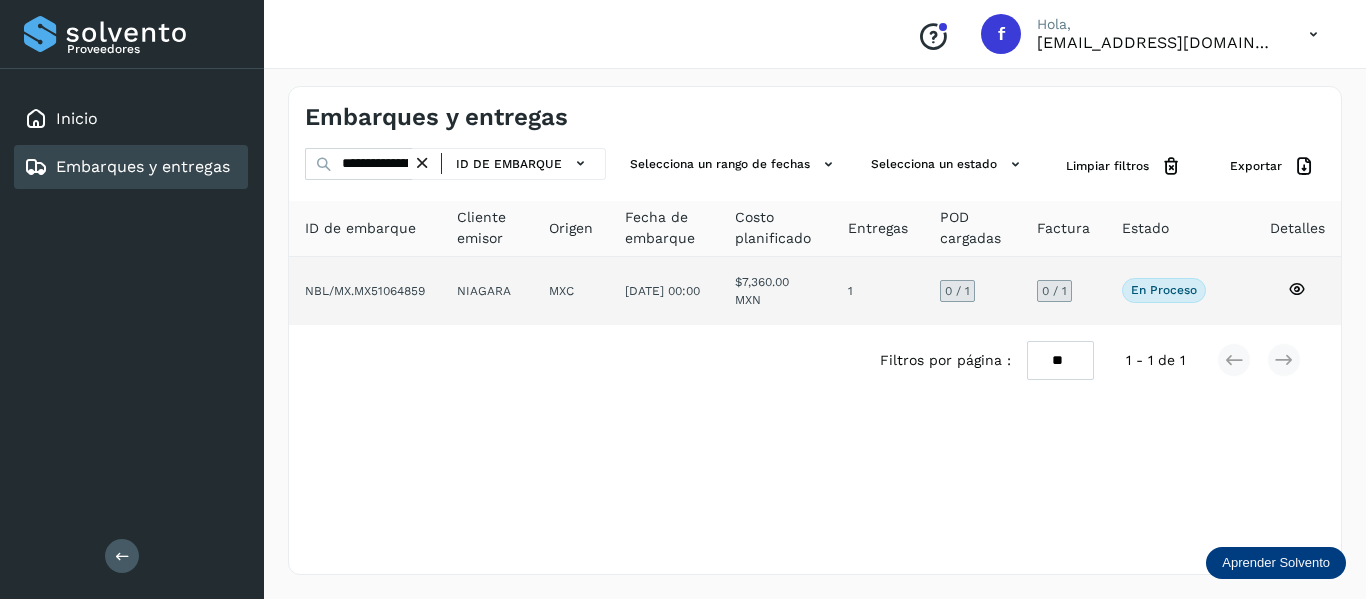 click 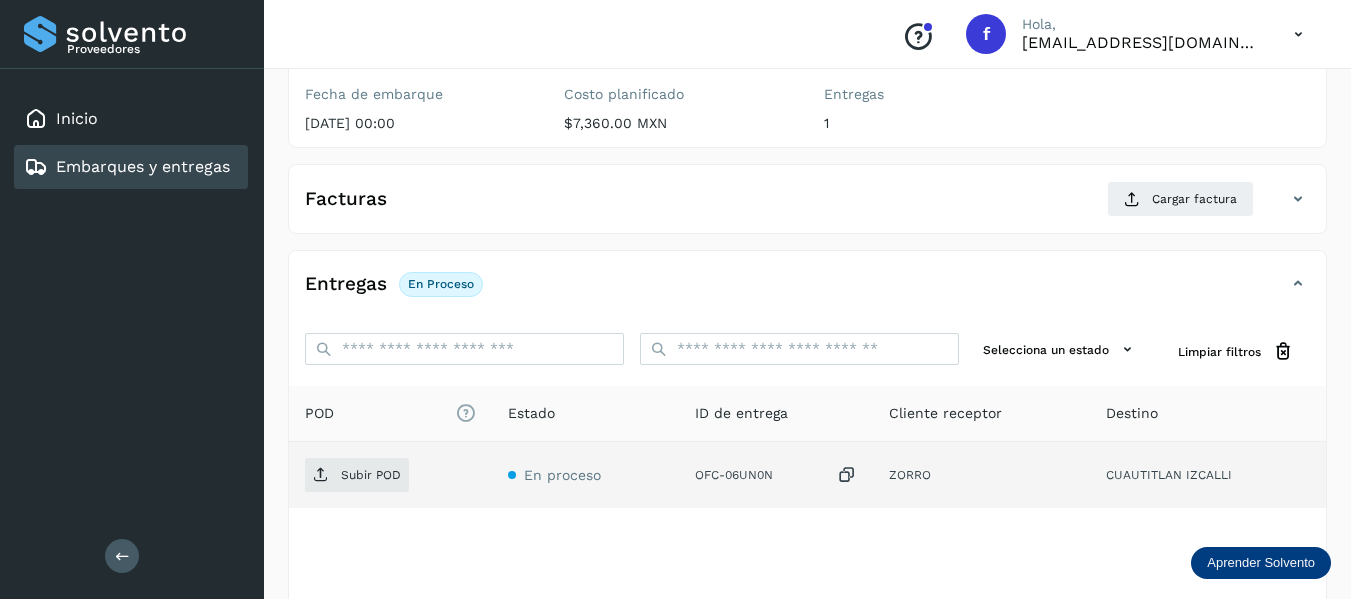 scroll, scrollTop: 300, scrollLeft: 0, axis: vertical 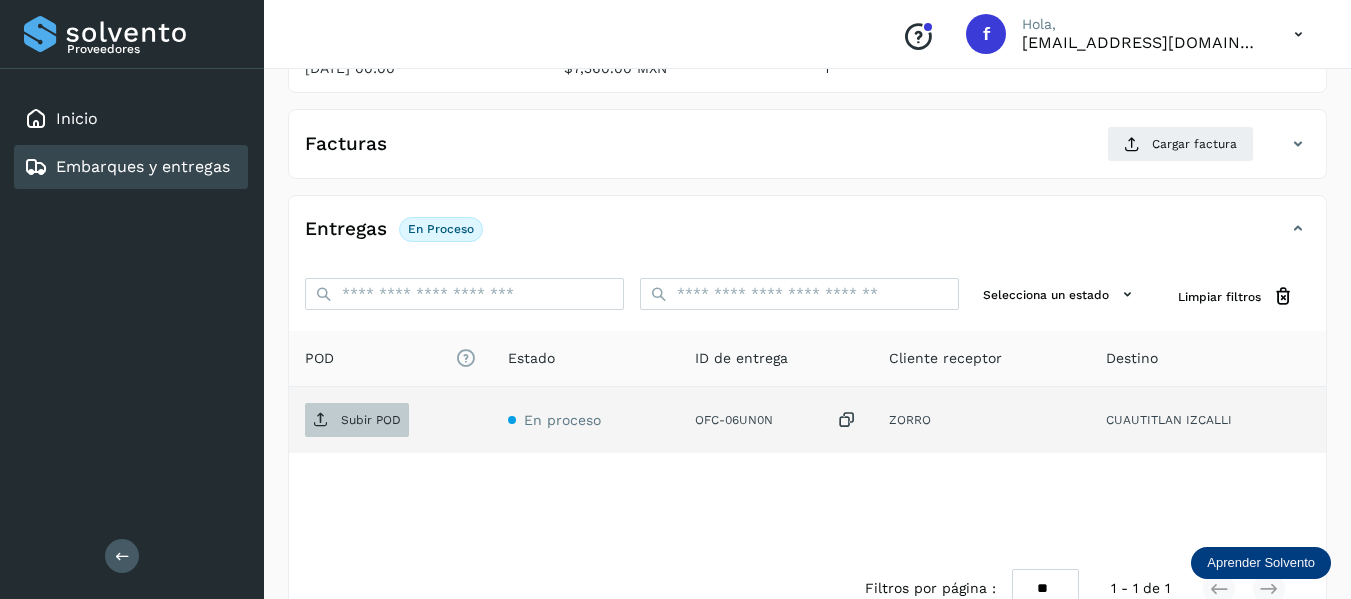 click at bounding box center [321, 420] 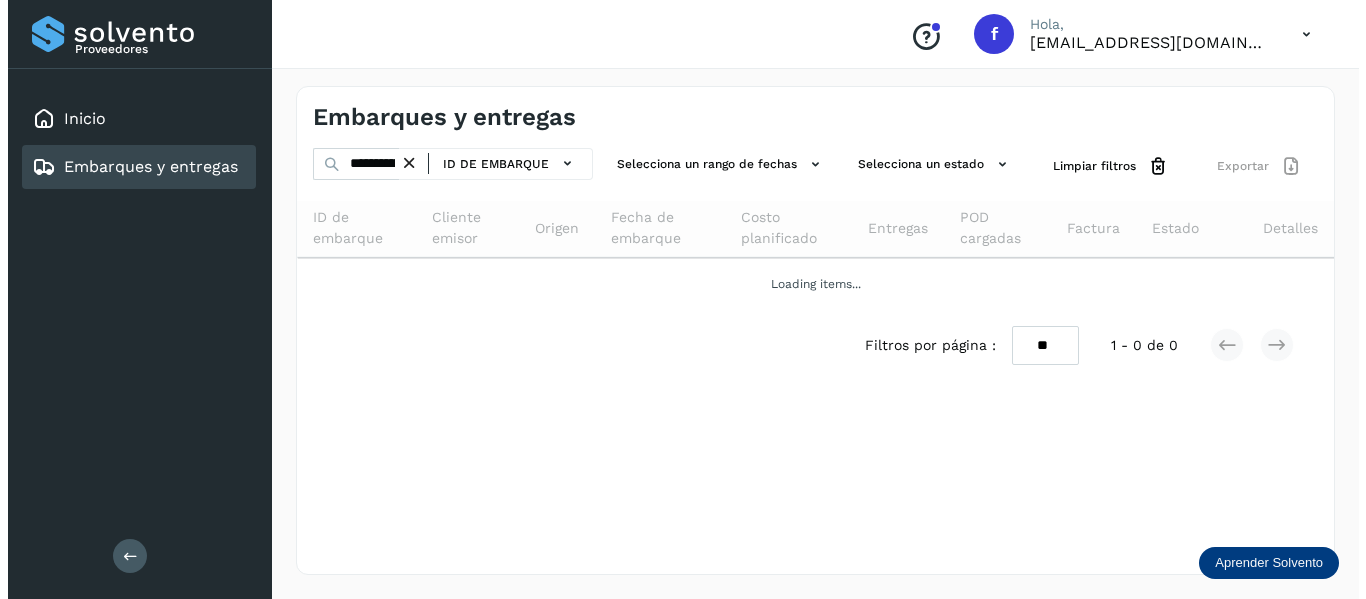 scroll, scrollTop: 0, scrollLeft: 0, axis: both 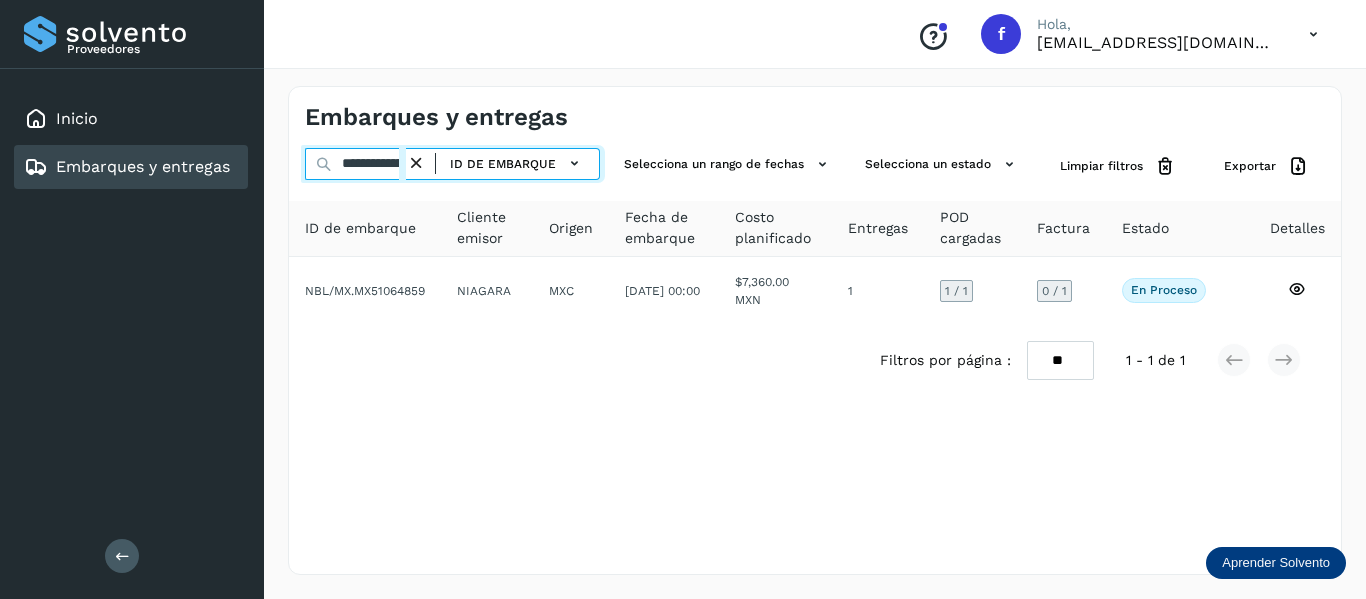 drag, startPoint x: 344, startPoint y: 166, endPoint x: 622, endPoint y: 190, distance: 279.03406 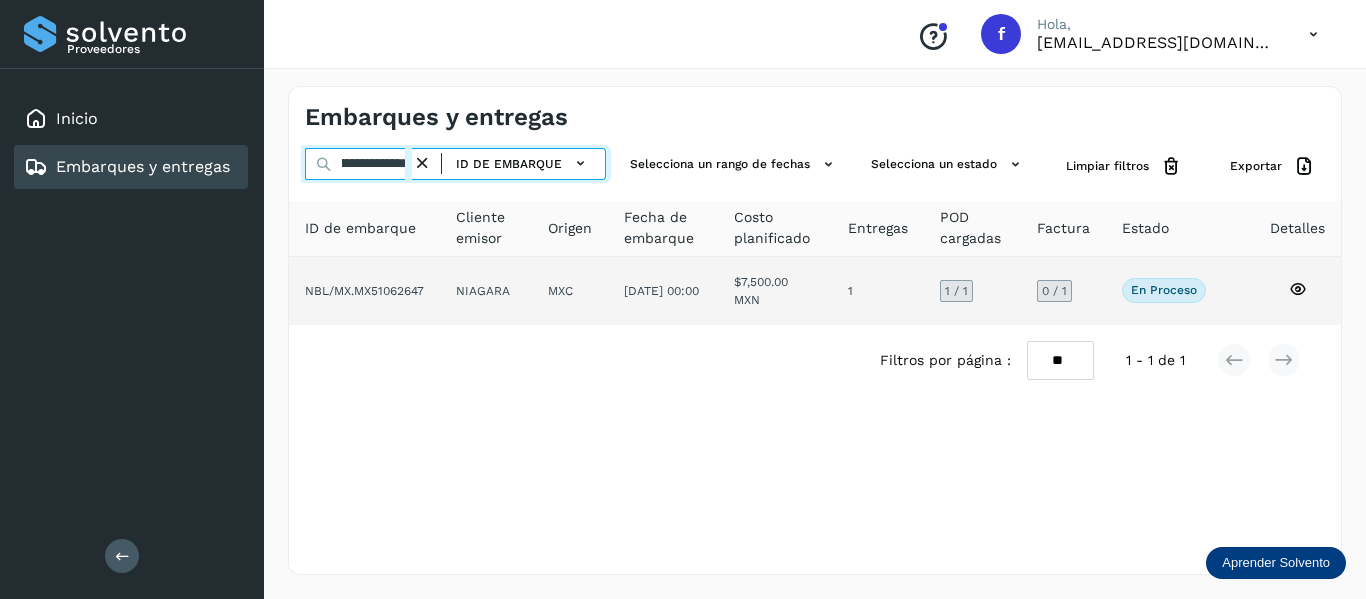 type on "**********" 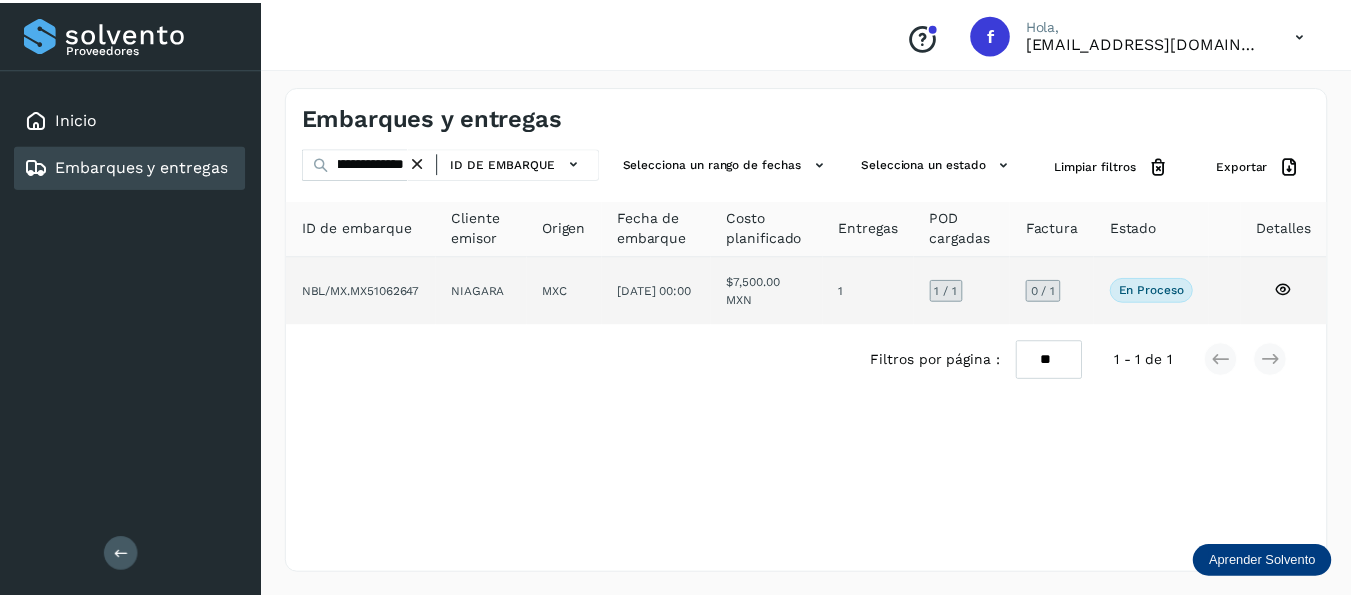 scroll, scrollTop: 0, scrollLeft: 0, axis: both 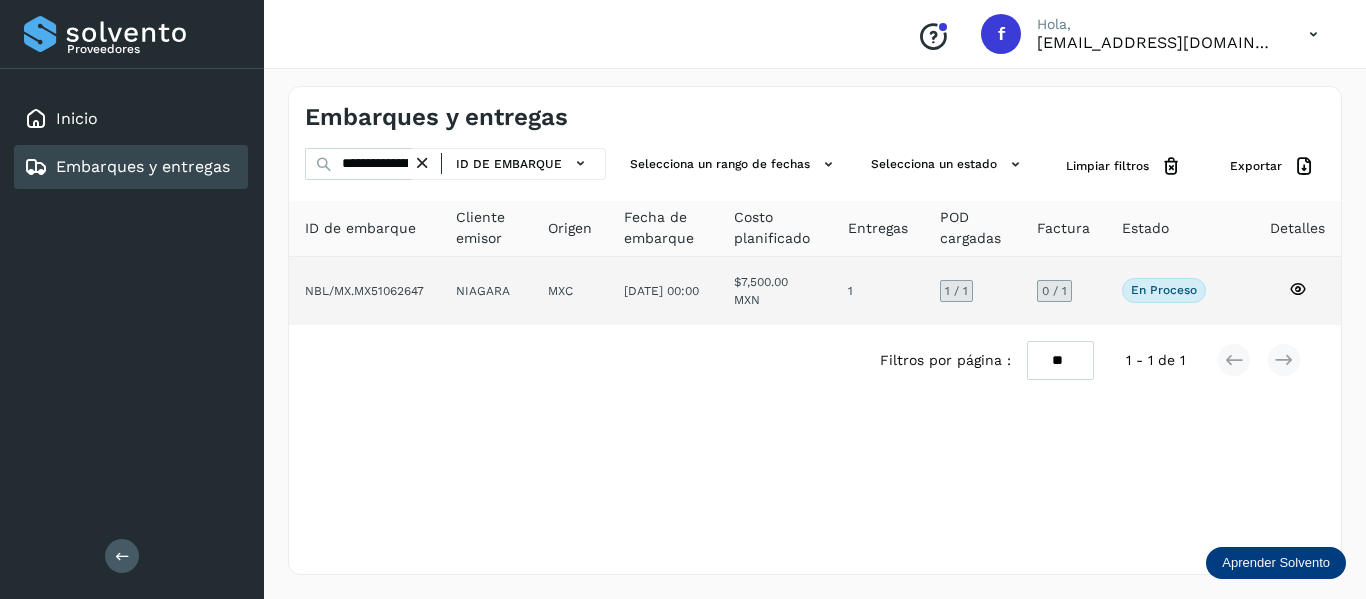 click 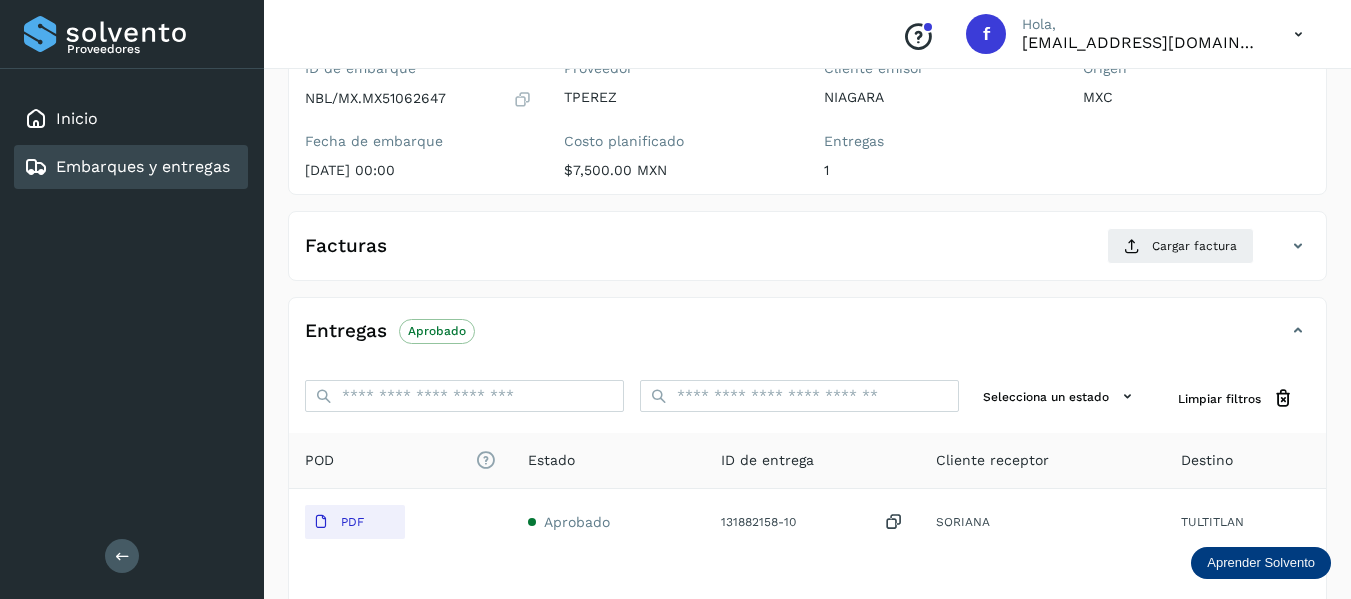 scroll, scrollTop: 200, scrollLeft: 0, axis: vertical 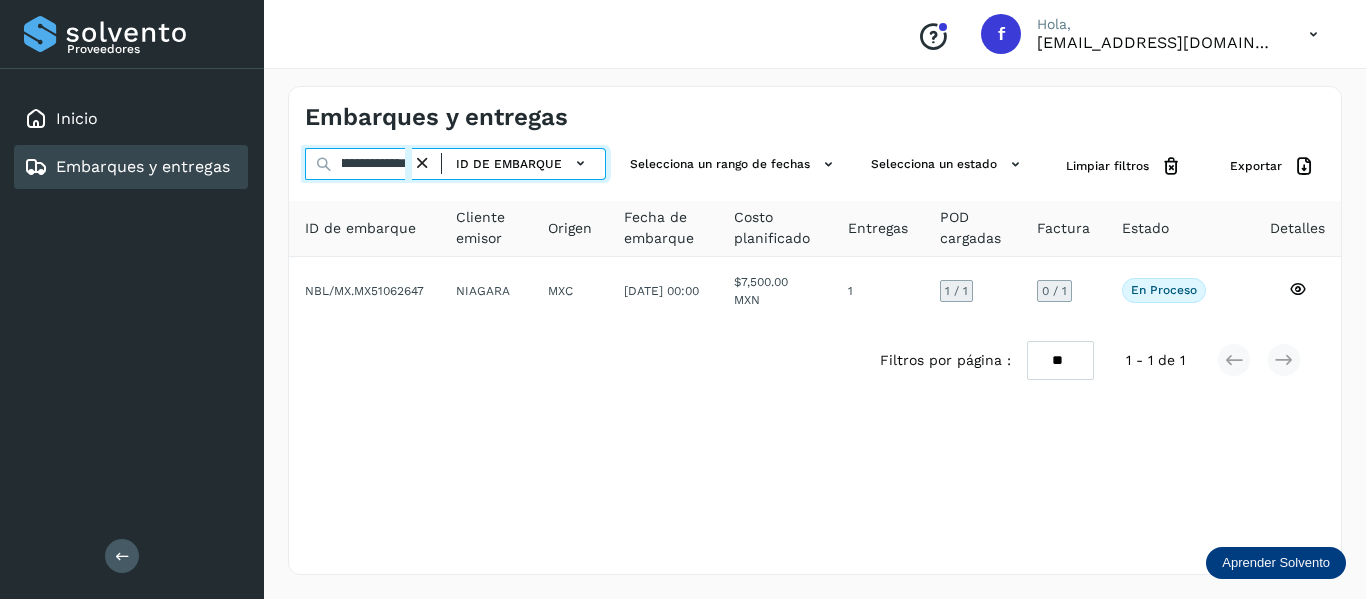 drag, startPoint x: 333, startPoint y: 166, endPoint x: 681, endPoint y: 192, distance: 348.9699 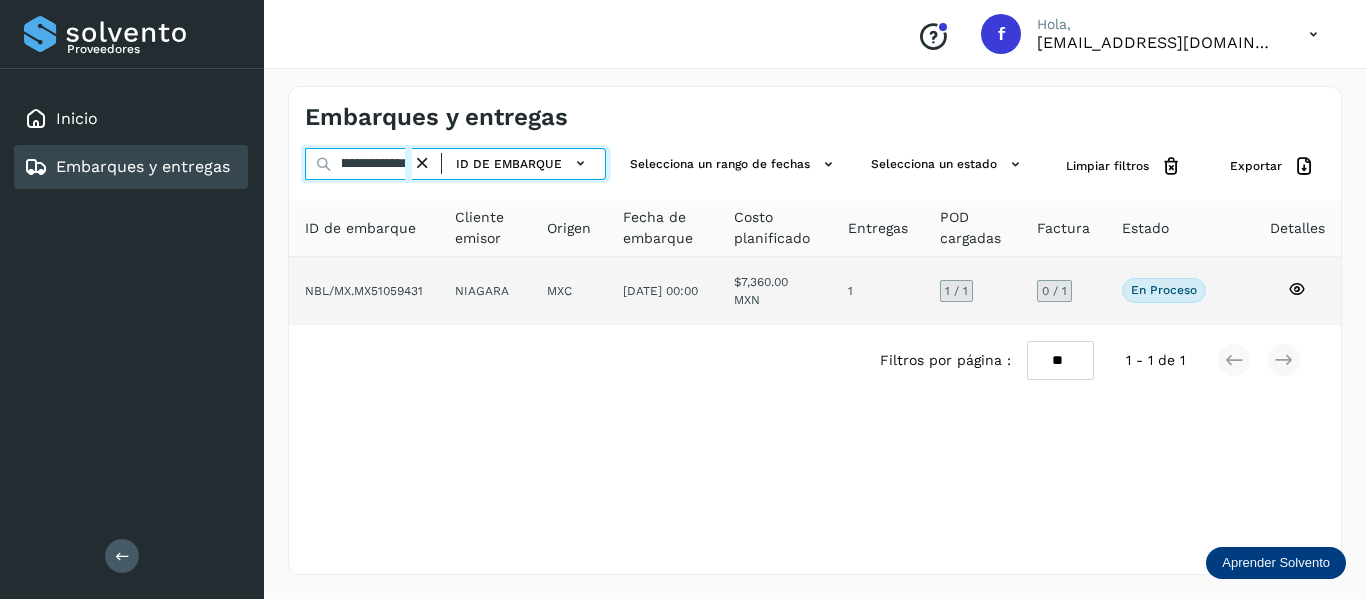 type on "**********" 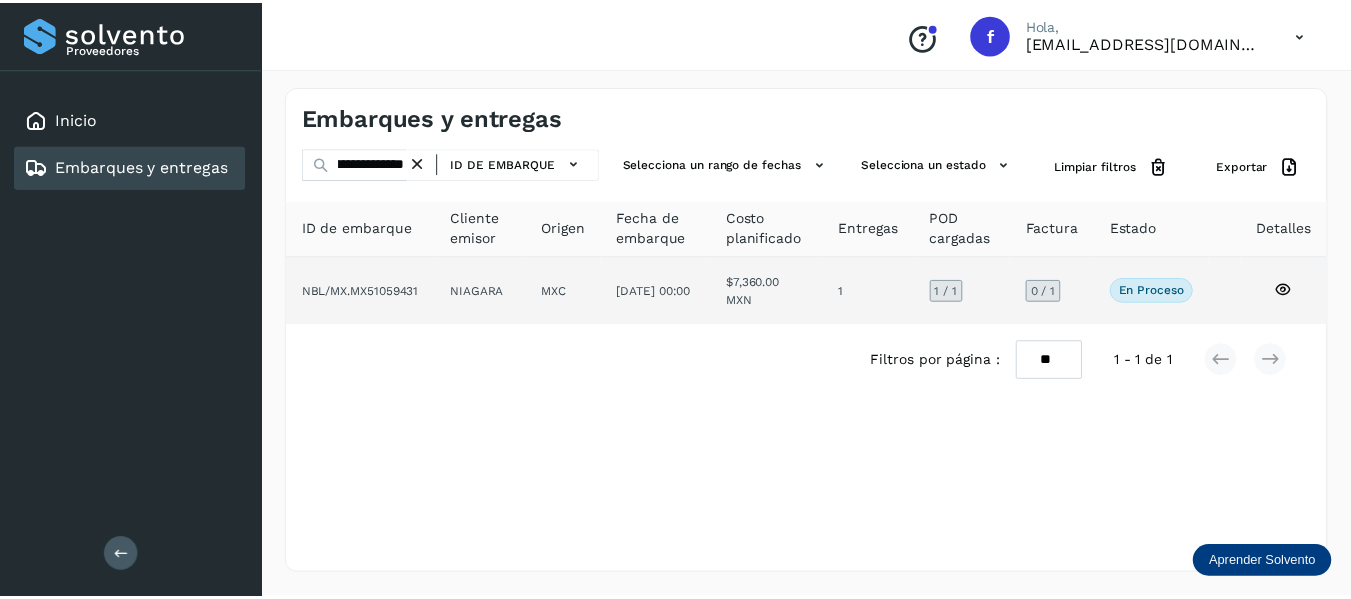 scroll, scrollTop: 0, scrollLeft: 0, axis: both 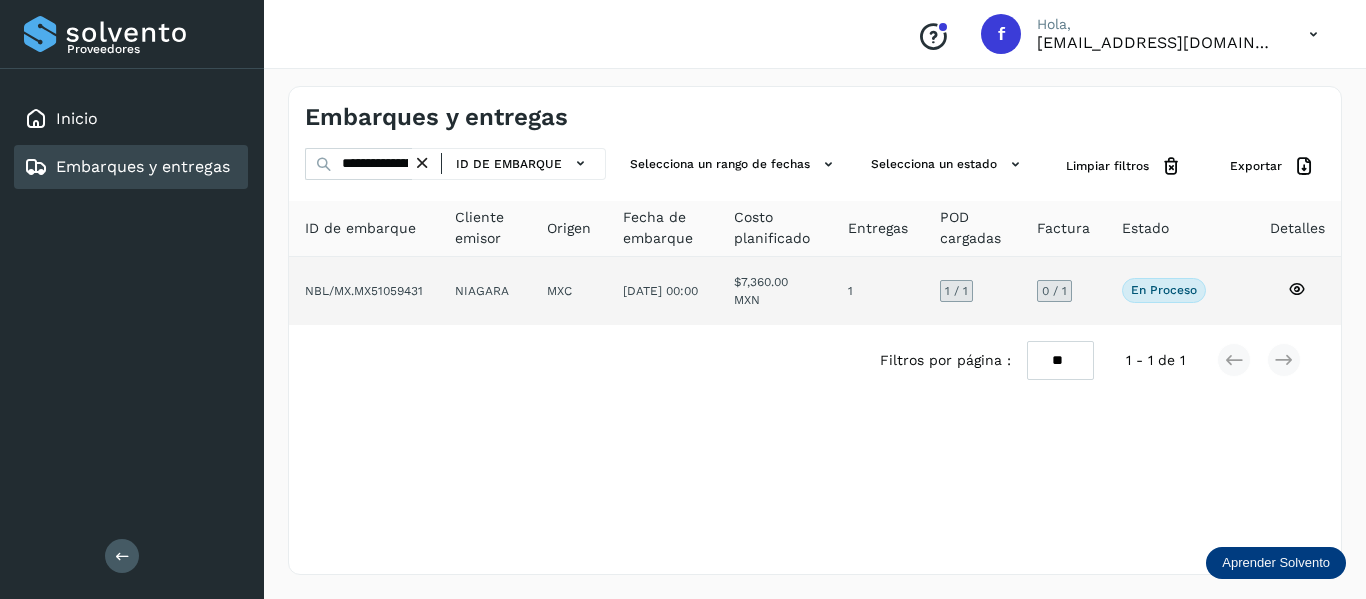 click 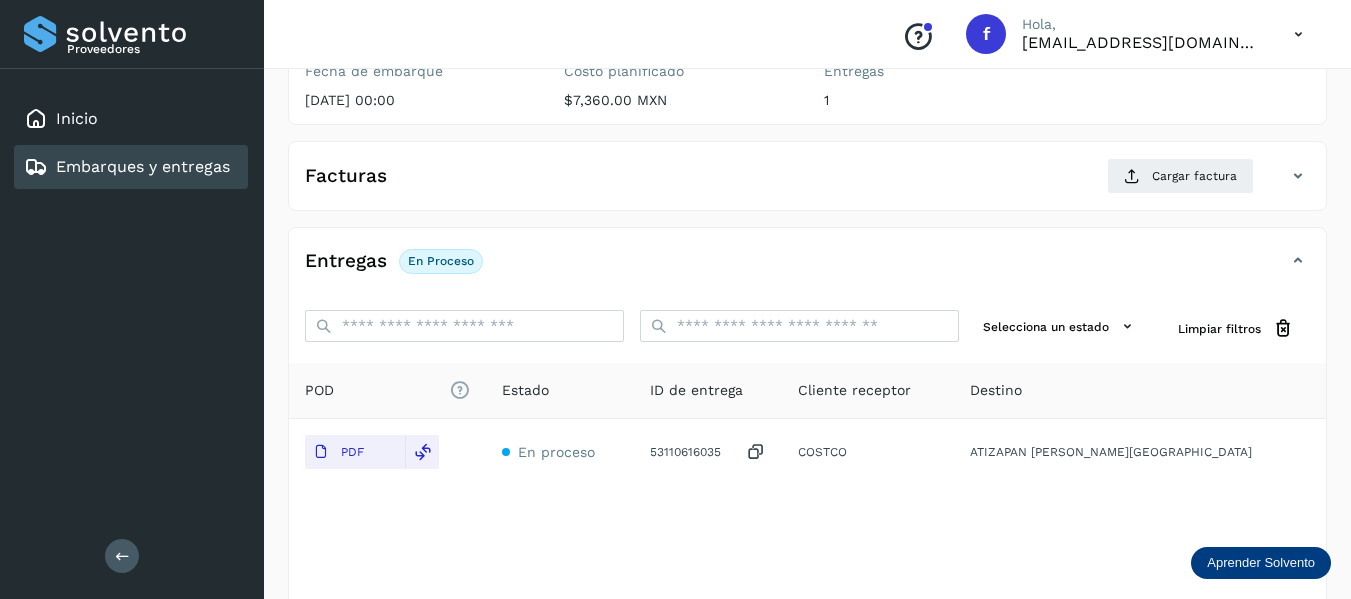 scroll, scrollTop: 300, scrollLeft: 0, axis: vertical 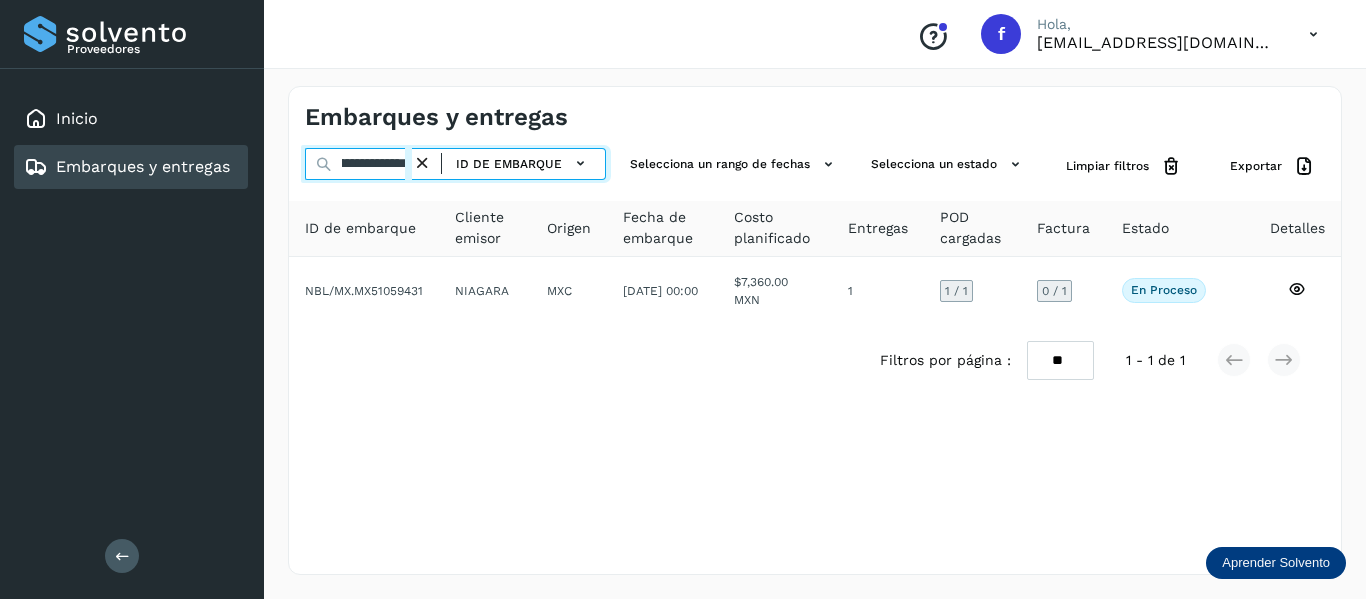 drag, startPoint x: 343, startPoint y: 163, endPoint x: 600, endPoint y: 233, distance: 266.36255 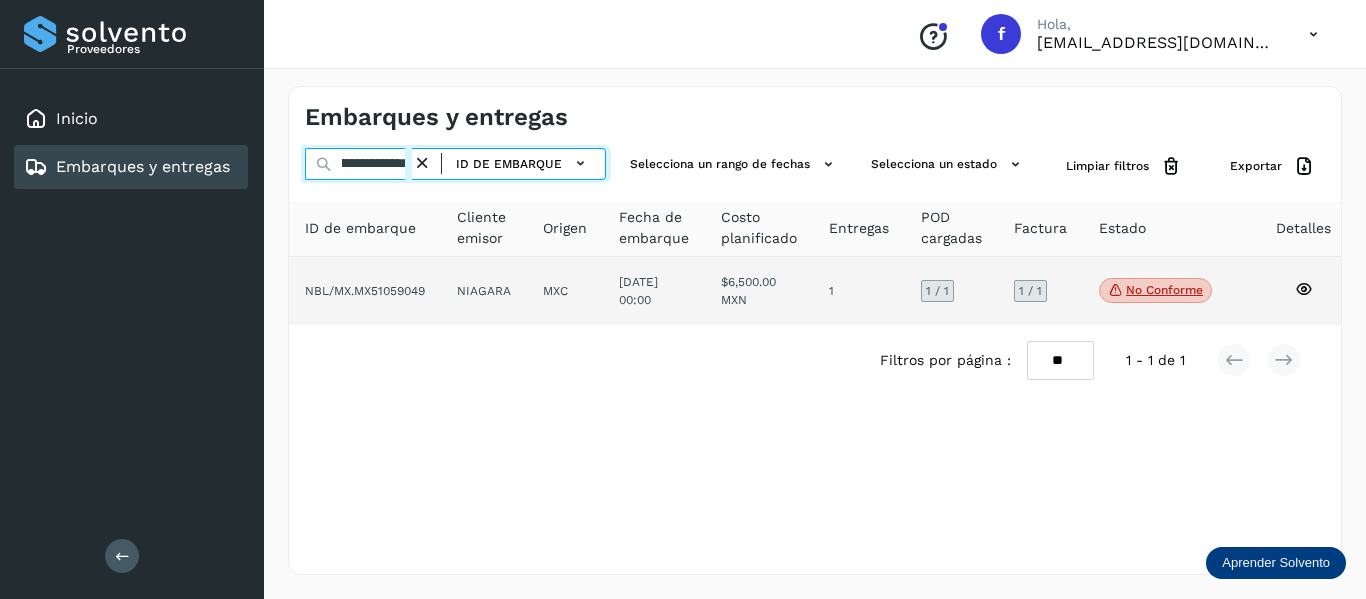 type on "**********" 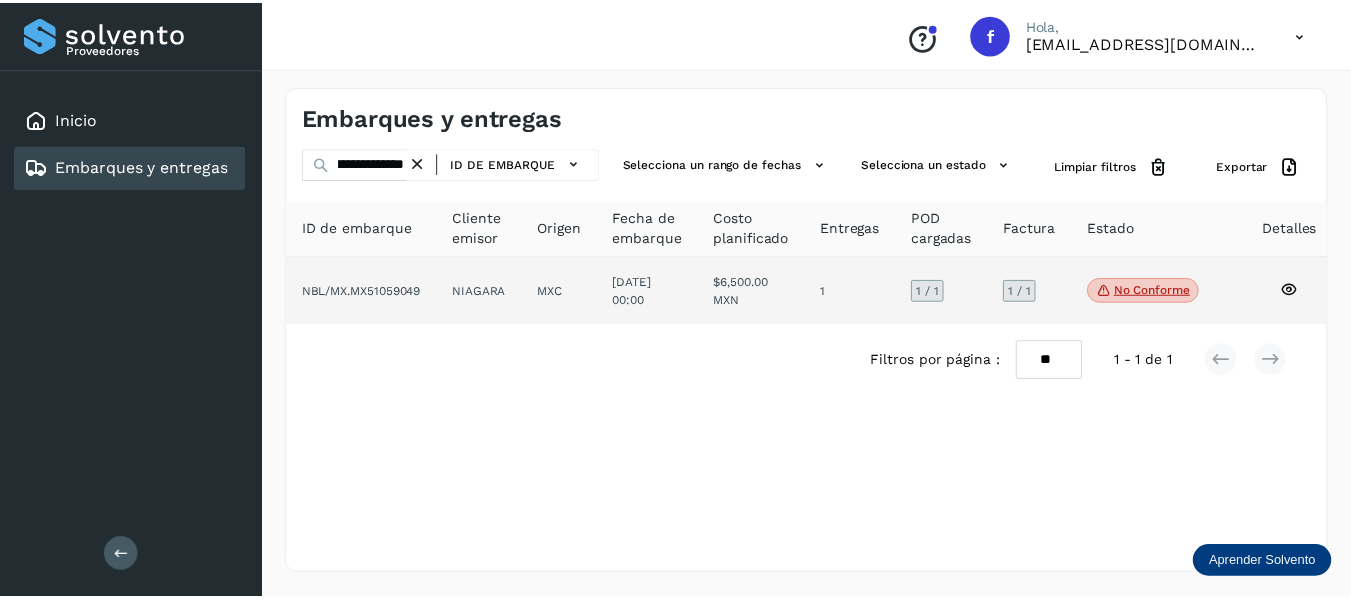 scroll, scrollTop: 0, scrollLeft: 0, axis: both 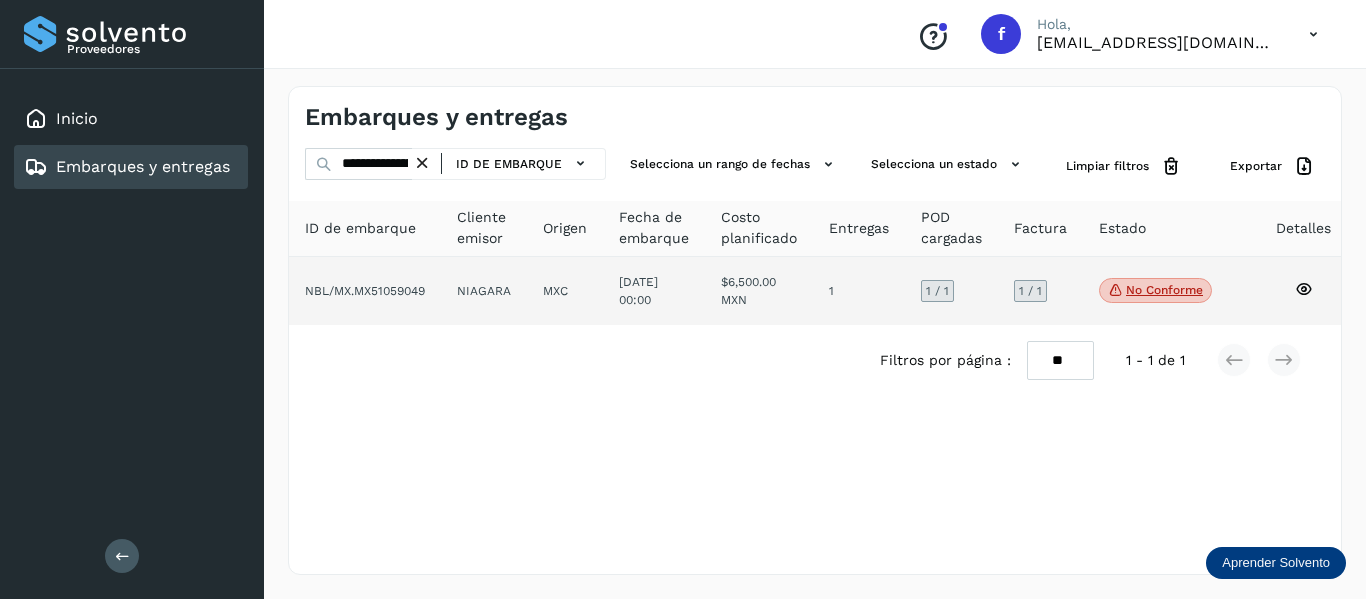 click 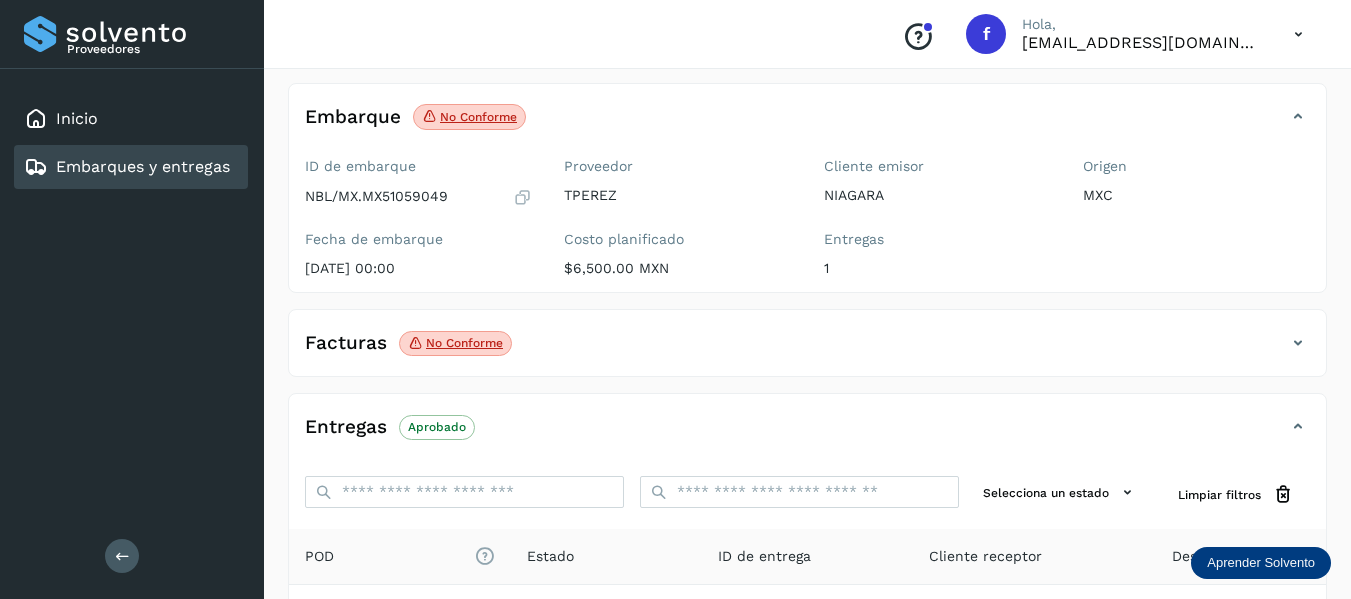 scroll, scrollTop: 200, scrollLeft: 0, axis: vertical 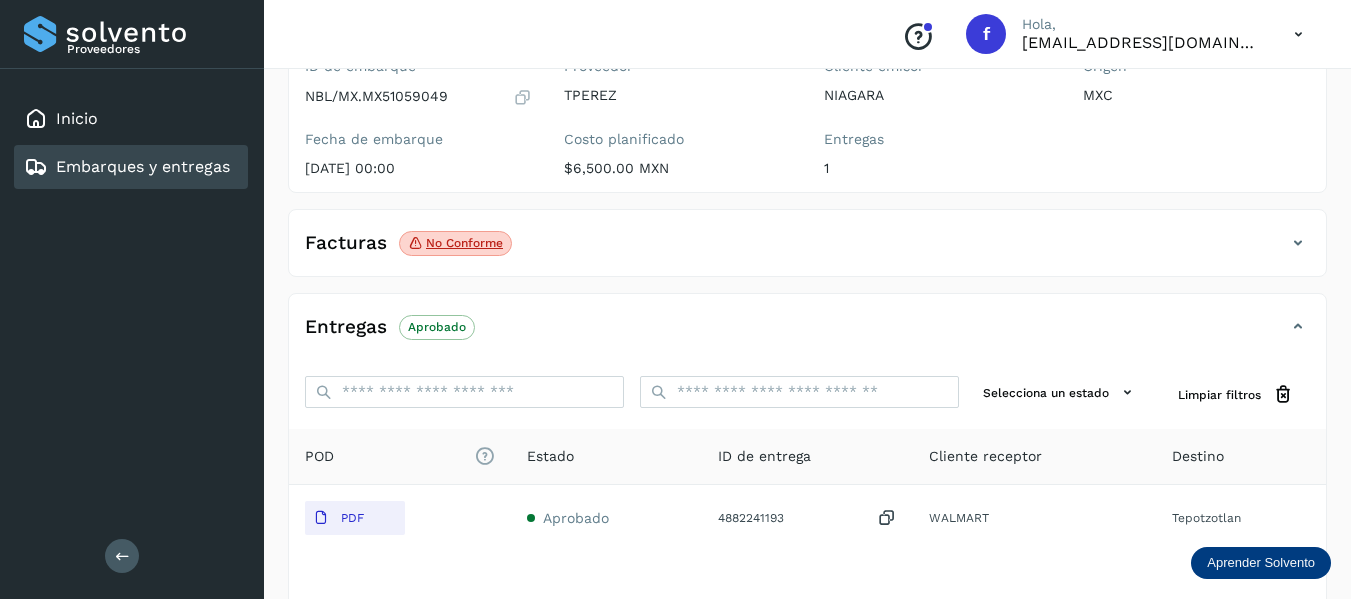 click on "No conforme" 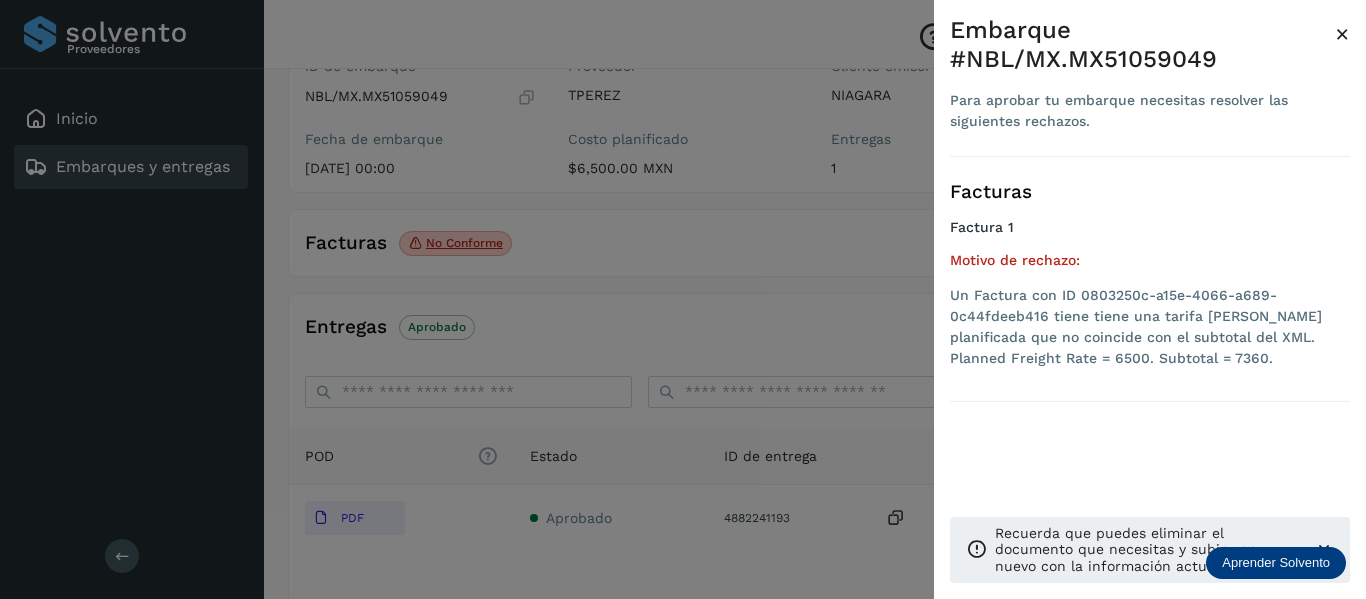 drag, startPoint x: 1345, startPoint y: 32, endPoint x: 1222, endPoint y: 56, distance: 125.31959 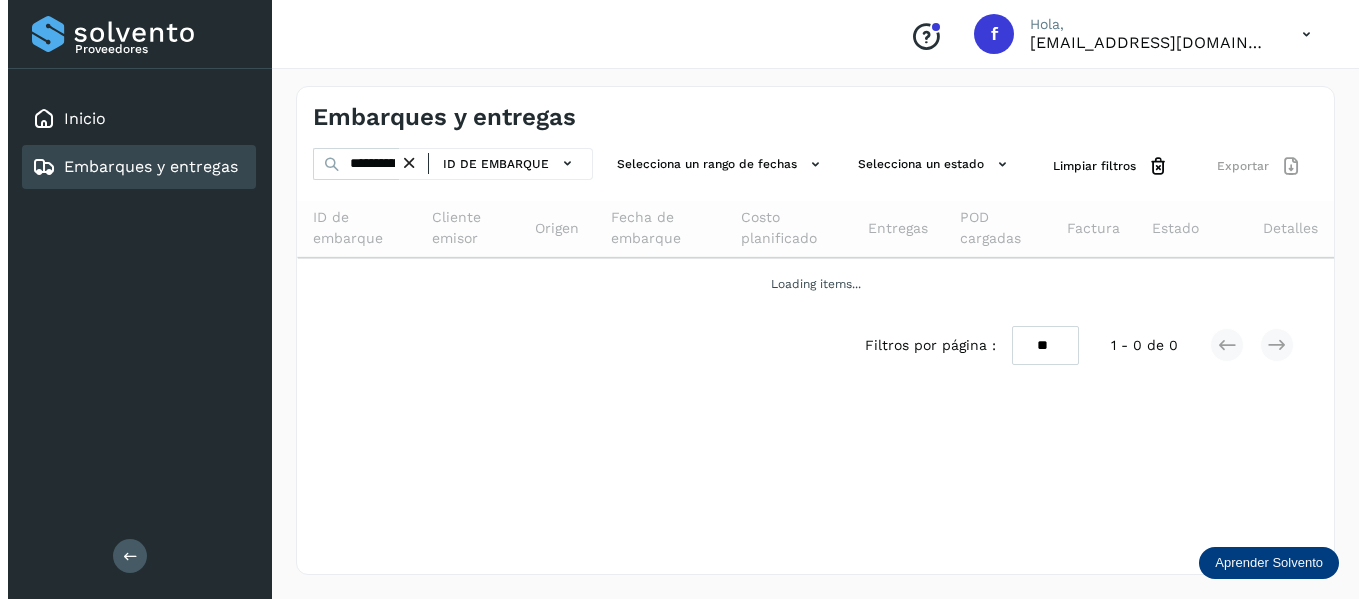 scroll, scrollTop: 0, scrollLeft: 0, axis: both 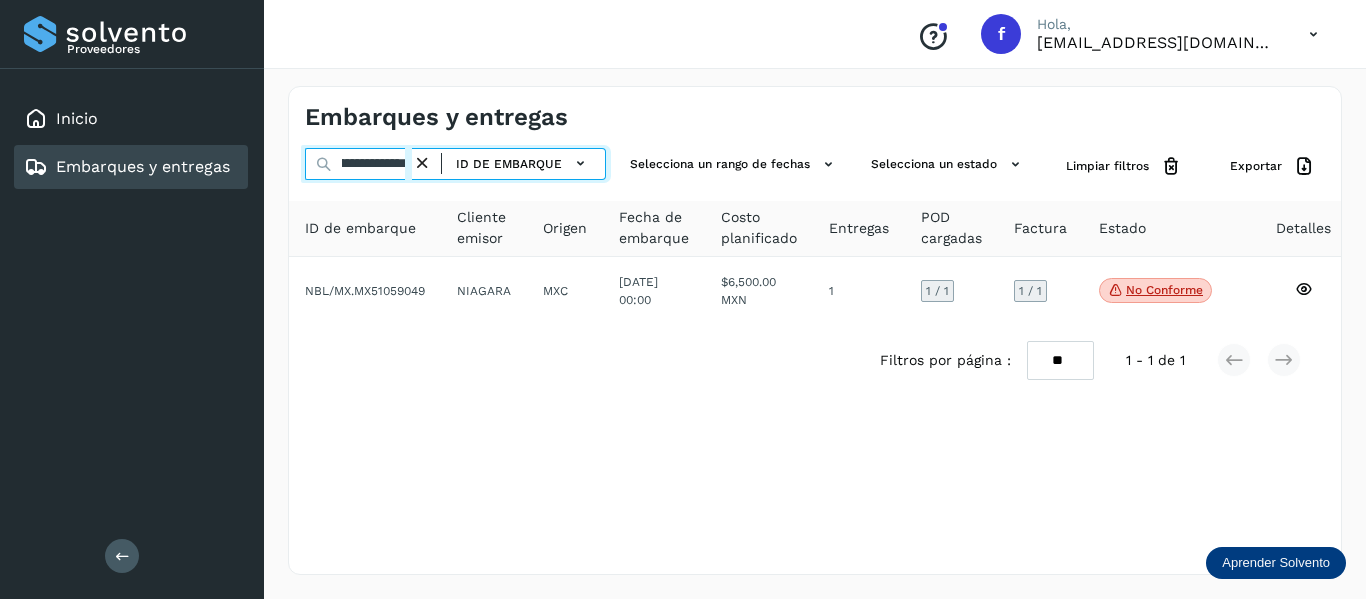 drag, startPoint x: 338, startPoint y: 165, endPoint x: 717, endPoint y: 245, distance: 387.35126 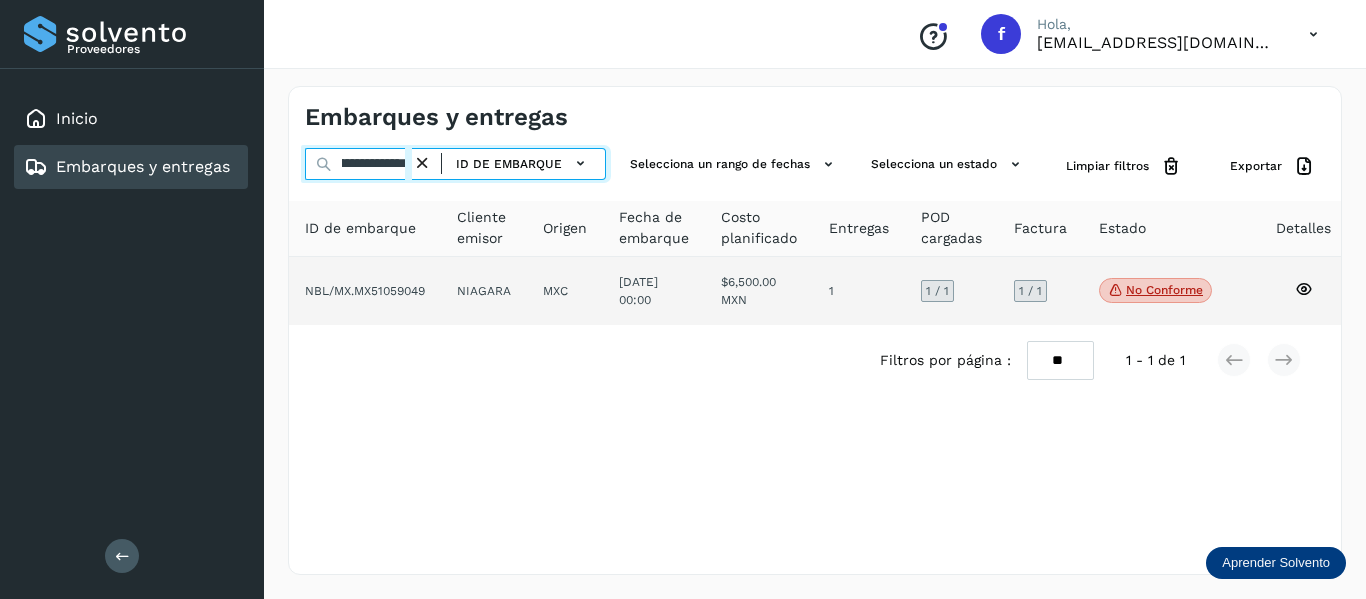 paste 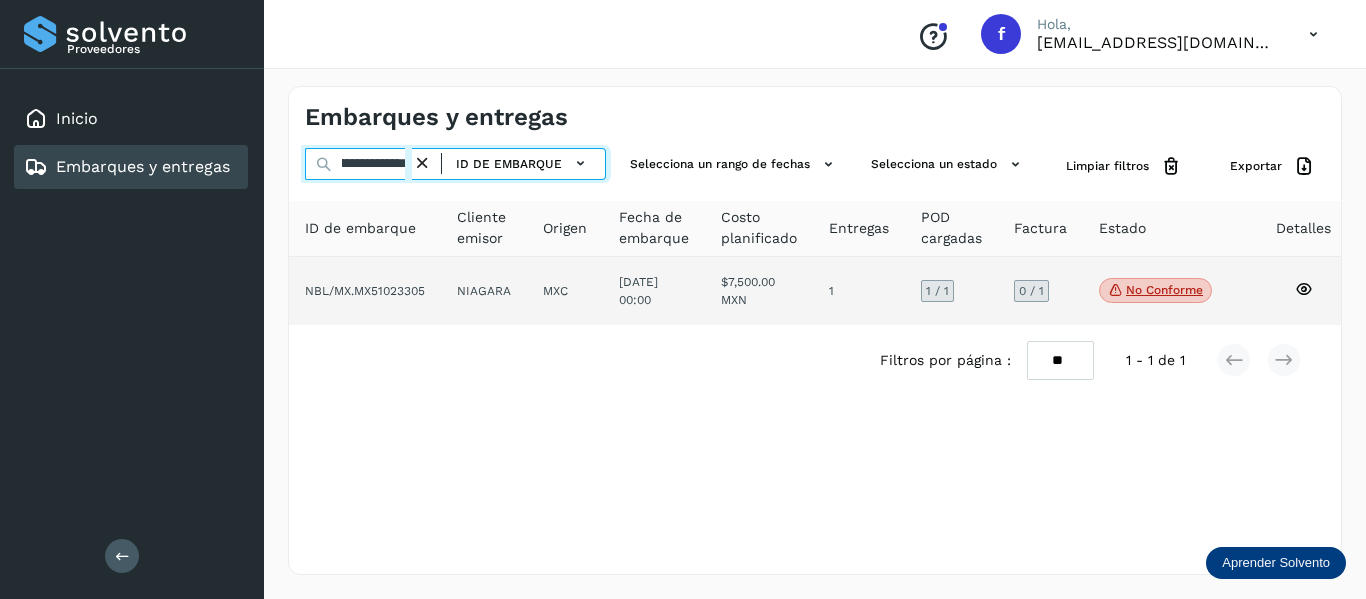 type on "**********" 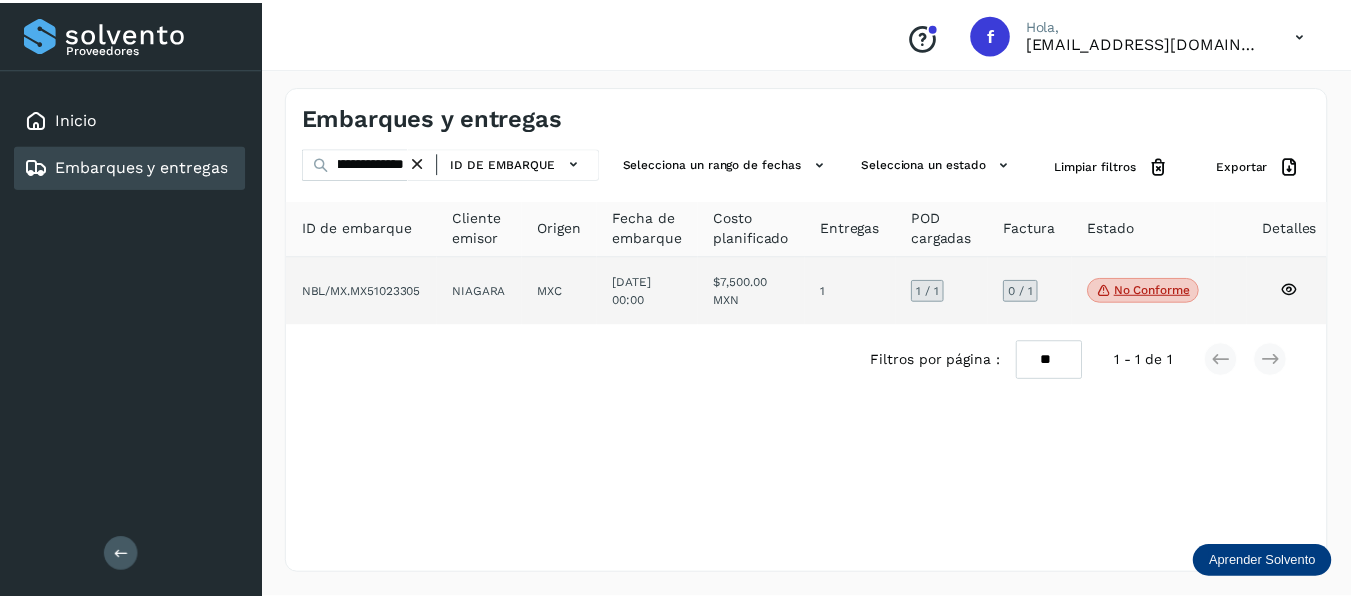 scroll, scrollTop: 0, scrollLeft: 0, axis: both 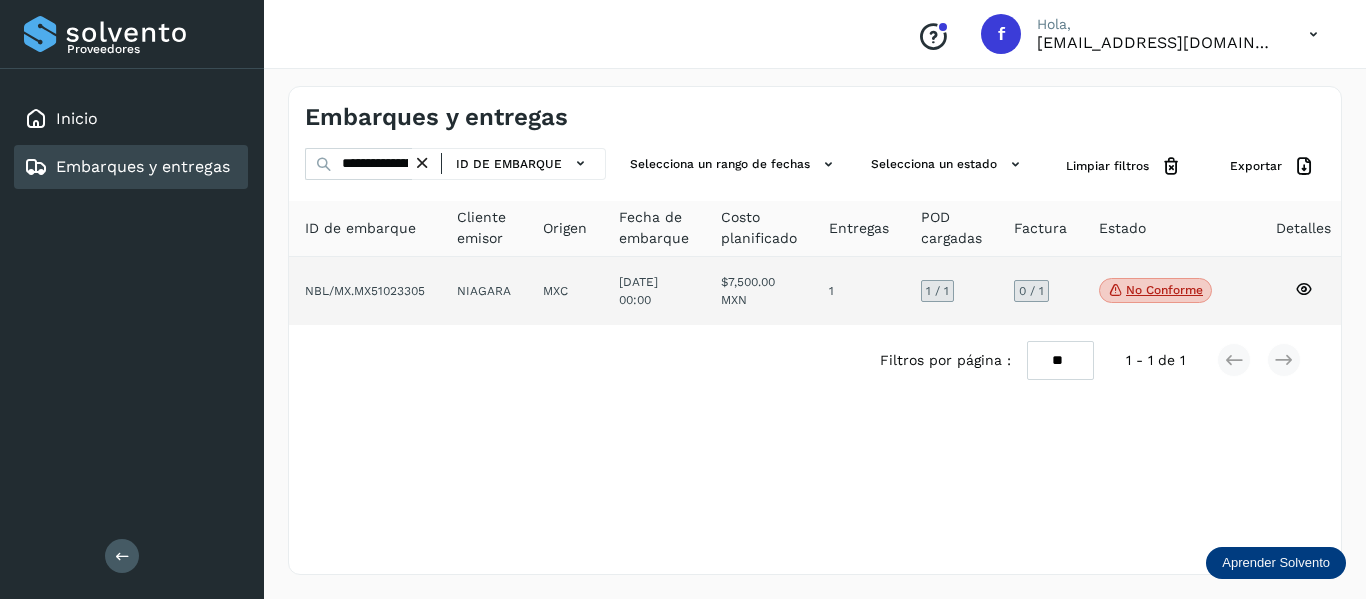 click 